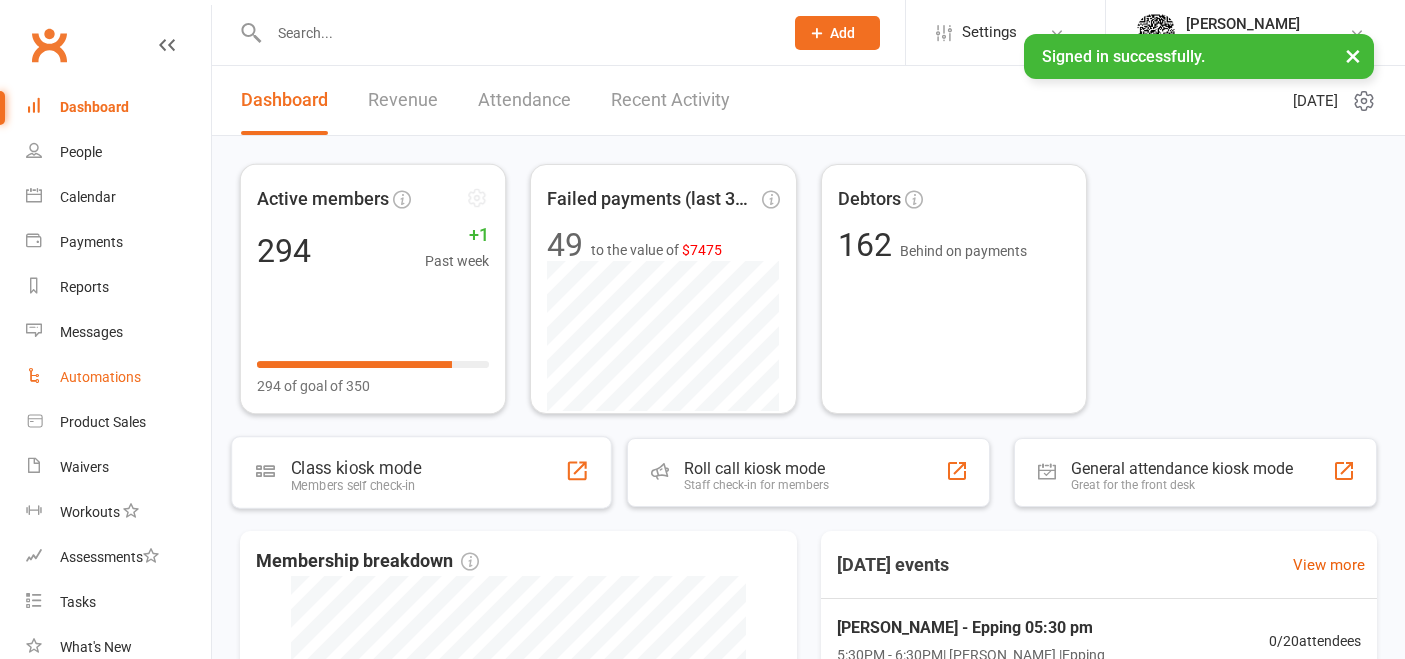 scroll, scrollTop: 0, scrollLeft: 0, axis: both 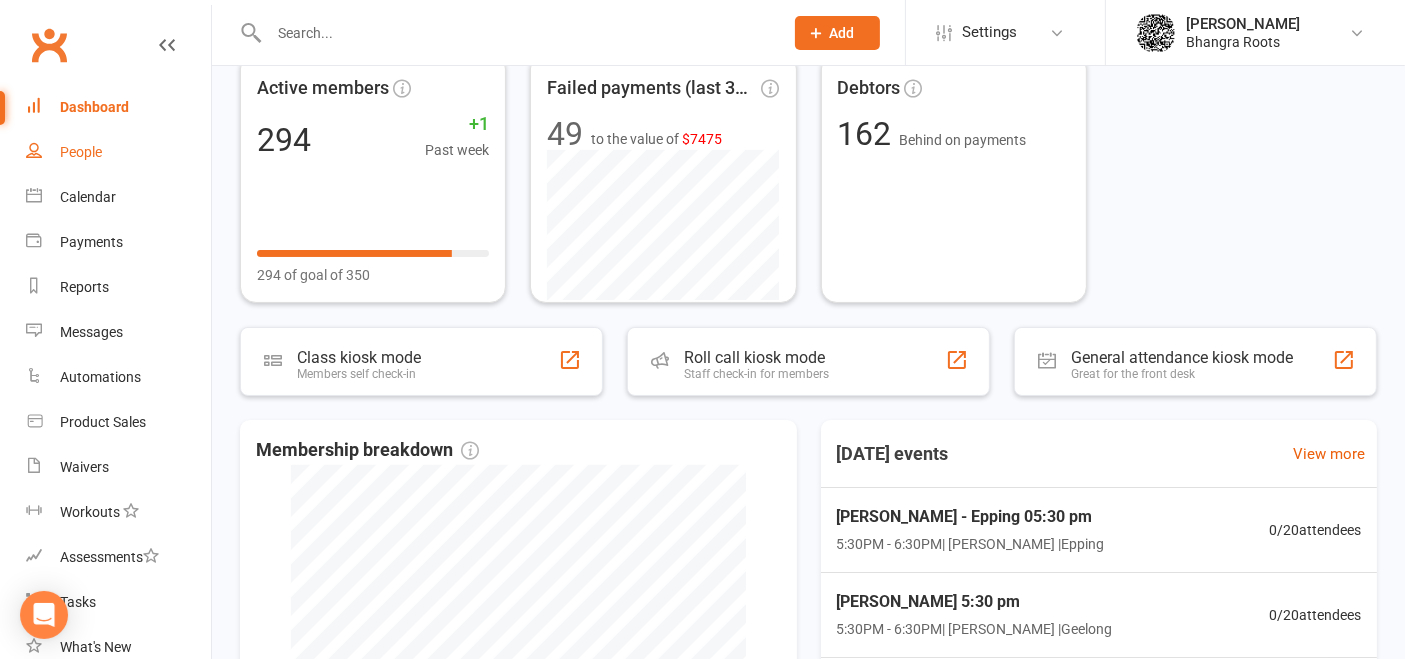 click on "People" at bounding box center (81, 152) 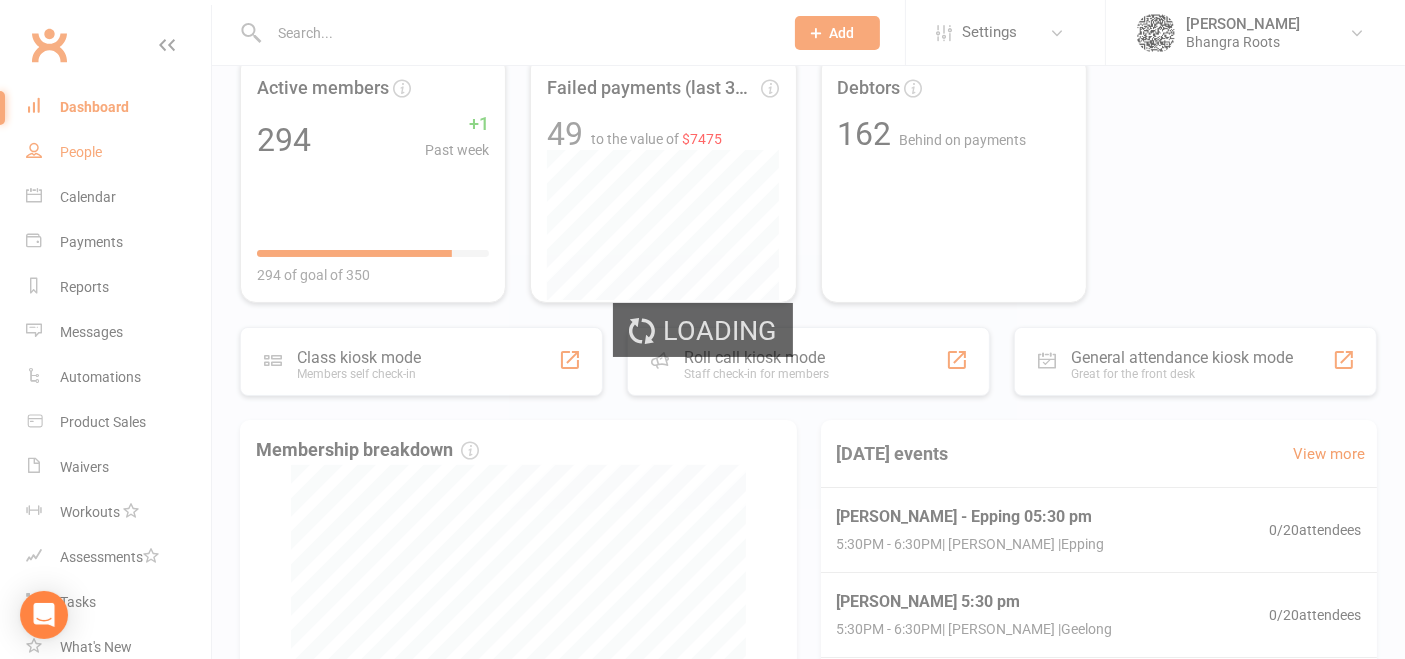 scroll, scrollTop: 0, scrollLeft: 0, axis: both 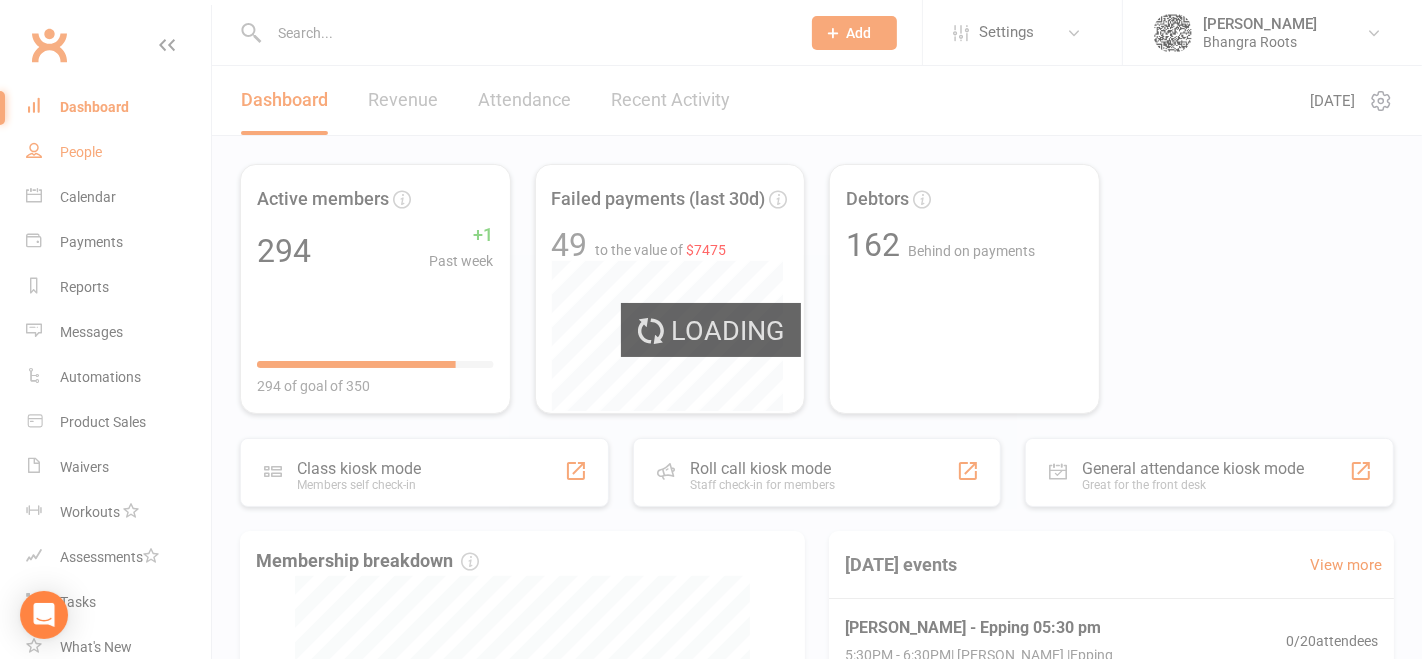 select on "100" 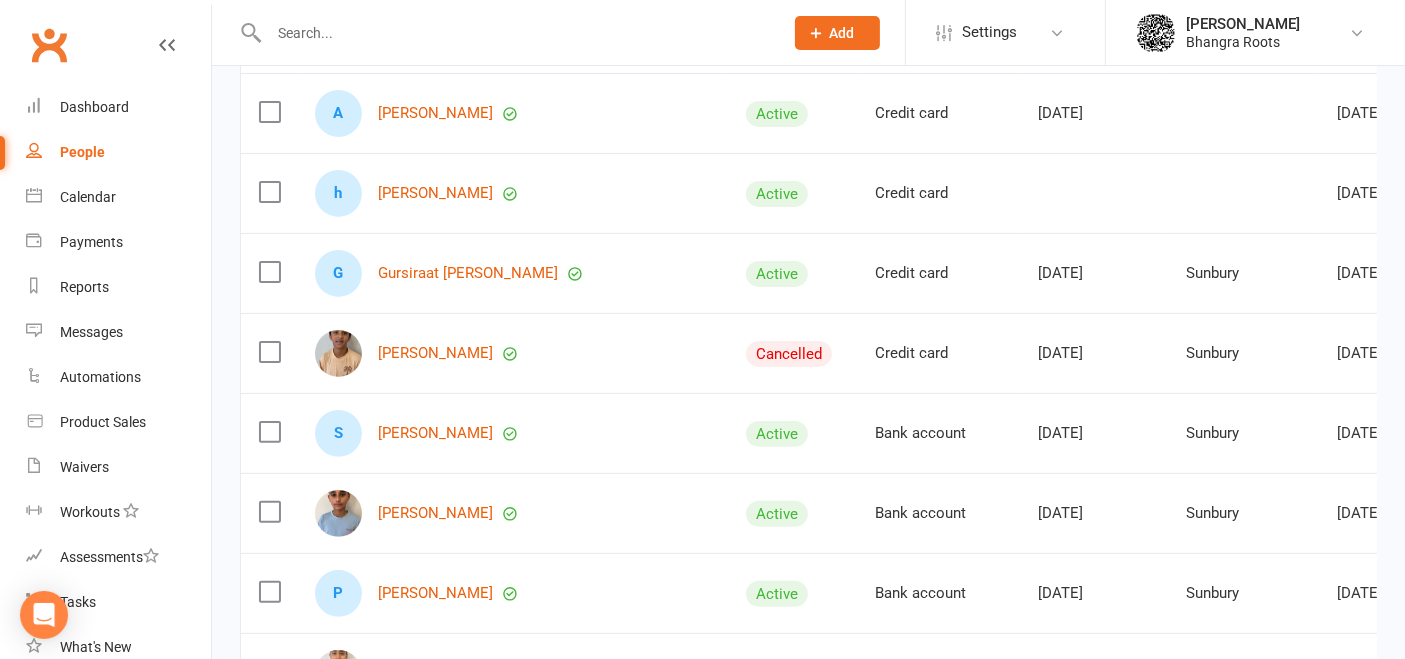 scroll, scrollTop: 559, scrollLeft: 0, axis: vertical 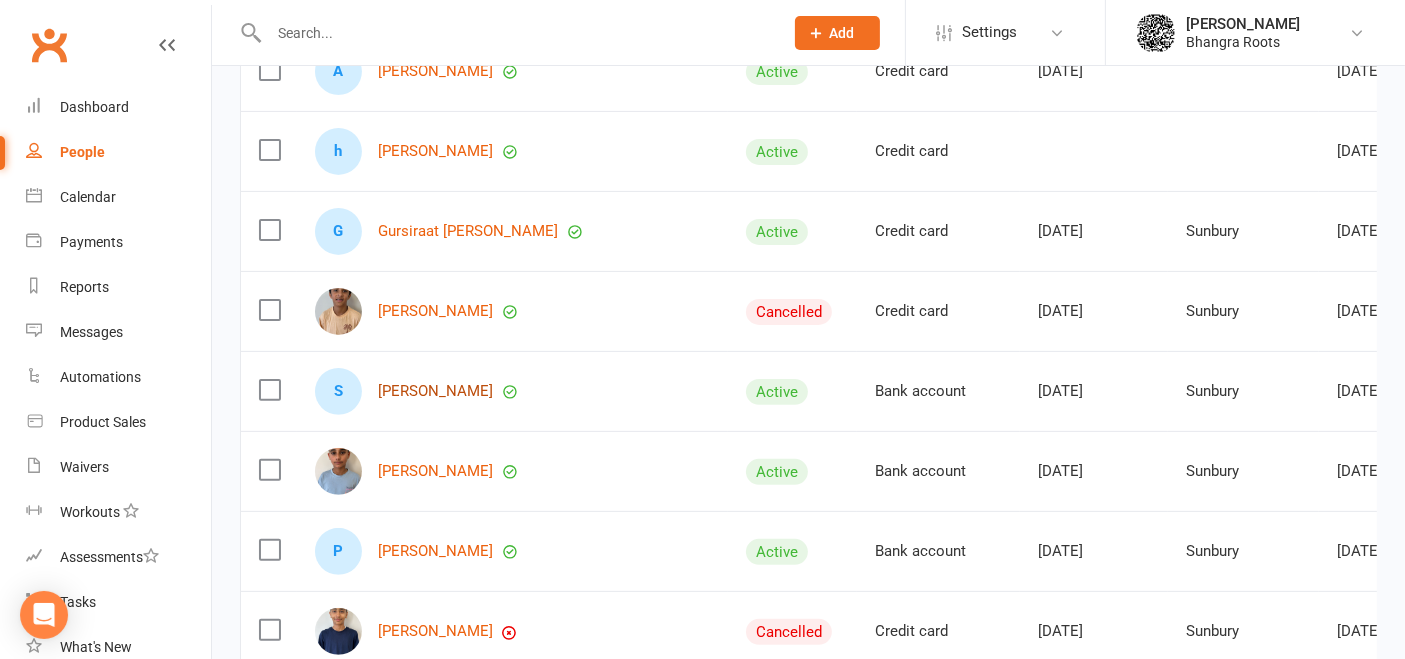click on "[PERSON_NAME]" at bounding box center (435, 391) 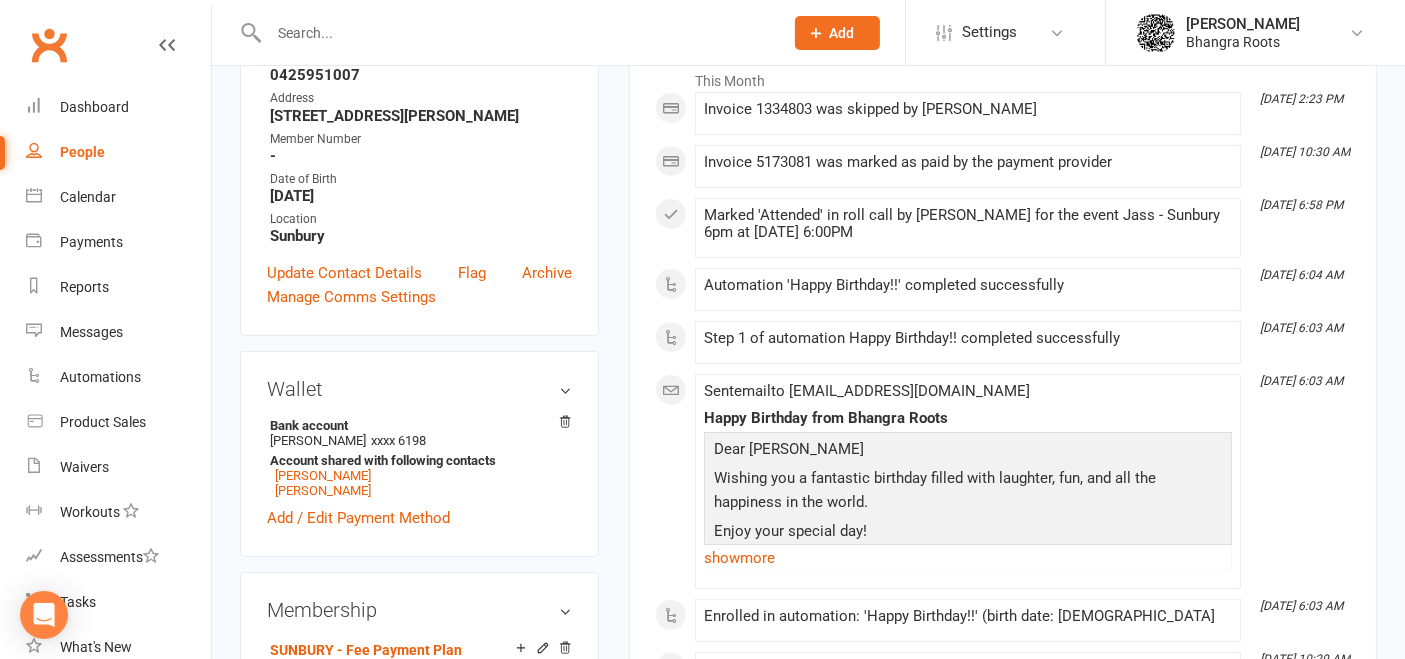 scroll, scrollTop: 0, scrollLeft: 0, axis: both 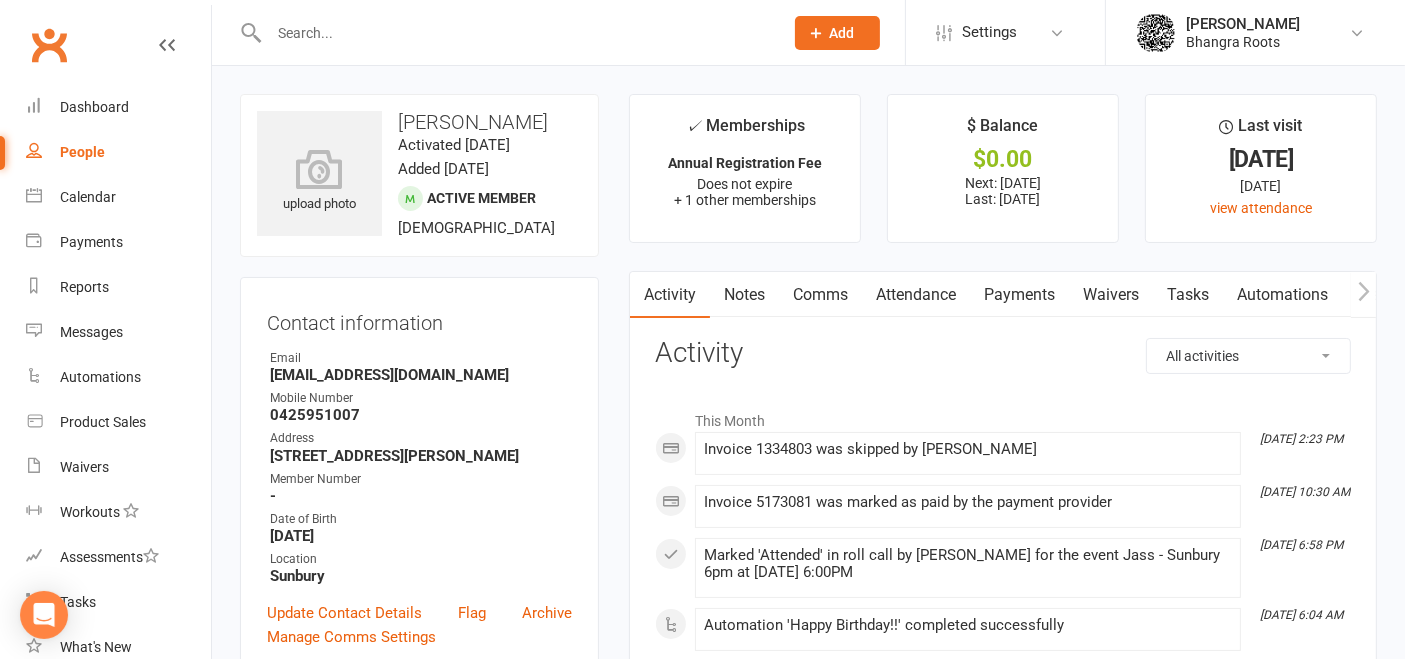 click on "Payments" at bounding box center (1019, 295) 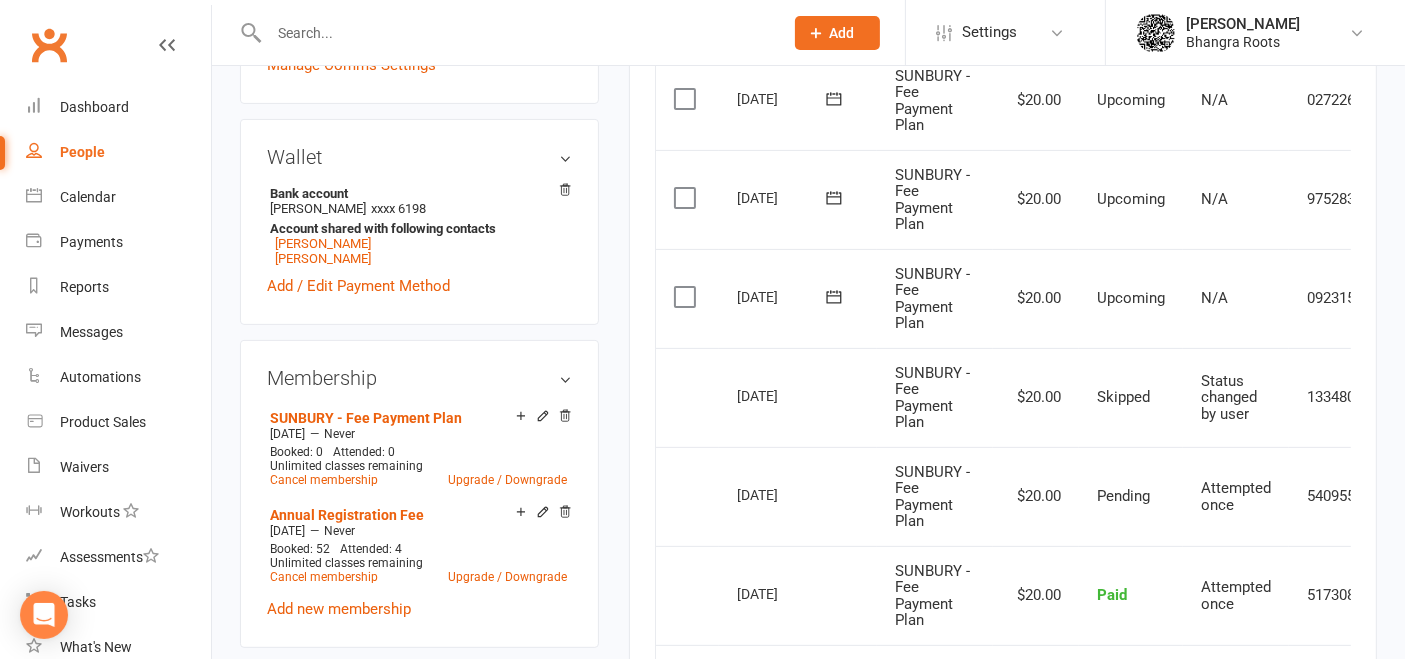 scroll, scrollTop: 573, scrollLeft: 0, axis: vertical 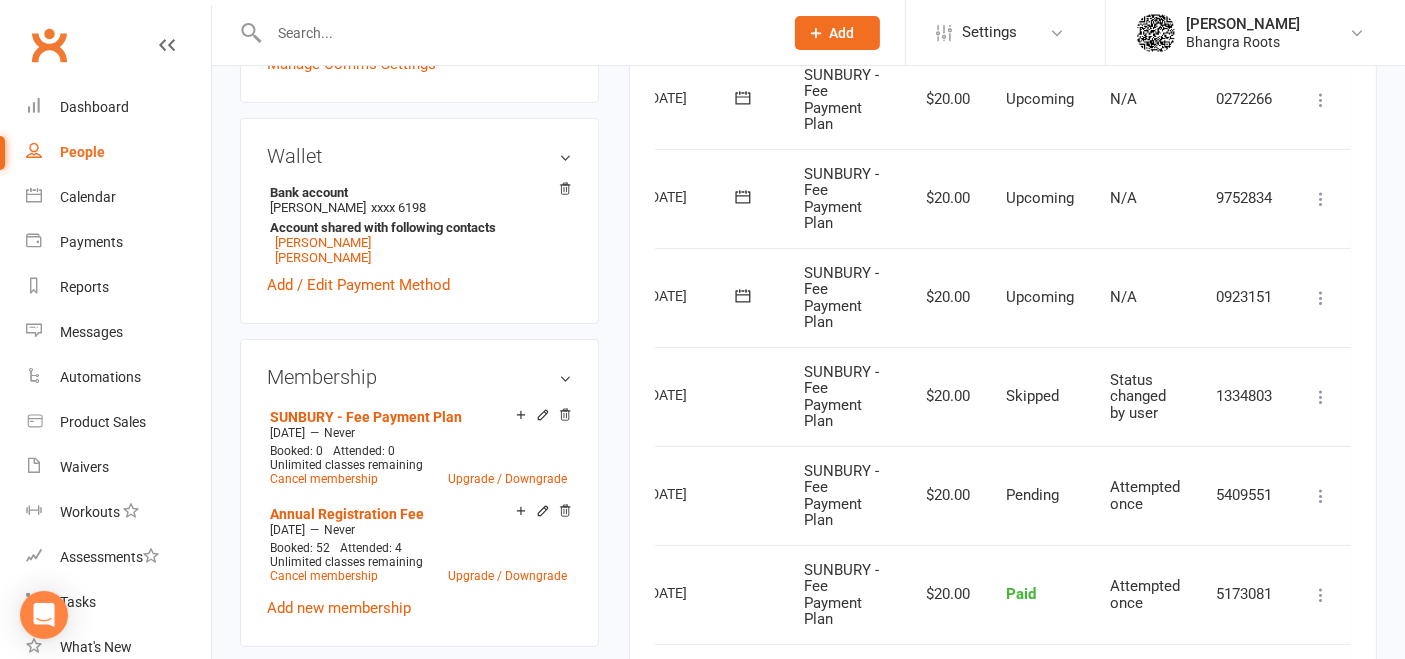 click at bounding box center (1321, 397) 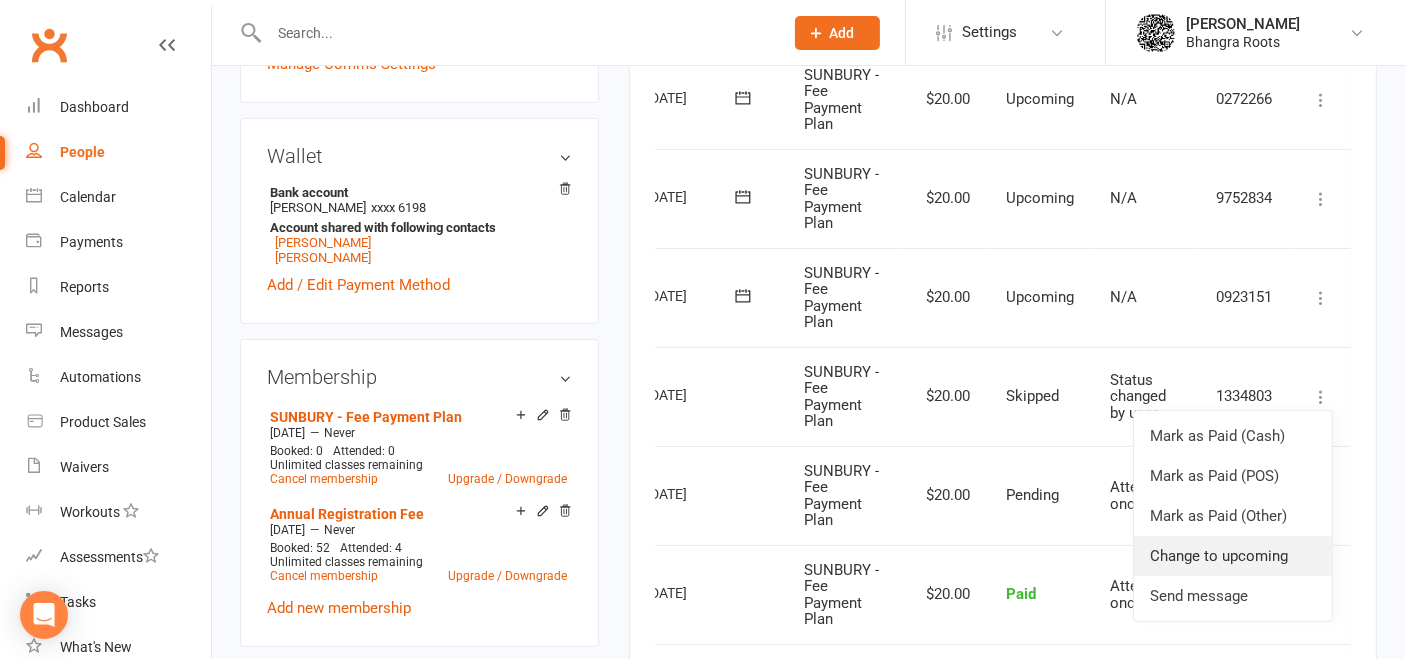 click on "Change to upcoming" at bounding box center [1233, 556] 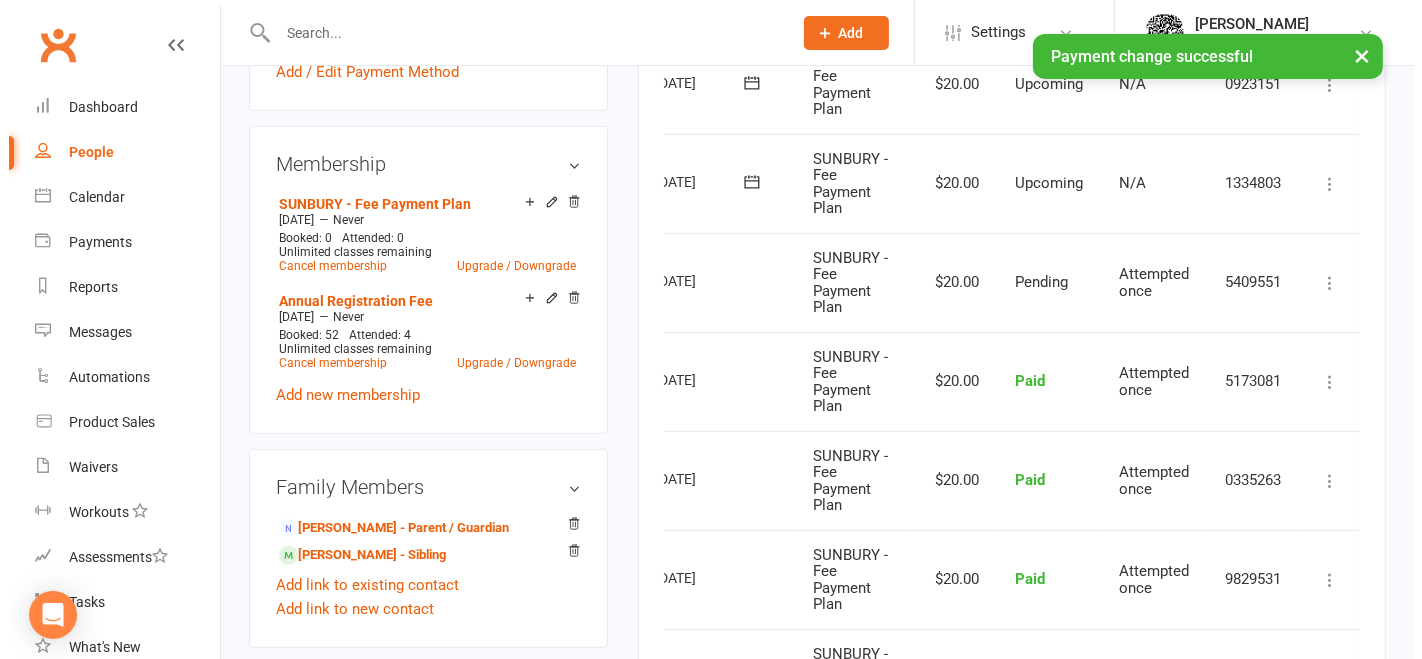 scroll, scrollTop: 788, scrollLeft: 0, axis: vertical 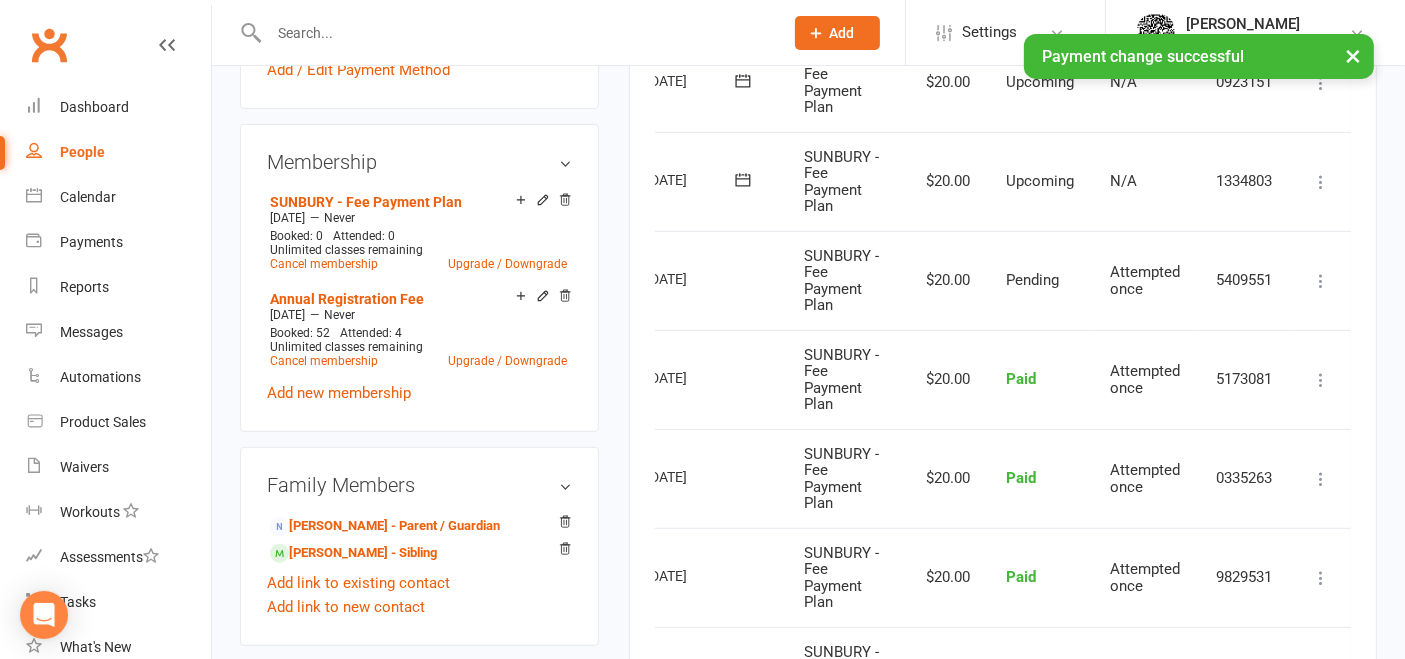 click at bounding box center (1321, 380) 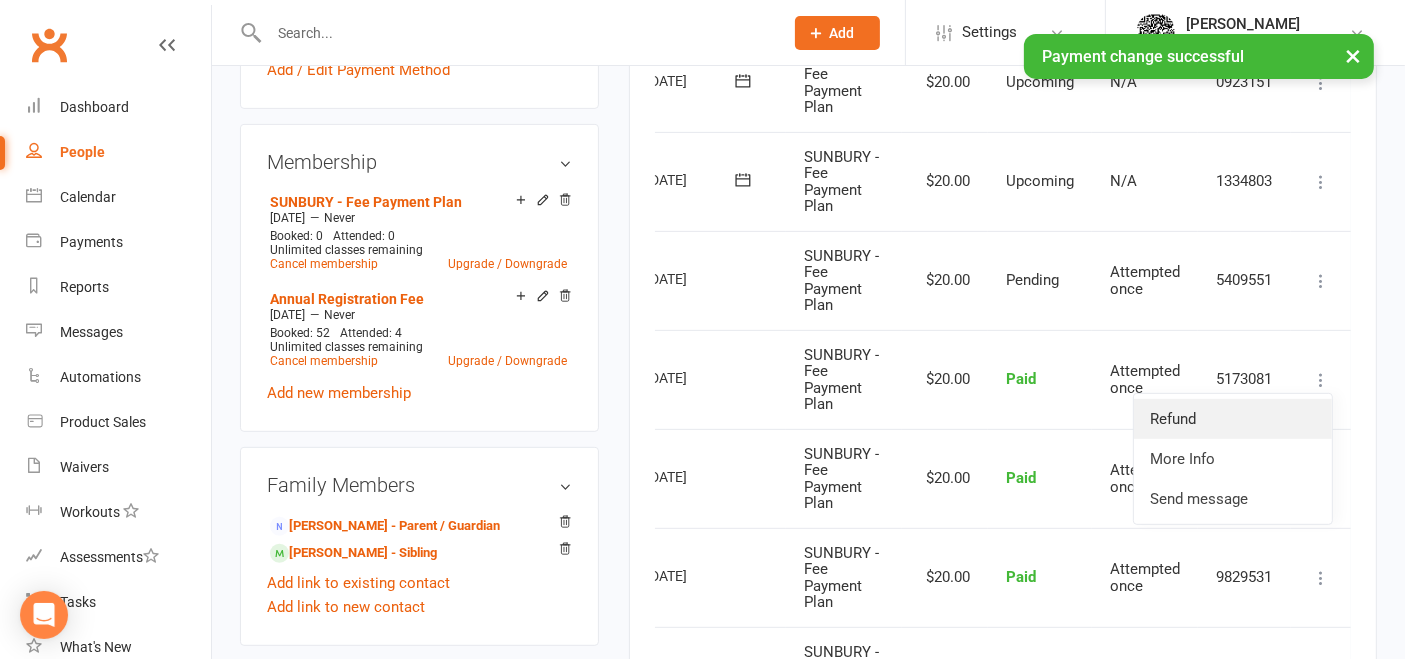 click on "Refund" at bounding box center (1233, 419) 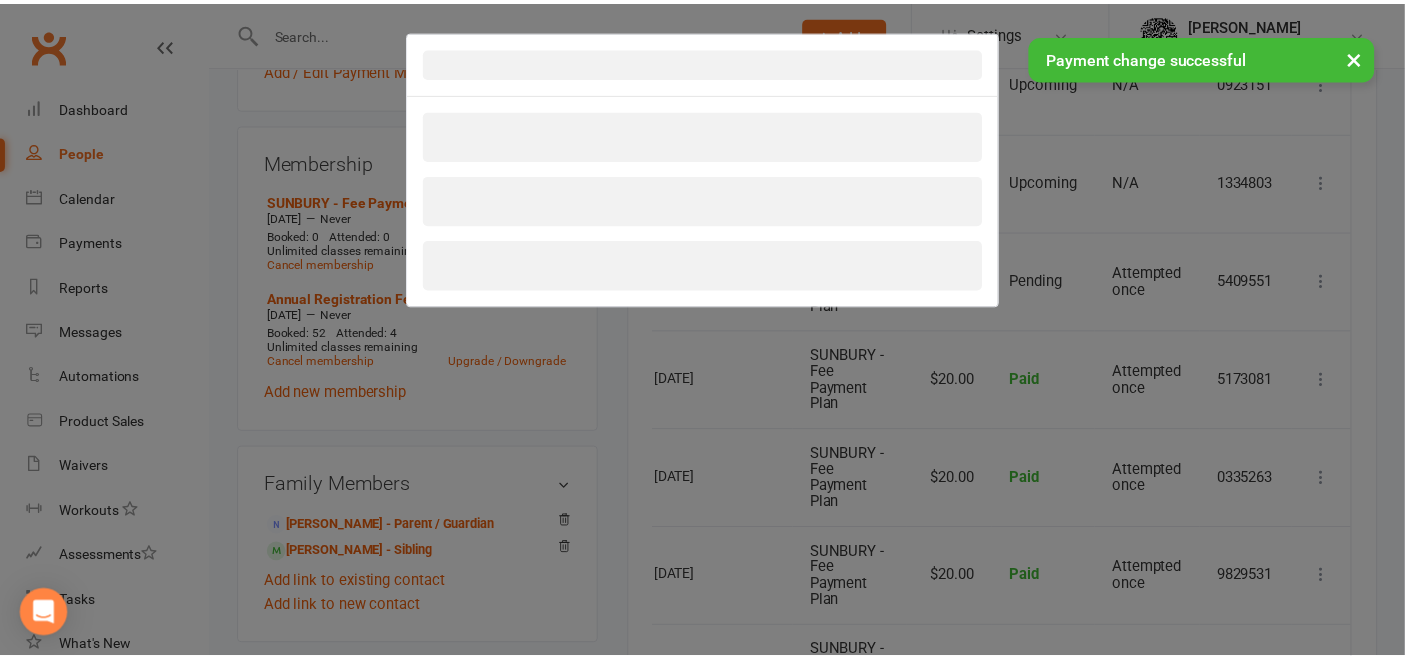 scroll, scrollTop: 0, scrollLeft: 80, axis: horizontal 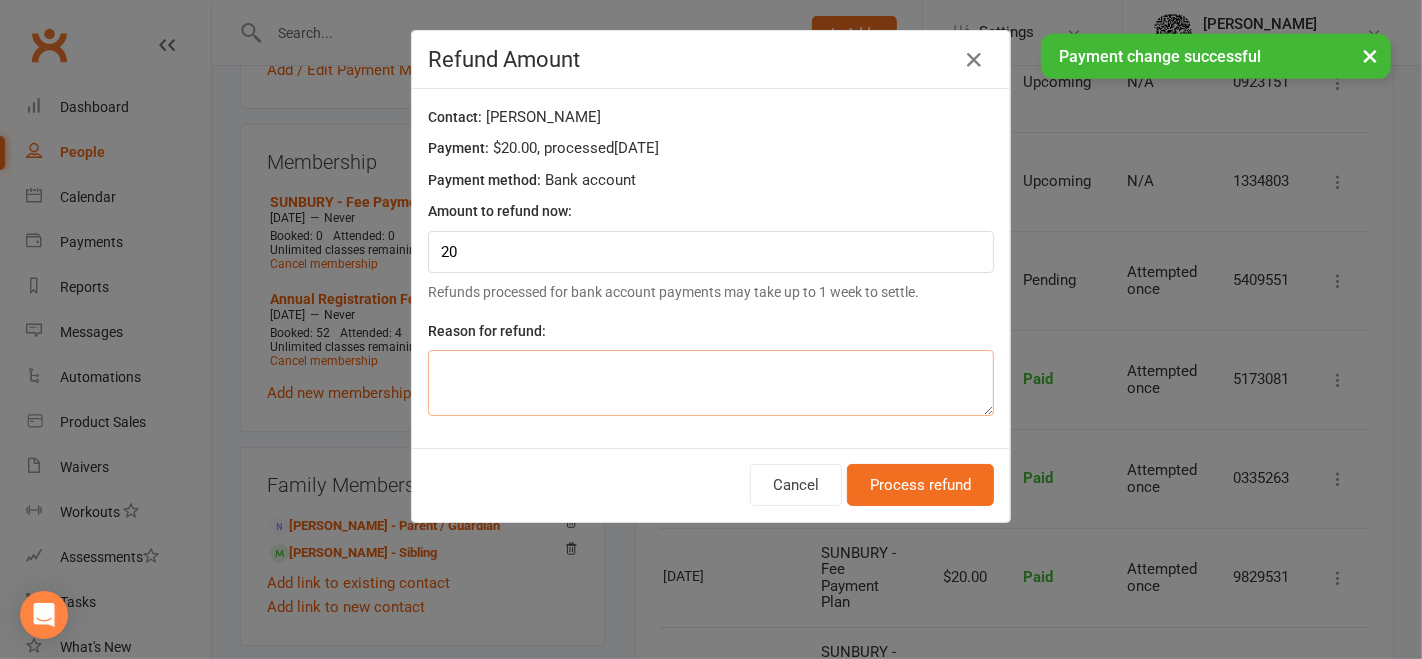 click at bounding box center (711, 383) 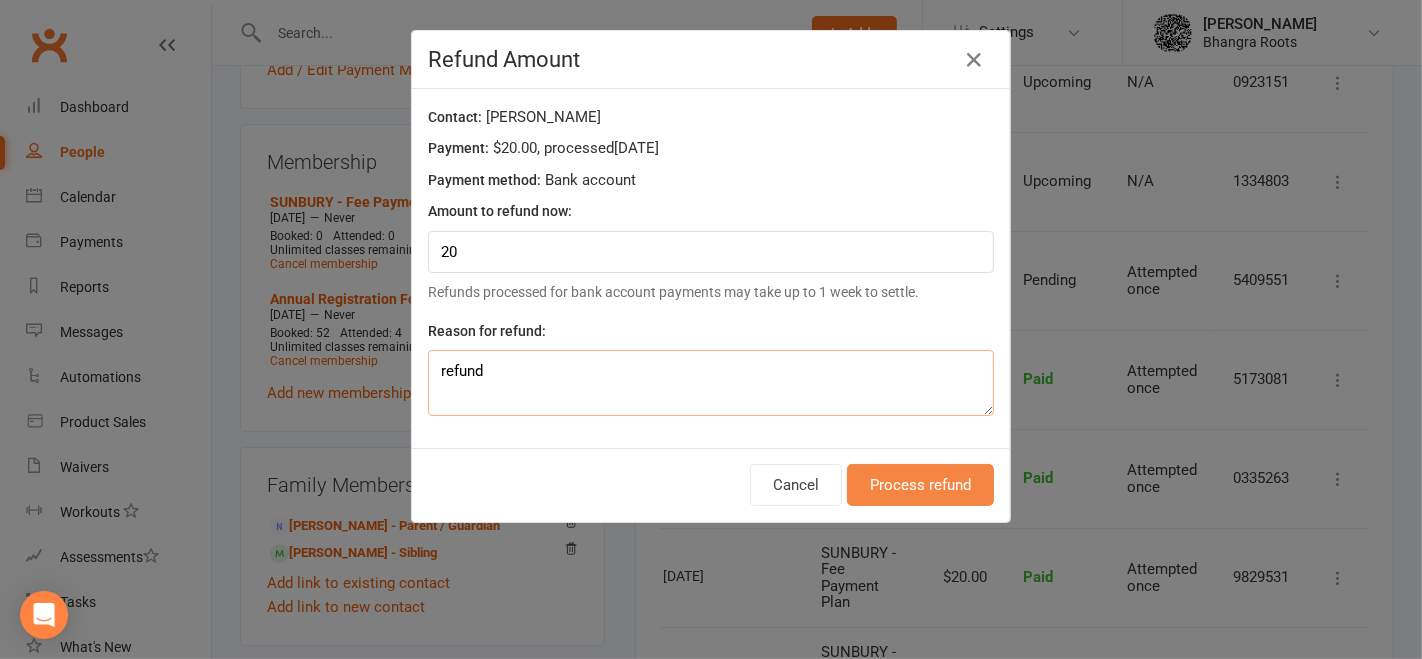 type on "refund" 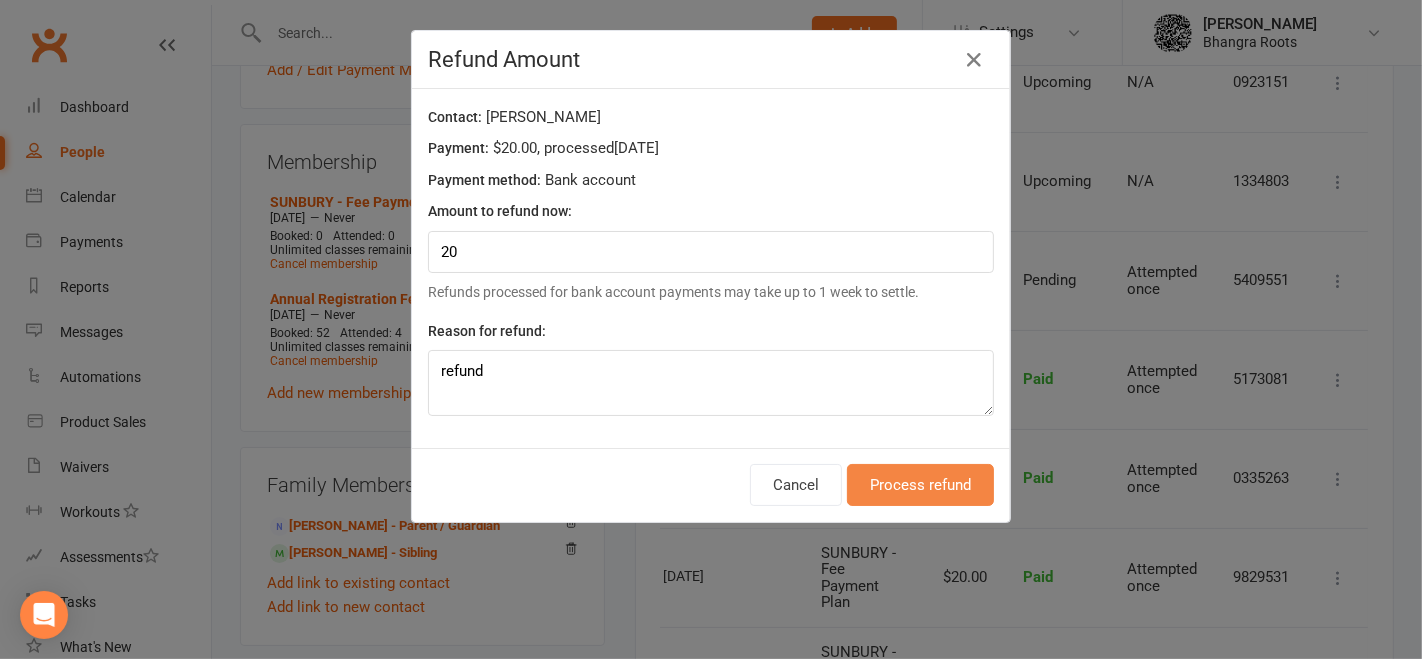click on "Process refund" at bounding box center (920, 485) 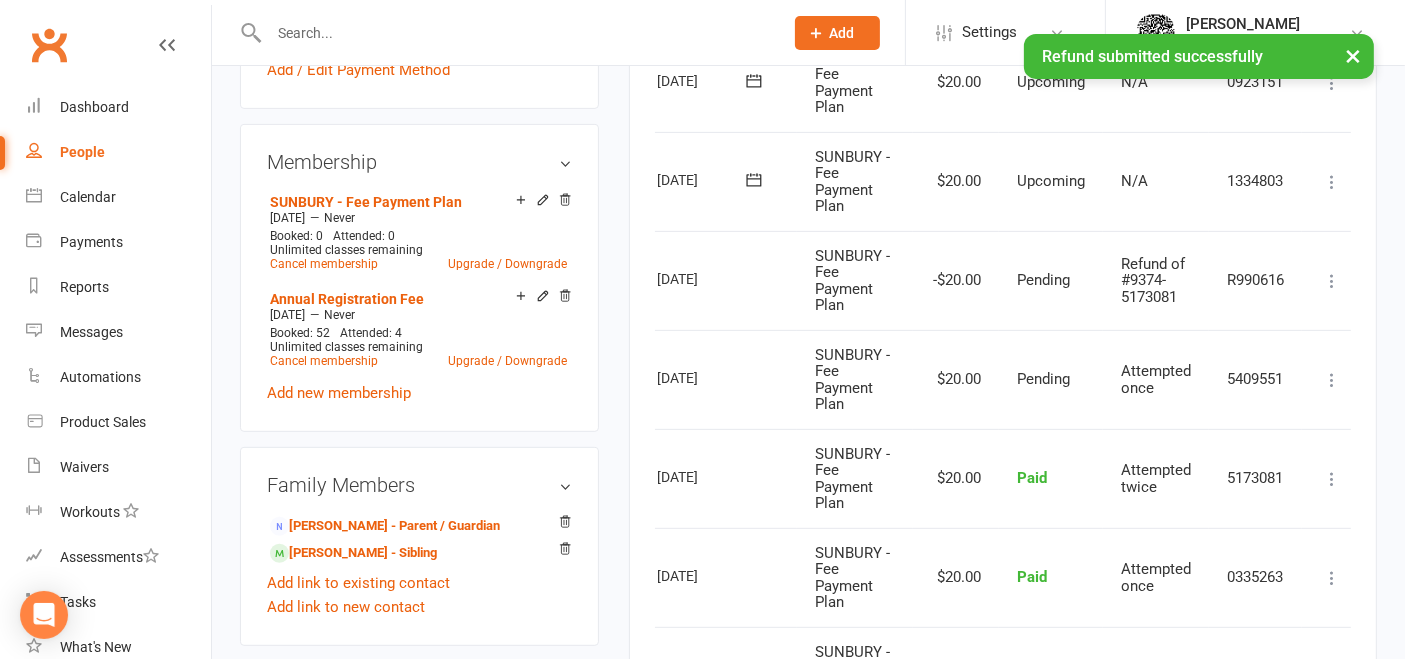 scroll, scrollTop: 0, scrollLeft: 0, axis: both 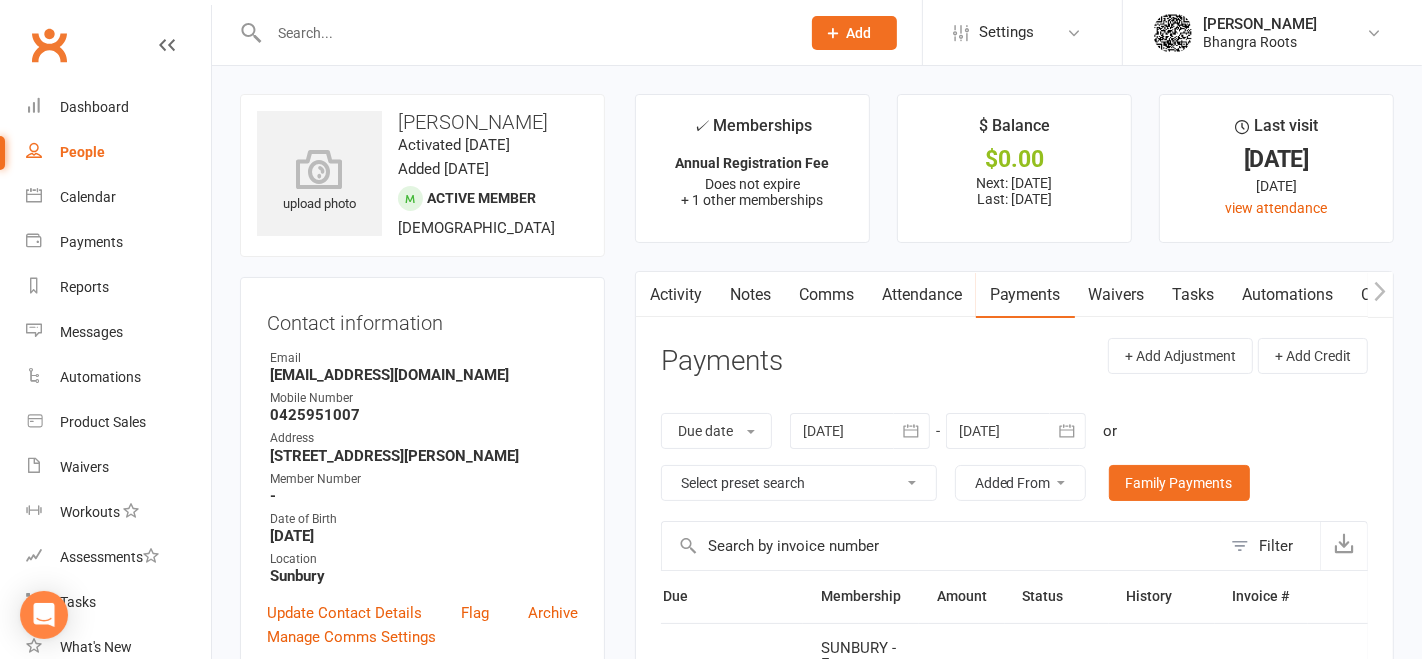 select on "100" 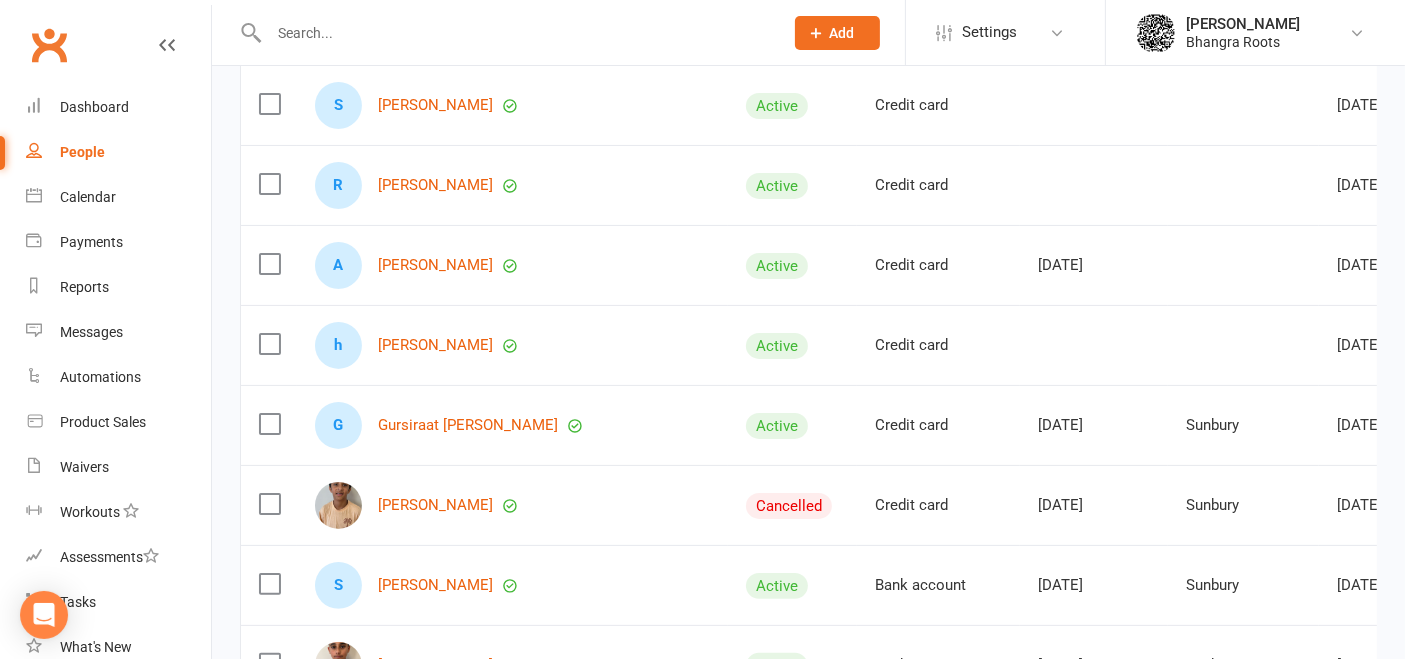 scroll, scrollTop: 111, scrollLeft: 0, axis: vertical 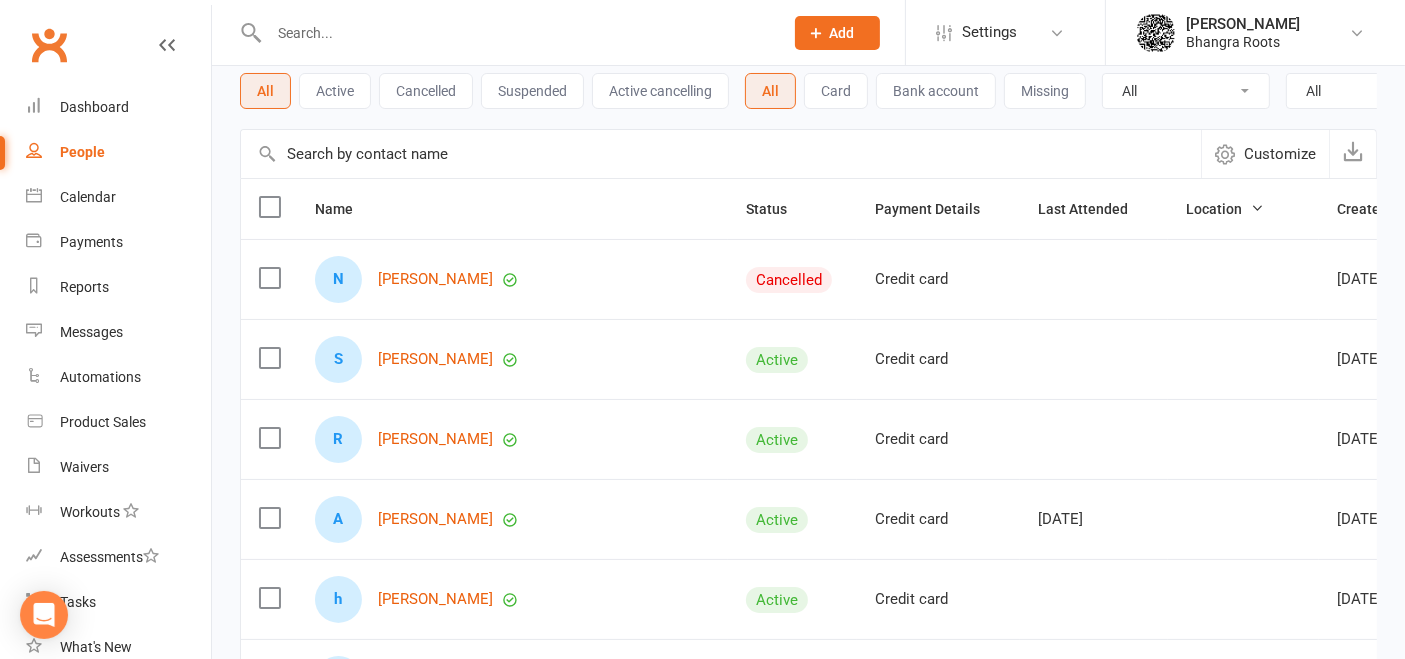 click on "Location" at bounding box center (1225, 209) 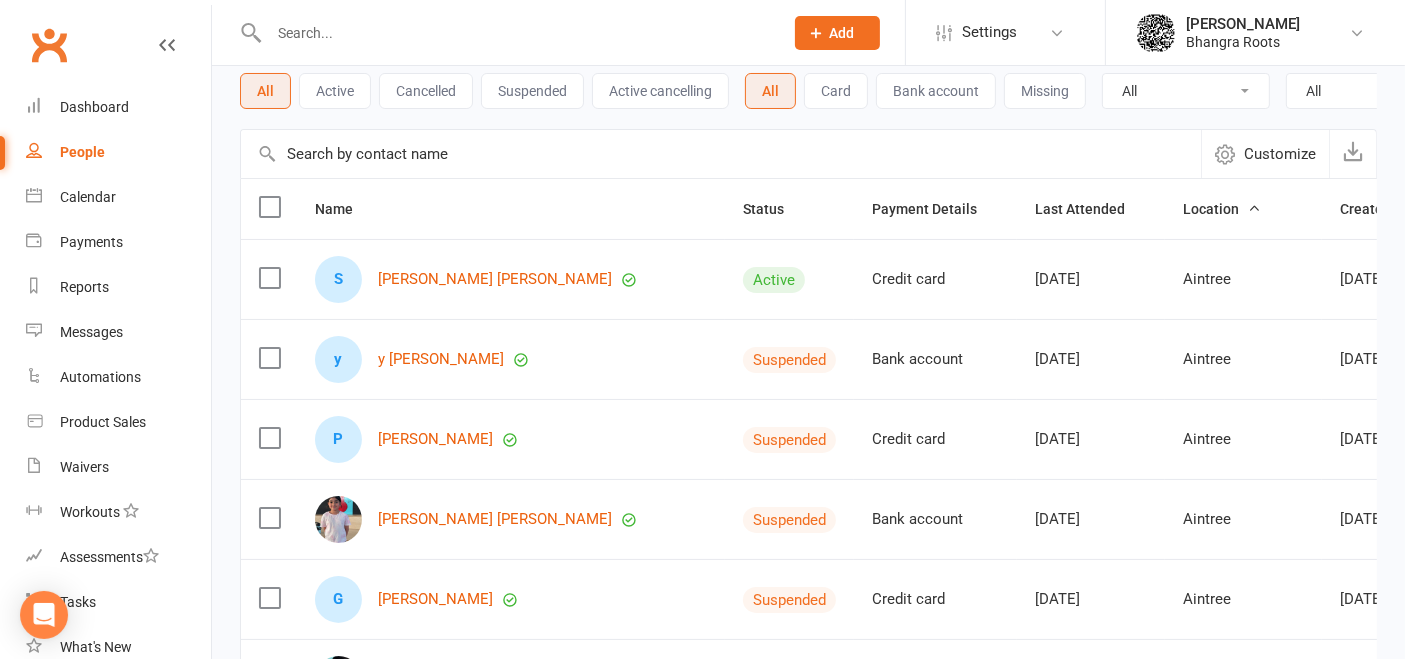click on "Location" at bounding box center (1243, 209) 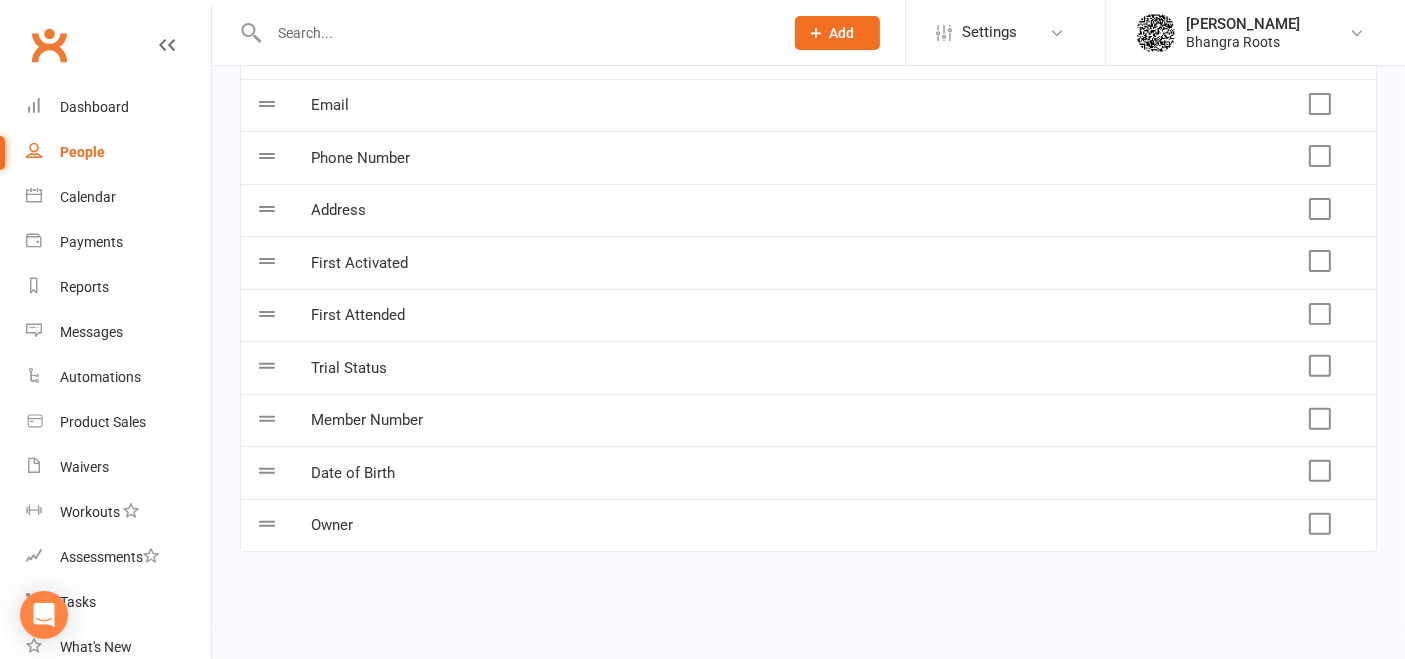 scroll, scrollTop: 0, scrollLeft: 0, axis: both 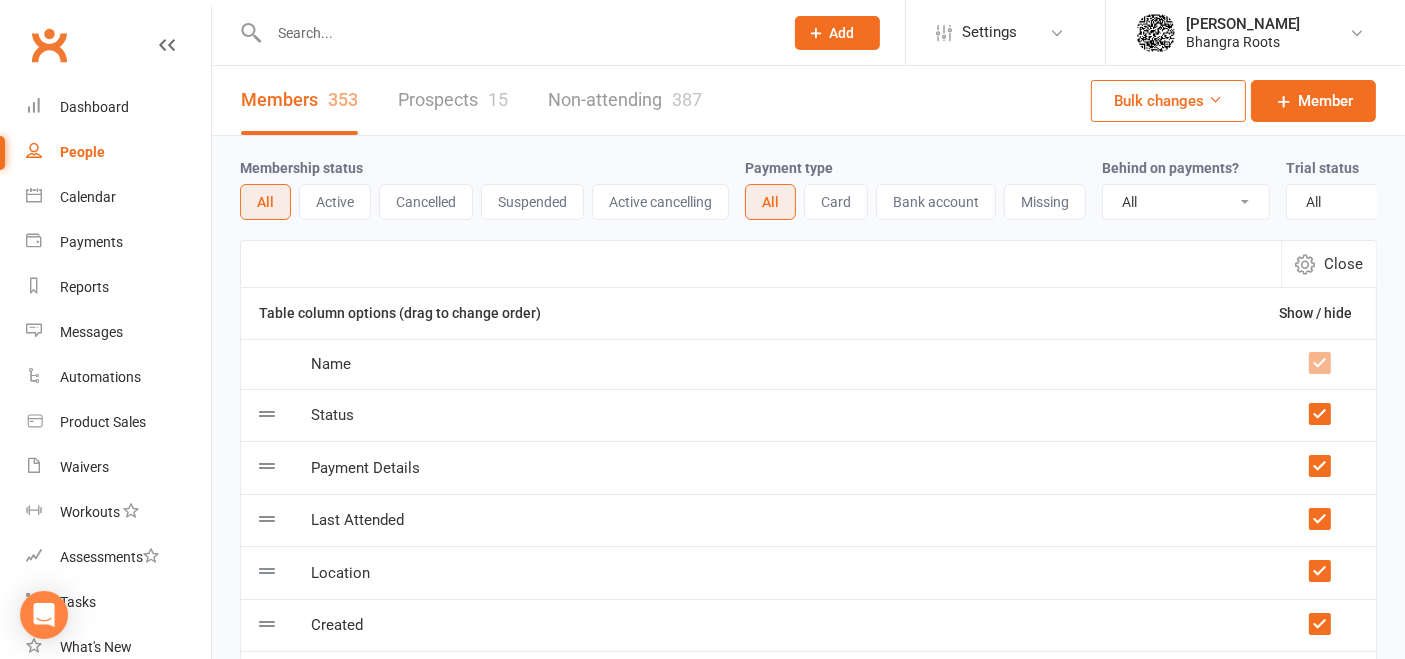 click on "All" at bounding box center (265, 202) 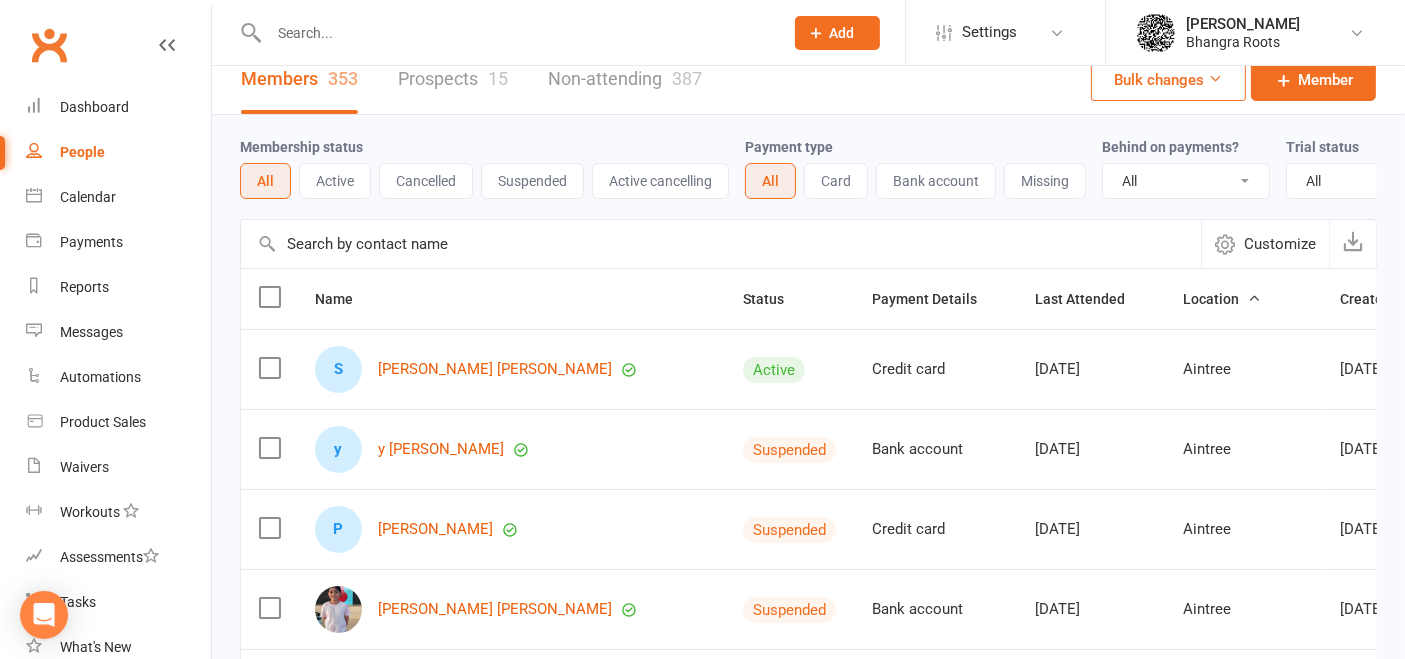 scroll, scrollTop: 0, scrollLeft: 0, axis: both 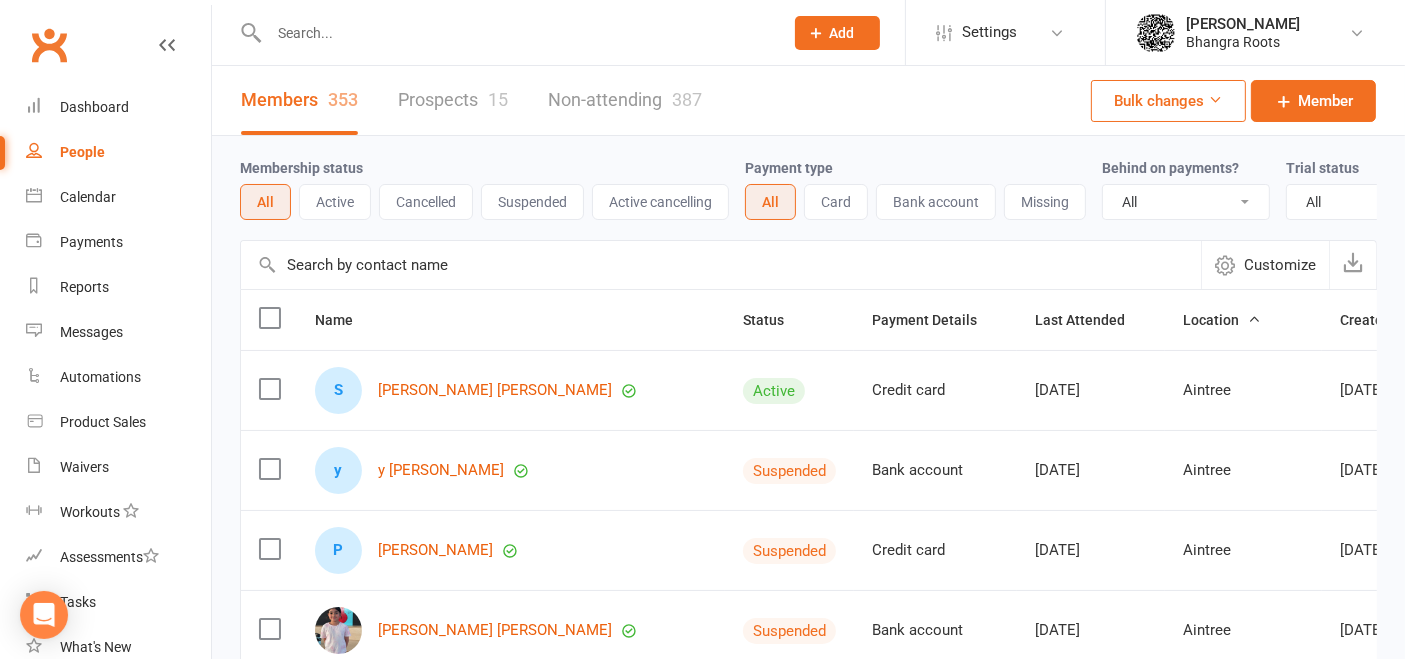 click on "Location" at bounding box center (1222, 320) 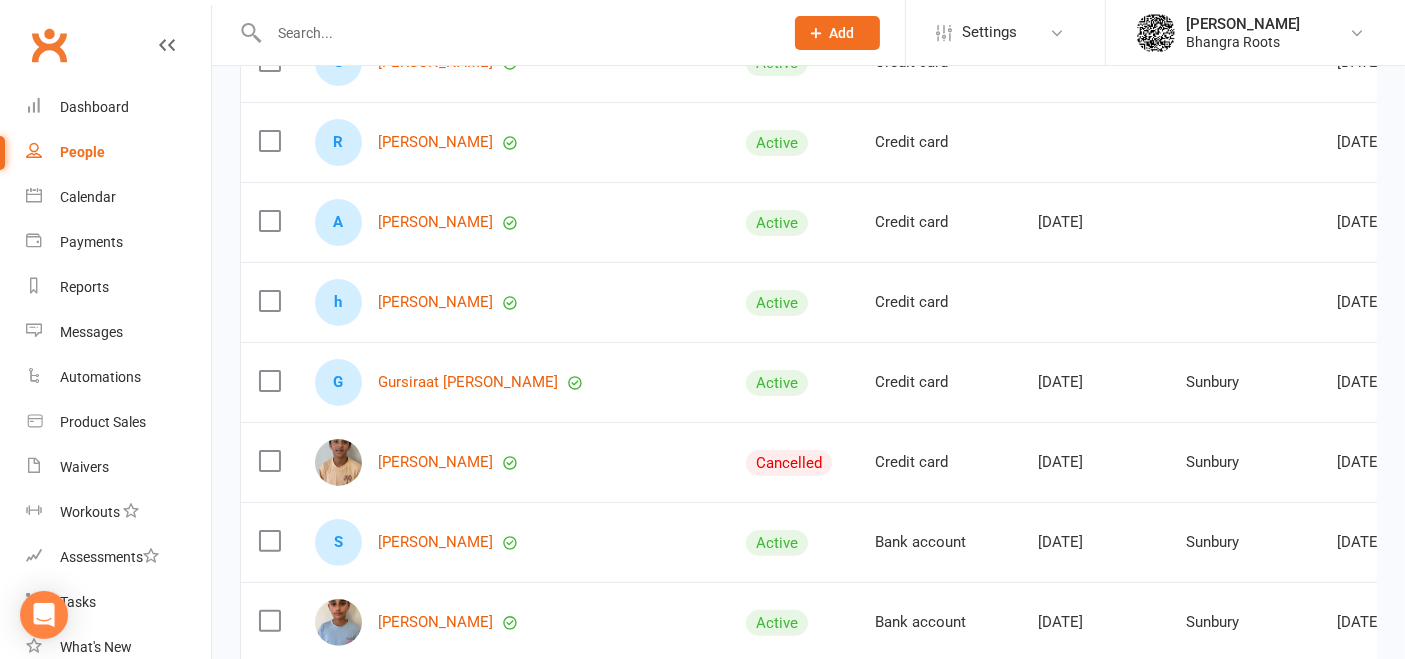 scroll, scrollTop: 411, scrollLeft: 0, axis: vertical 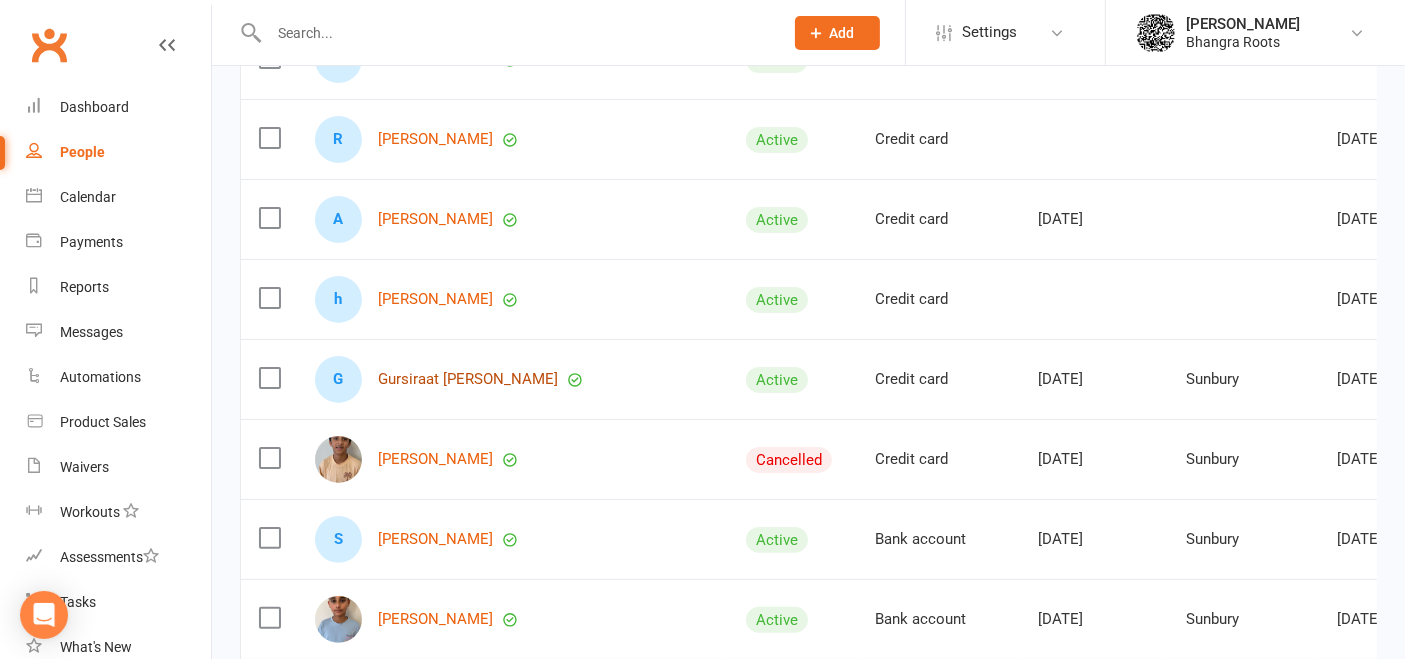 click on "Gursiraat [PERSON_NAME]" at bounding box center (468, 379) 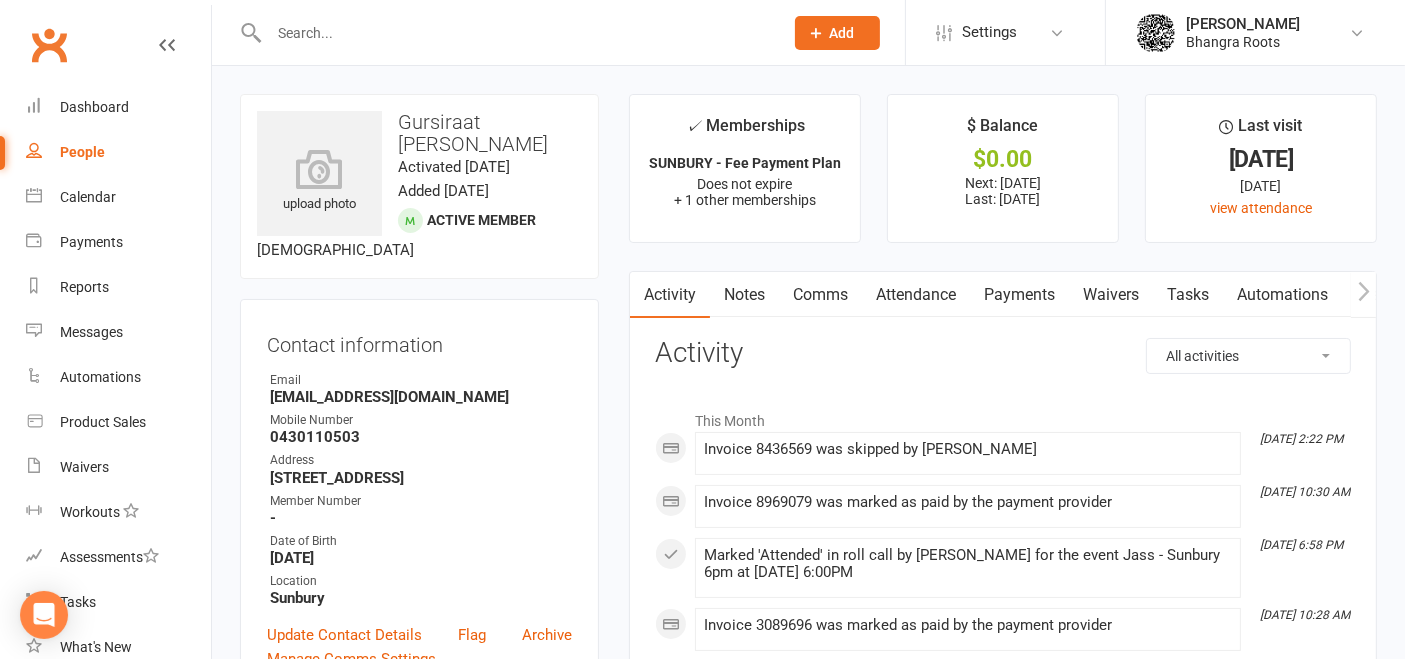 scroll, scrollTop: 1, scrollLeft: 0, axis: vertical 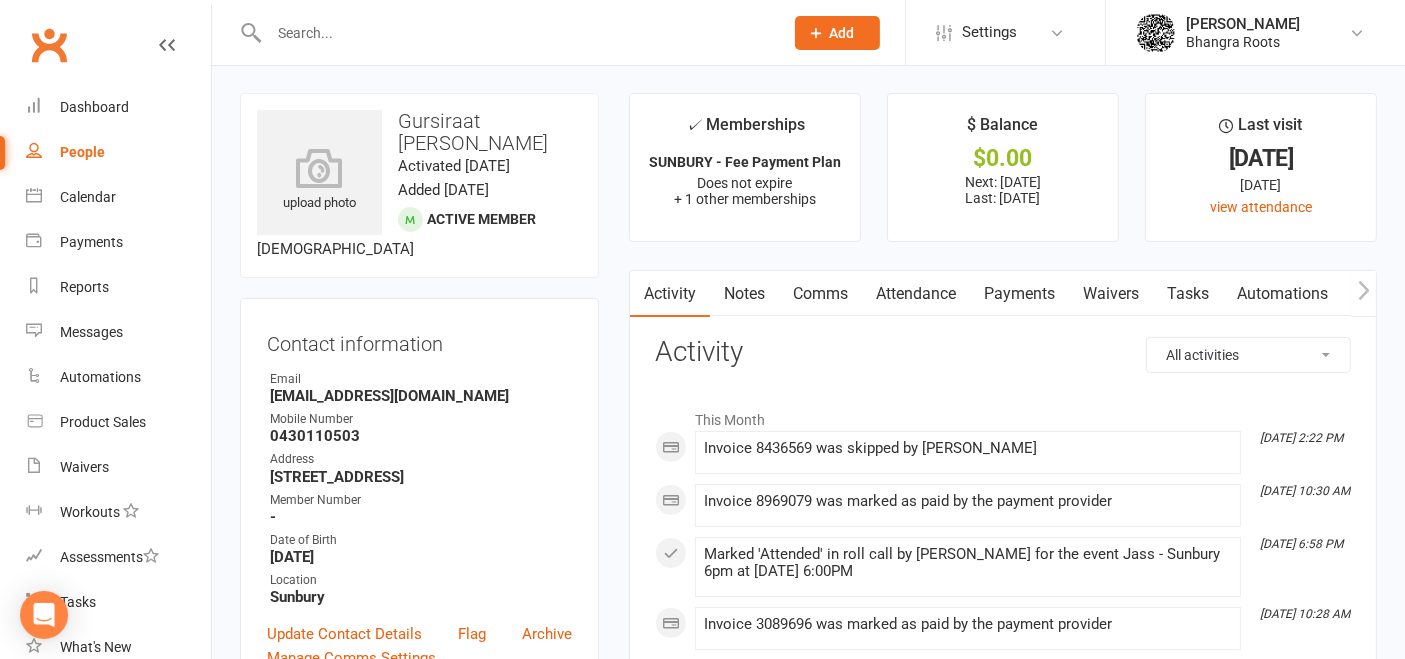 click on "Payments" at bounding box center (1019, 294) 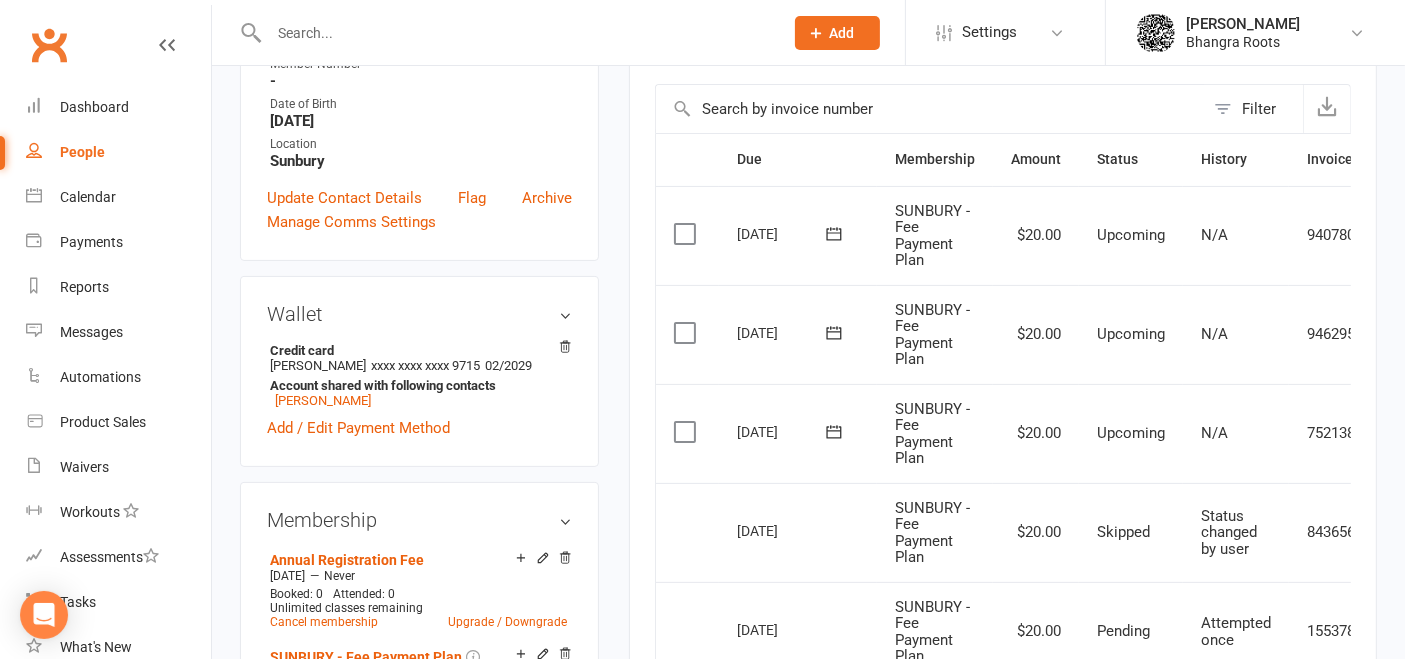 scroll, scrollTop: 499, scrollLeft: 0, axis: vertical 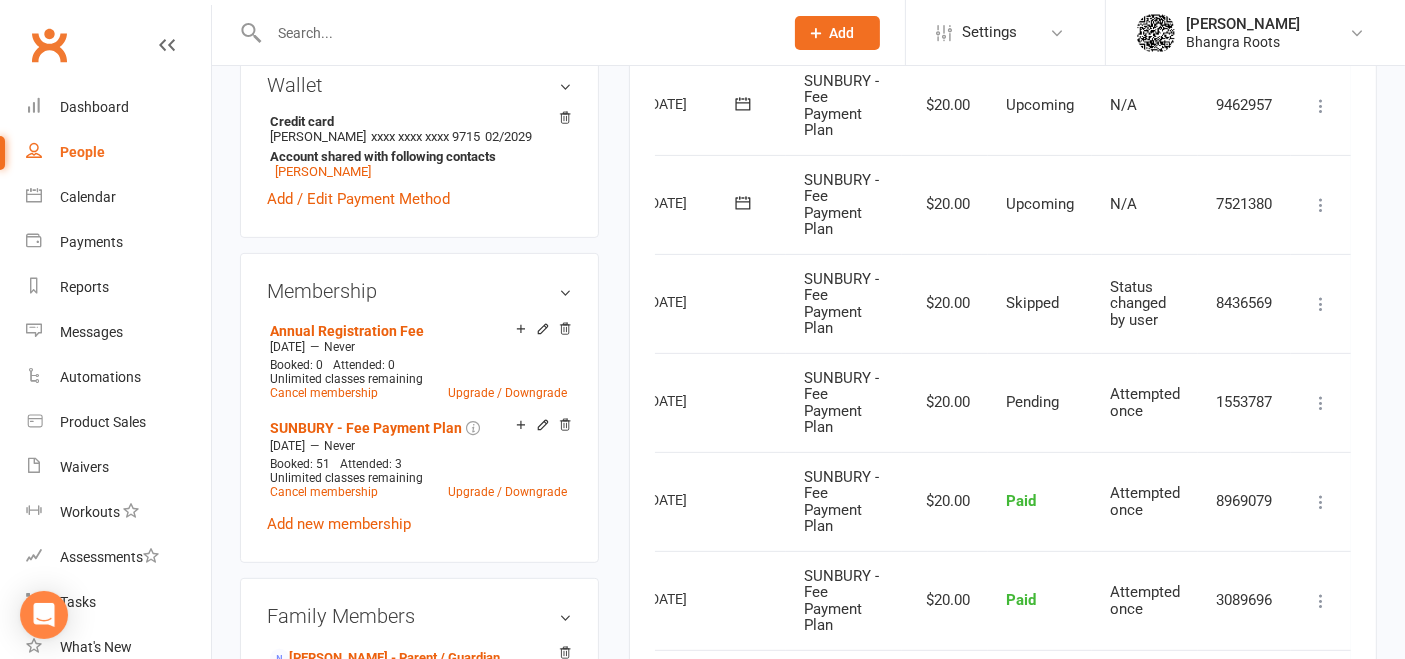 click at bounding box center [1321, 304] 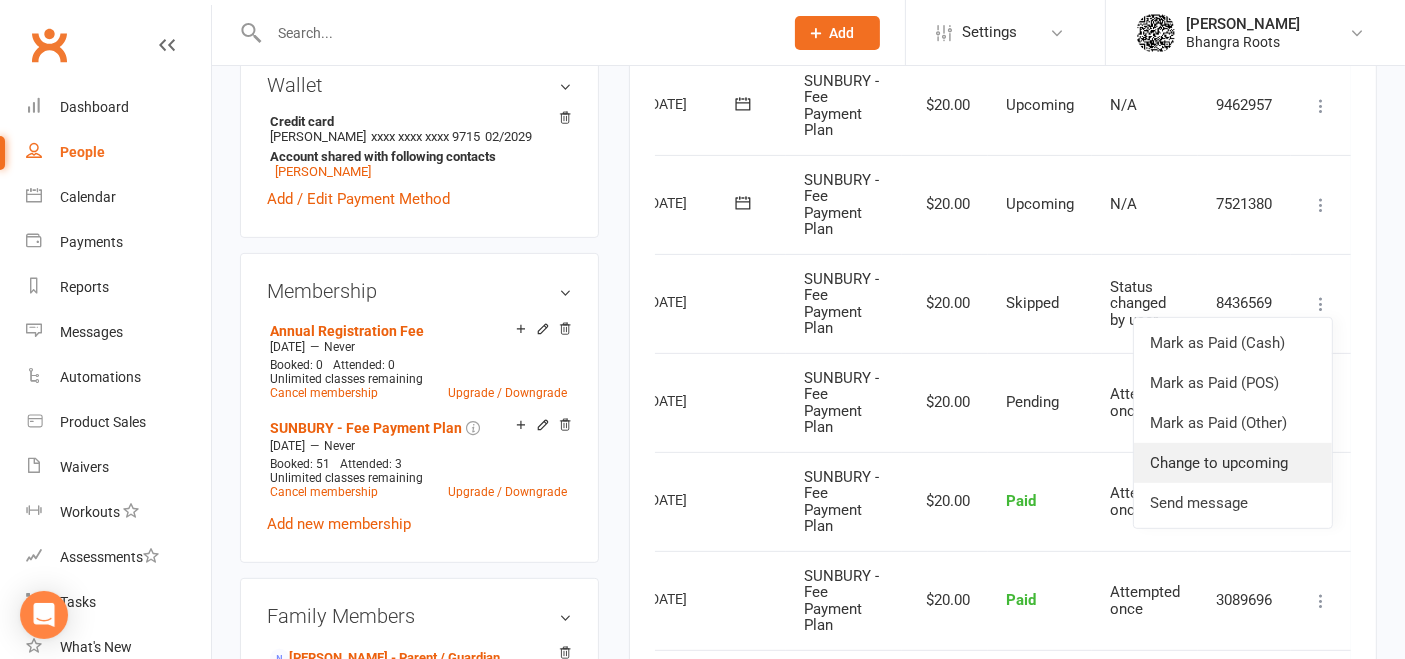click on "Change to upcoming" at bounding box center (1233, 463) 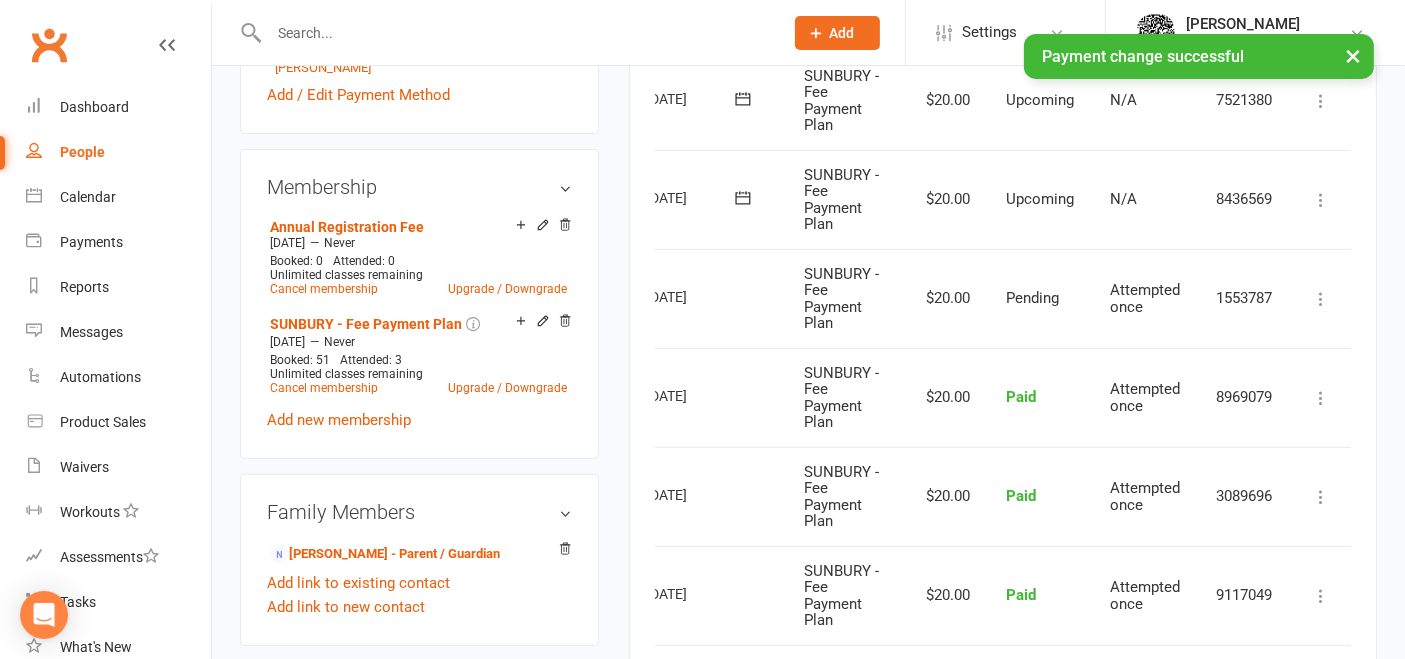 scroll, scrollTop: 771, scrollLeft: 0, axis: vertical 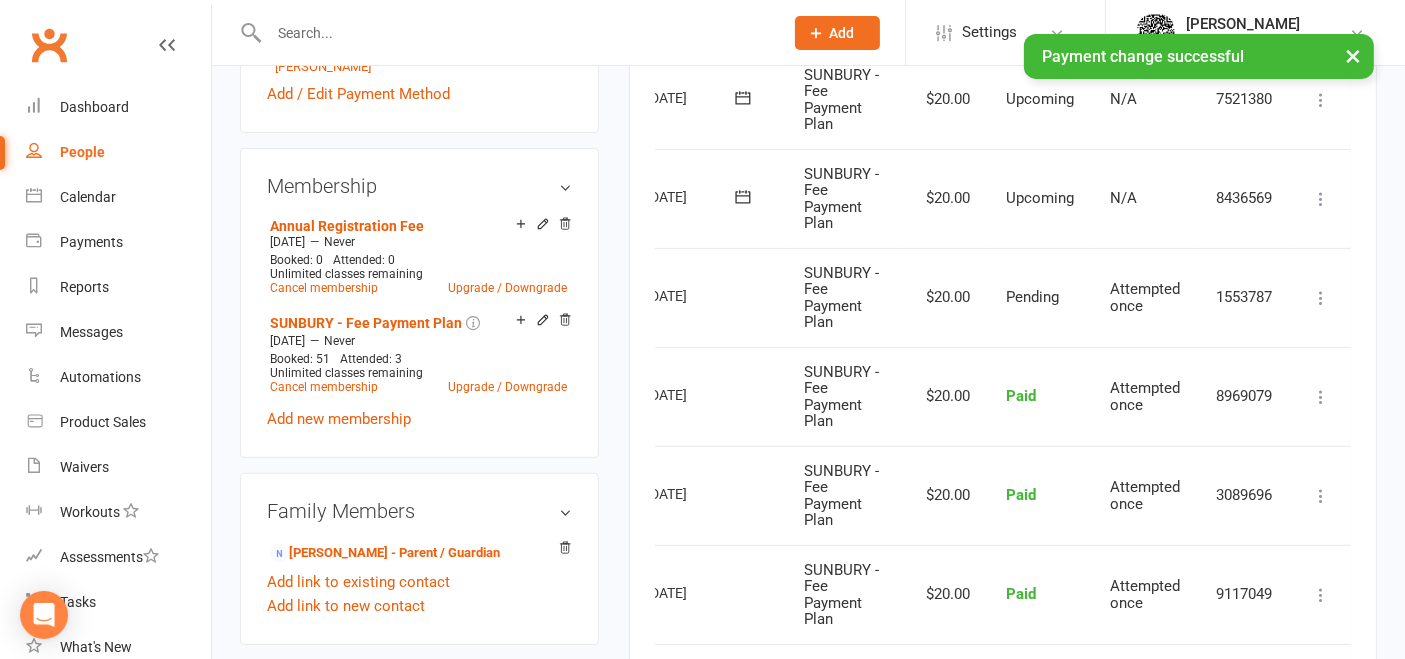 click at bounding box center (1321, 397) 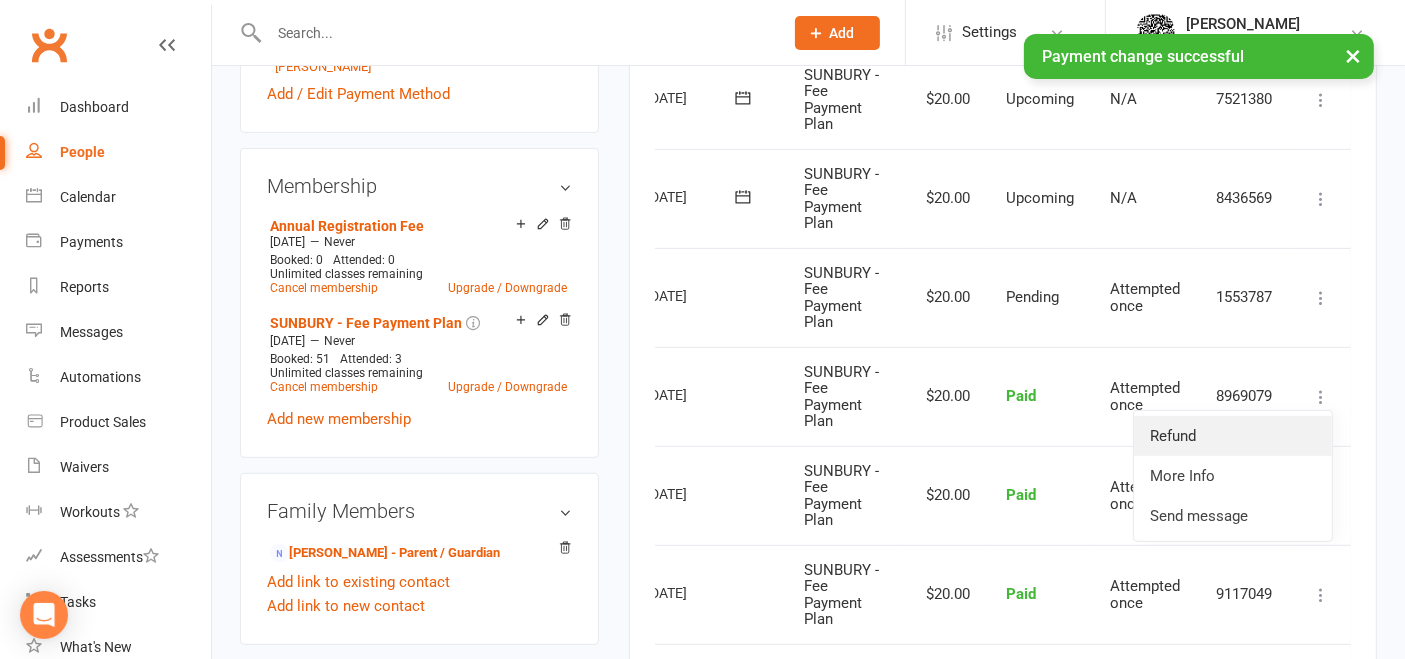 click on "Refund" at bounding box center [1233, 436] 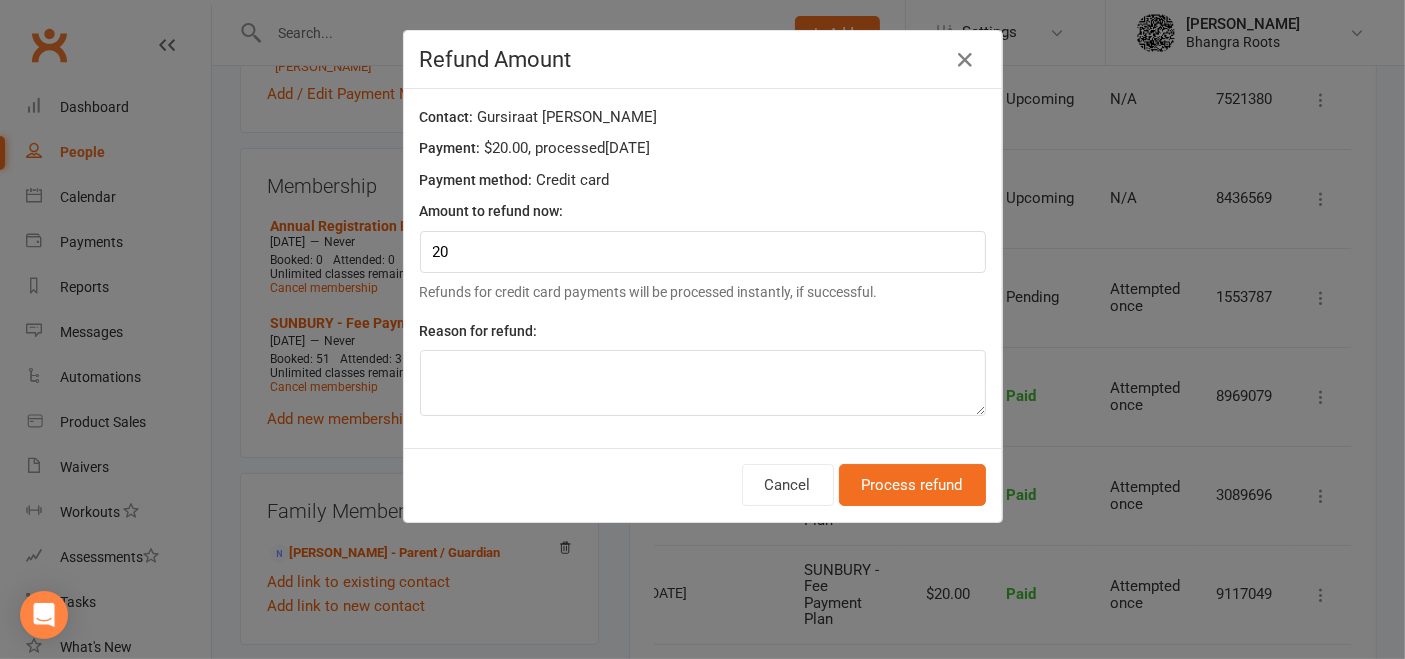 scroll, scrollTop: 0, scrollLeft: 80, axis: horizontal 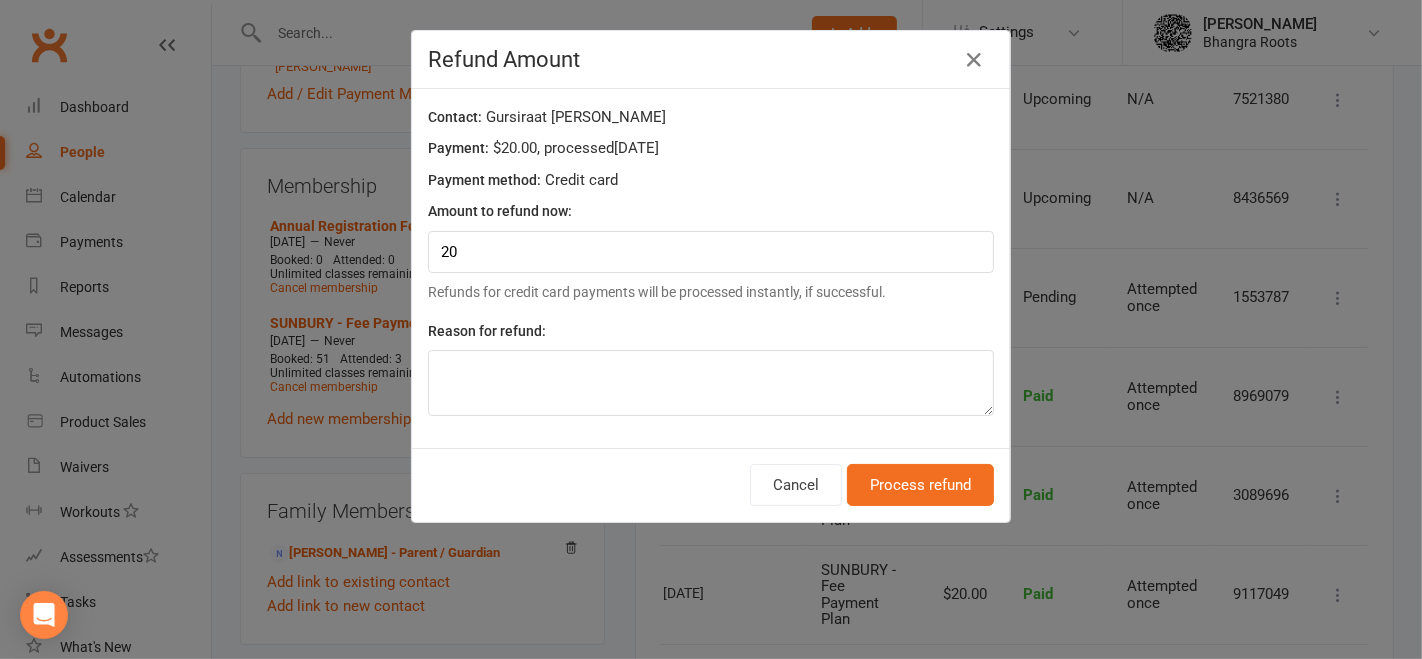 drag, startPoint x: 1201, startPoint y: 427, endPoint x: 853, endPoint y: 401, distance: 348.9699 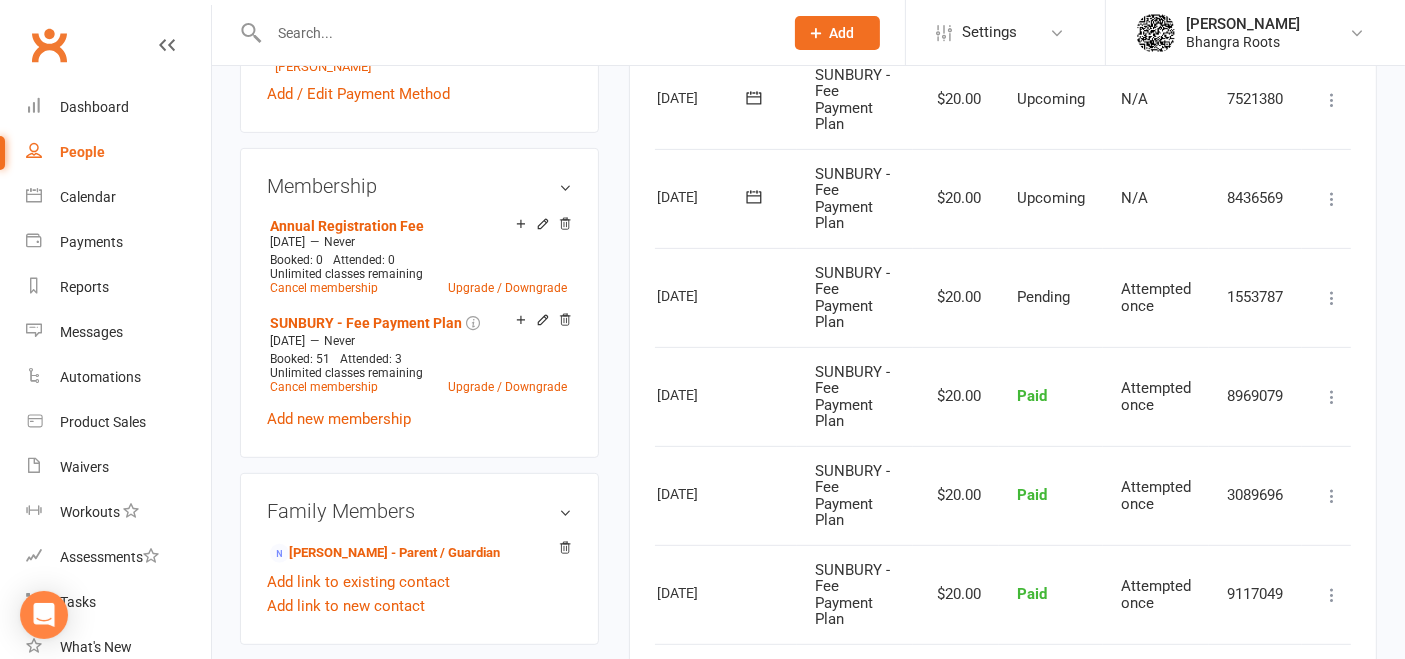 click on "Refund  More Info Send message" at bounding box center [1332, 396] 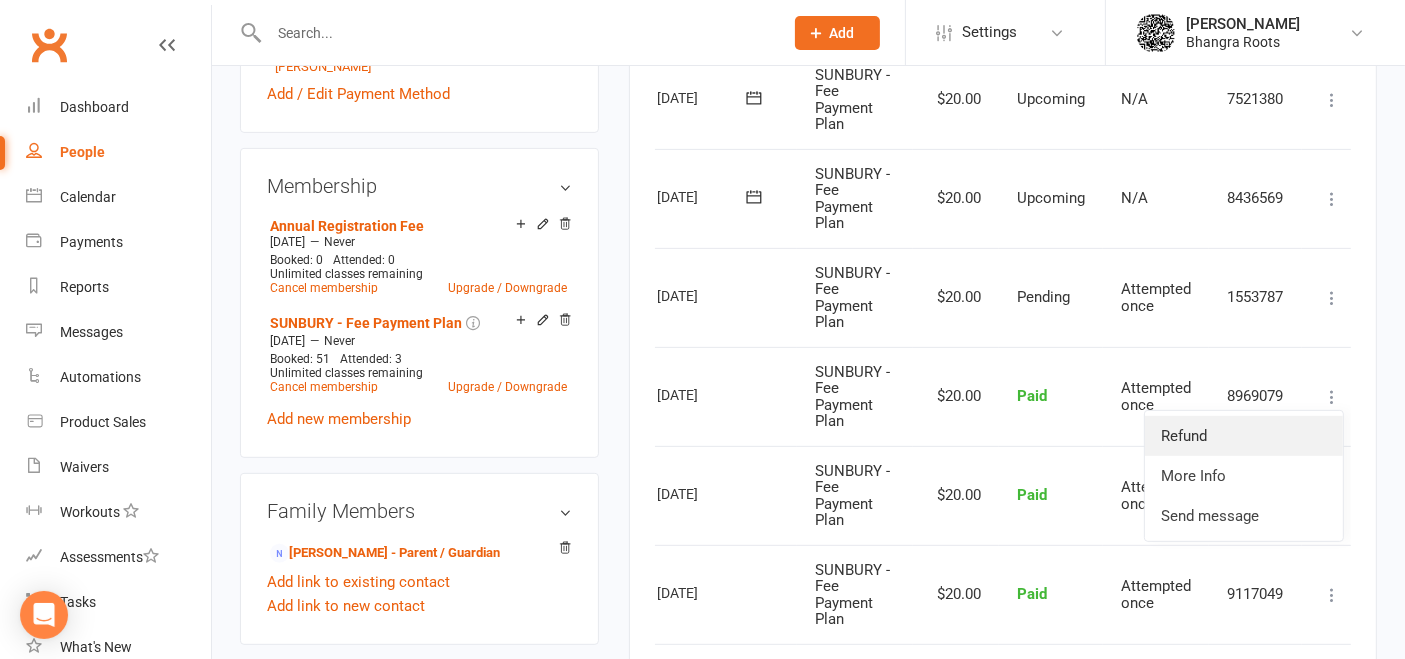 click on "Refund" at bounding box center [1244, 436] 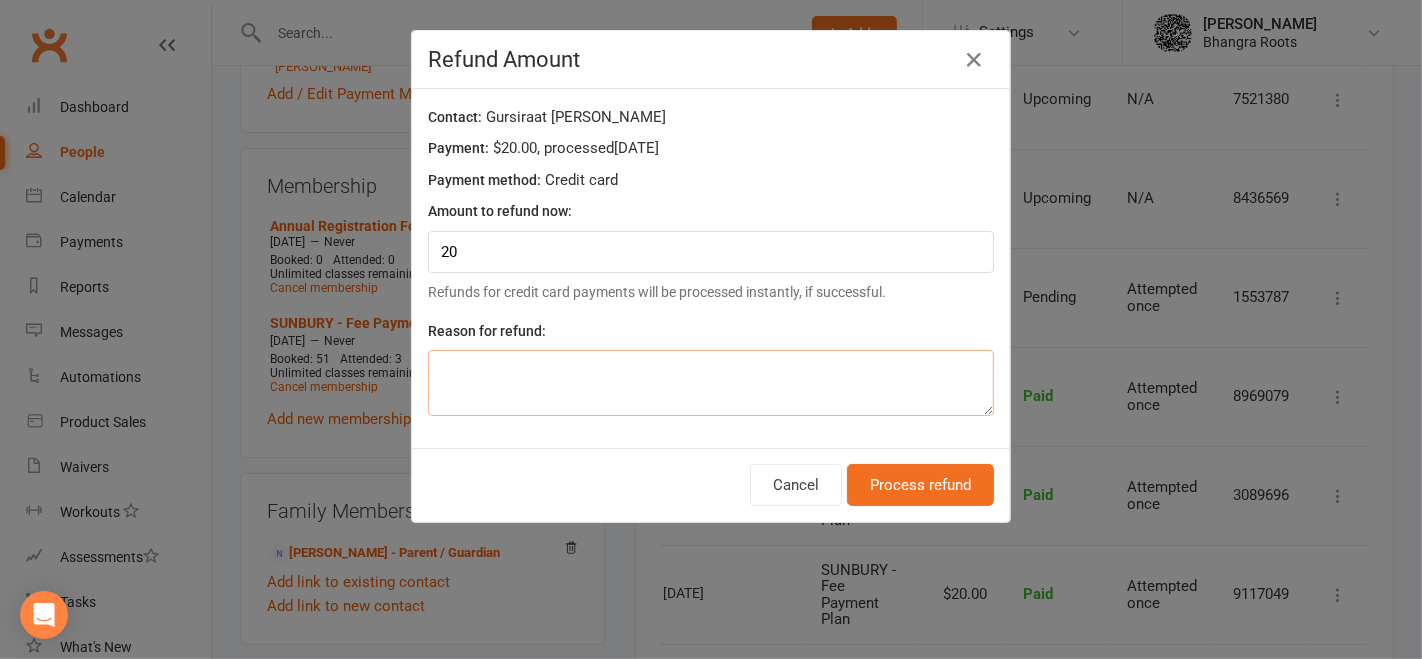 click at bounding box center [711, 383] 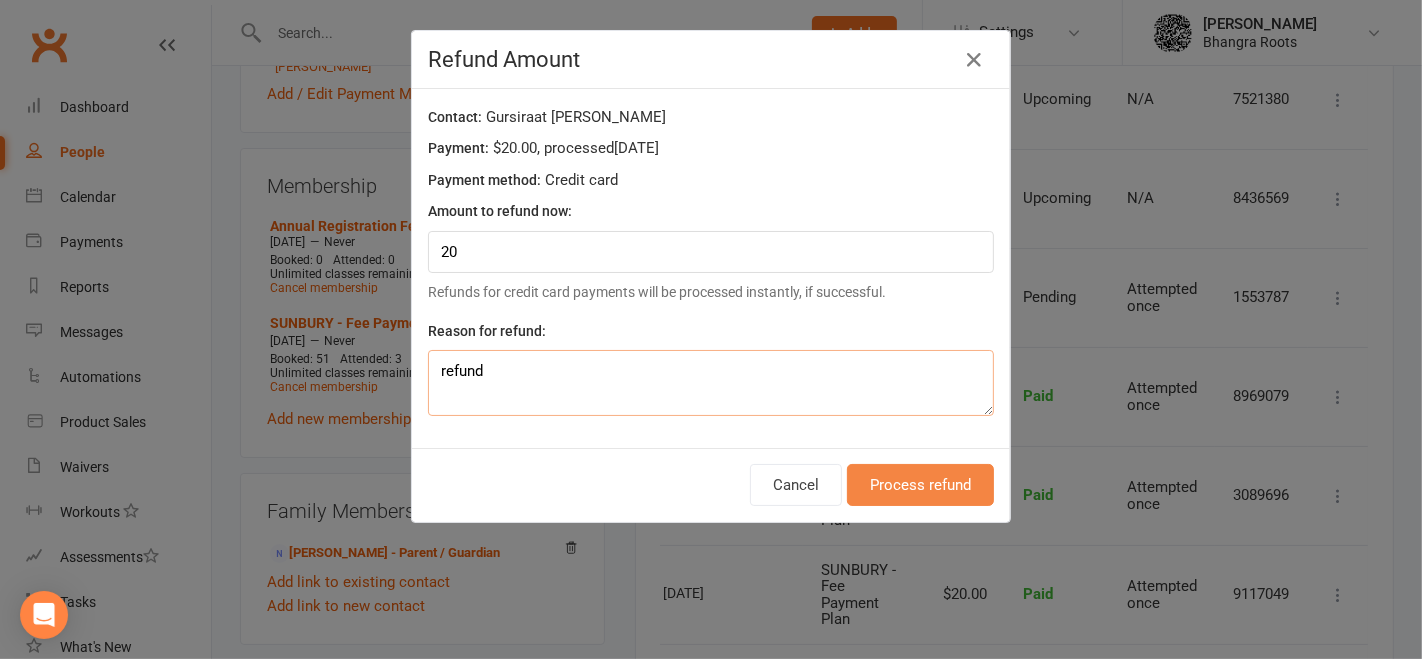 type on "refund" 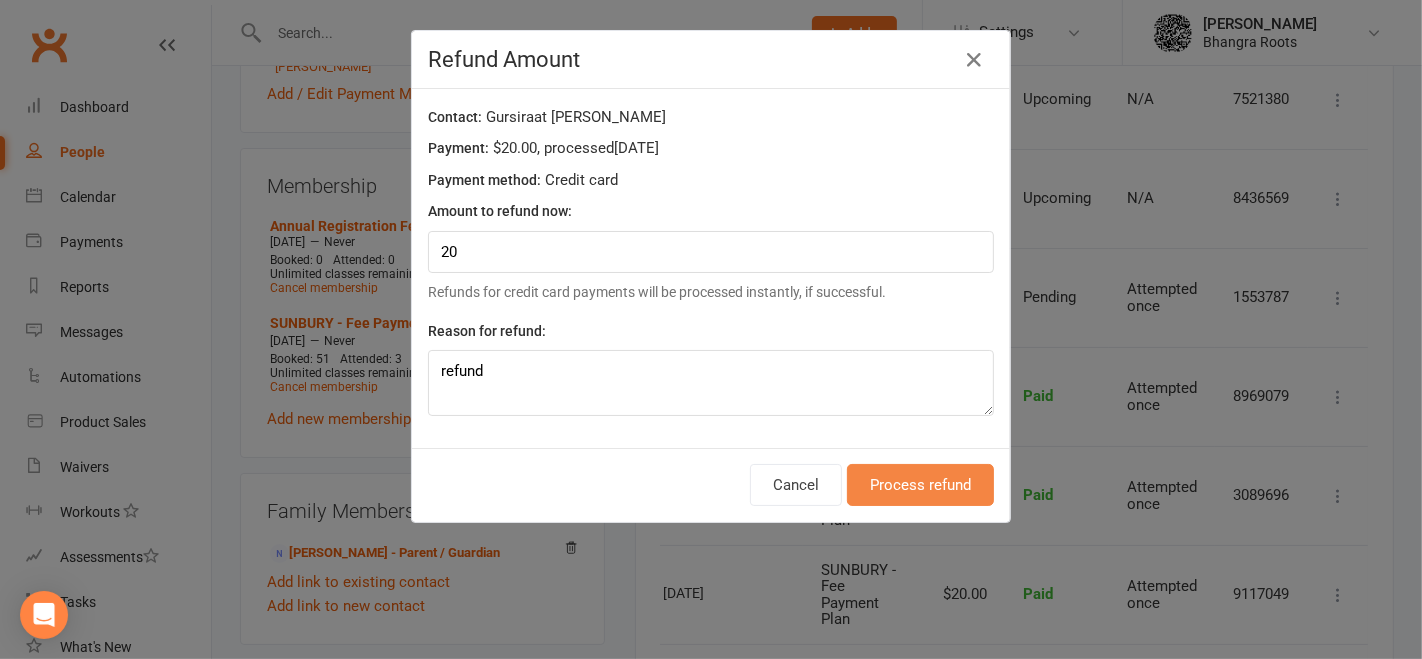 click on "Process refund" at bounding box center [920, 485] 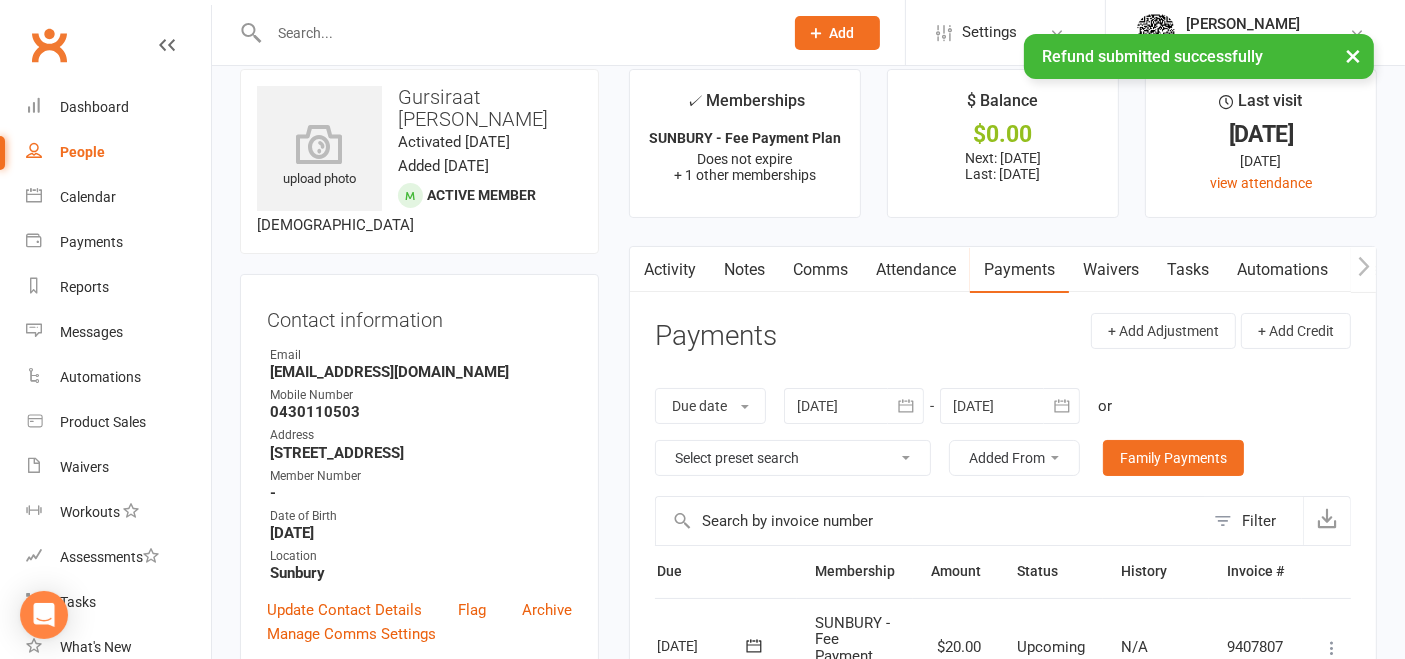 scroll, scrollTop: 0, scrollLeft: 0, axis: both 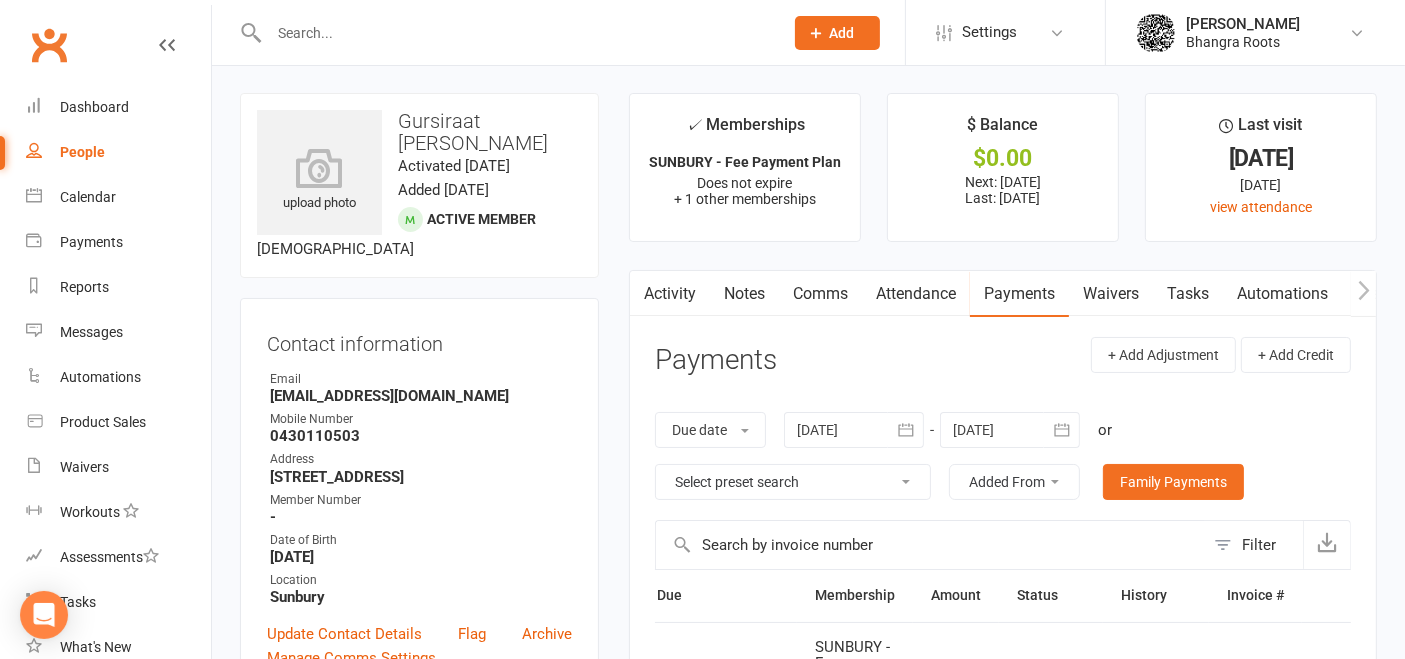 select on "100" 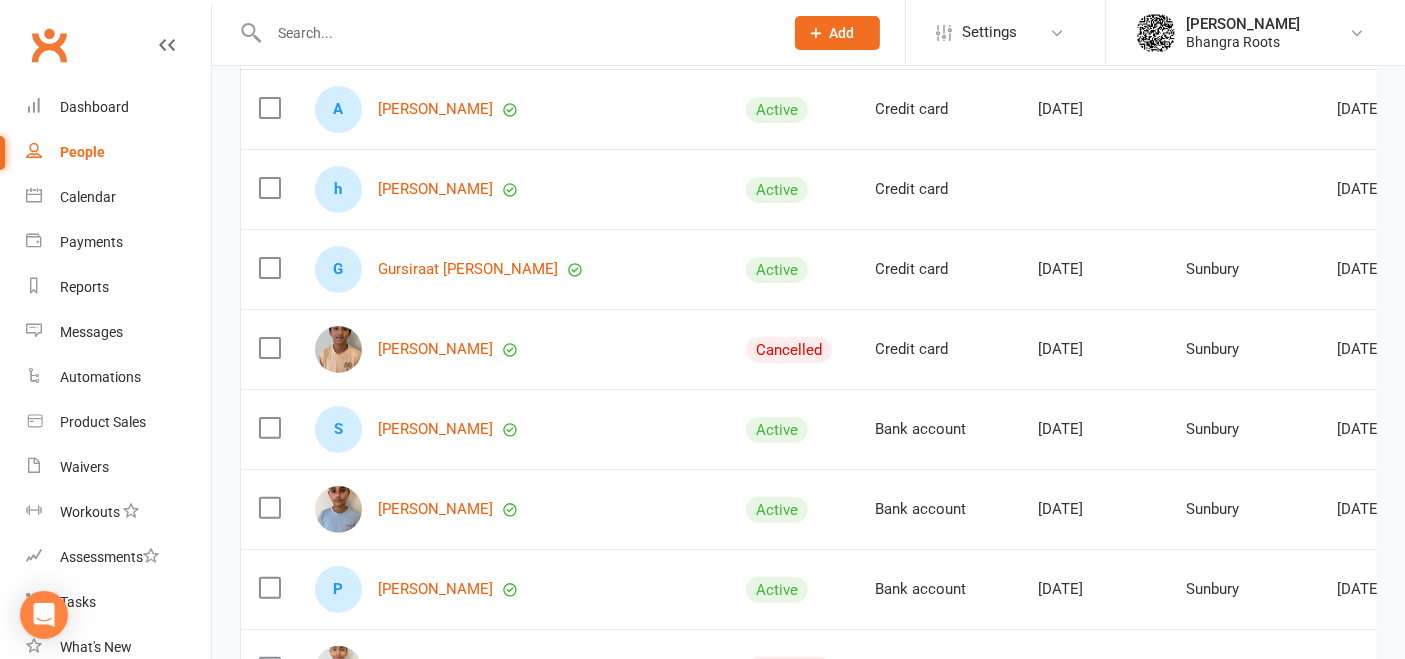 scroll, scrollTop: 522, scrollLeft: 0, axis: vertical 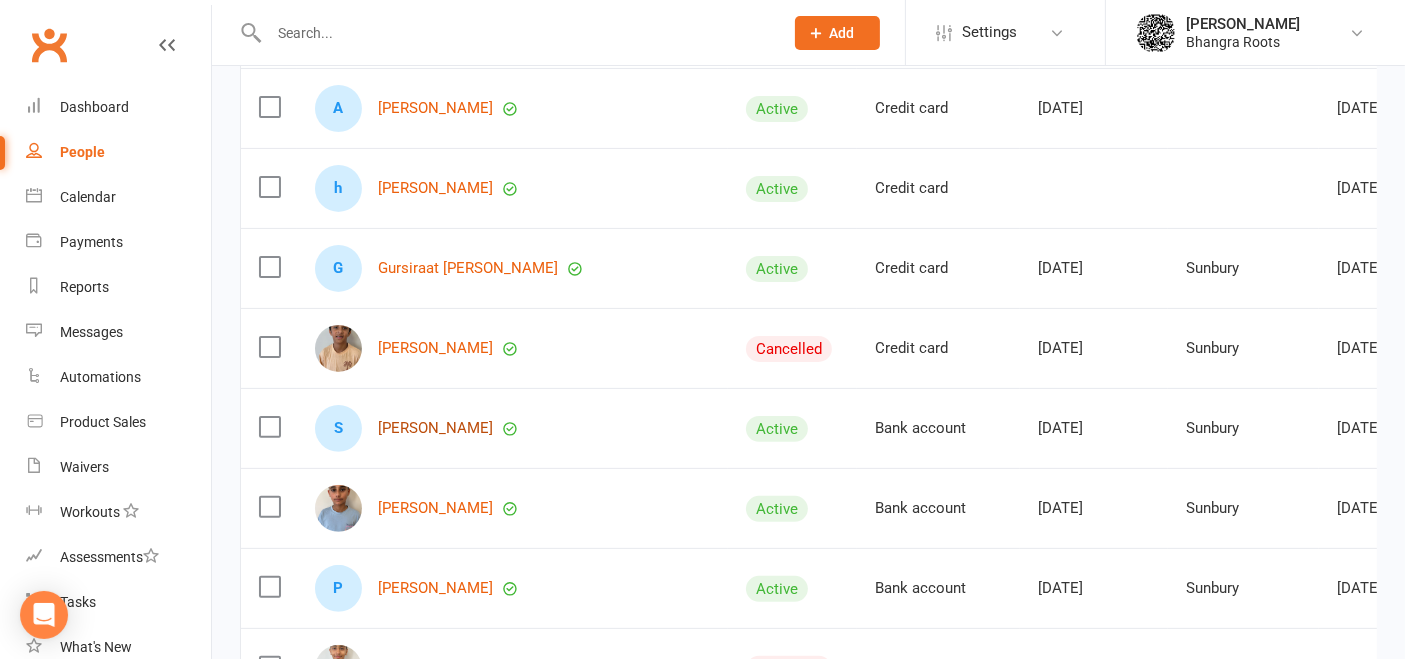 click on "[PERSON_NAME]" at bounding box center (435, 428) 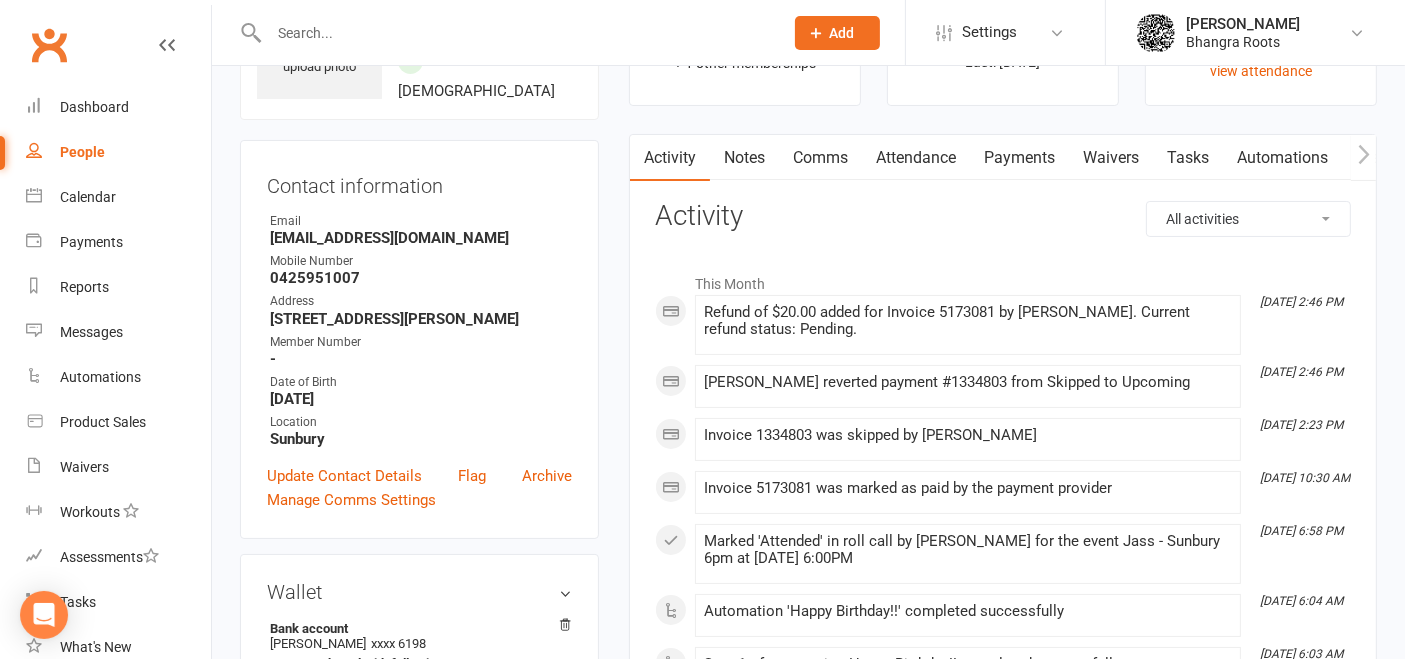 scroll, scrollTop: 139, scrollLeft: 0, axis: vertical 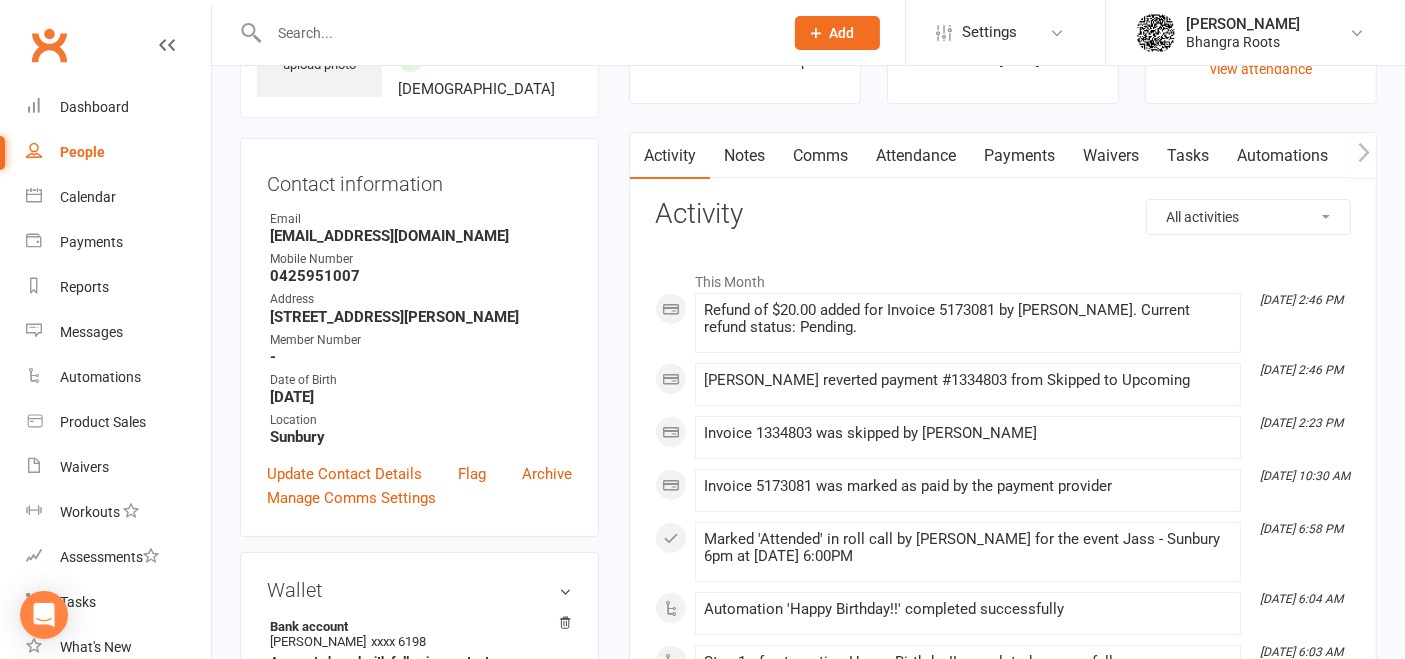 select on "100" 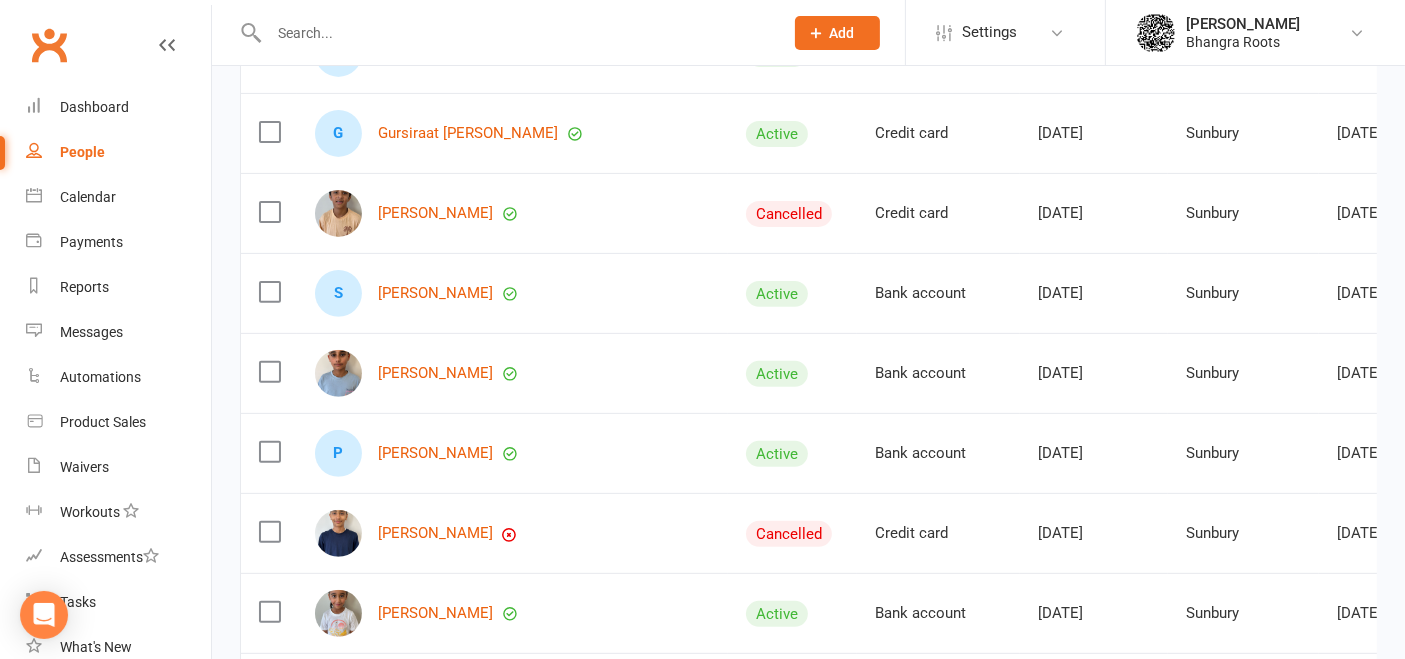 scroll, scrollTop: 686, scrollLeft: 0, axis: vertical 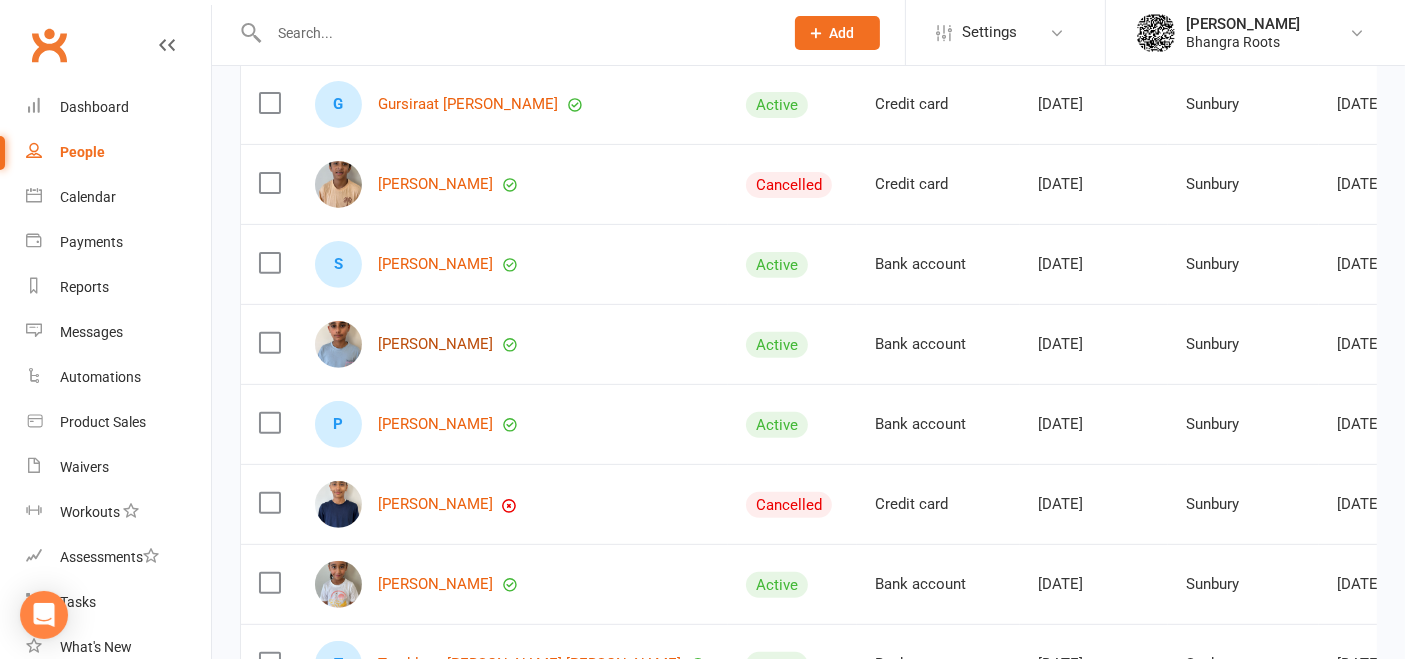 click on "[PERSON_NAME]" at bounding box center (435, 344) 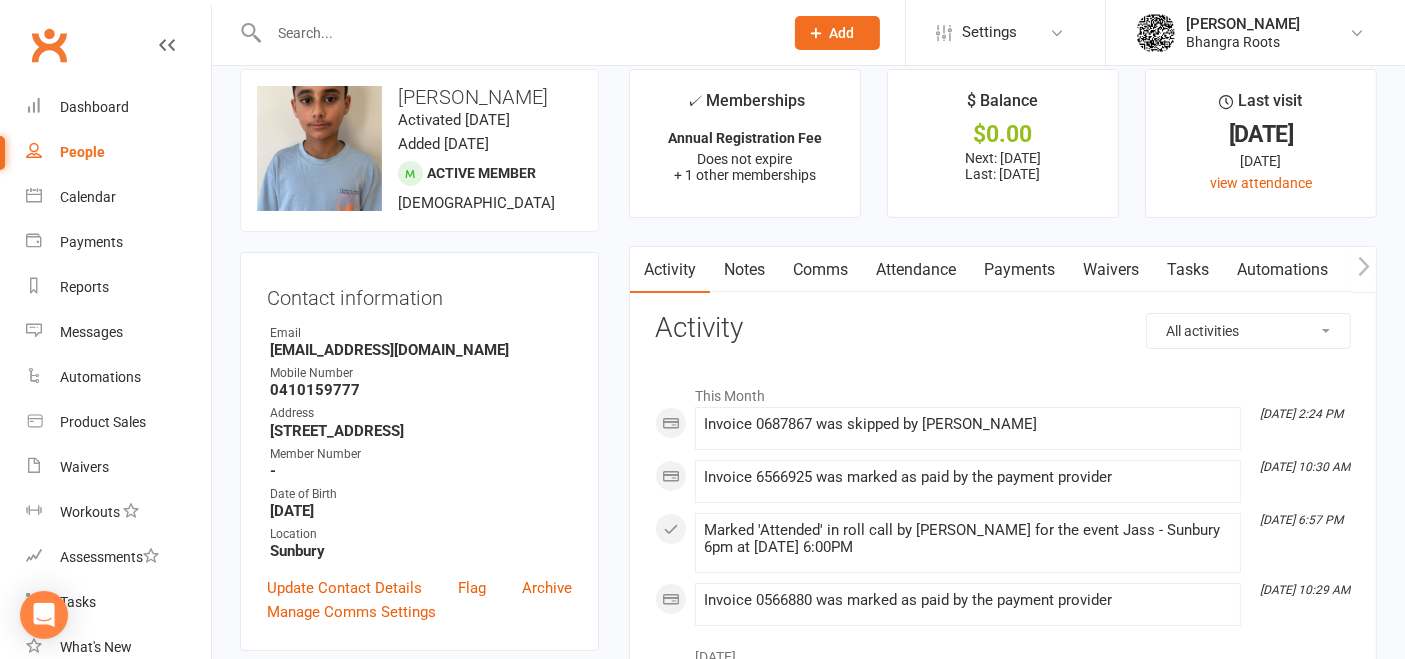 scroll, scrollTop: 26, scrollLeft: 0, axis: vertical 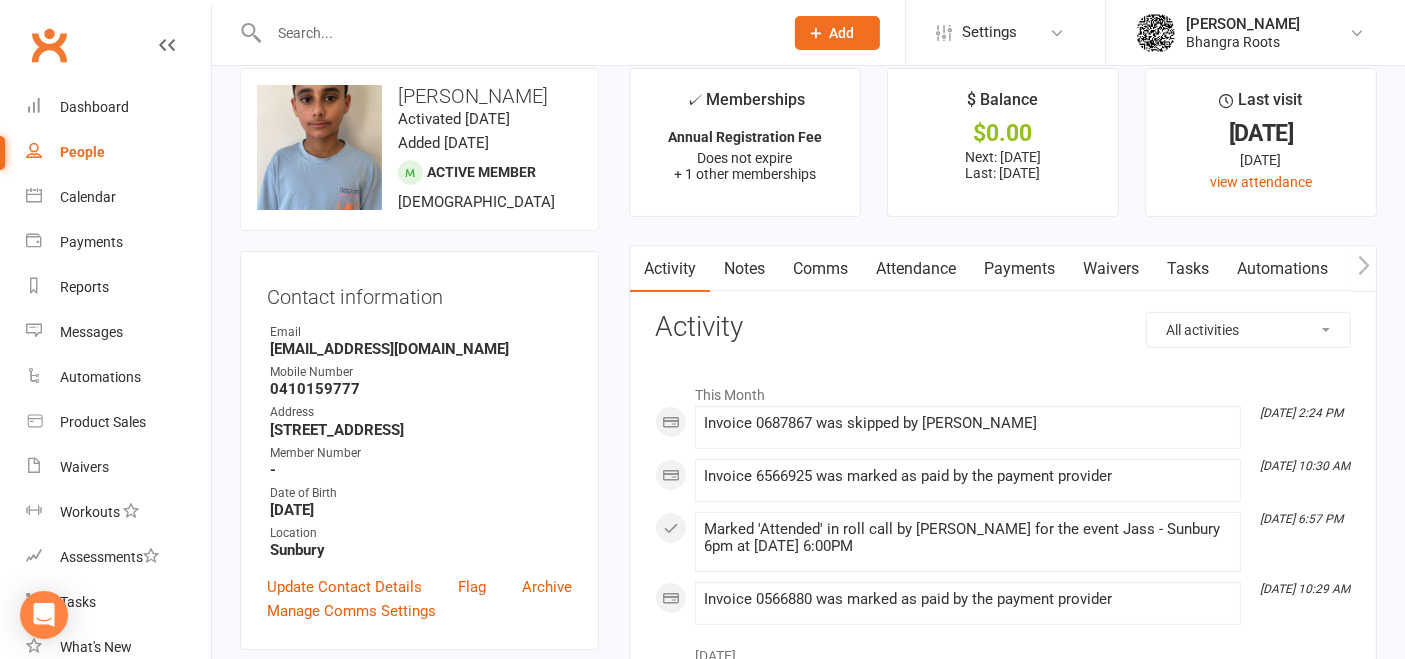 click on "Payments" at bounding box center [1019, 269] 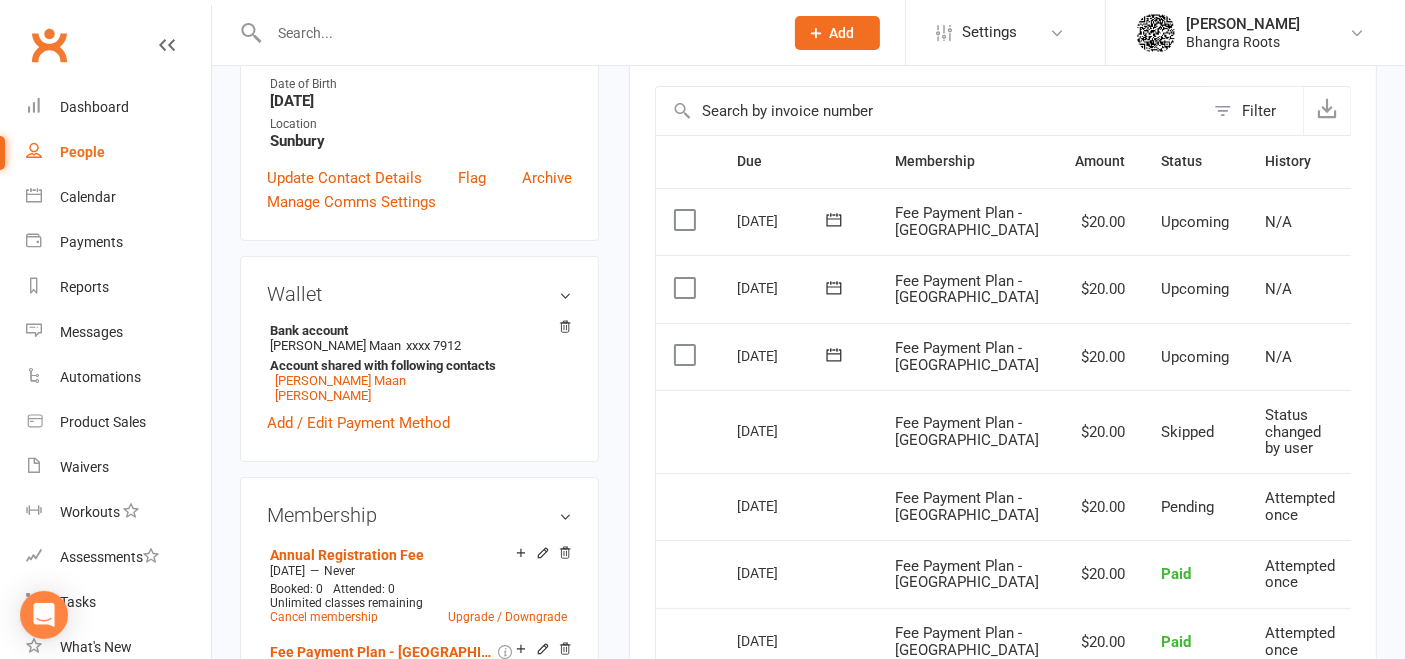 scroll, scrollTop: 564, scrollLeft: 0, axis: vertical 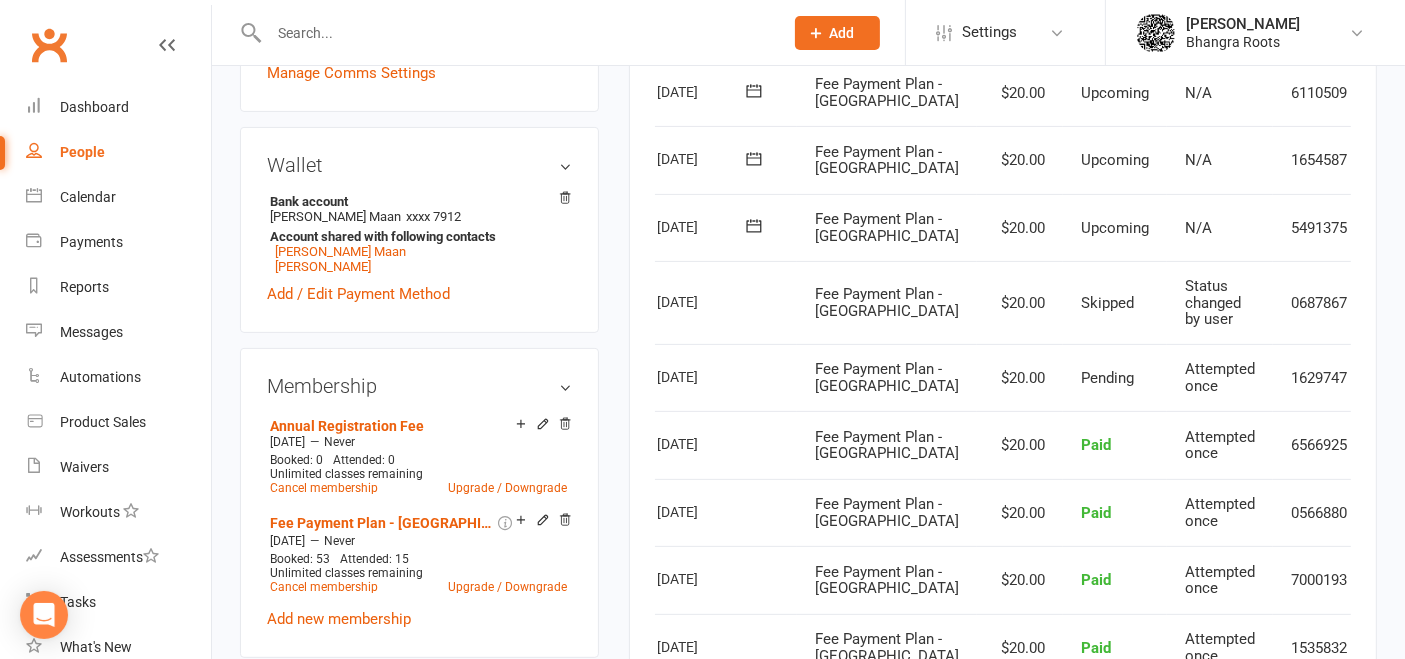 click at bounding box center (1396, 303) 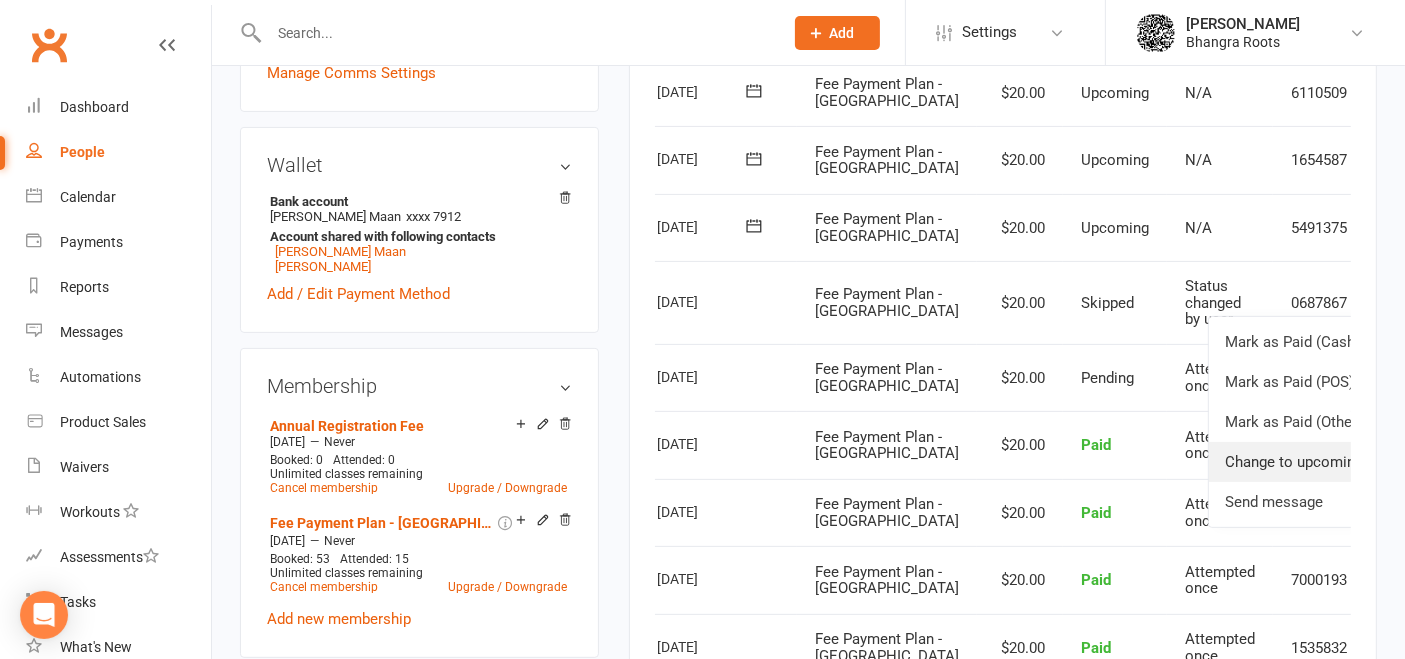 click on "Change to upcoming" at bounding box center (1308, 462) 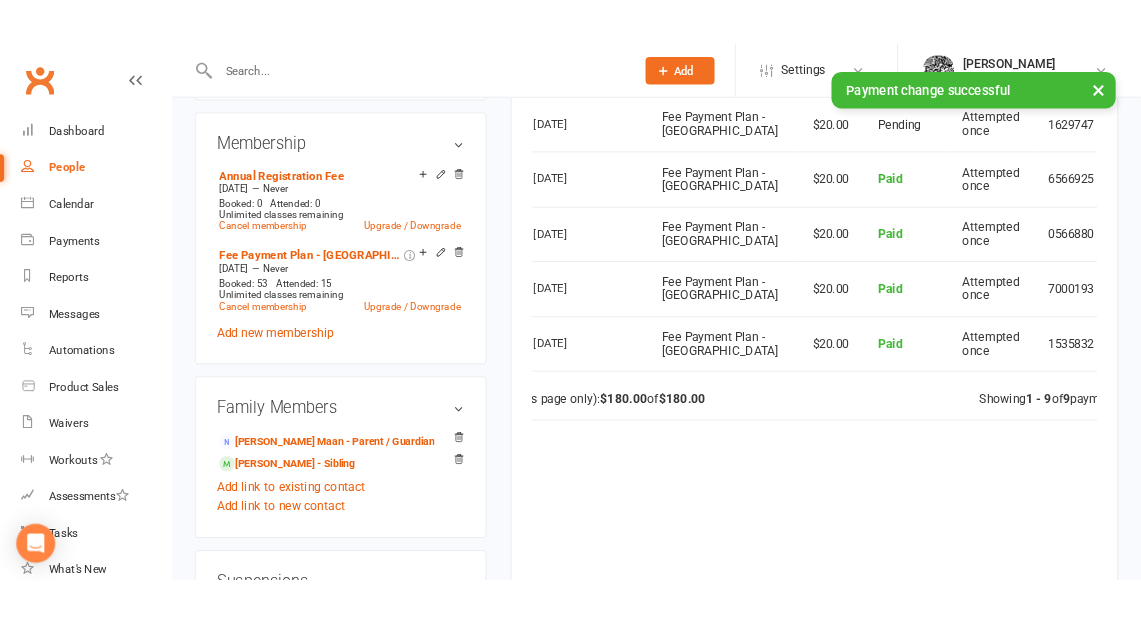 scroll, scrollTop: 828, scrollLeft: 0, axis: vertical 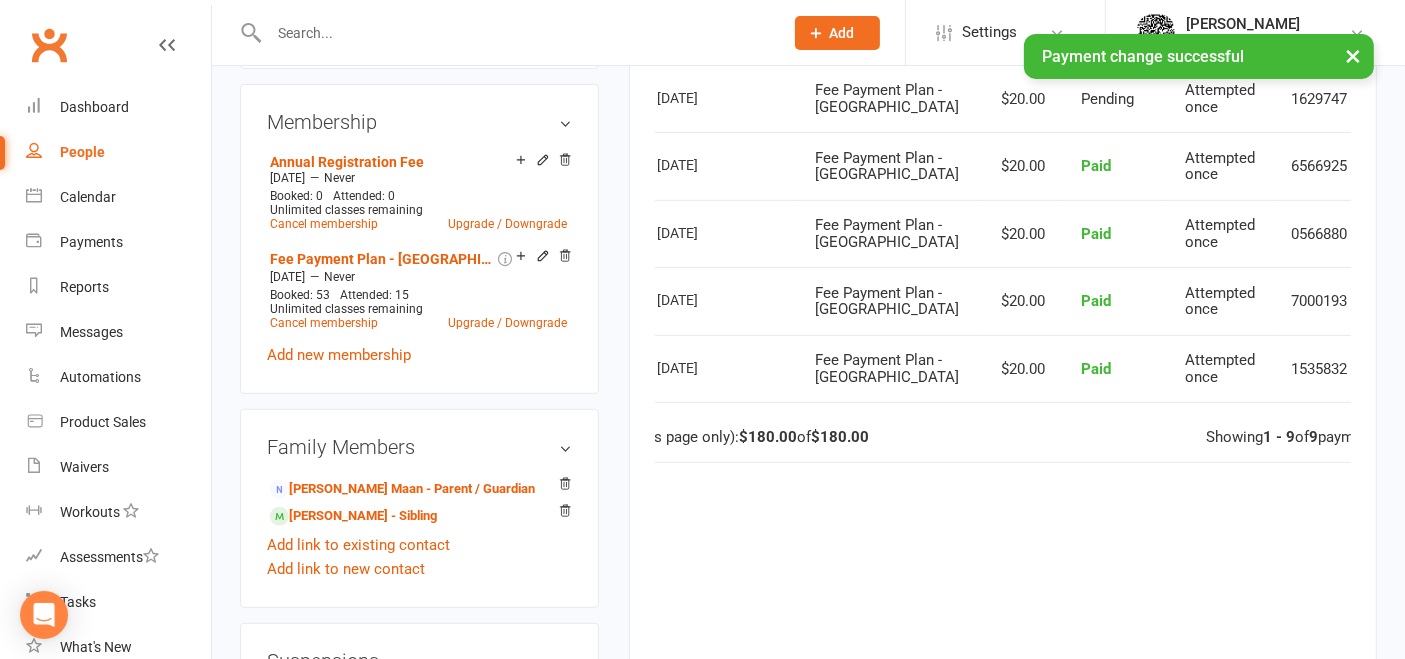 click at bounding box center [1396, 166] 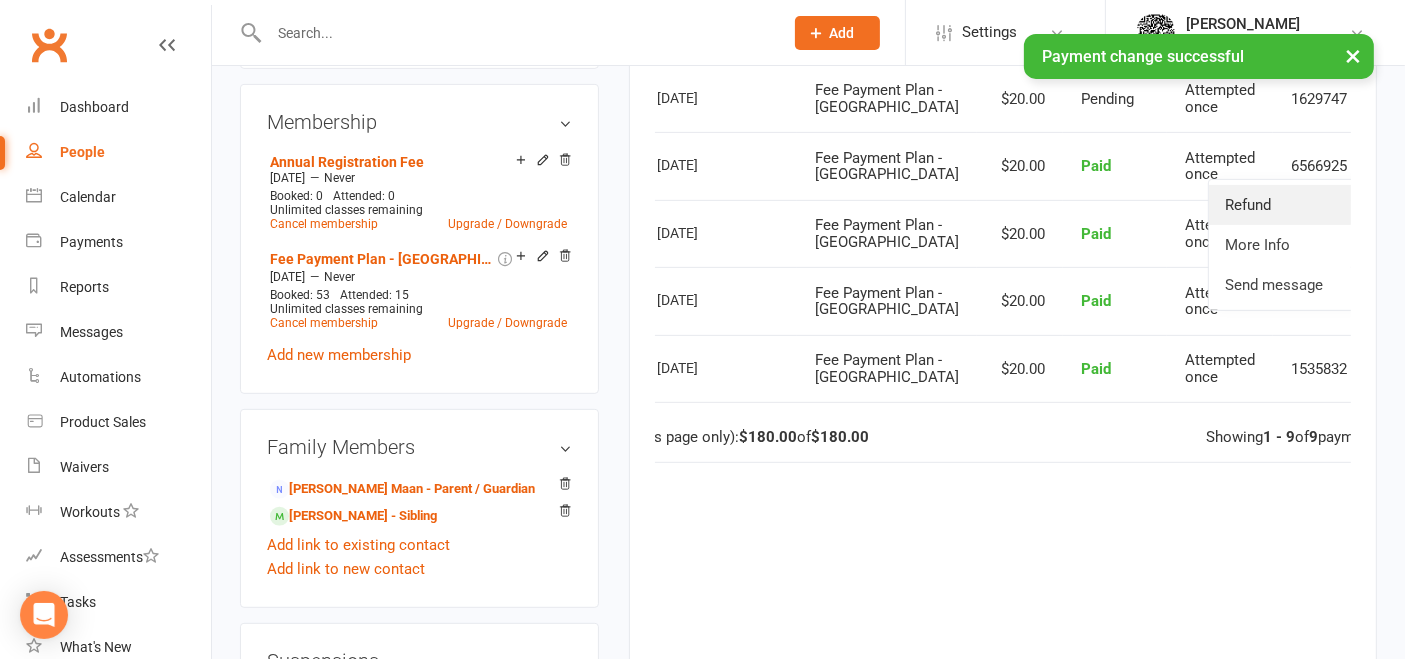 click on "Refund" at bounding box center [1308, 205] 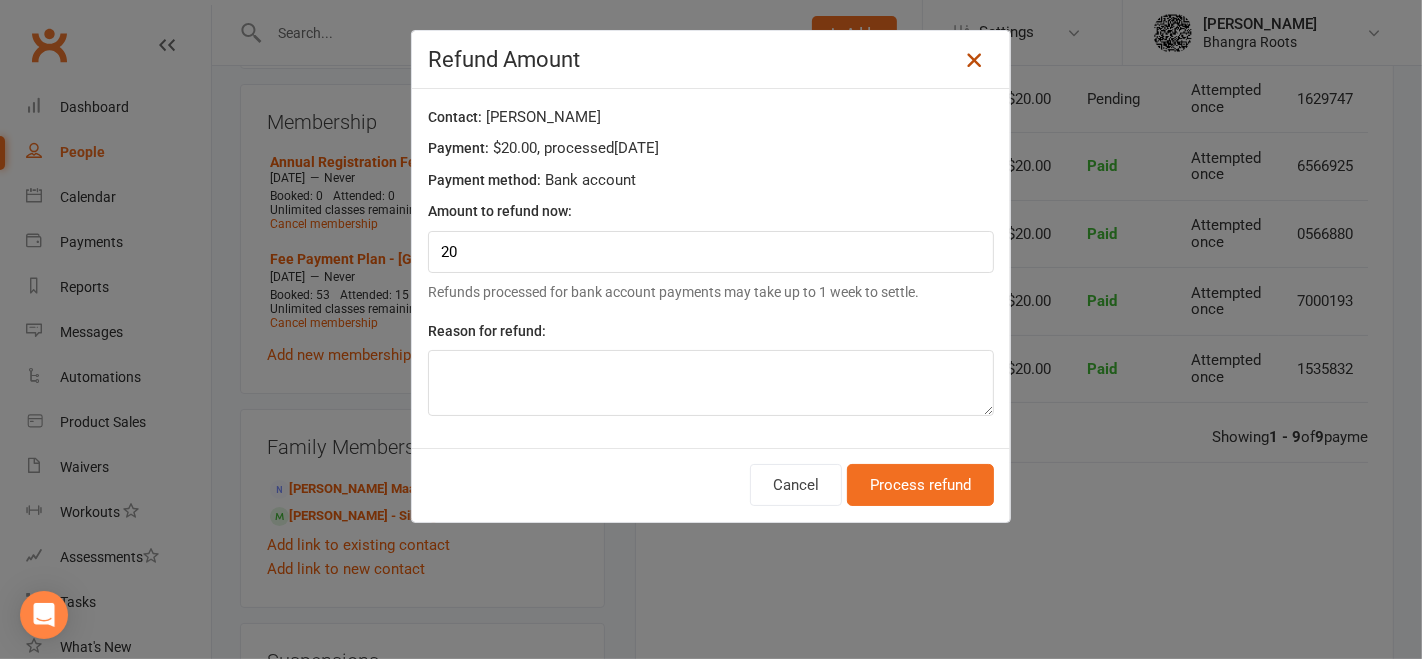 click at bounding box center [974, 60] 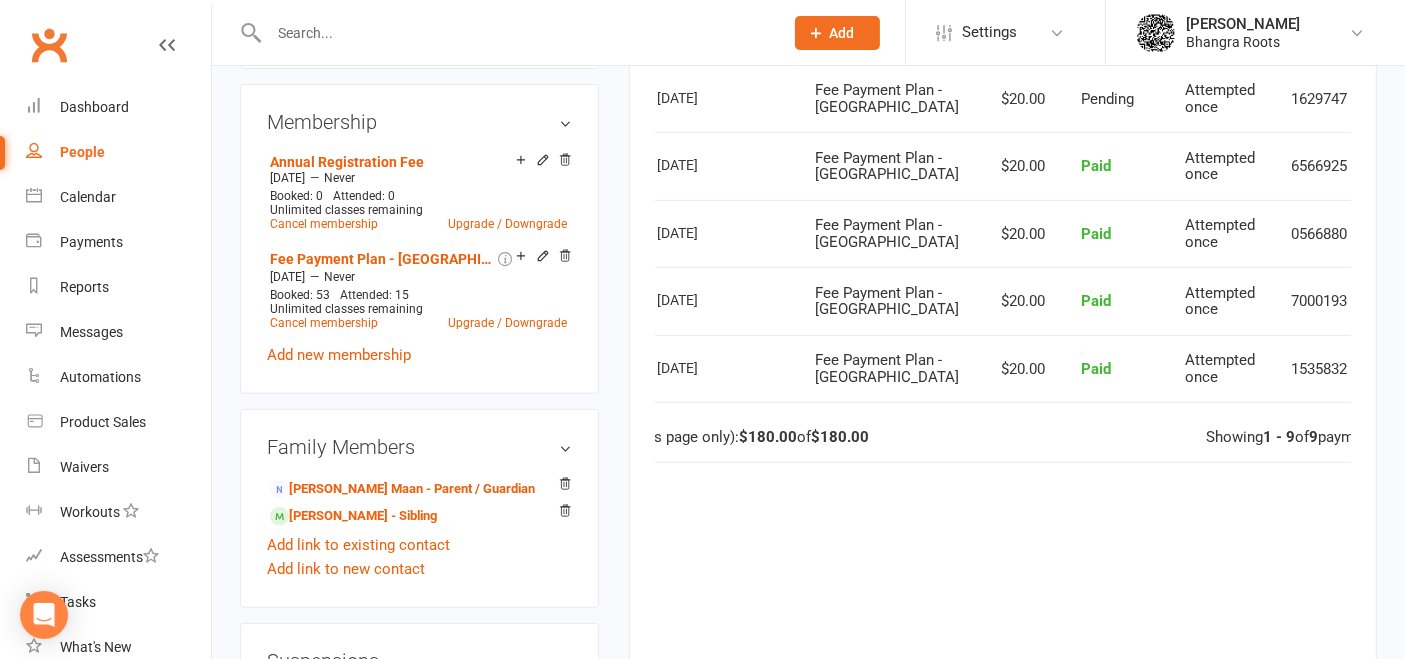click at bounding box center [1396, 166] 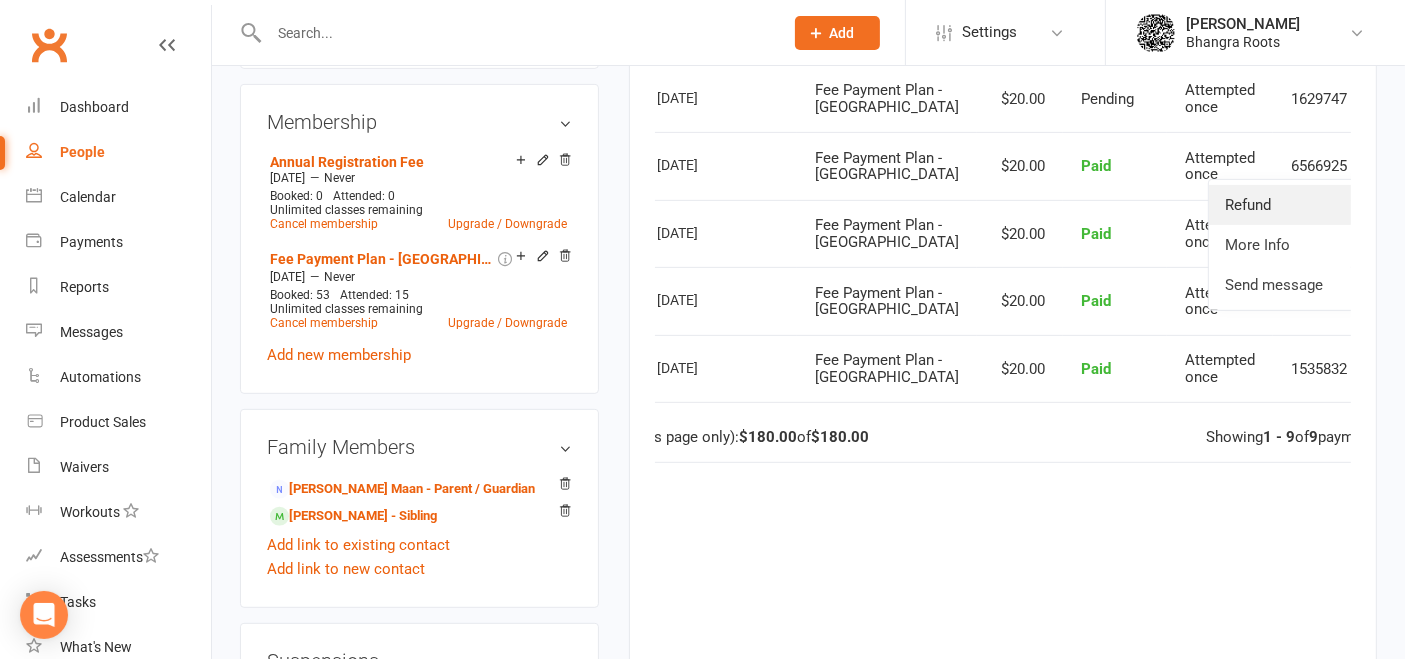click on "Refund" at bounding box center [1308, 205] 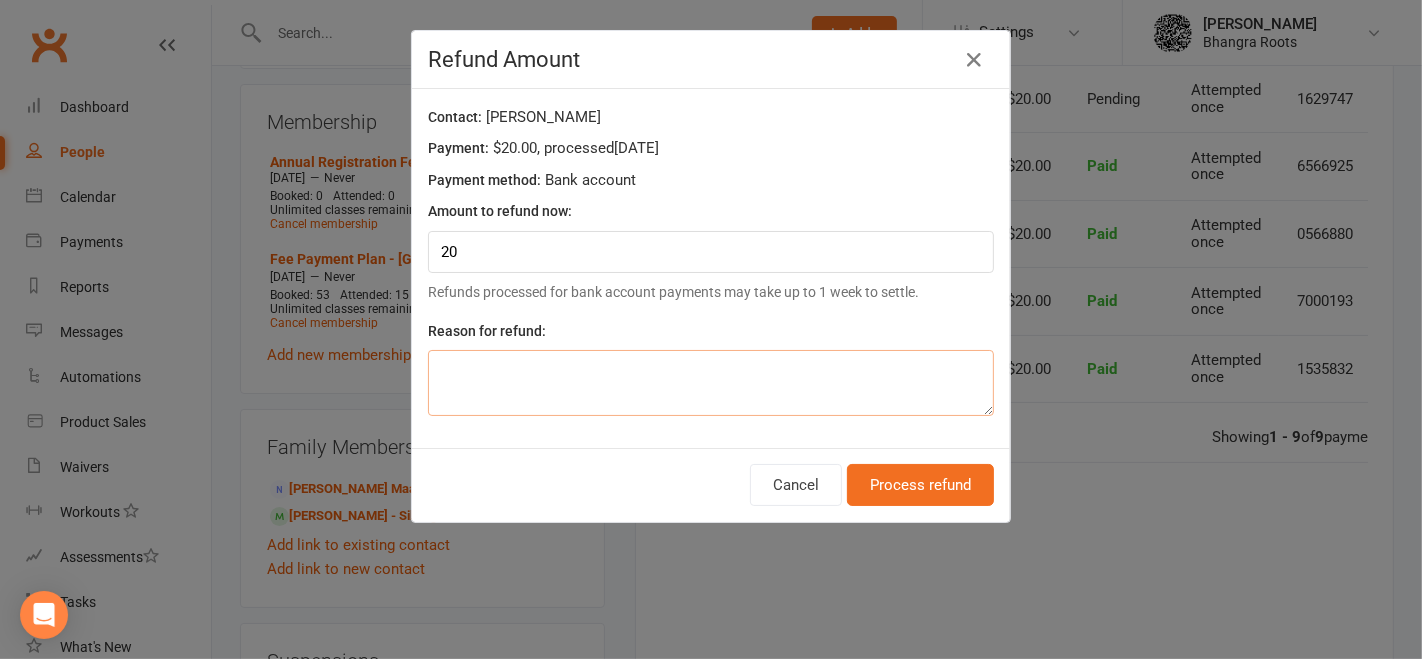 click at bounding box center (711, 383) 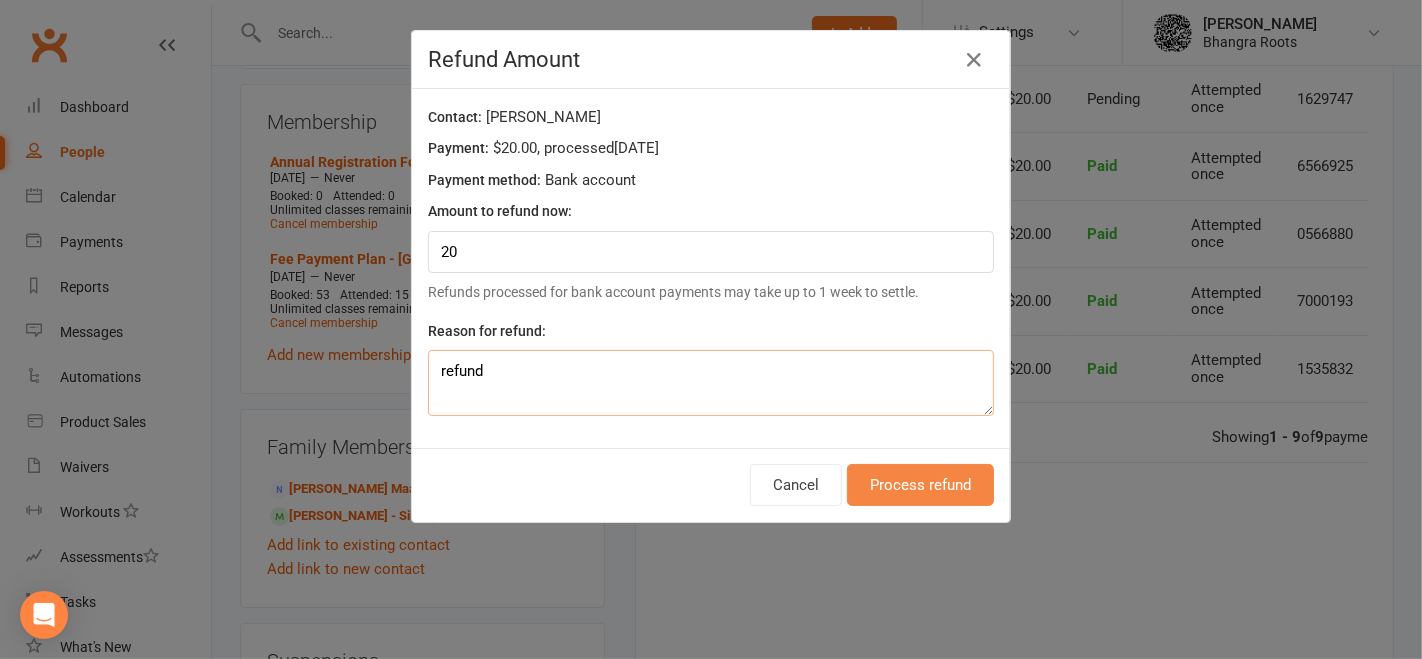 type on "refund" 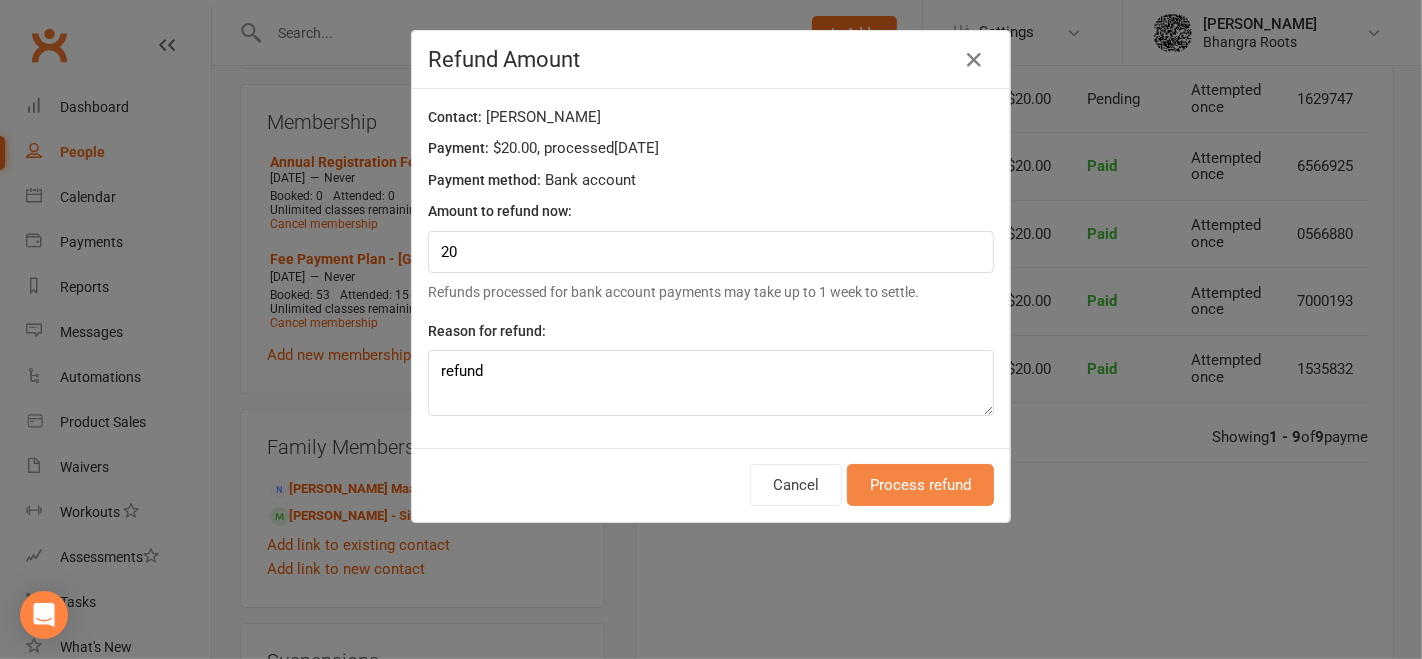 click on "Process refund" at bounding box center (920, 485) 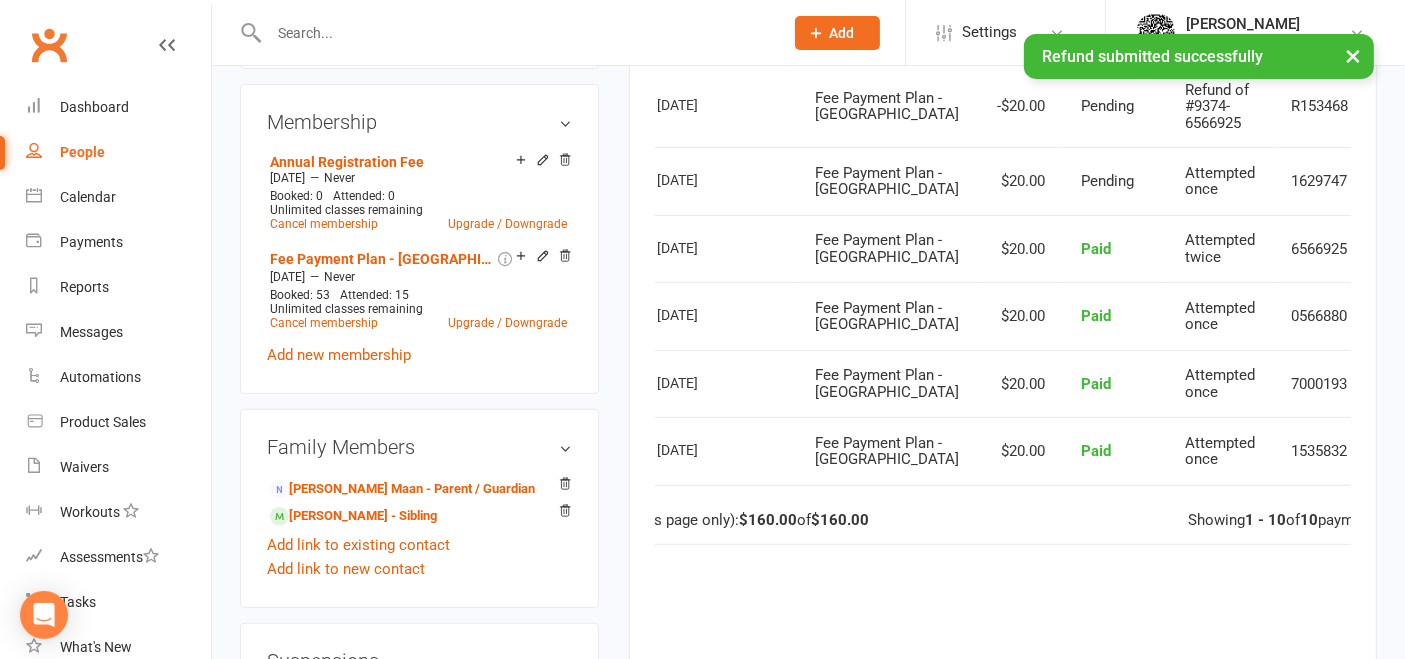 scroll, scrollTop: 0, scrollLeft: 0, axis: both 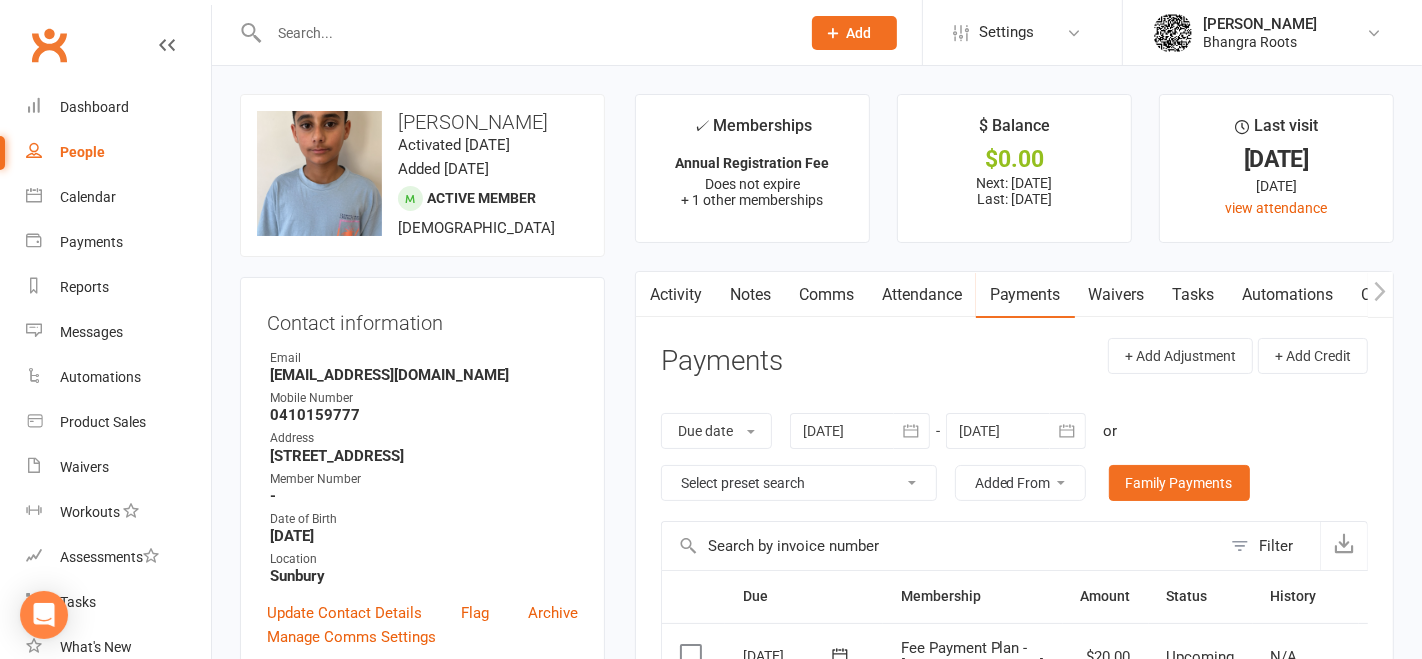 select on "100" 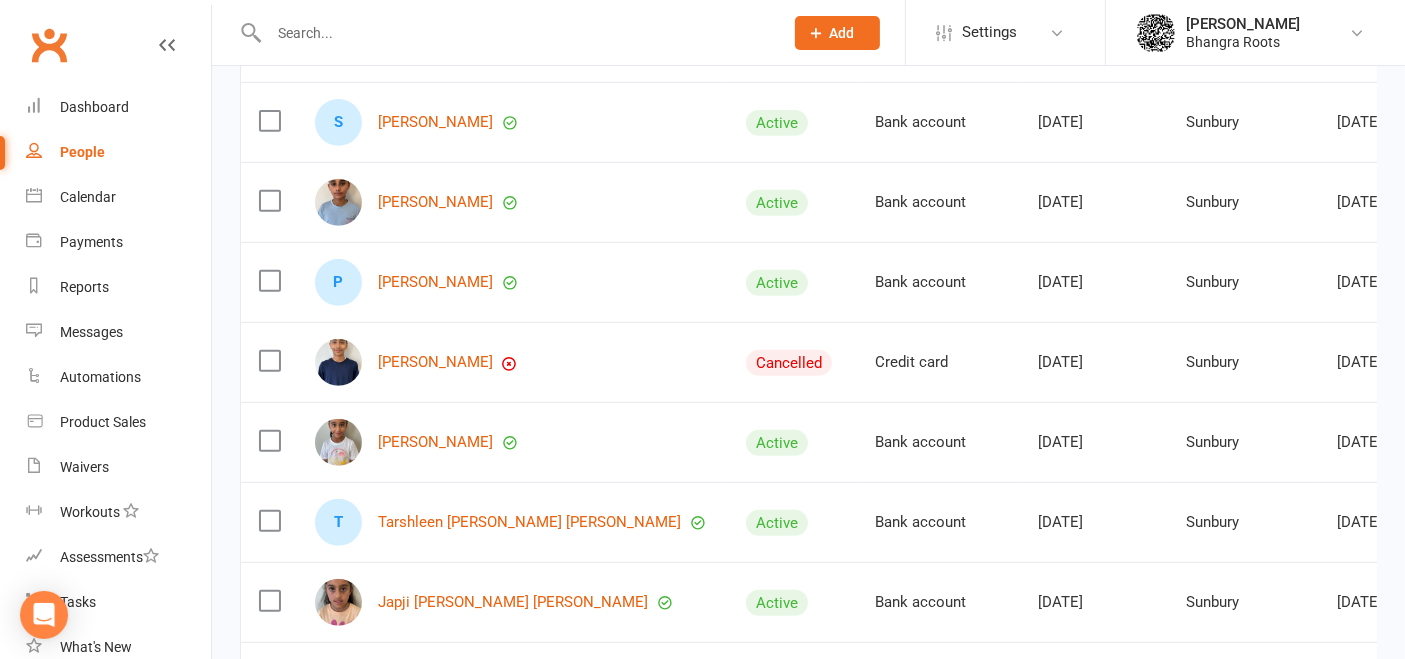 scroll, scrollTop: 830, scrollLeft: 0, axis: vertical 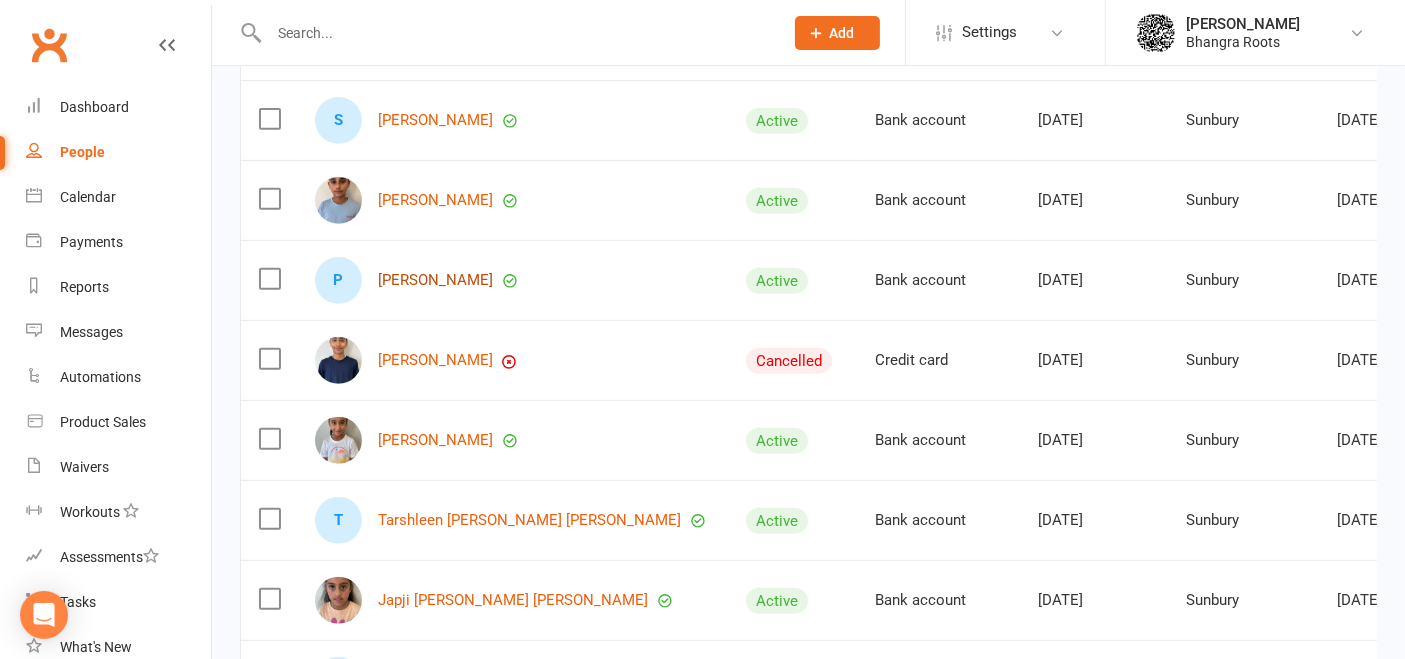 click on "[PERSON_NAME]" at bounding box center [435, 280] 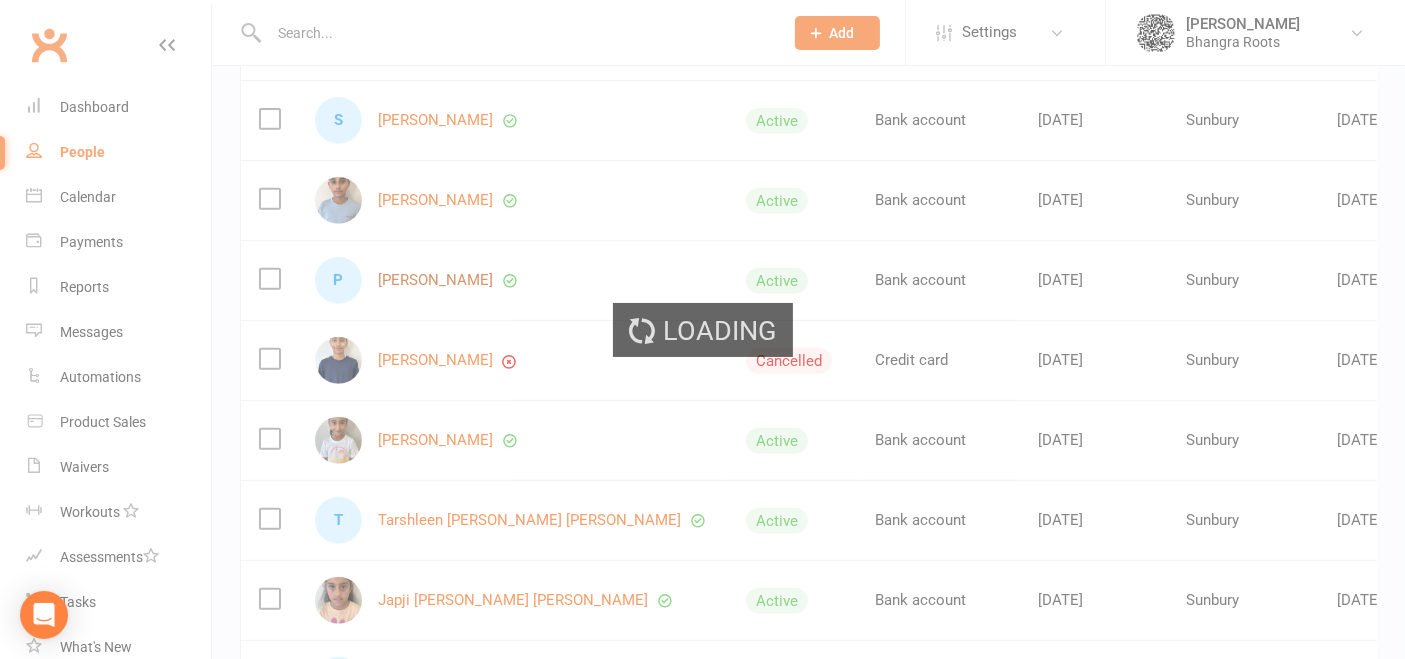 scroll, scrollTop: 0, scrollLeft: 0, axis: both 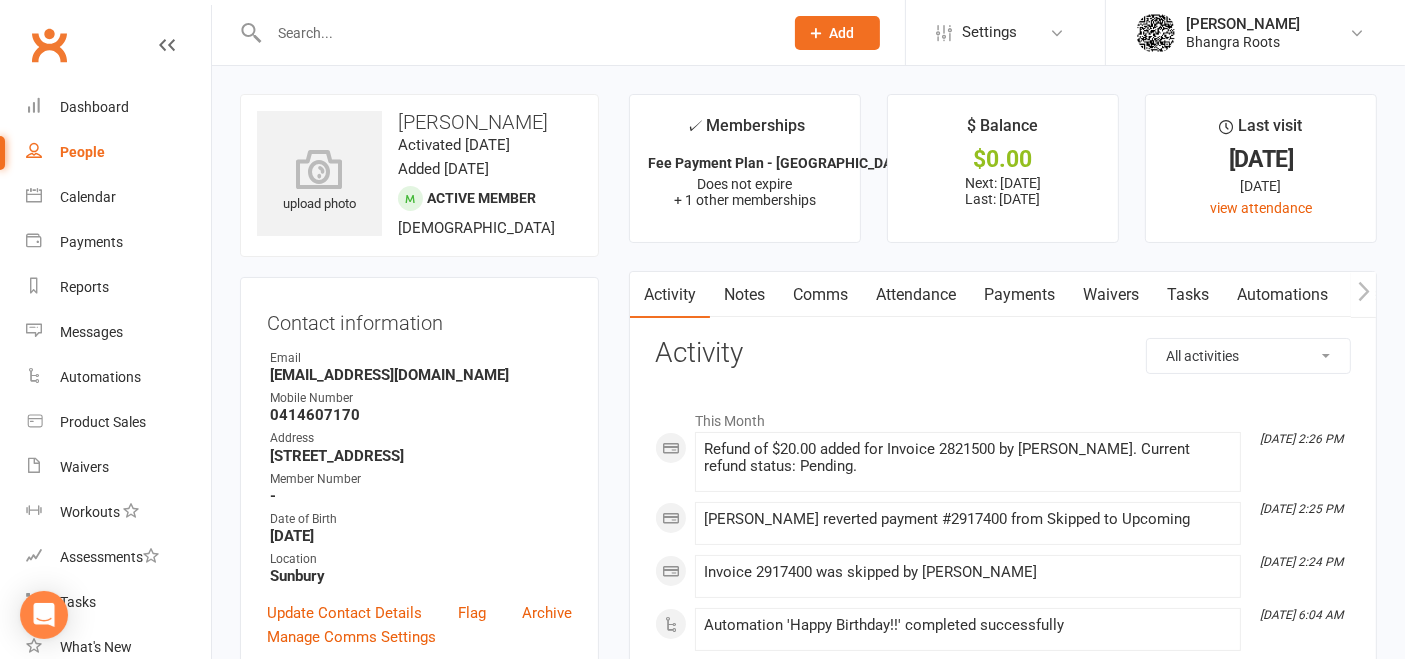 click on "Payments" at bounding box center [1019, 295] 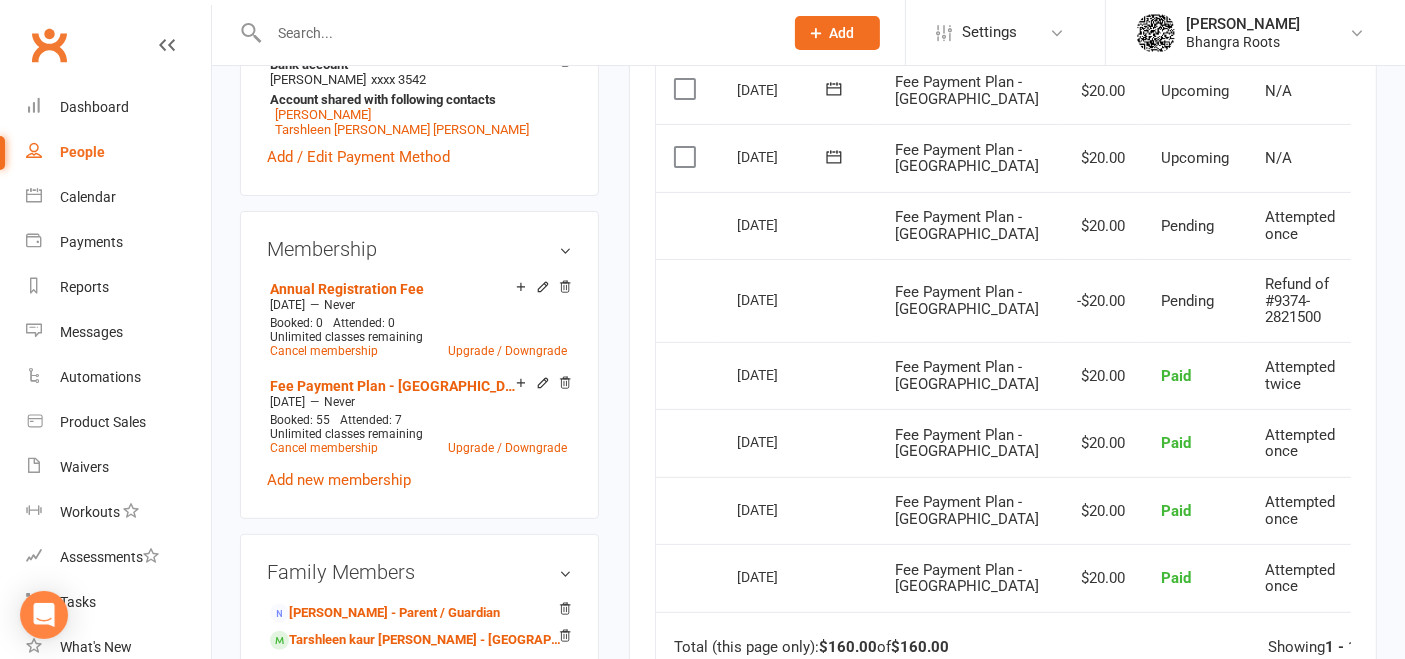scroll, scrollTop: 702, scrollLeft: 0, axis: vertical 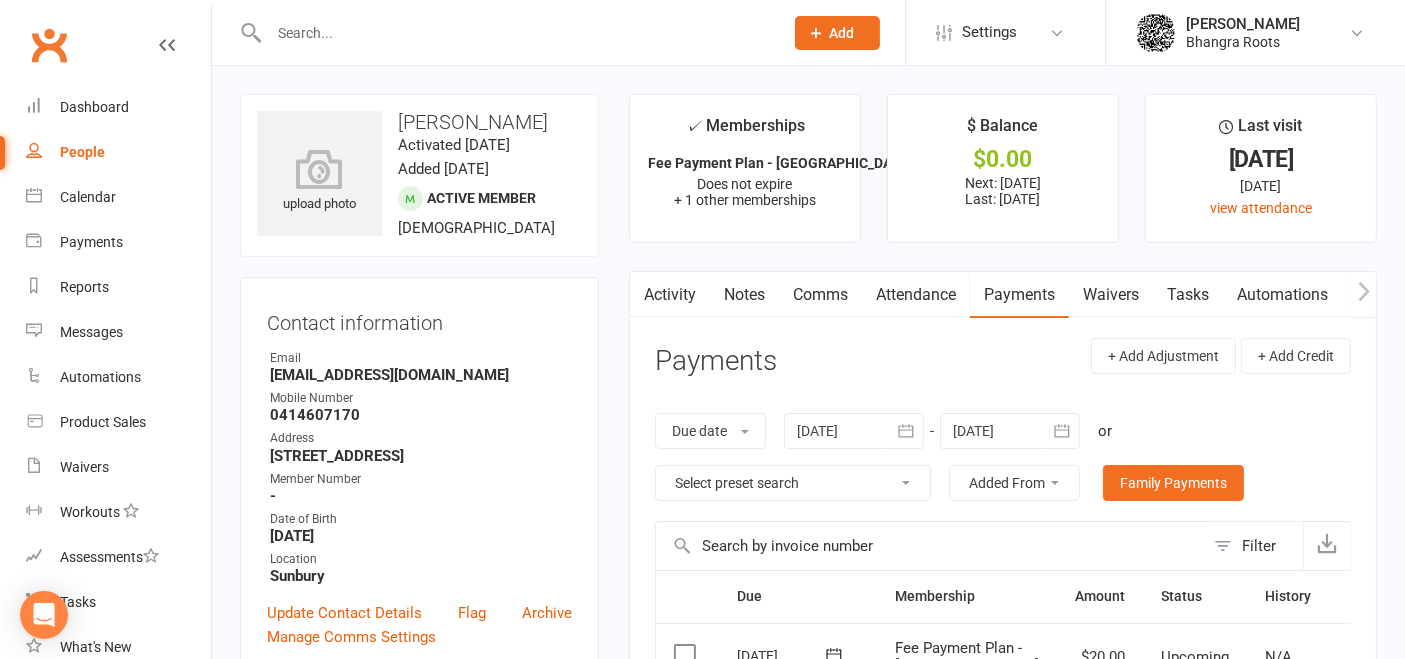 select on "100" 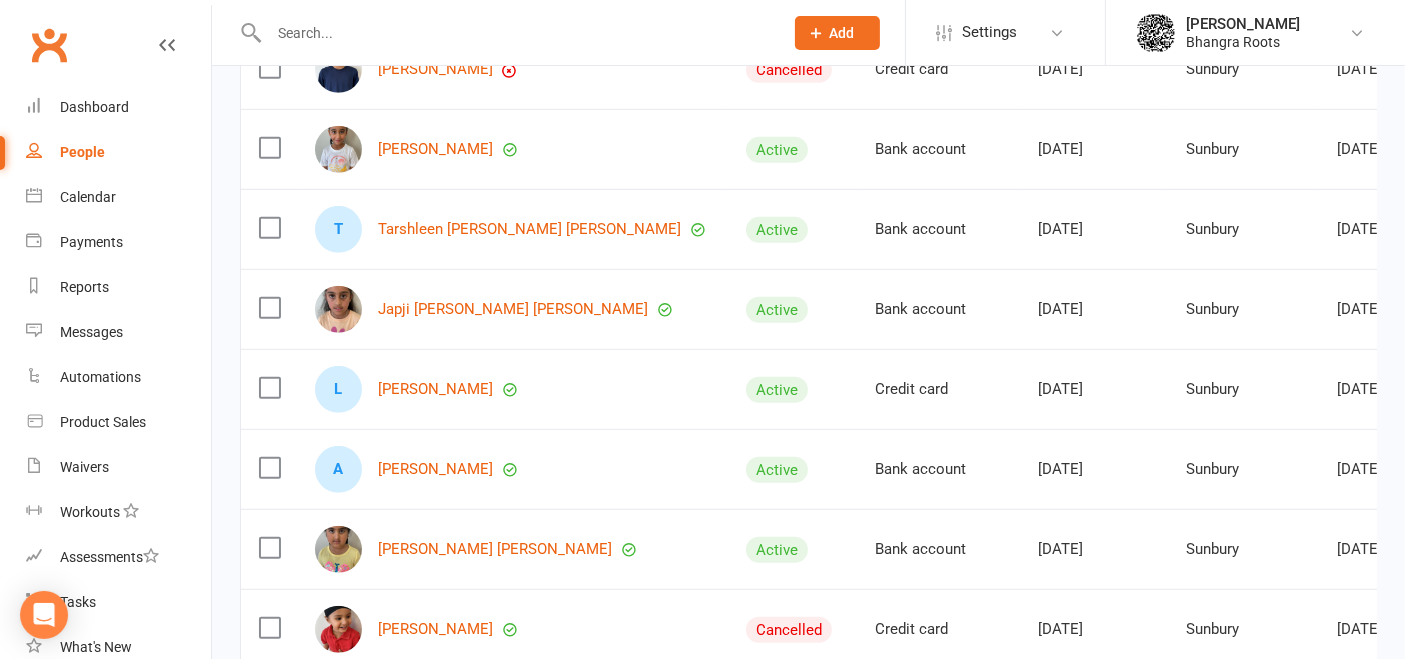 scroll, scrollTop: 1122, scrollLeft: 0, axis: vertical 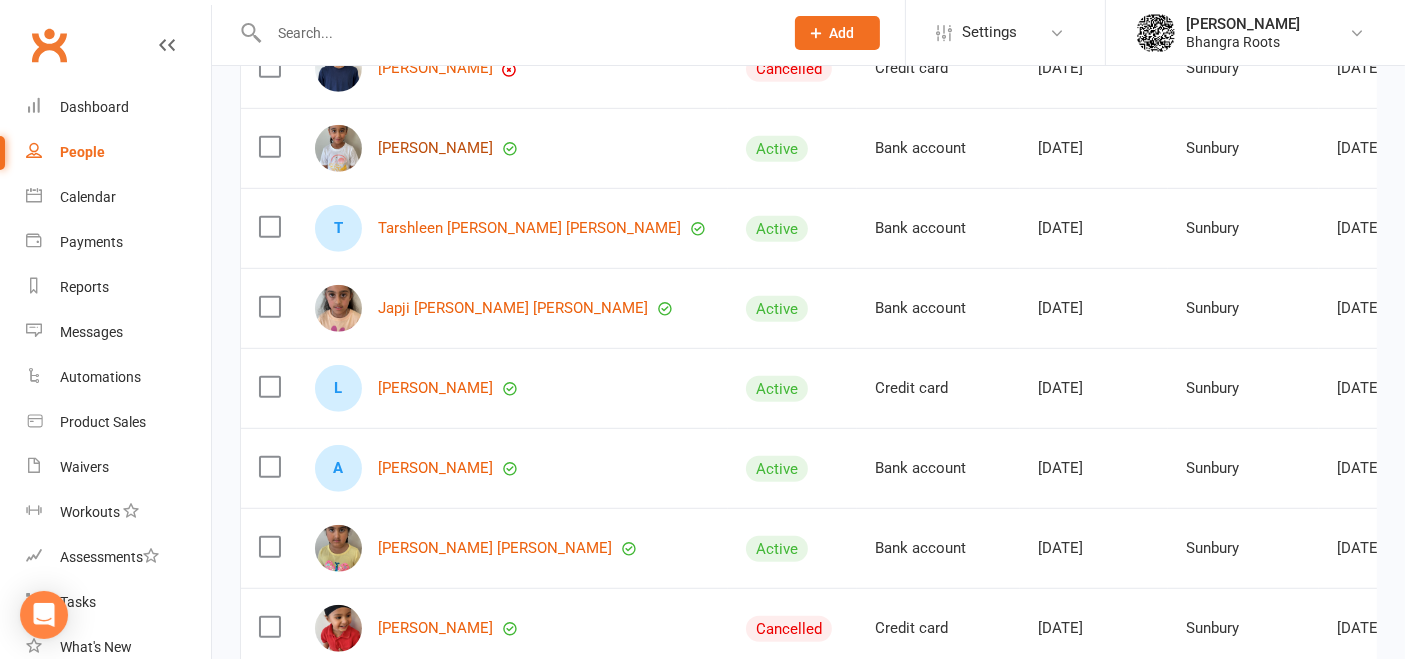 click on "[PERSON_NAME]" at bounding box center [435, 148] 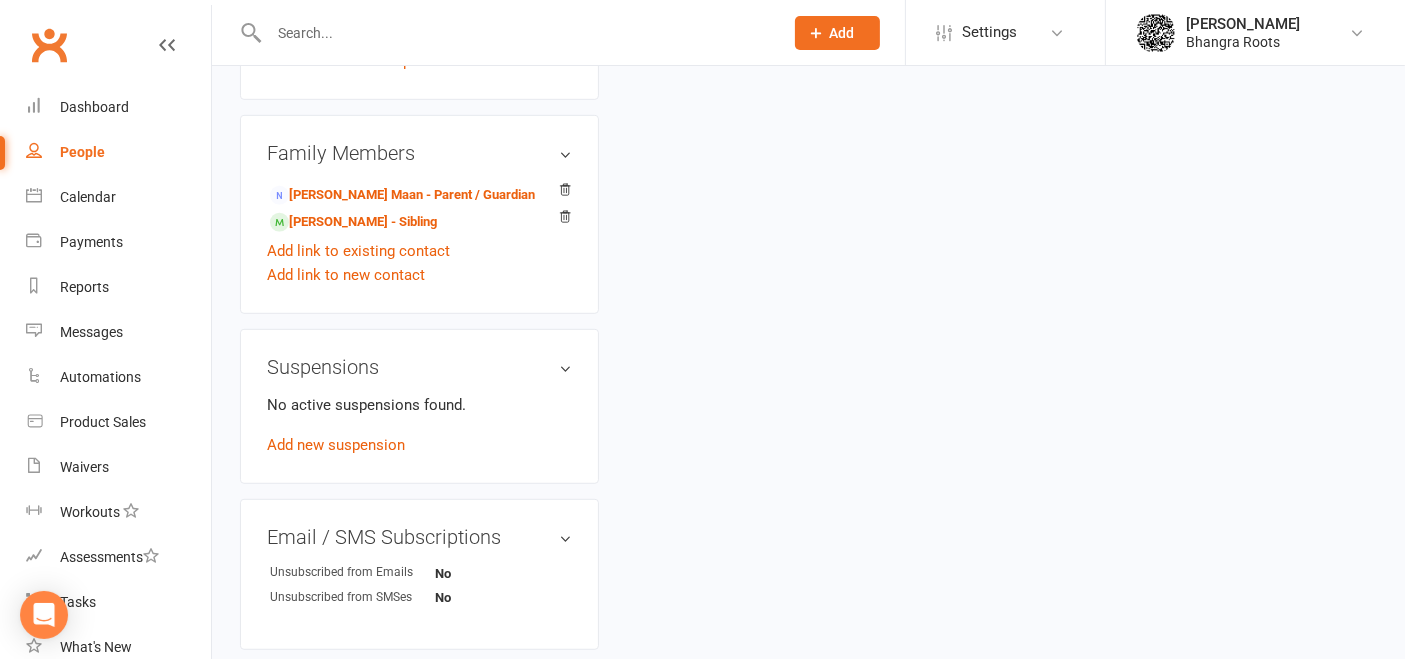 scroll, scrollTop: 0, scrollLeft: 0, axis: both 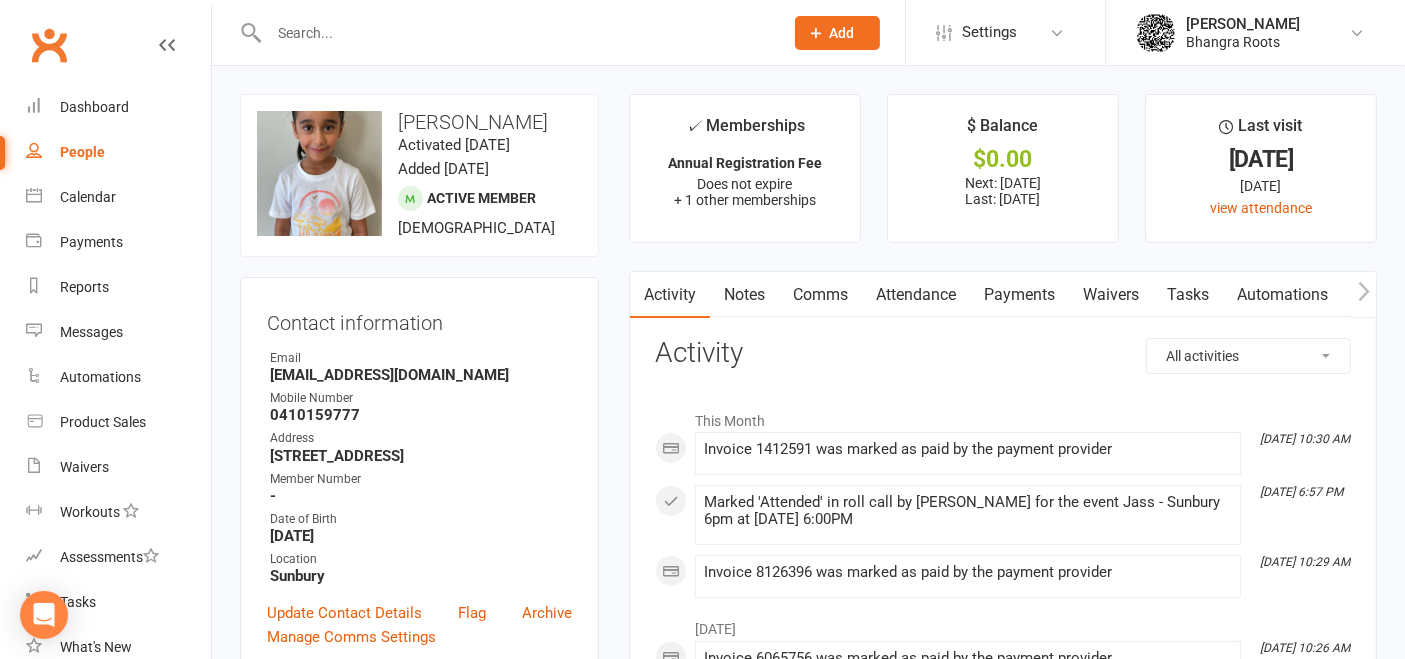 click on "Payments" at bounding box center (1019, 295) 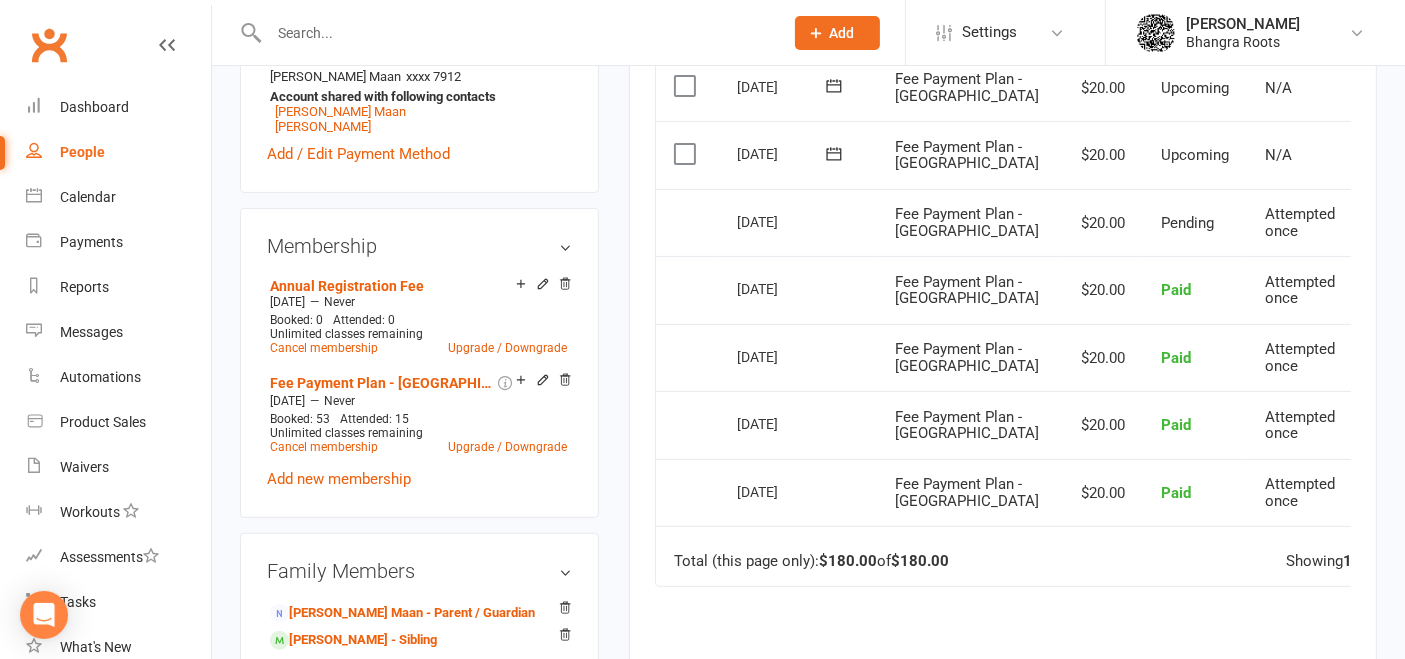 scroll, scrollTop: 712, scrollLeft: 0, axis: vertical 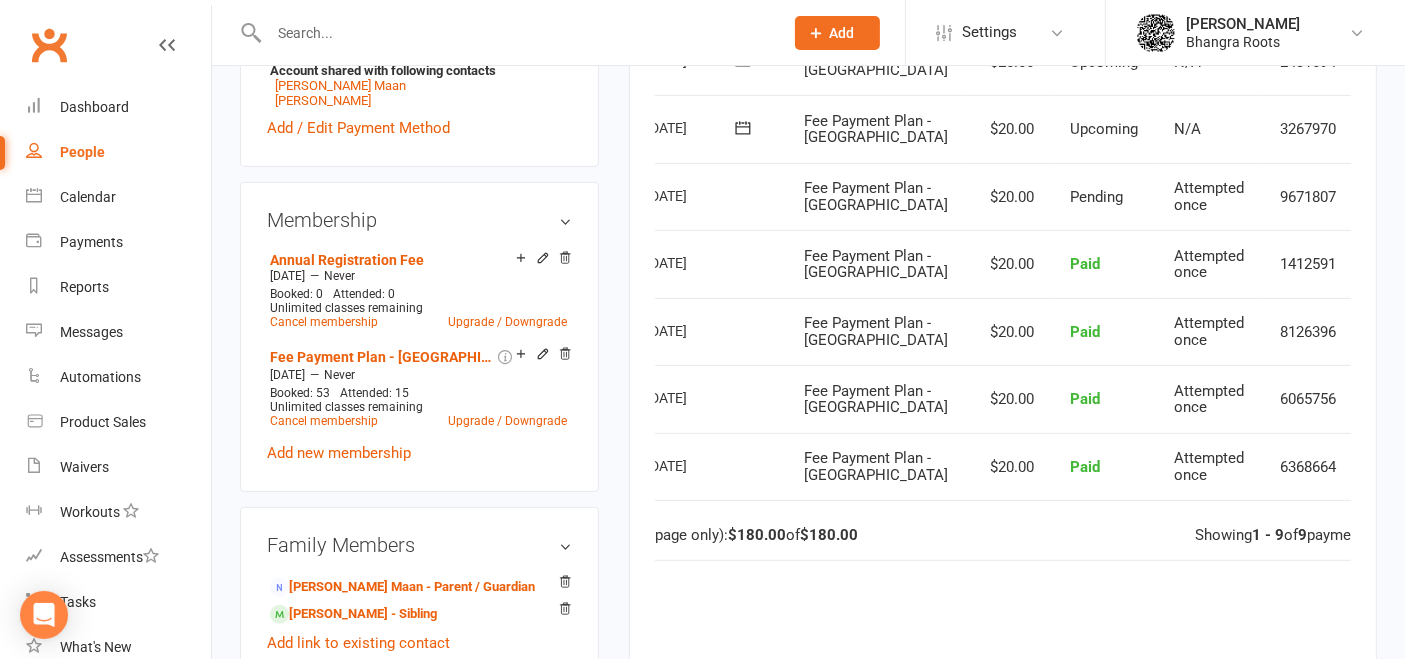 click at bounding box center (1385, 264) 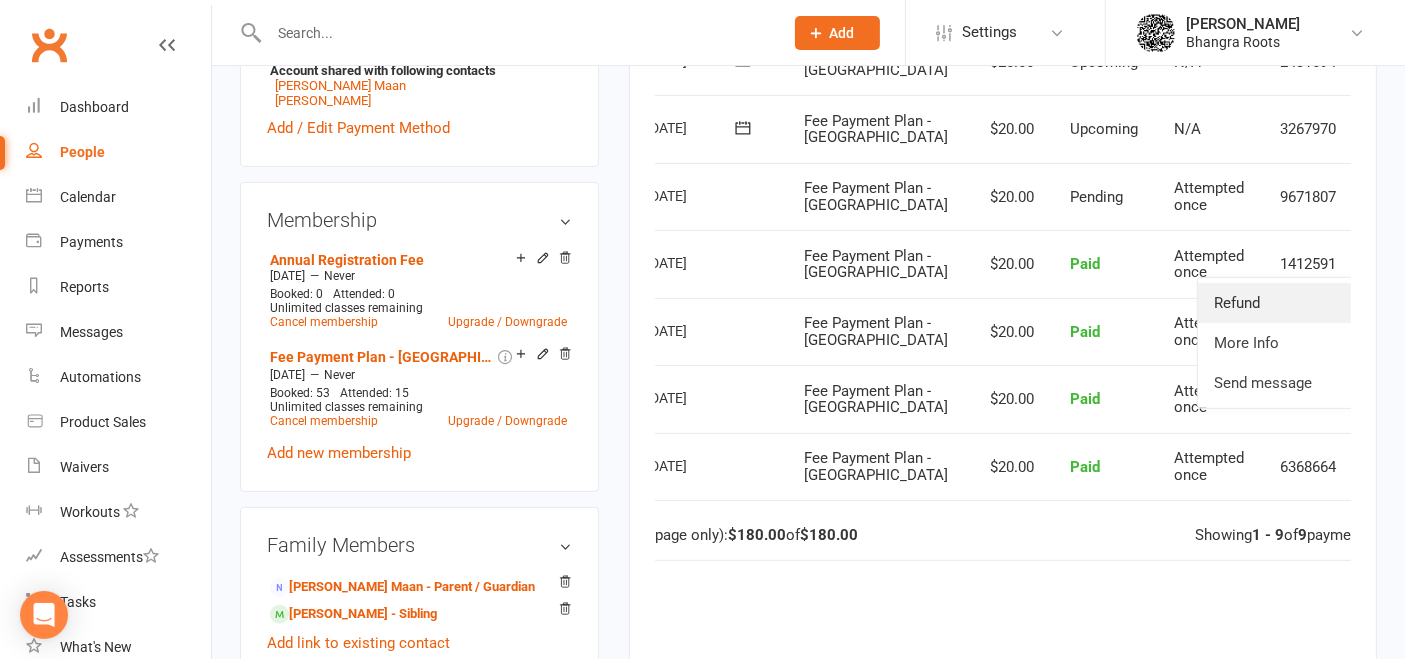 click on "Refund" at bounding box center (1297, 303) 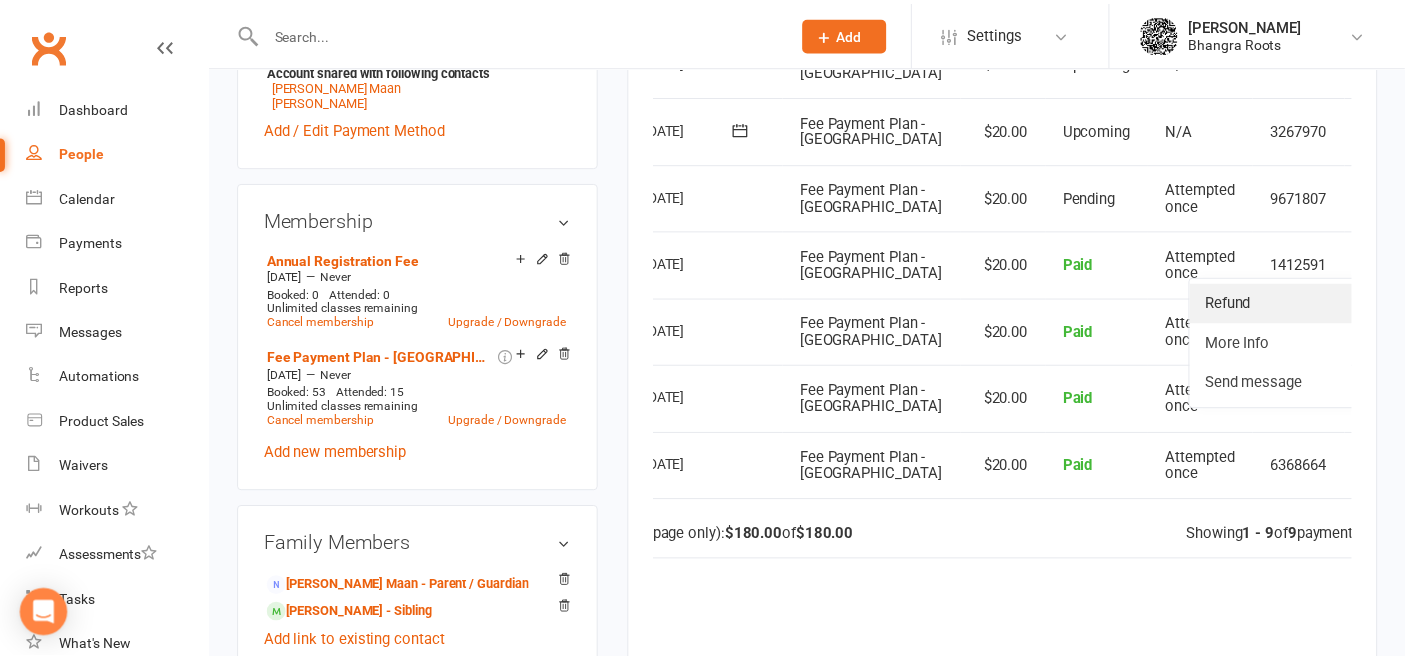 scroll, scrollTop: 0, scrollLeft: 80, axis: horizontal 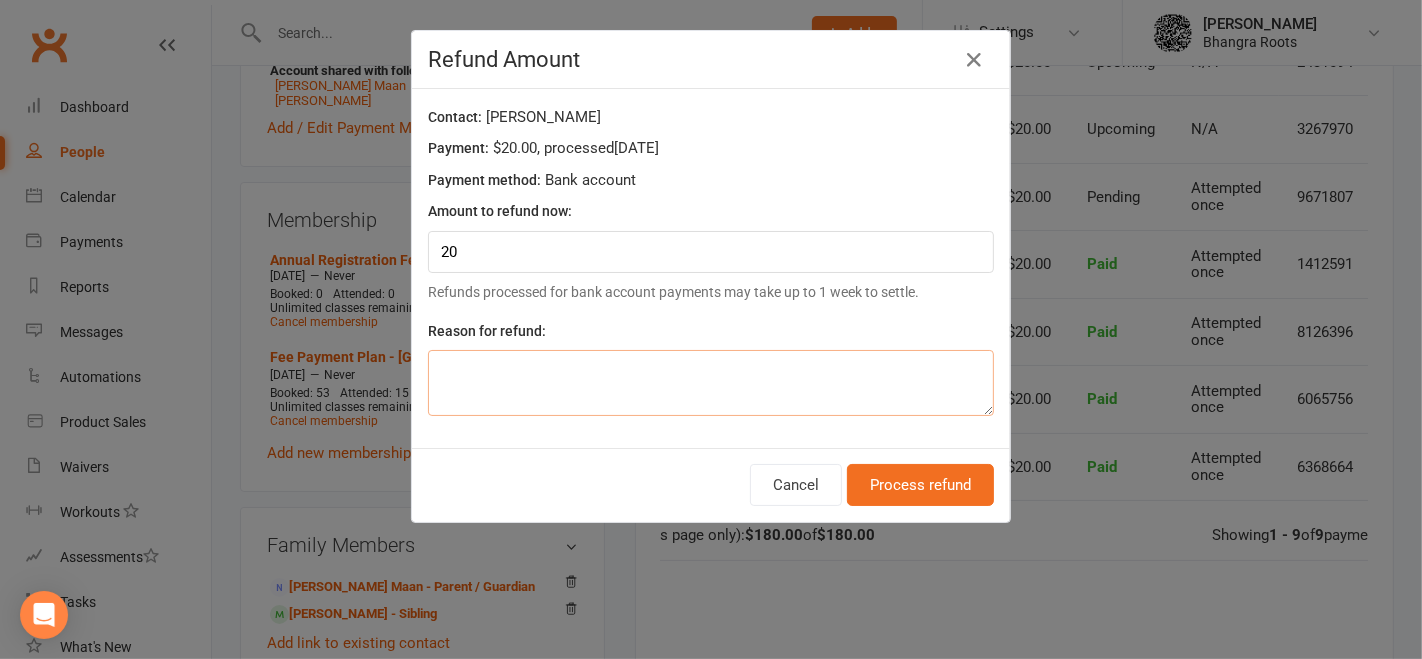 click at bounding box center (711, 383) 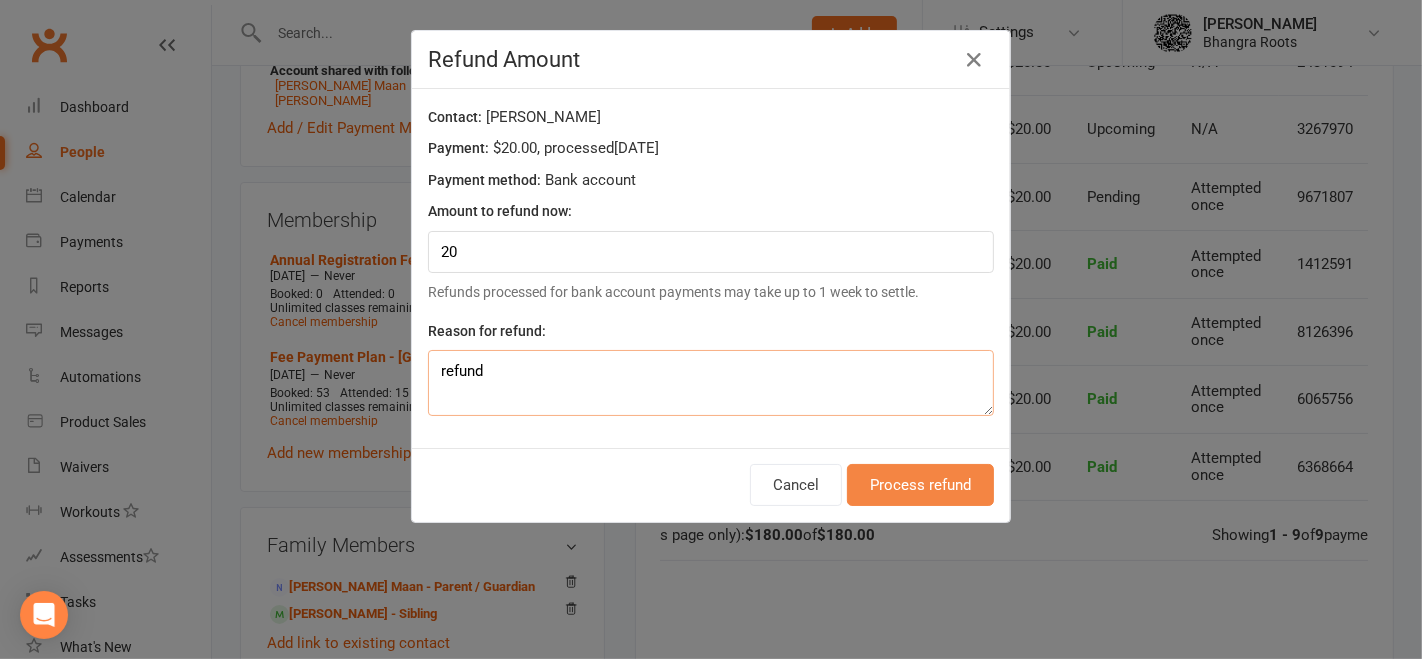 type on "refund" 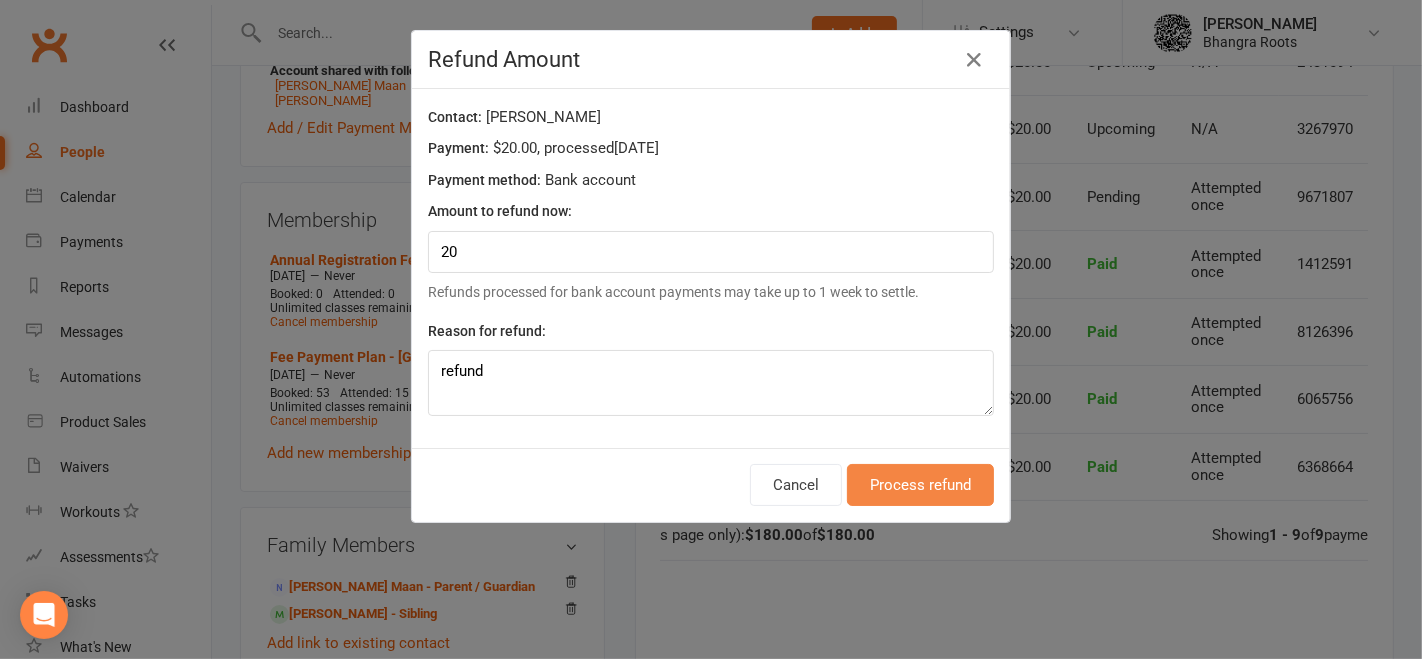 click on "Process refund" at bounding box center (920, 485) 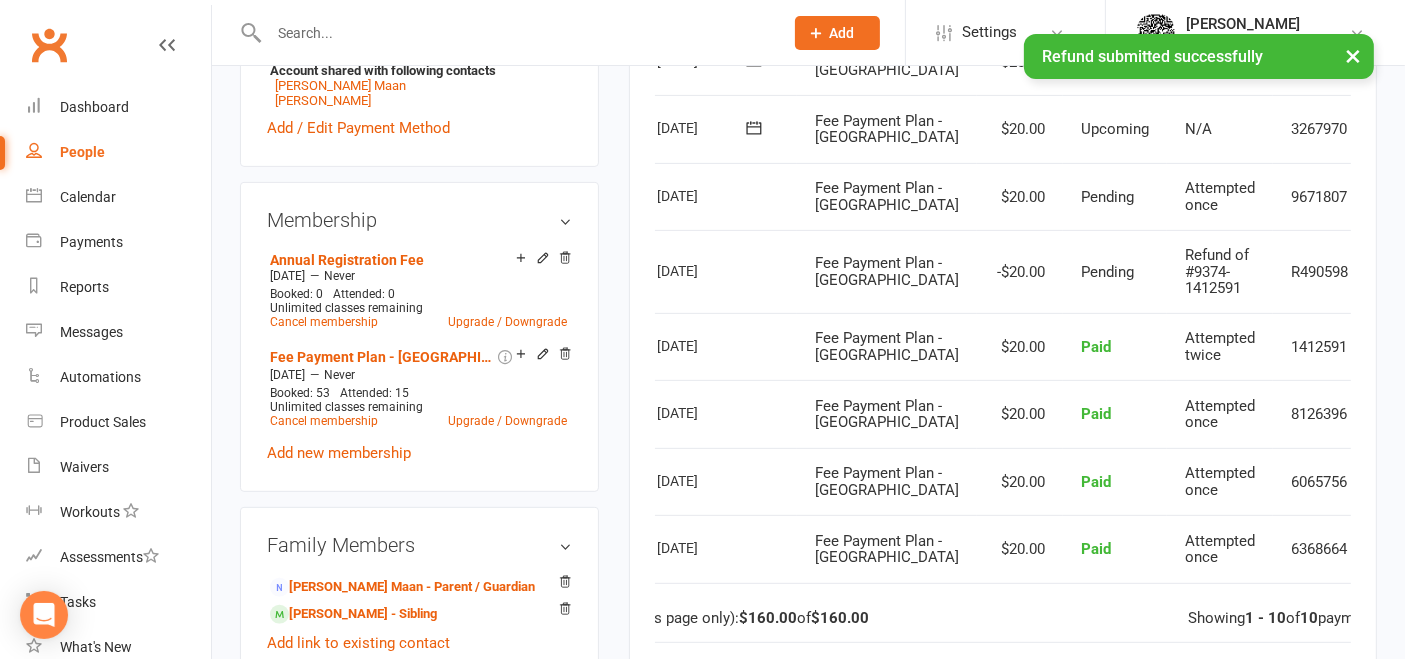 scroll, scrollTop: 0, scrollLeft: 0, axis: both 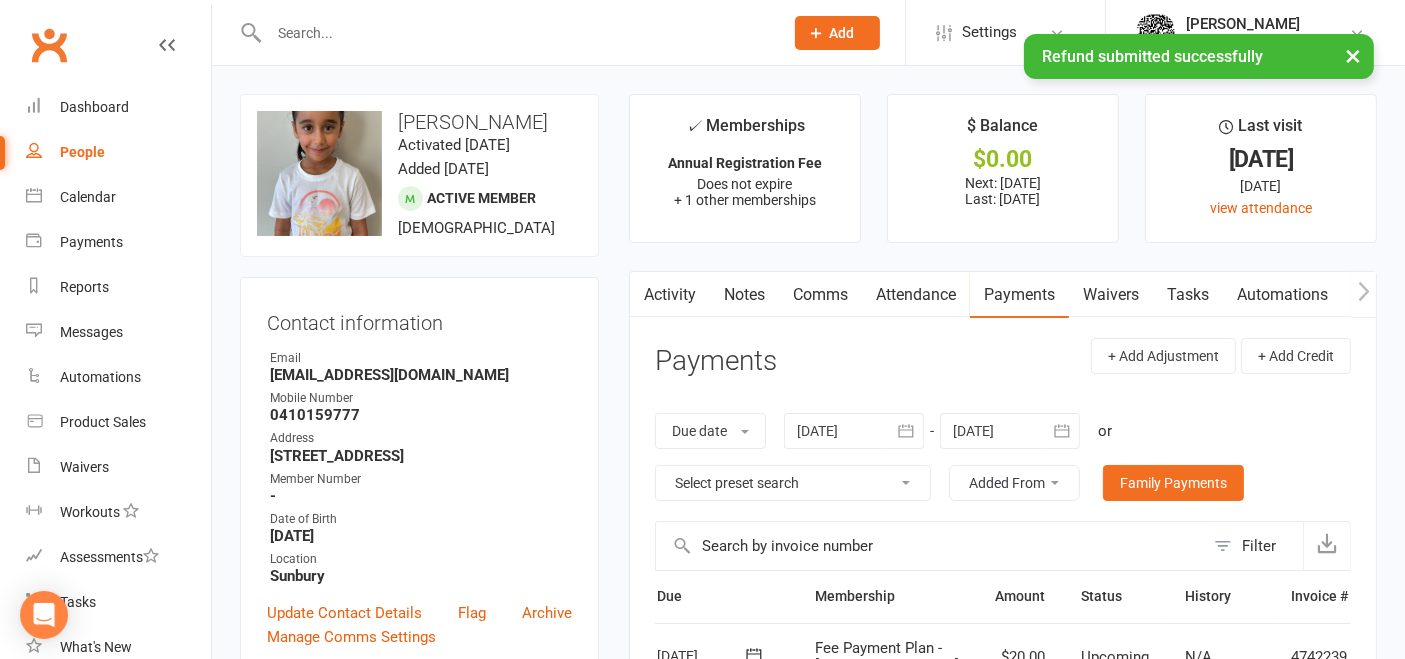 select on "100" 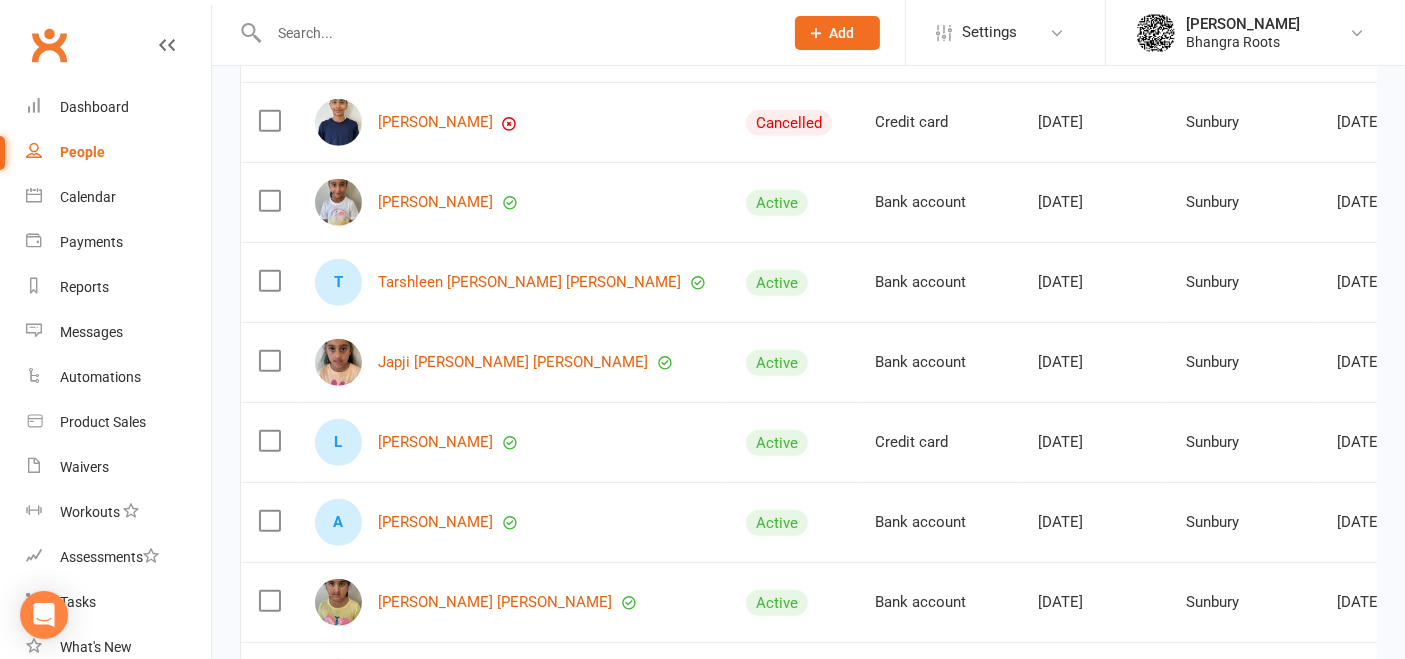 scroll, scrollTop: 1074, scrollLeft: 0, axis: vertical 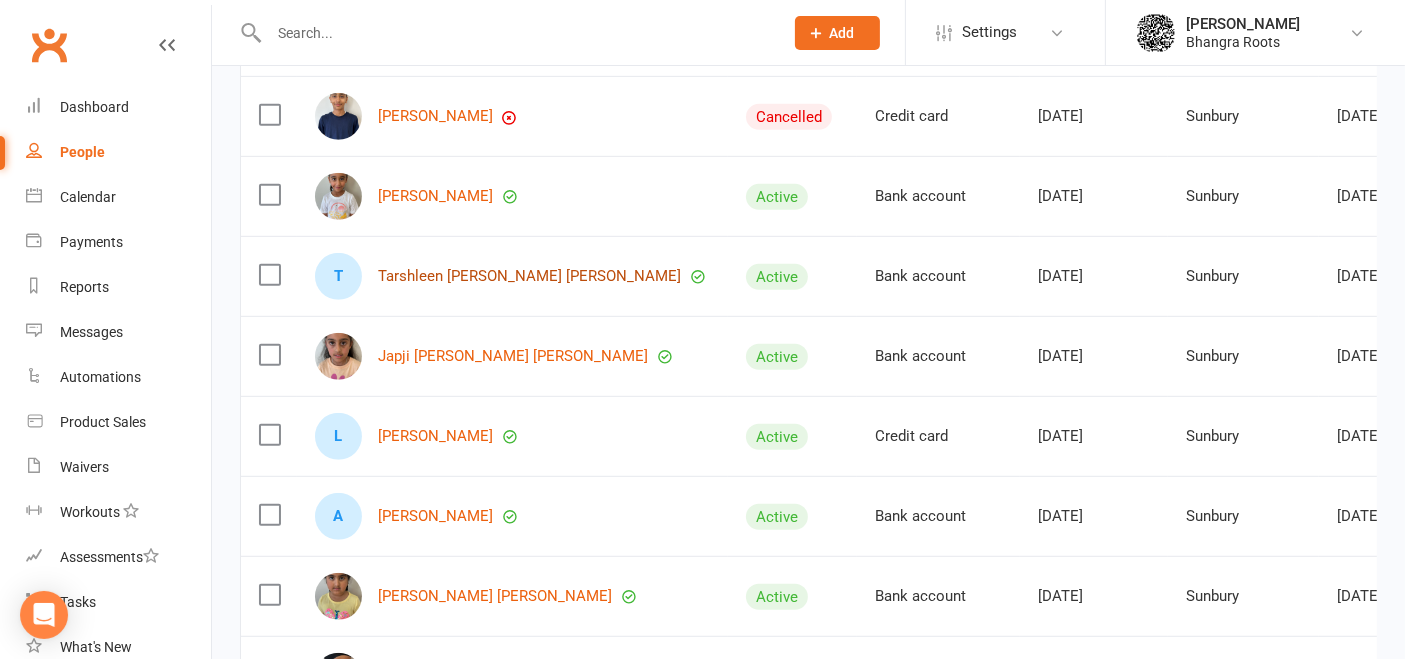 click on "Tarshleen [PERSON_NAME] [PERSON_NAME]" at bounding box center [529, 276] 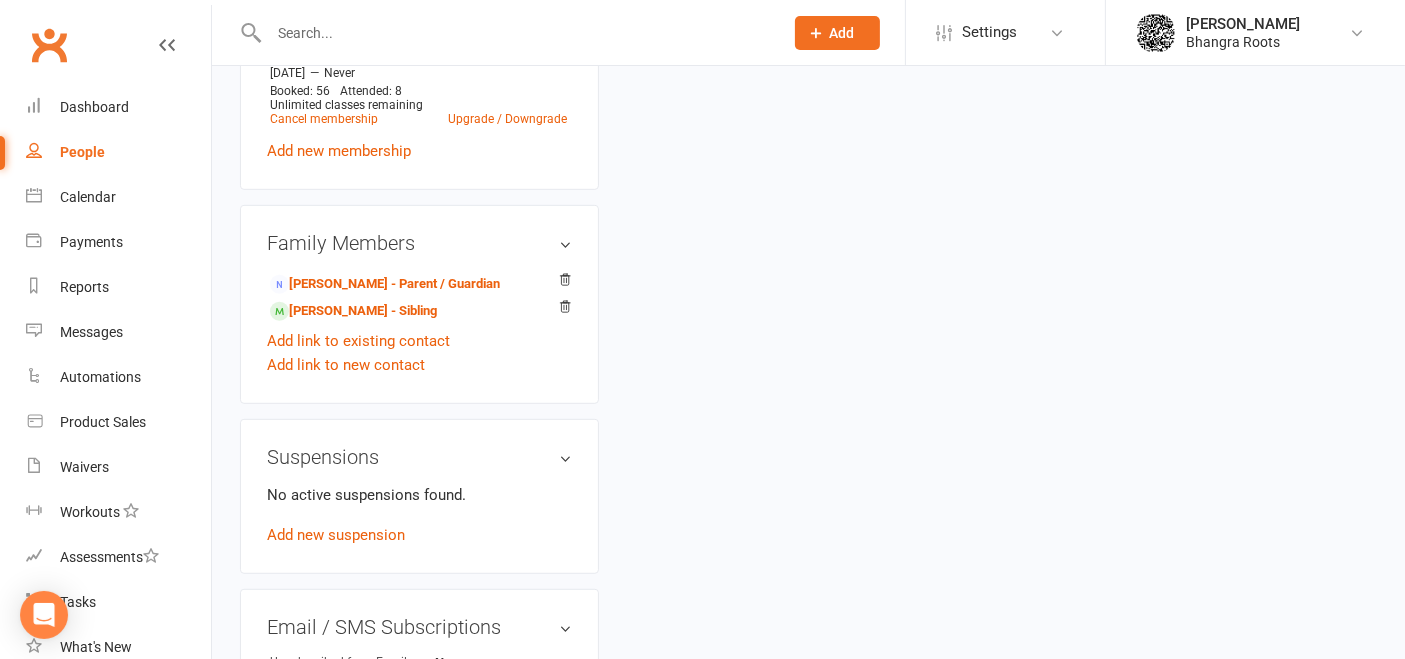 scroll, scrollTop: 0, scrollLeft: 0, axis: both 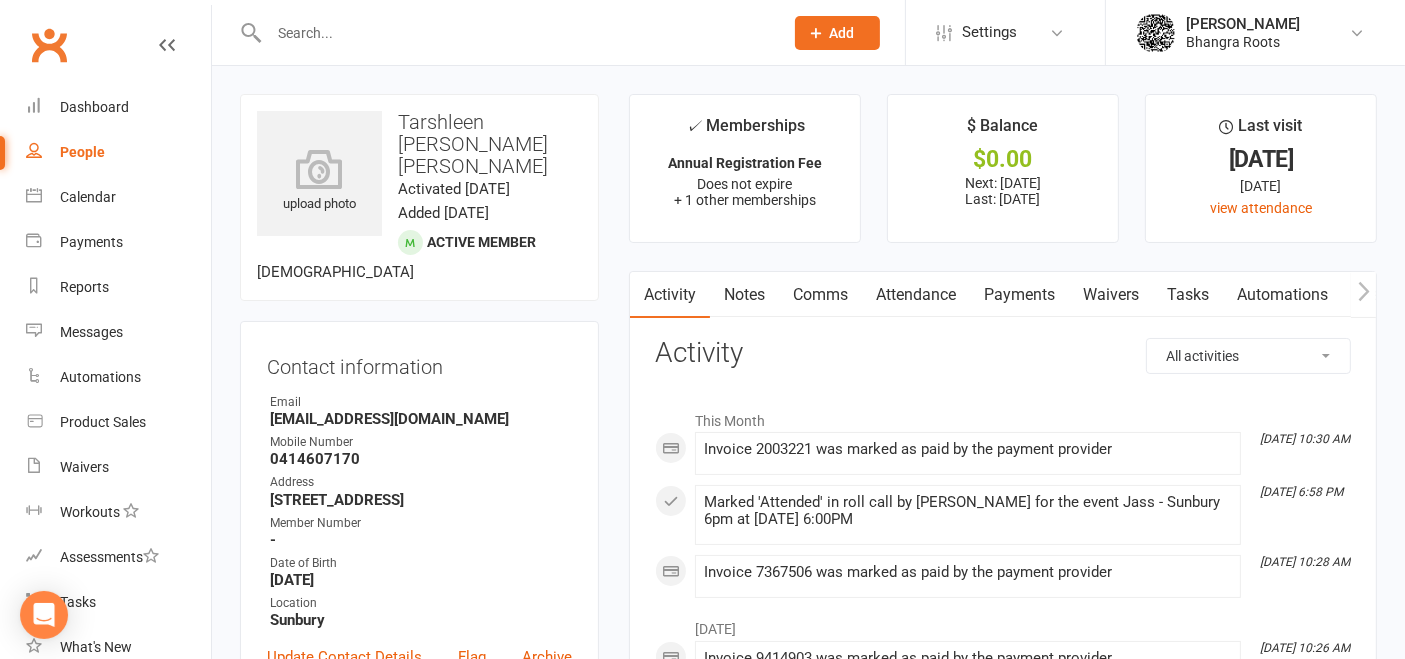 click on "Payments" at bounding box center [1019, 295] 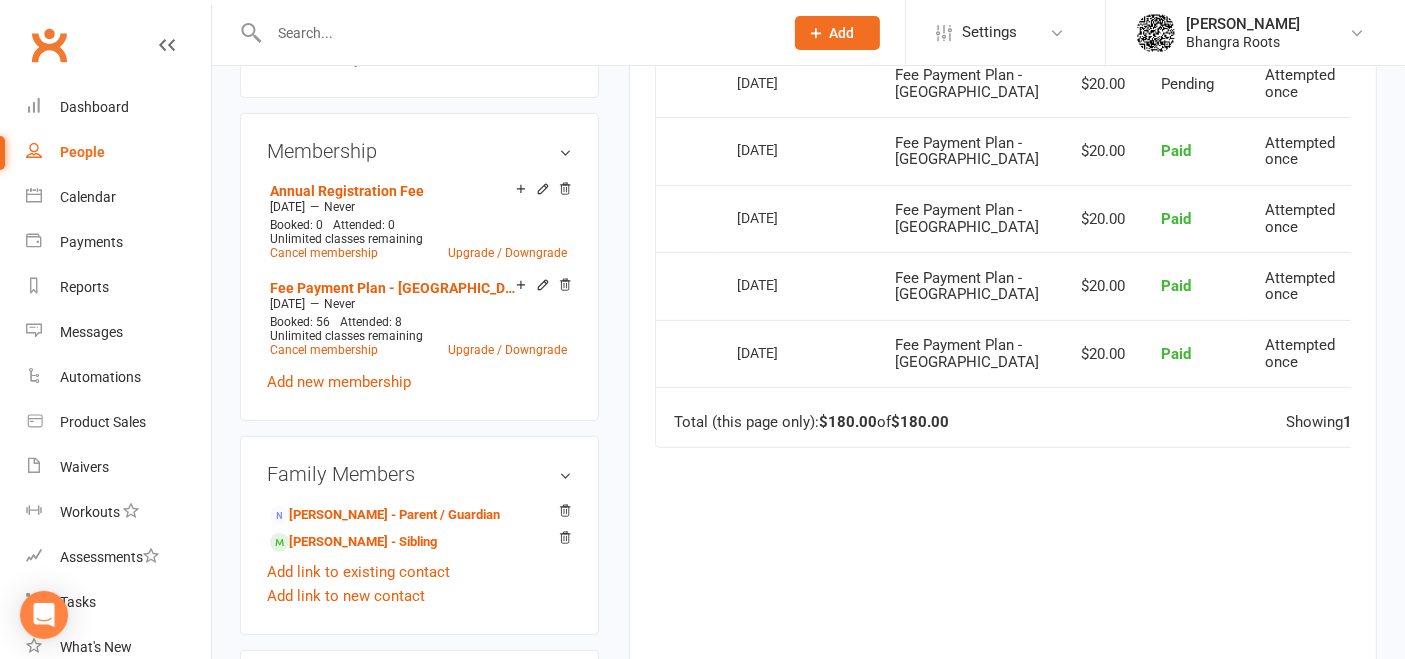 scroll, scrollTop: 846, scrollLeft: 0, axis: vertical 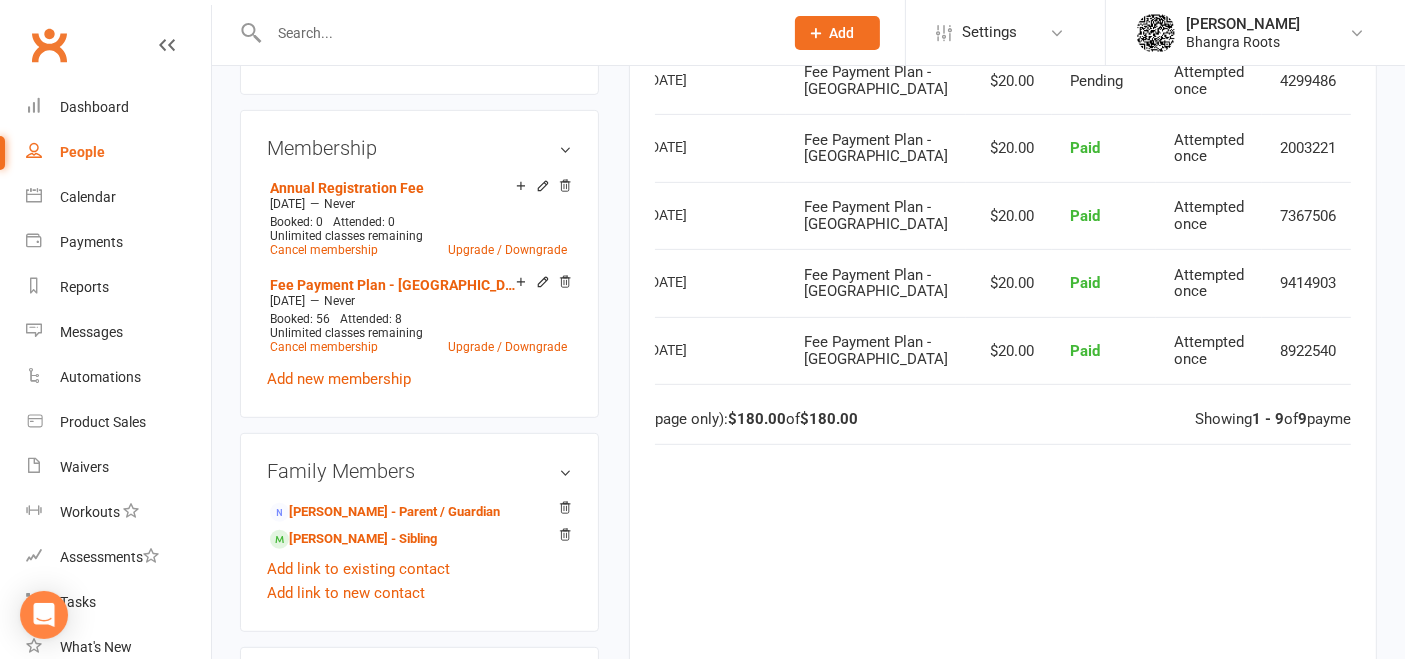 click at bounding box center [1385, 148] 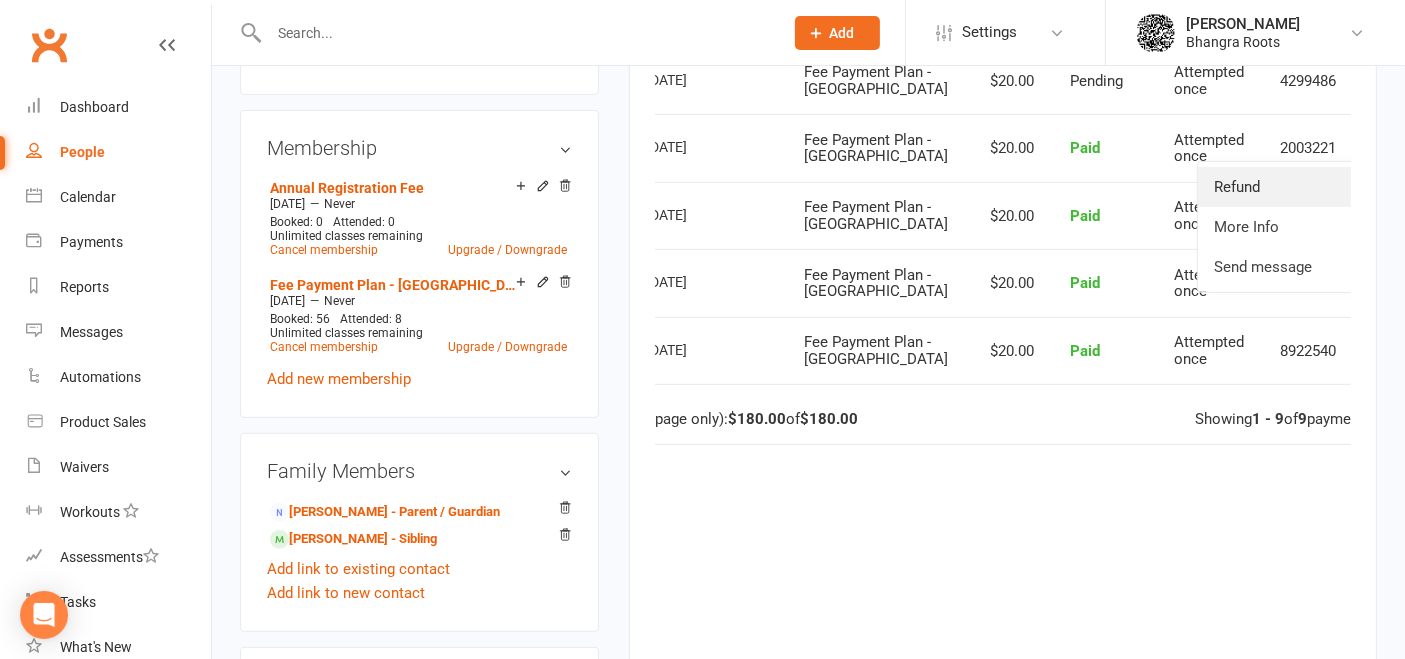 click on "Refund" at bounding box center (1297, 187) 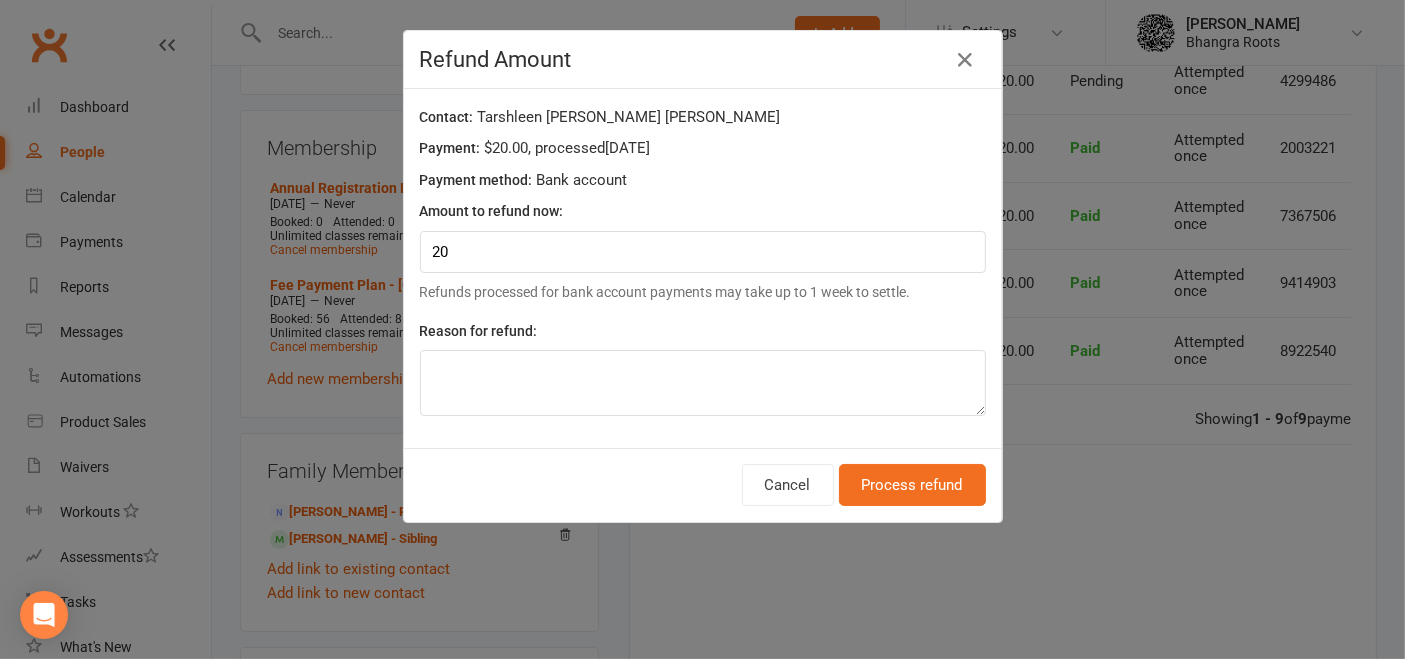 scroll, scrollTop: 0, scrollLeft: 80, axis: horizontal 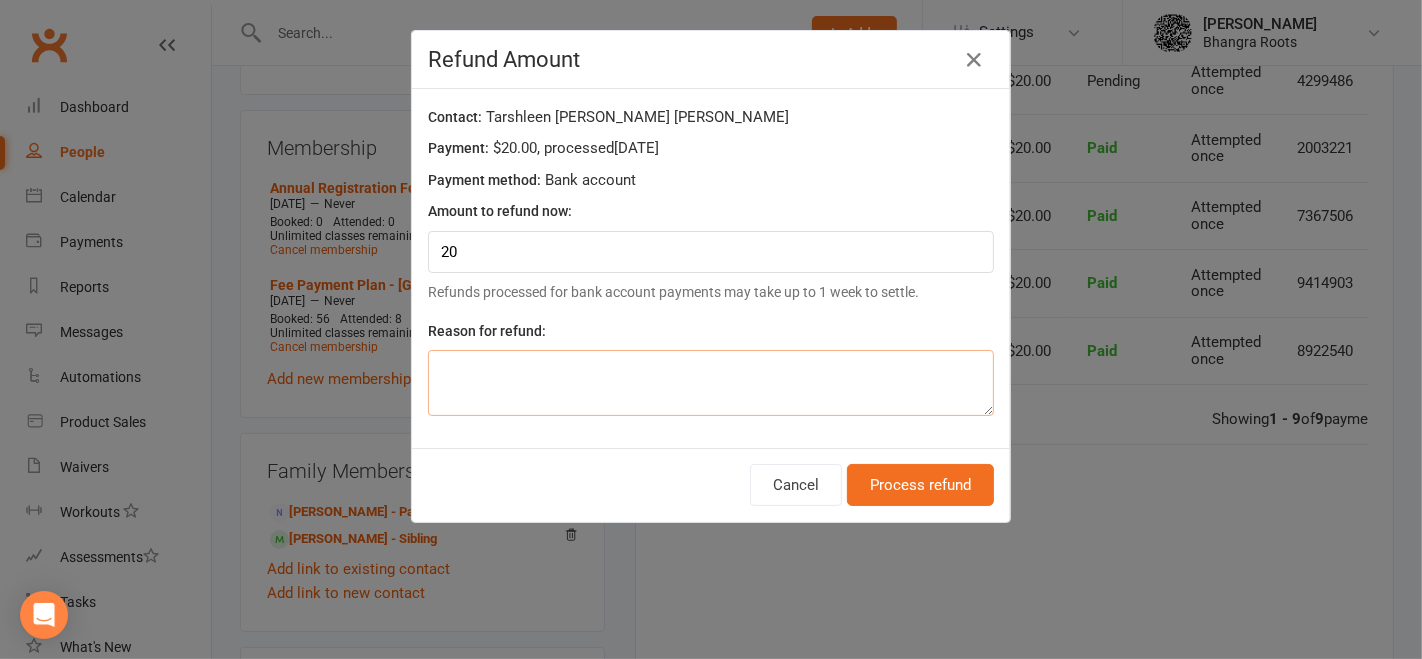 click at bounding box center (711, 383) 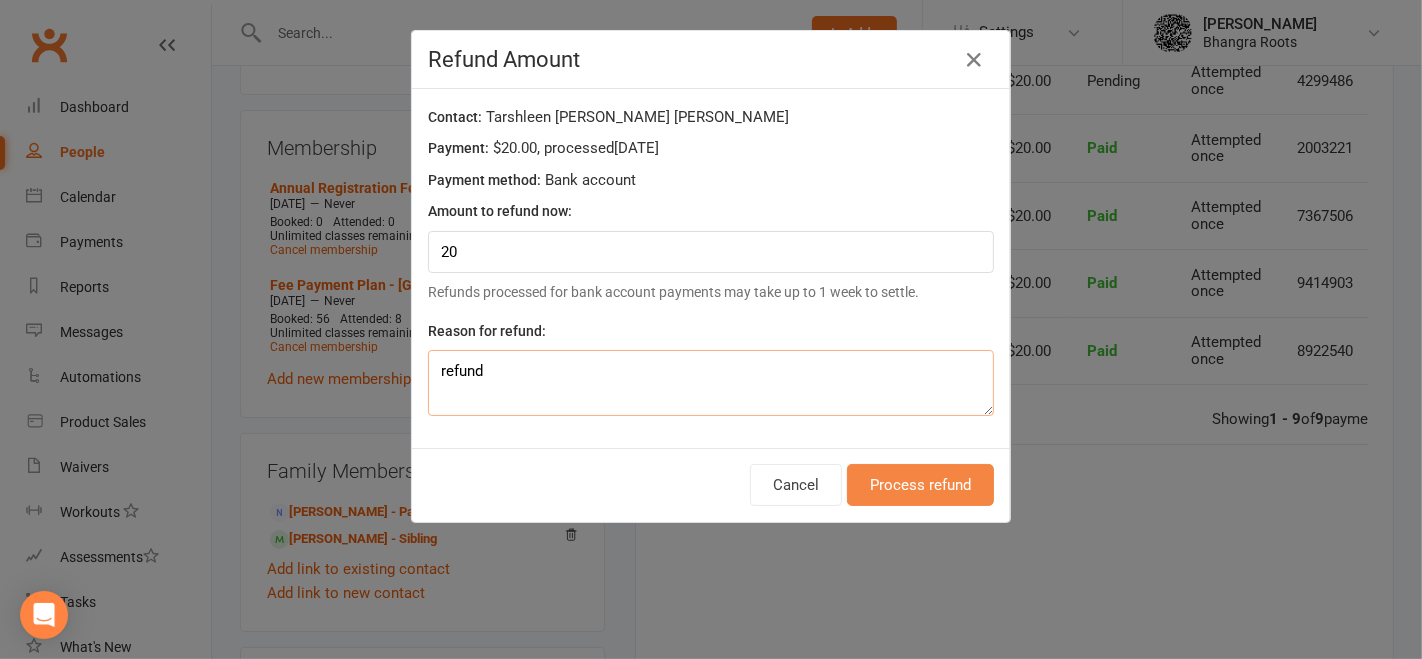 type on "refund" 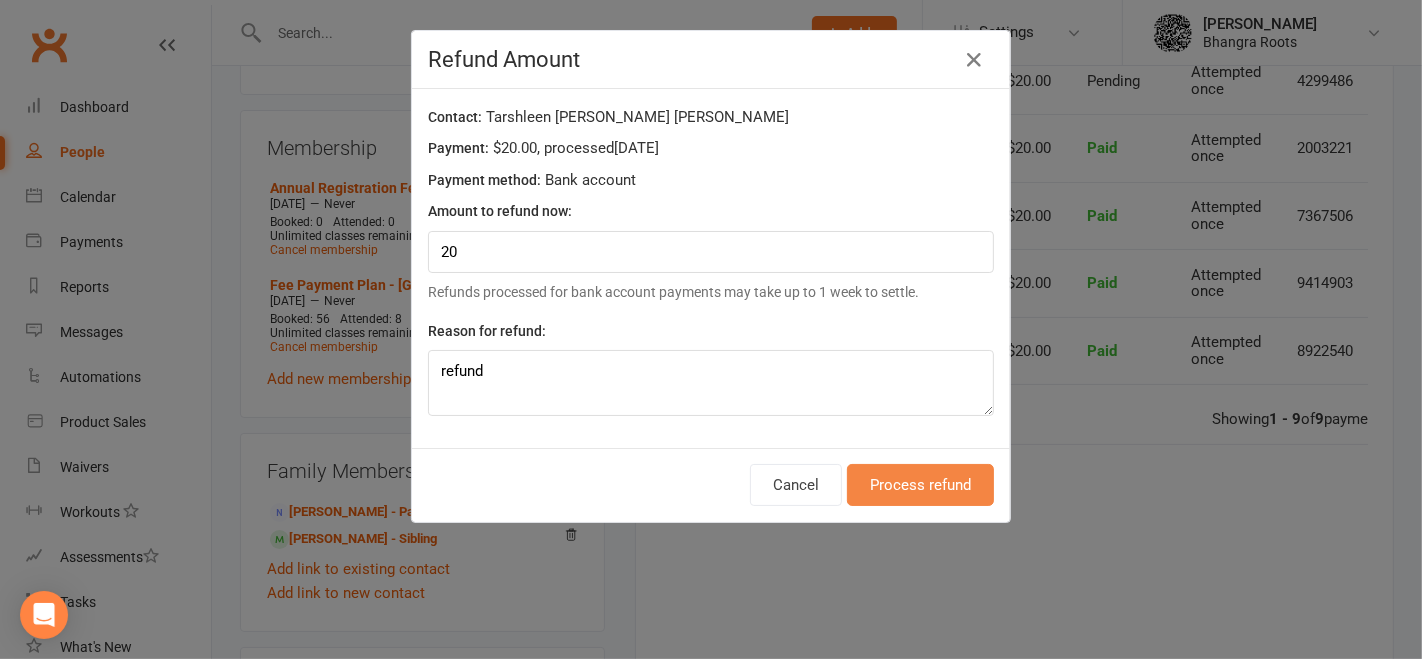 click on "Process refund" at bounding box center [920, 485] 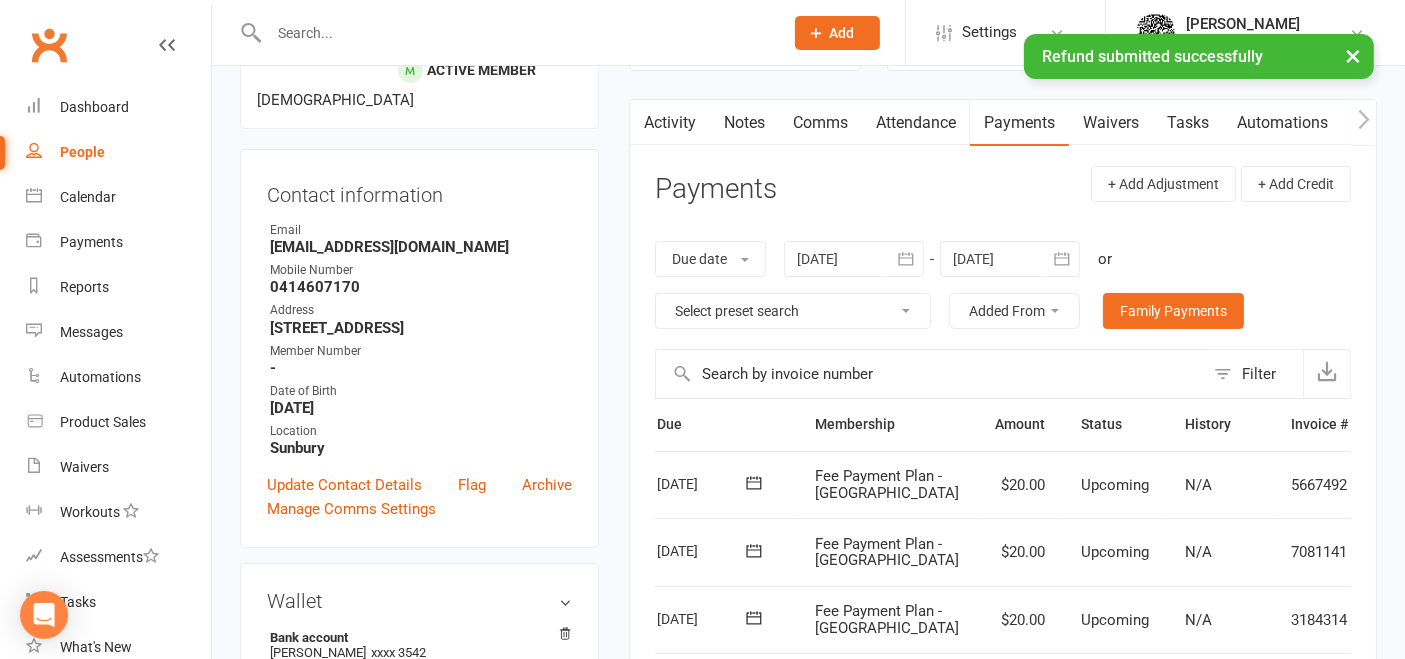 scroll, scrollTop: 0, scrollLeft: 0, axis: both 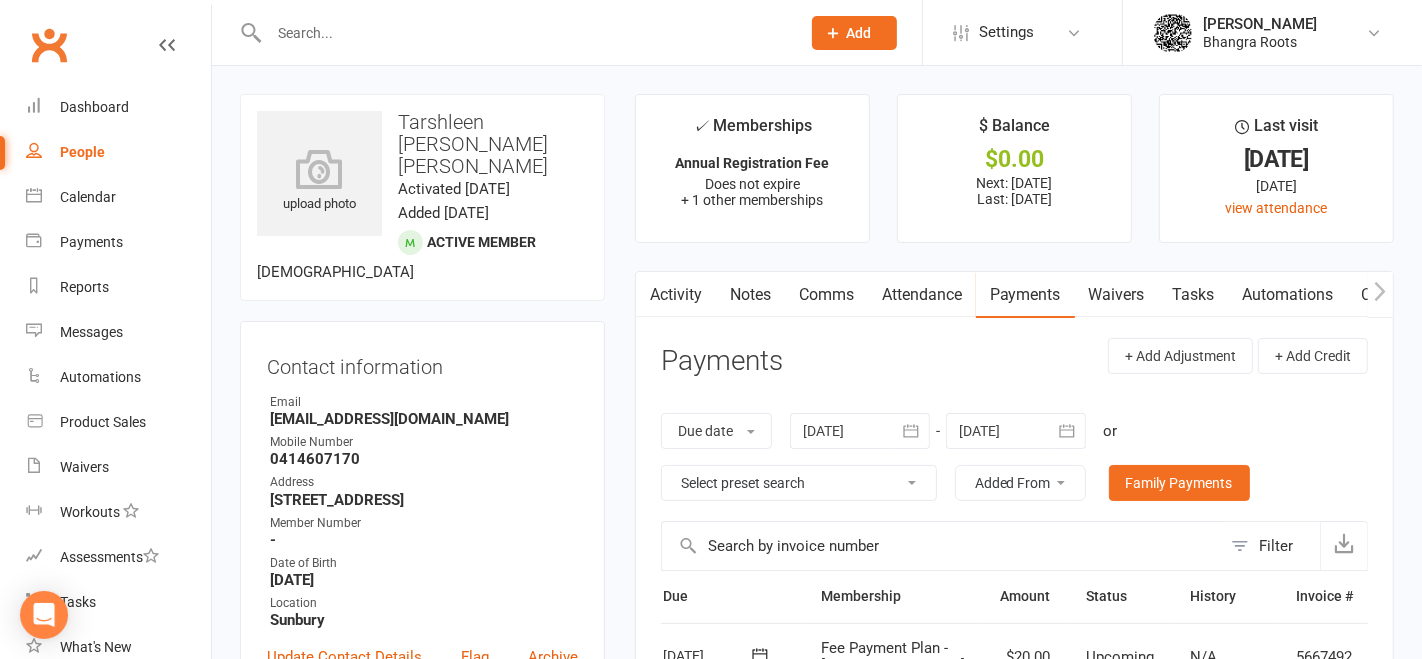 select on "100" 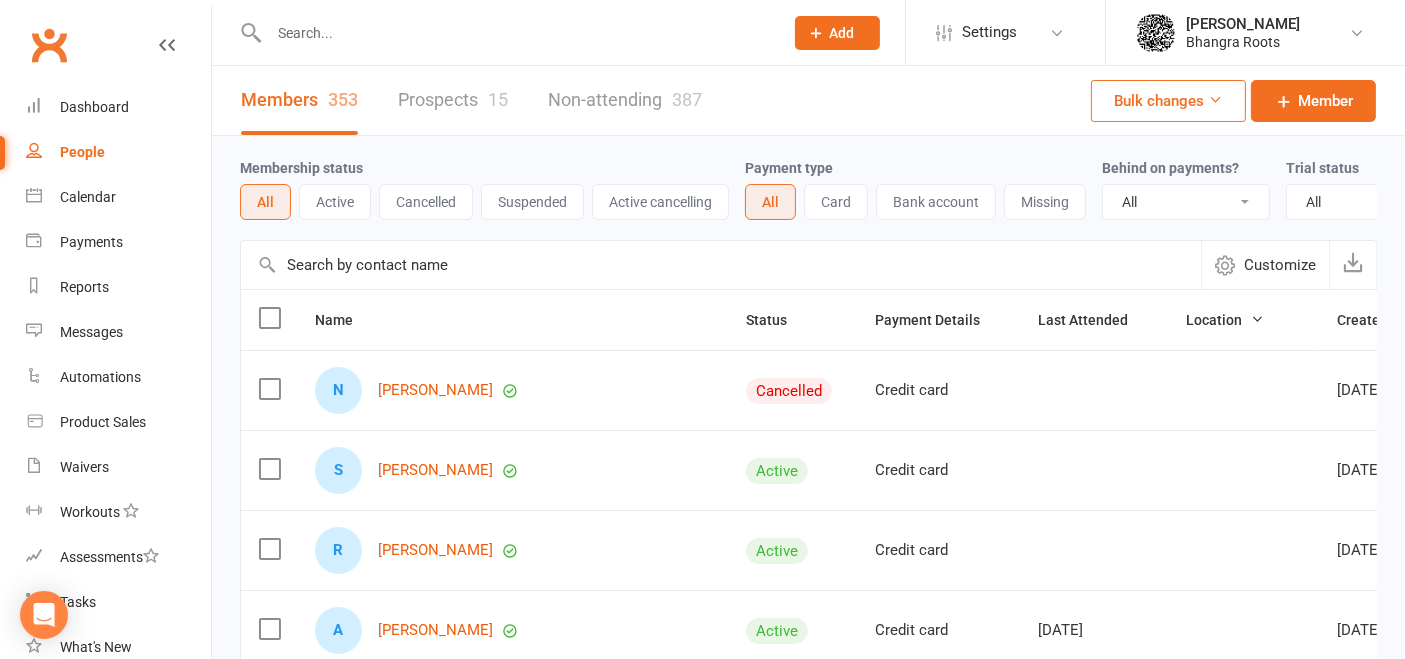 scroll, scrollTop: 0, scrollLeft: 1, axis: horizontal 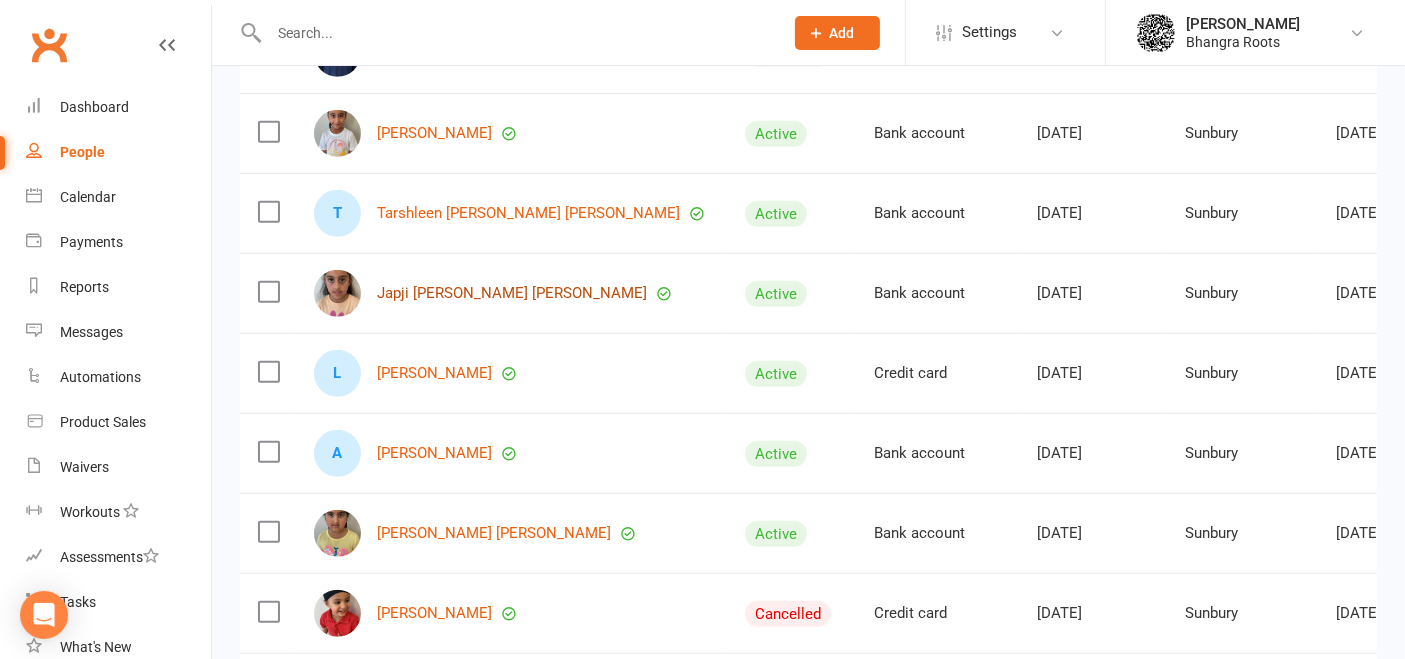 click on "Japji [PERSON_NAME] [PERSON_NAME]" at bounding box center [512, 293] 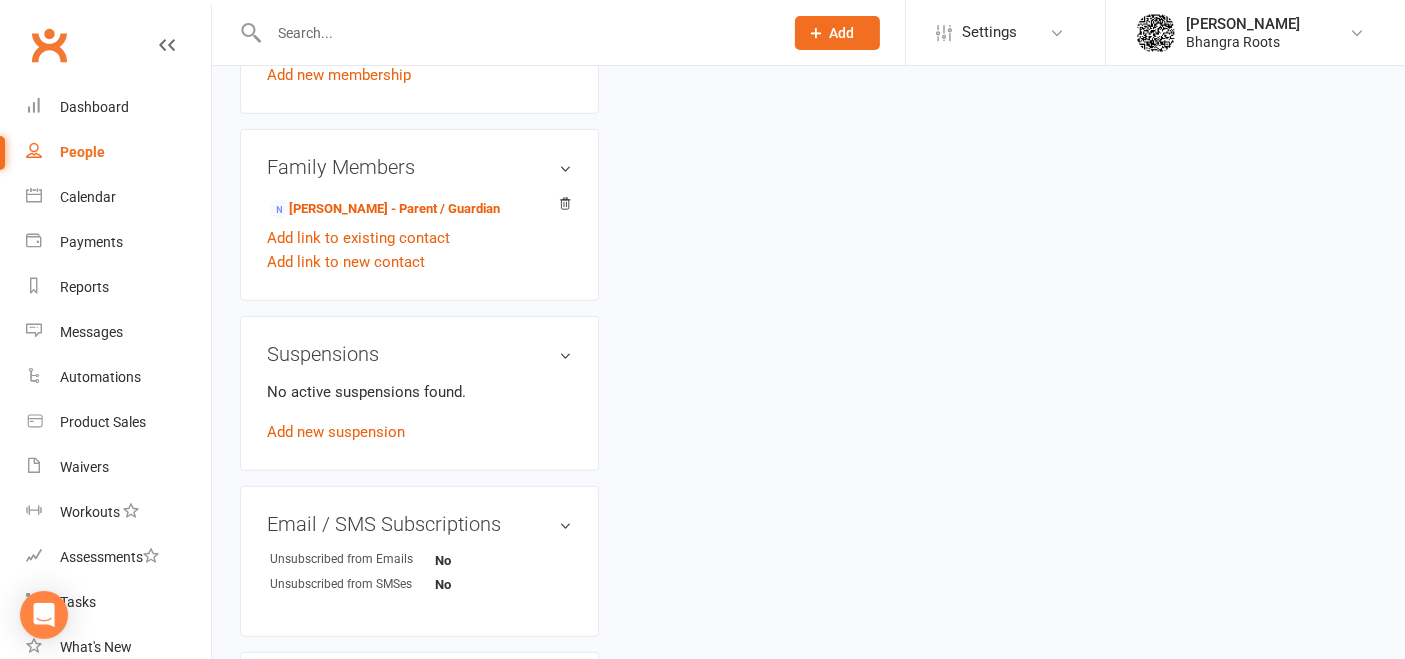 scroll, scrollTop: 0, scrollLeft: 0, axis: both 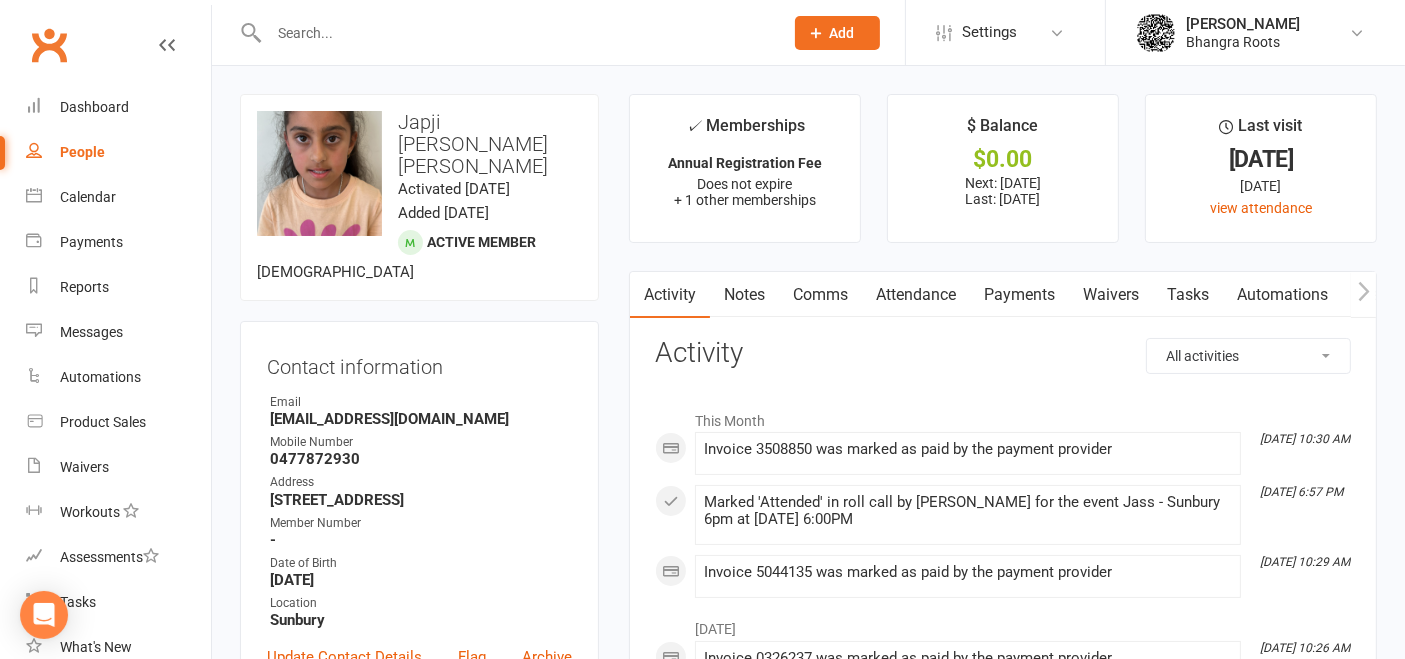 click on "Payments" at bounding box center (1019, 295) 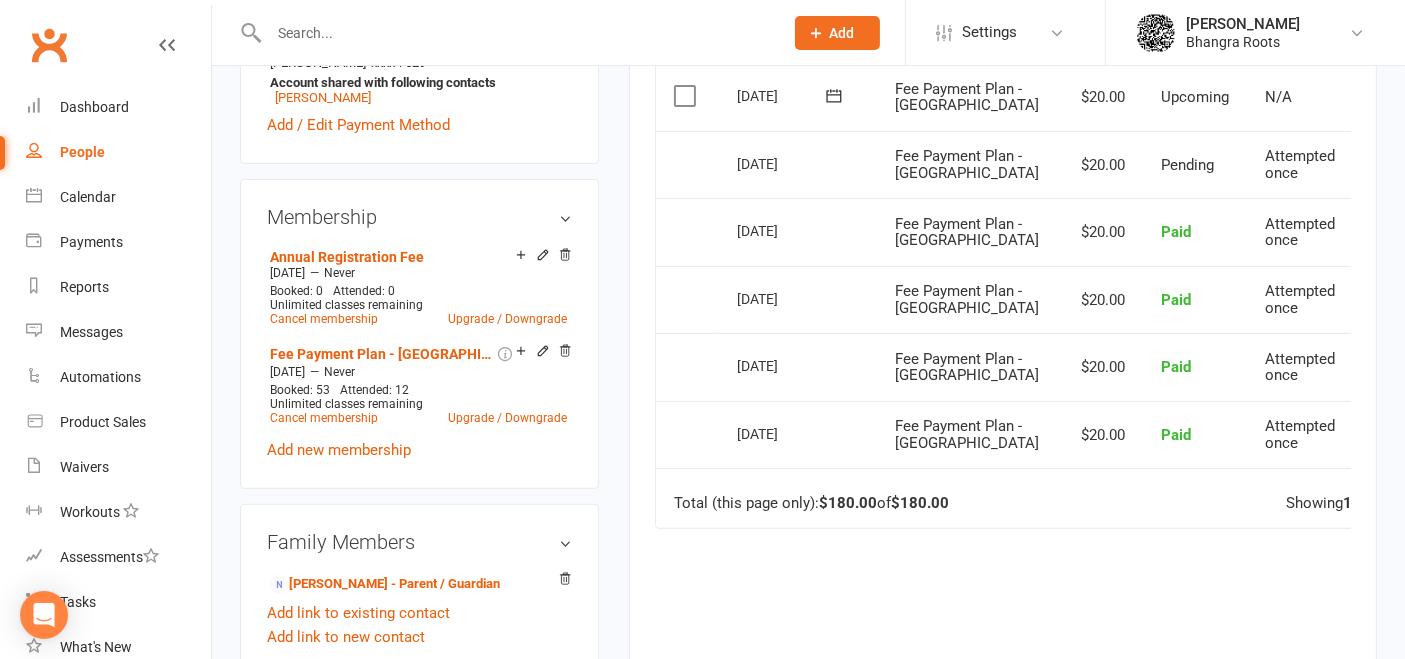 scroll, scrollTop: 785, scrollLeft: 0, axis: vertical 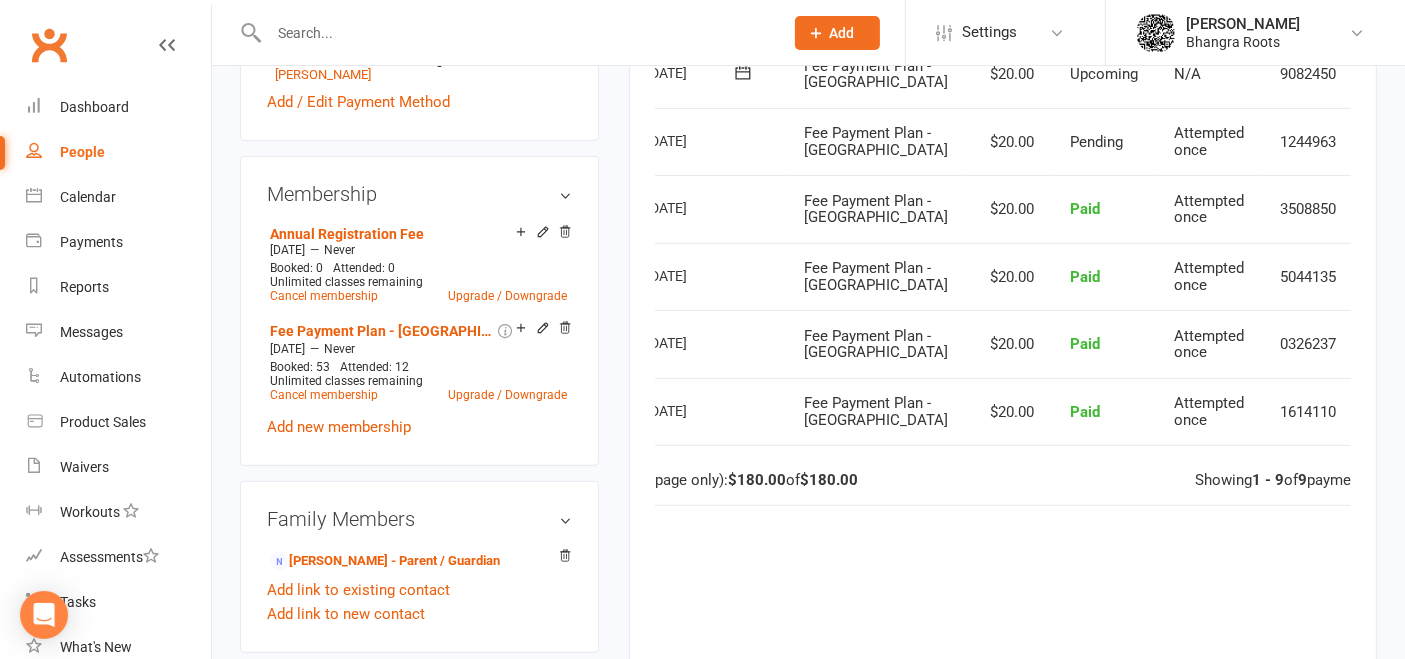 click at bounding box center (1385, 209) 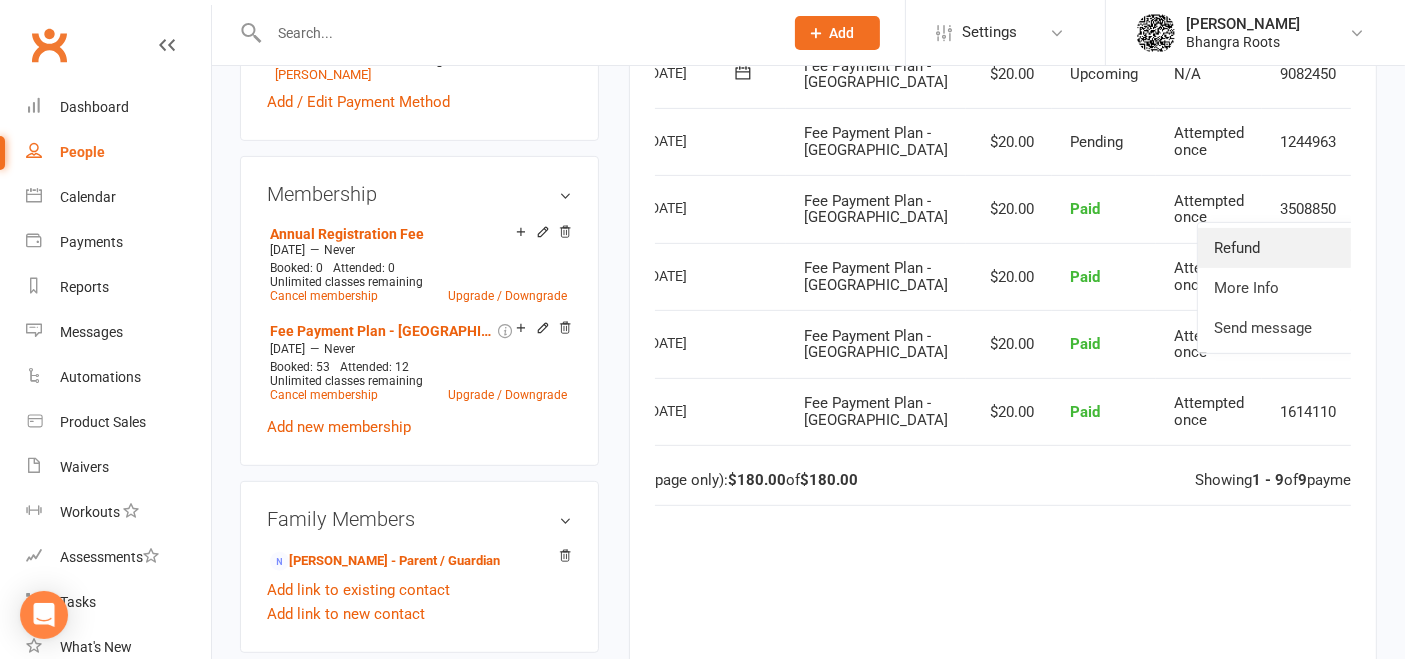 click on "Refund" at bounding box center (1297, 248) 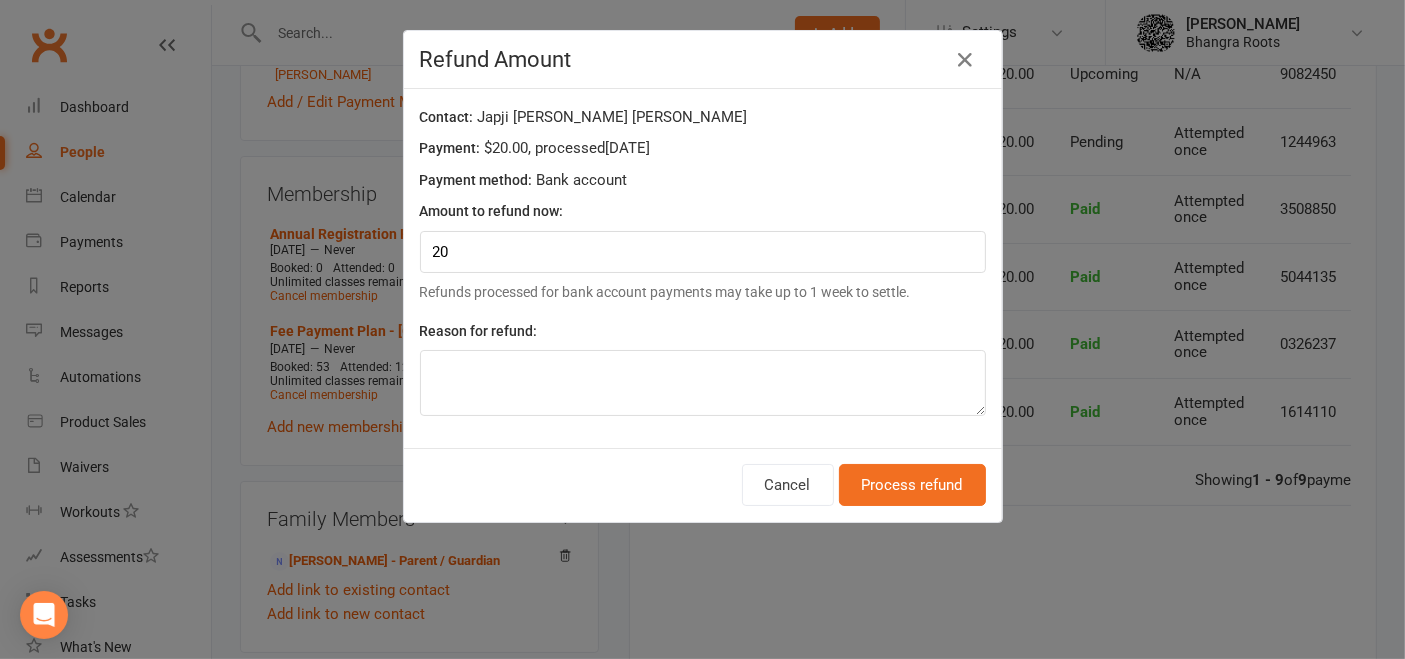 scroll, scrollTop: 0, scrollLeft: 80, axis: horizontal 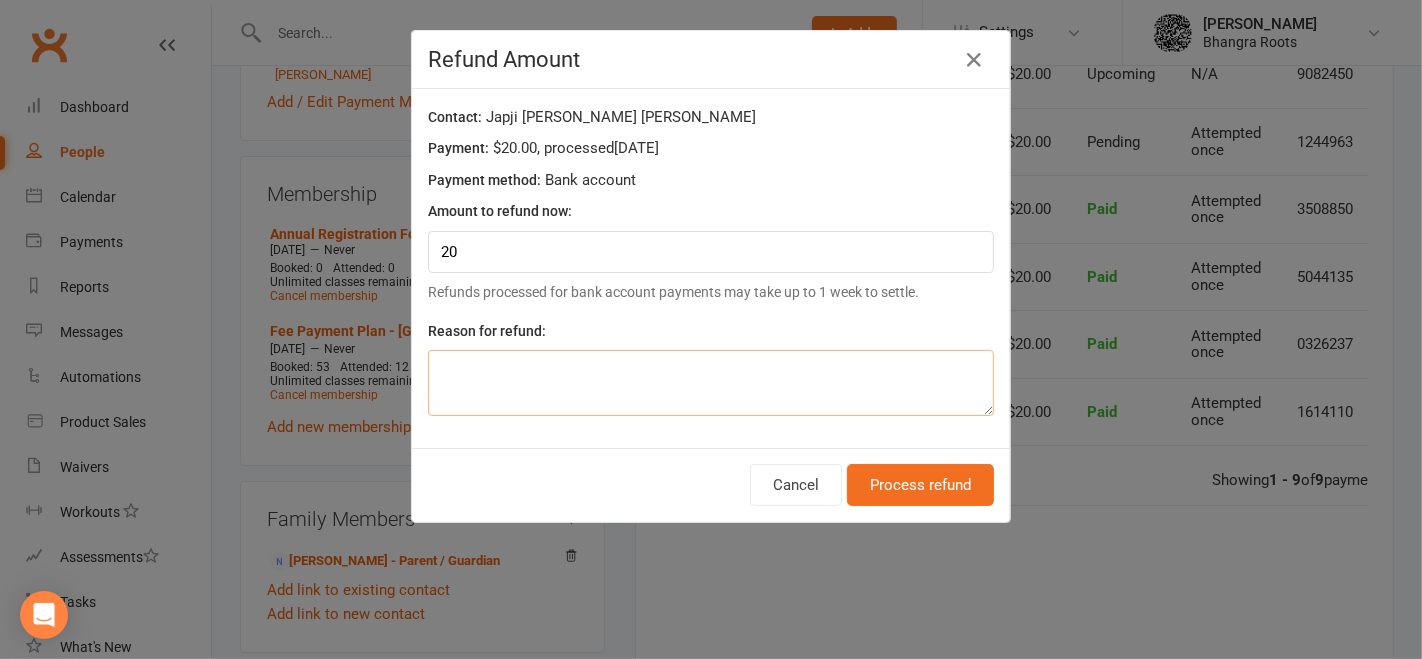click at bounding box center (711, 383) 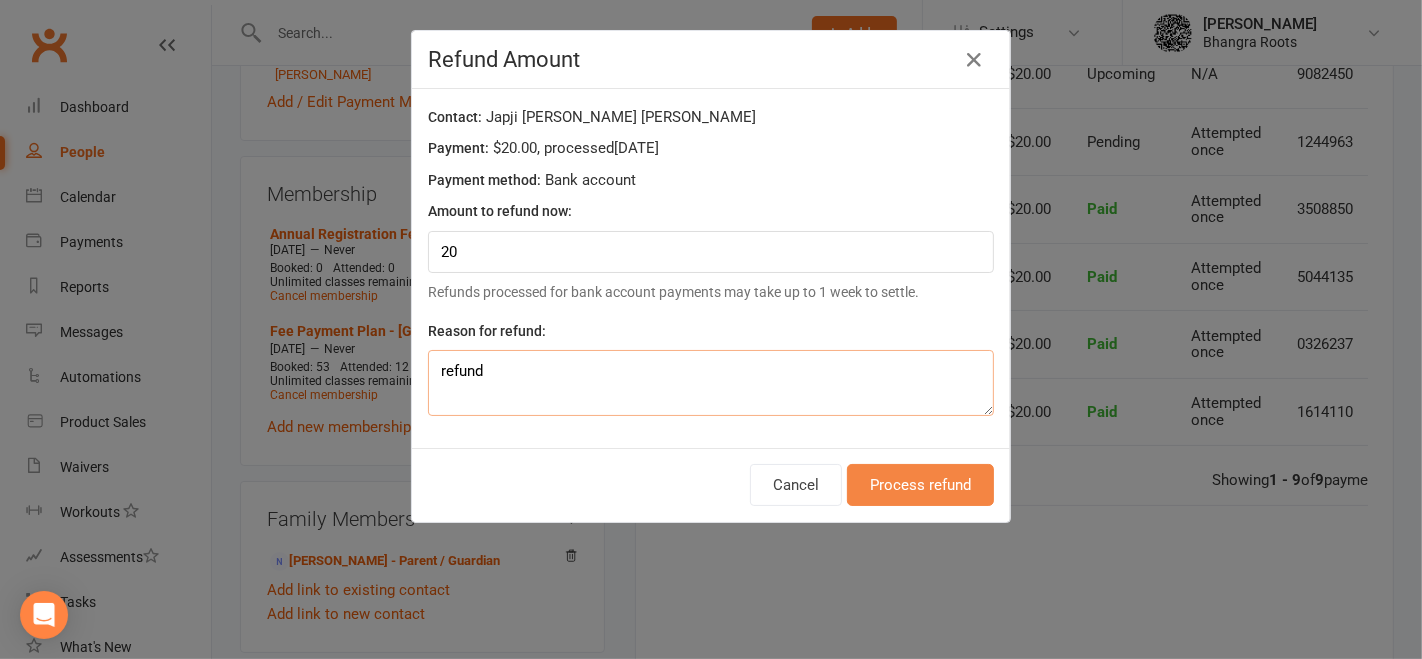 type on "refund" 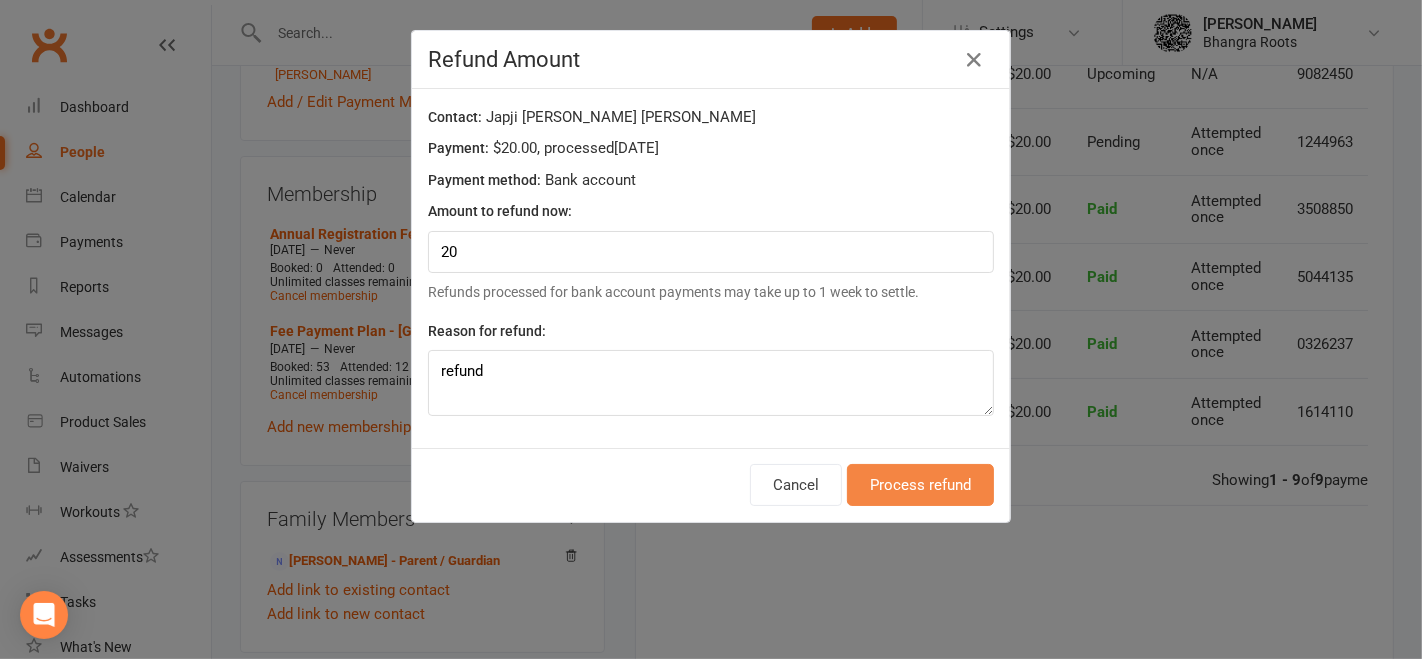 click on "Process refund" at bounding box center (920, 485) 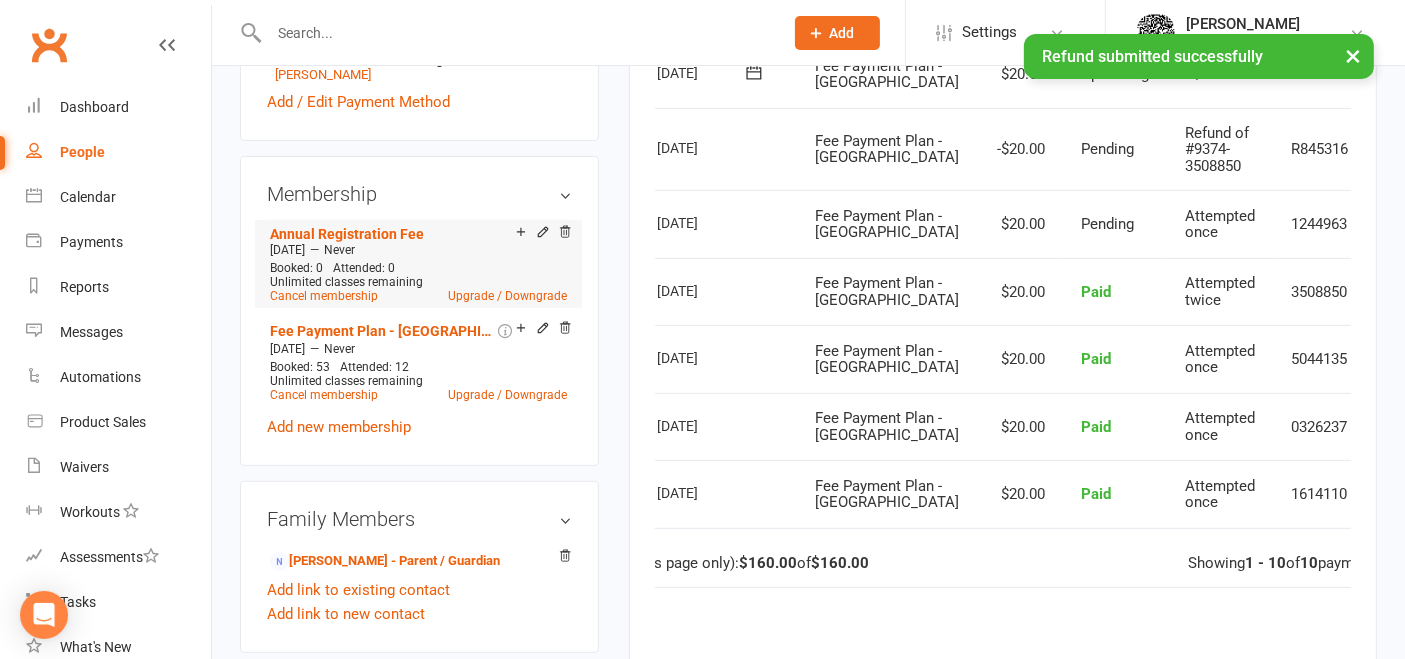 scroll, scrollTop: 0, scrollLeft: 0, axis: both 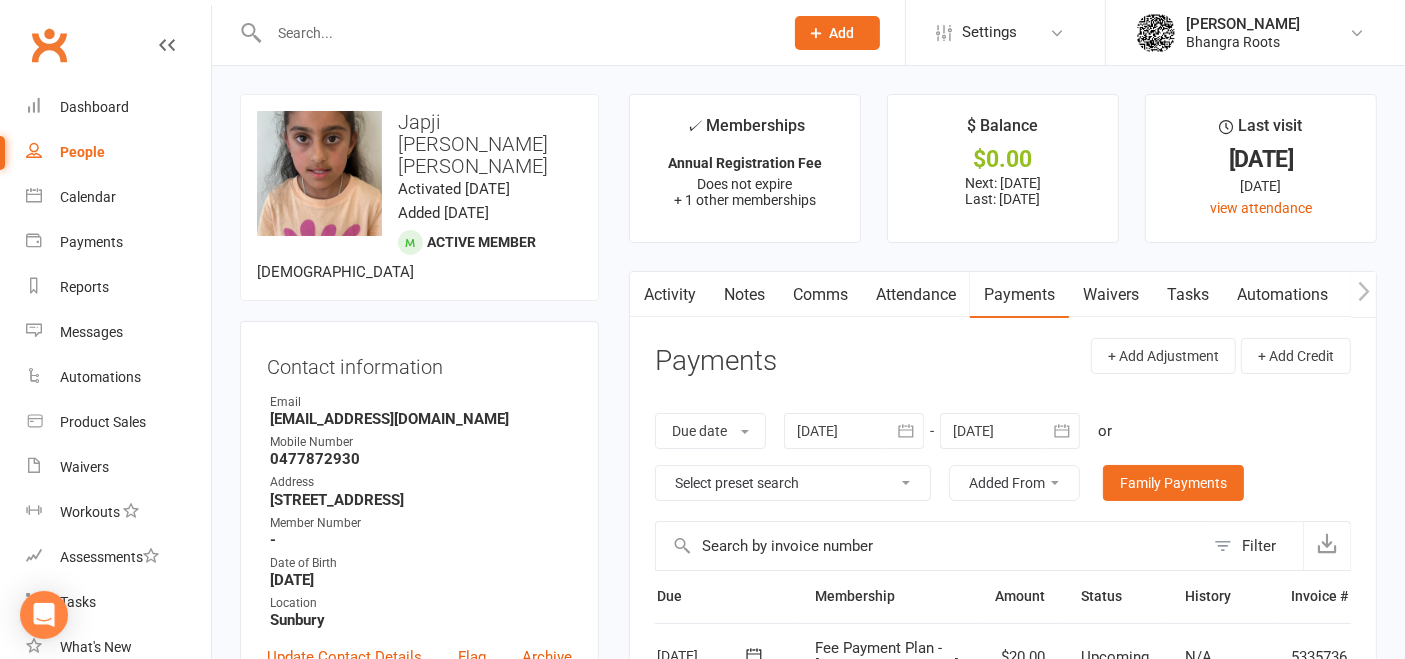 select on "100" 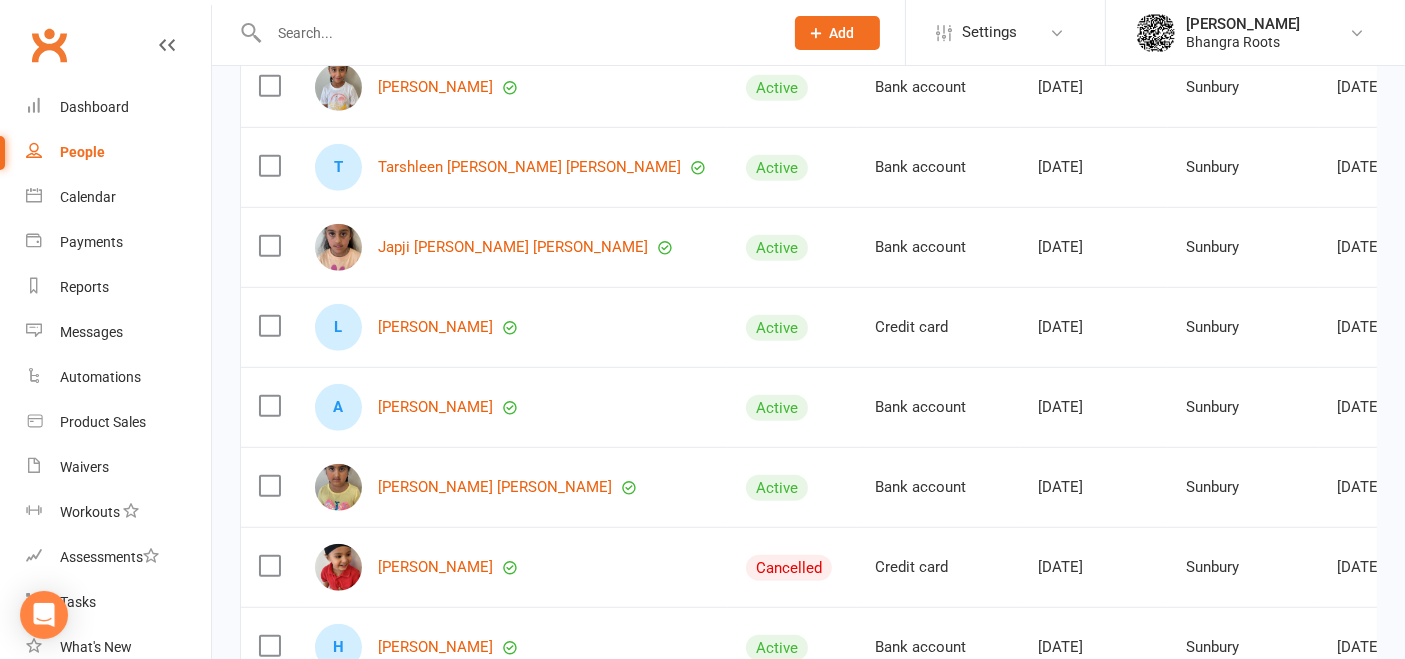 scroll, scrollTop: 1186, scrollLeft: 0, axis: vertical 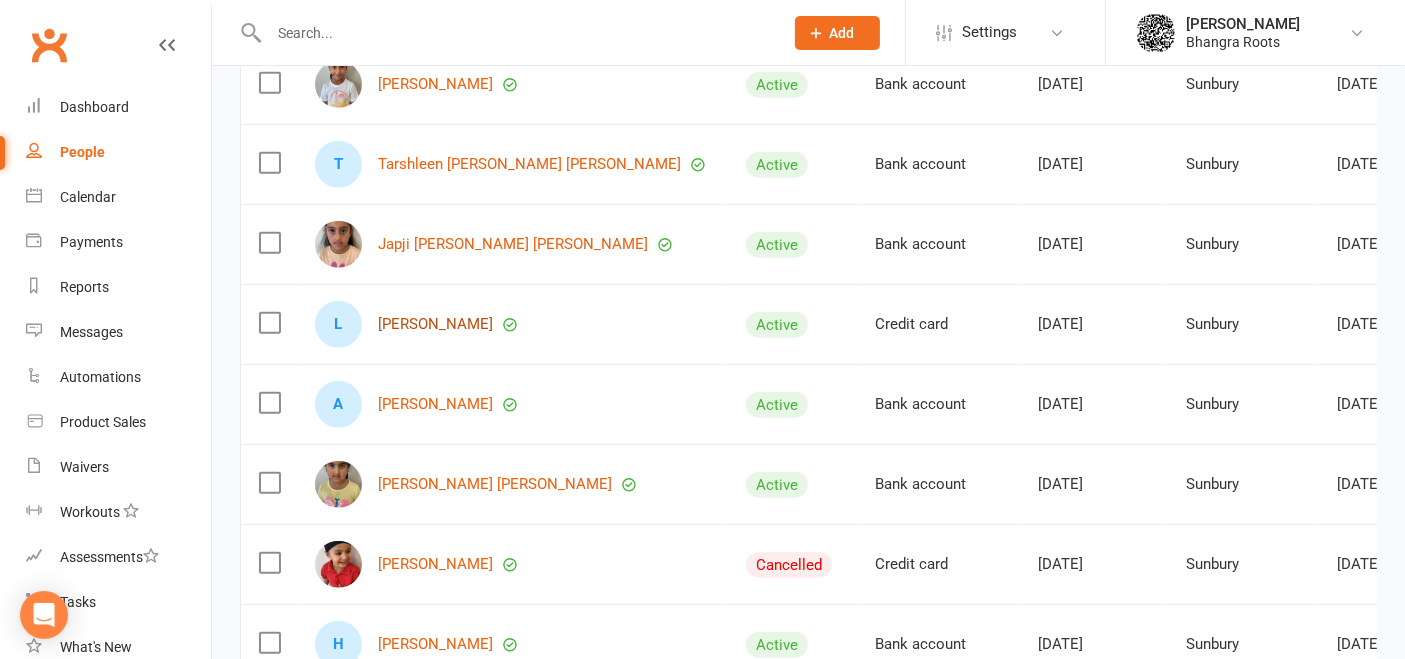 click on "[PERSON_NAME]" at bounding box center [435, 324] 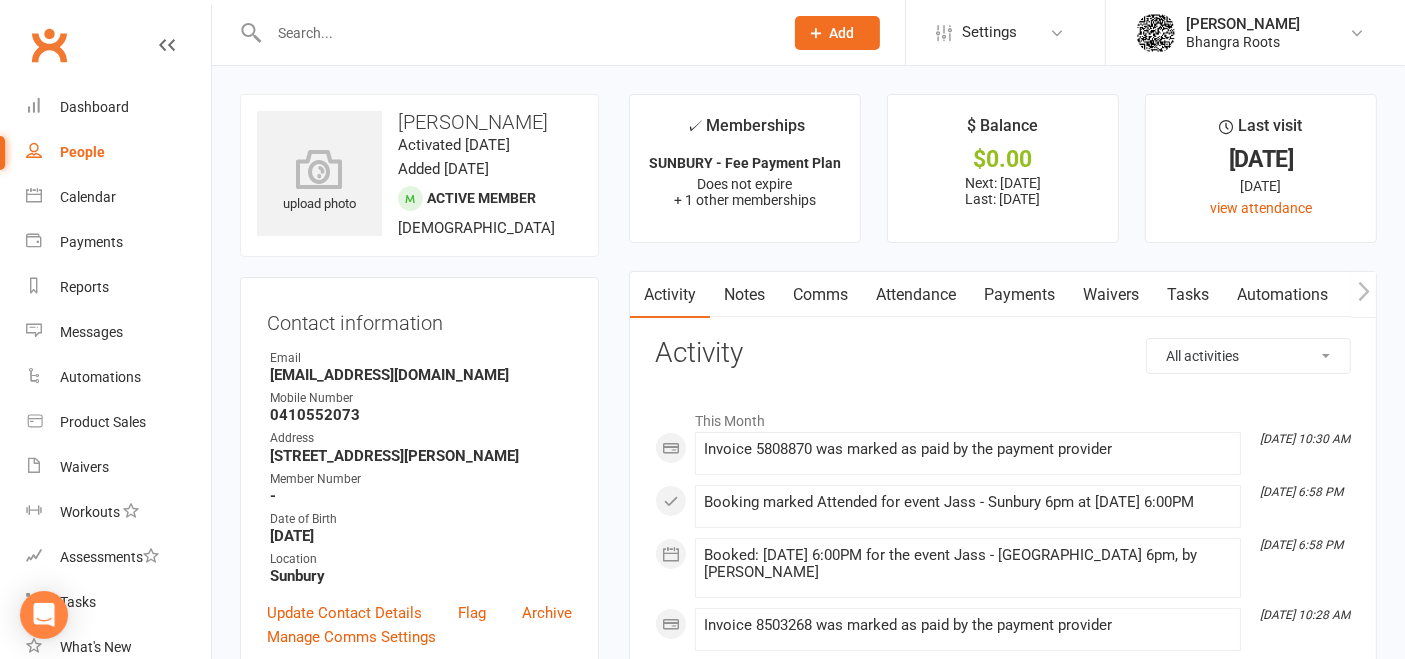 scroll, scrollTop: 173, scrollLeft: 0, axis: vertical 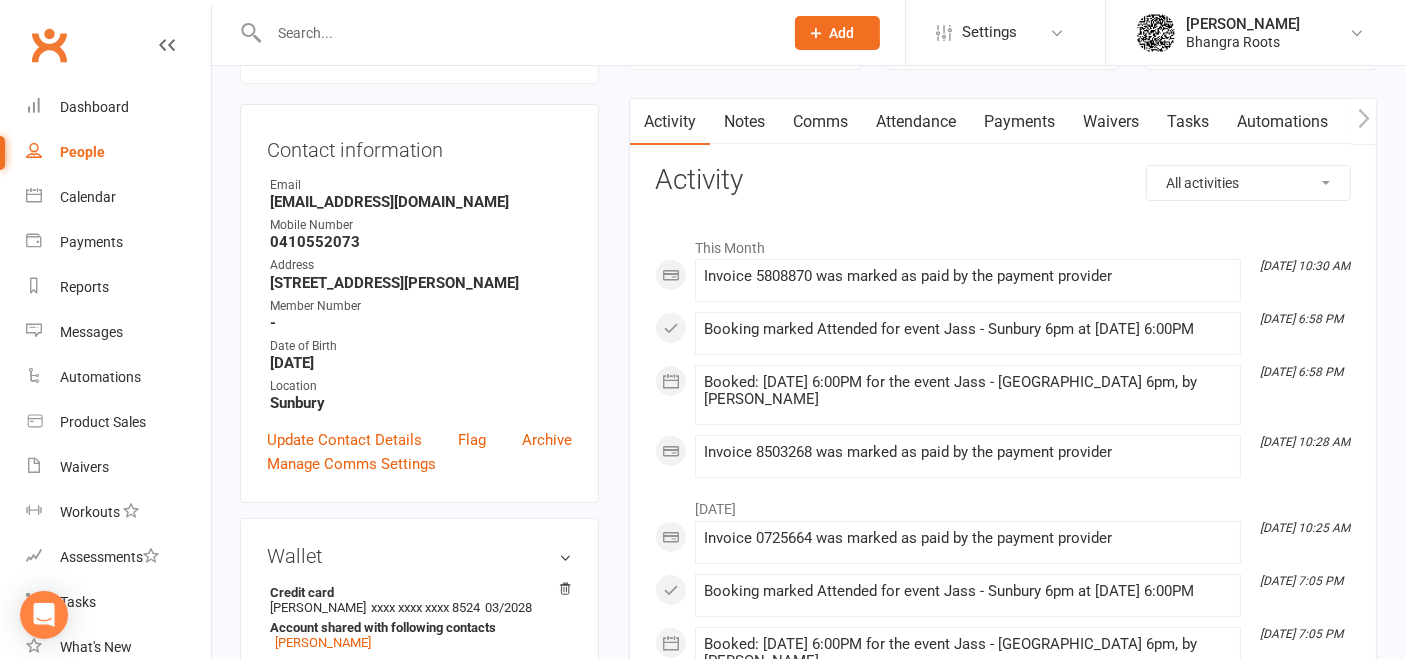 click on "Payments" at bounding box center (1019, 122) 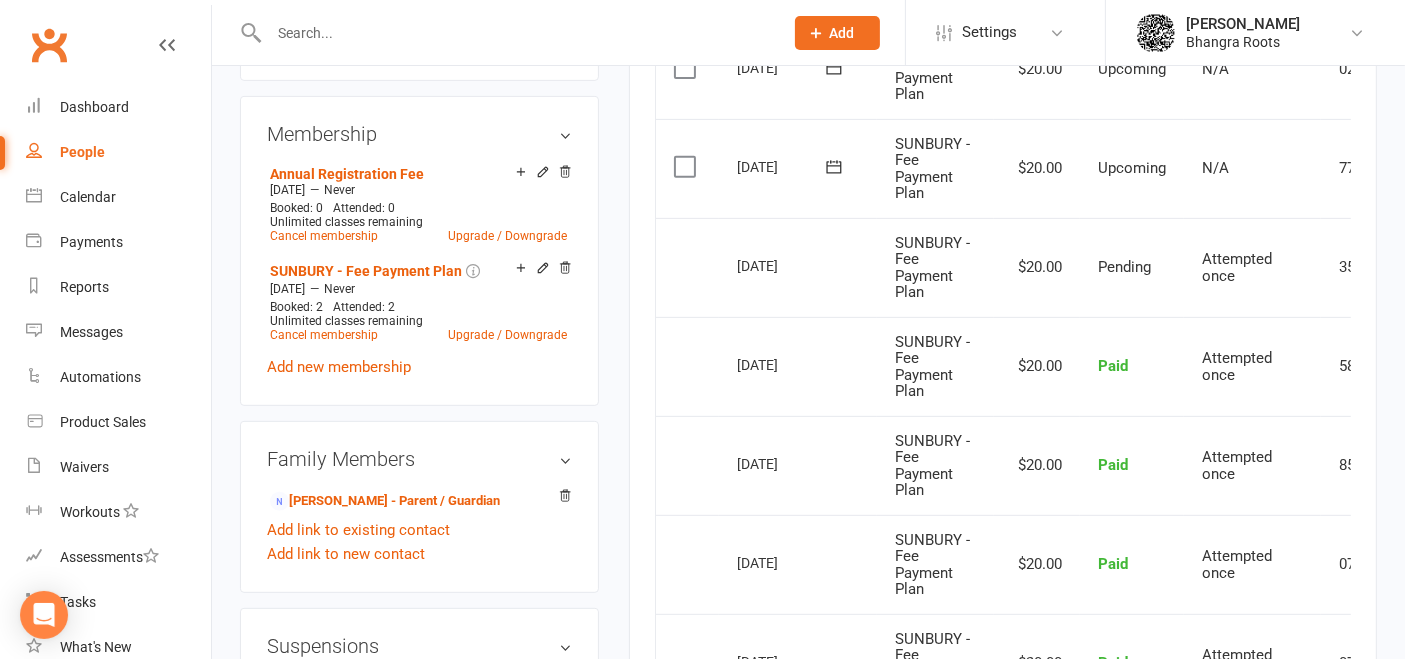 scroll, scrollTop: 802, scrollLeft: 0, axis: vertical 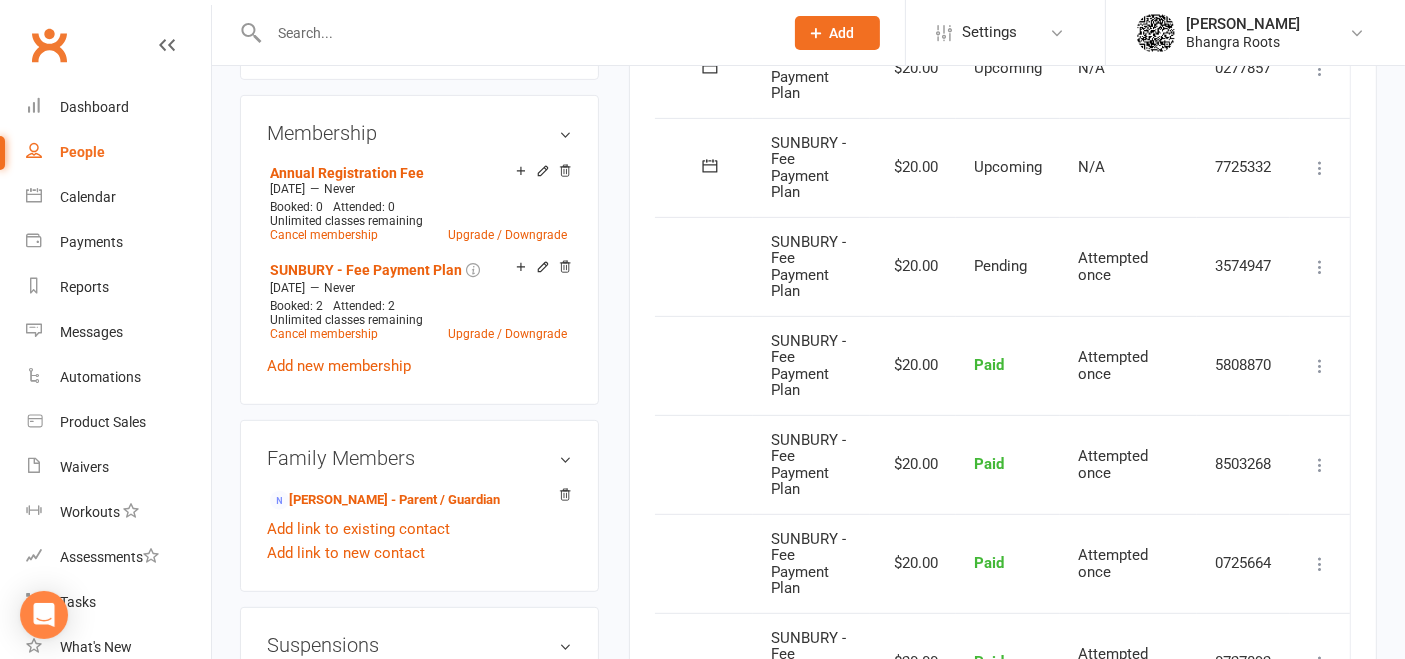 click at bounding box center (1320, 366) 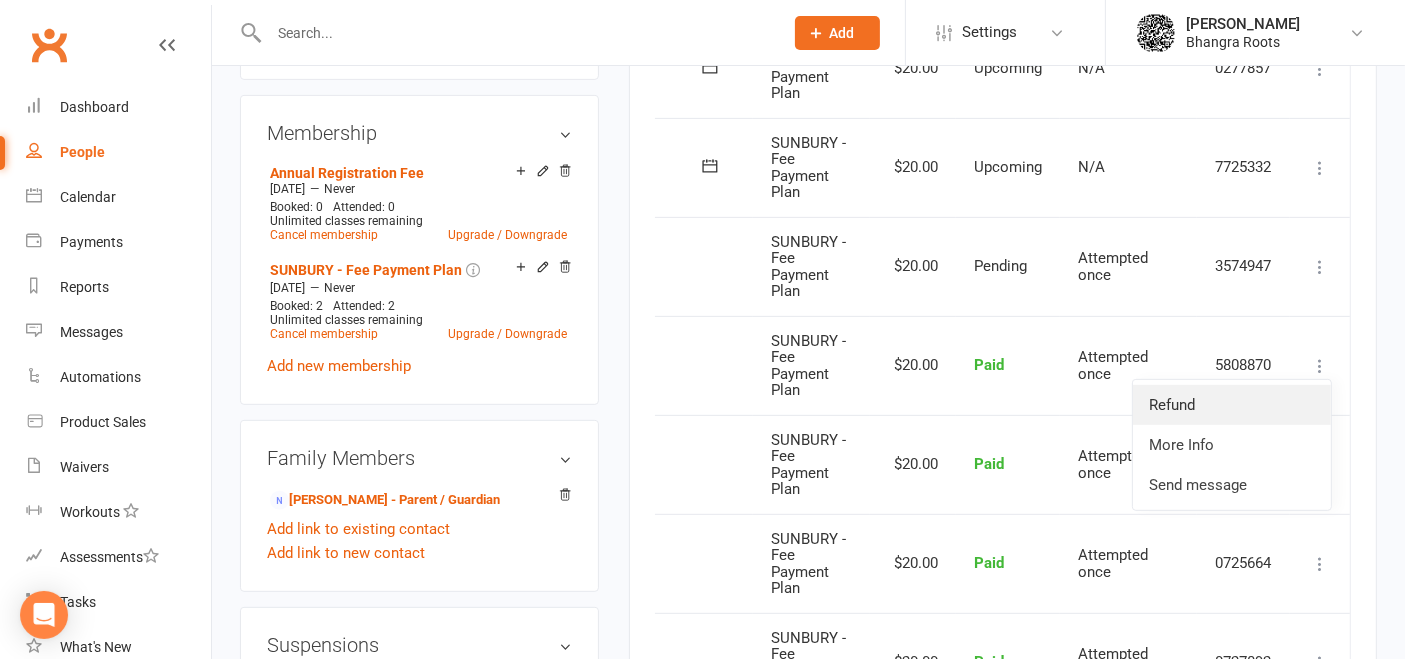 click on "Refund" at bounding box center [1232, 405] 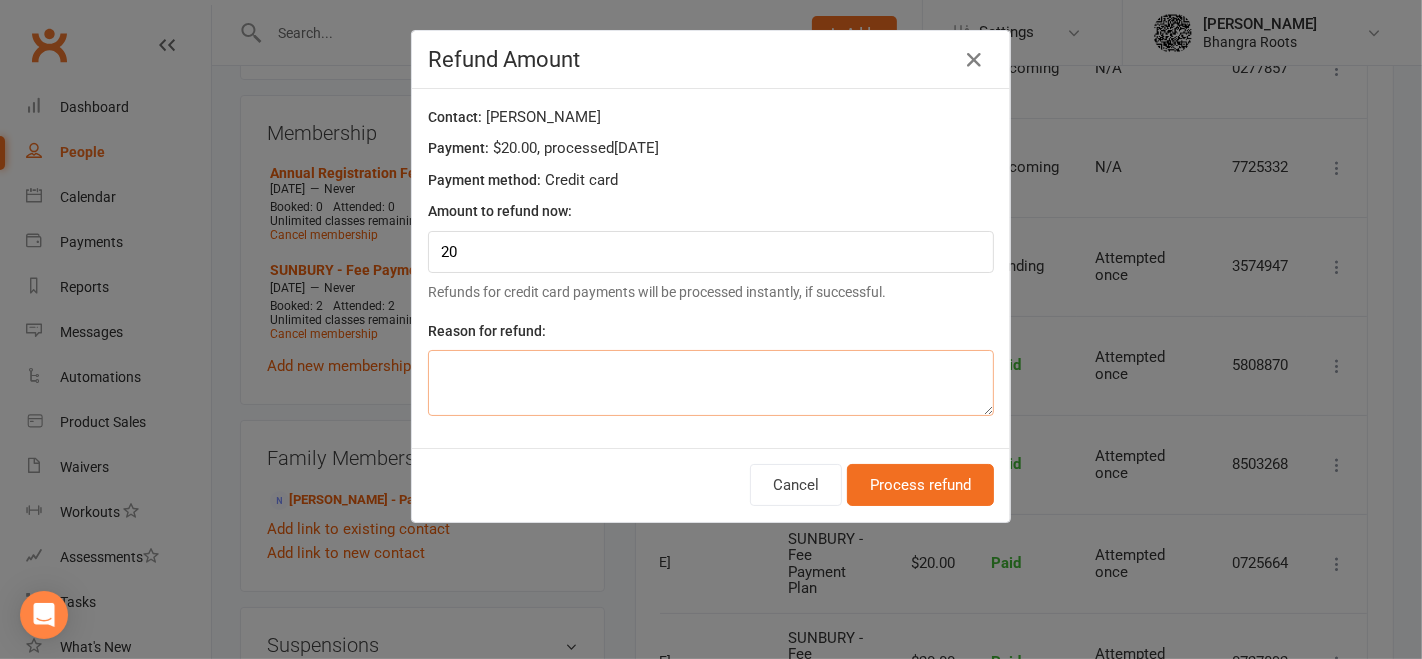 click at bounding box center (711, 383) 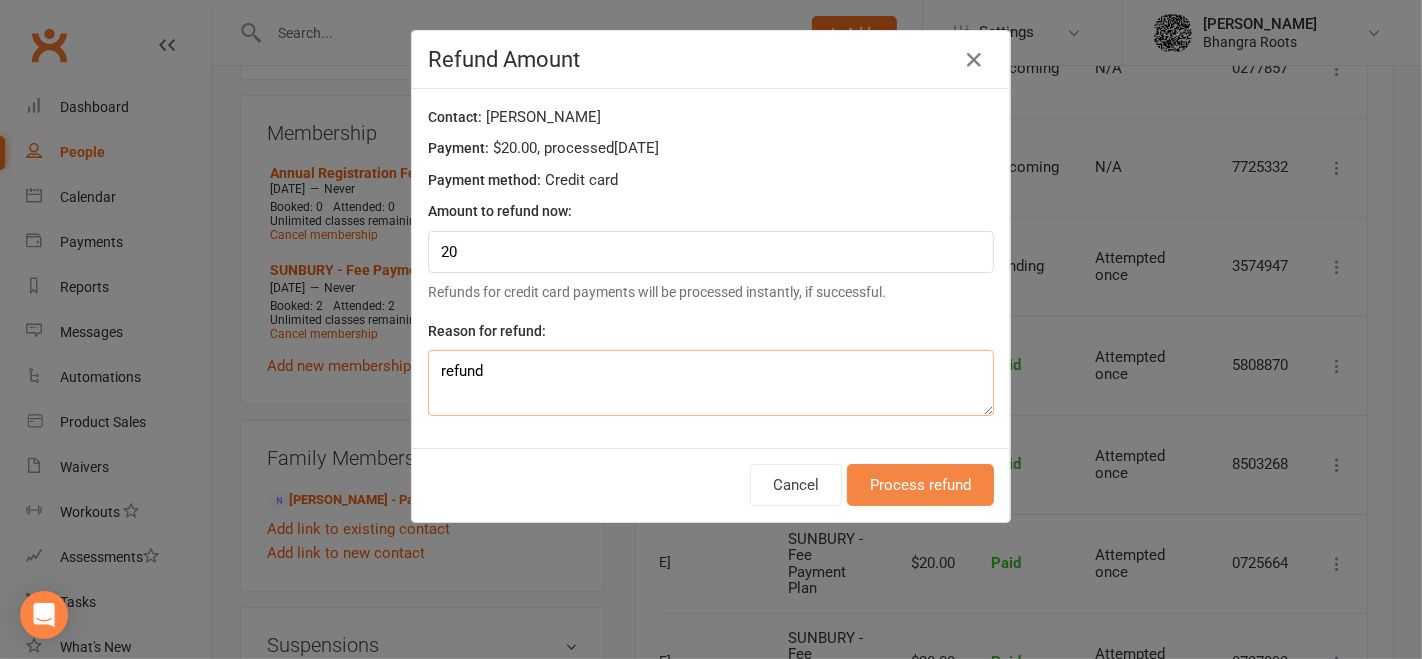 type on "refund" 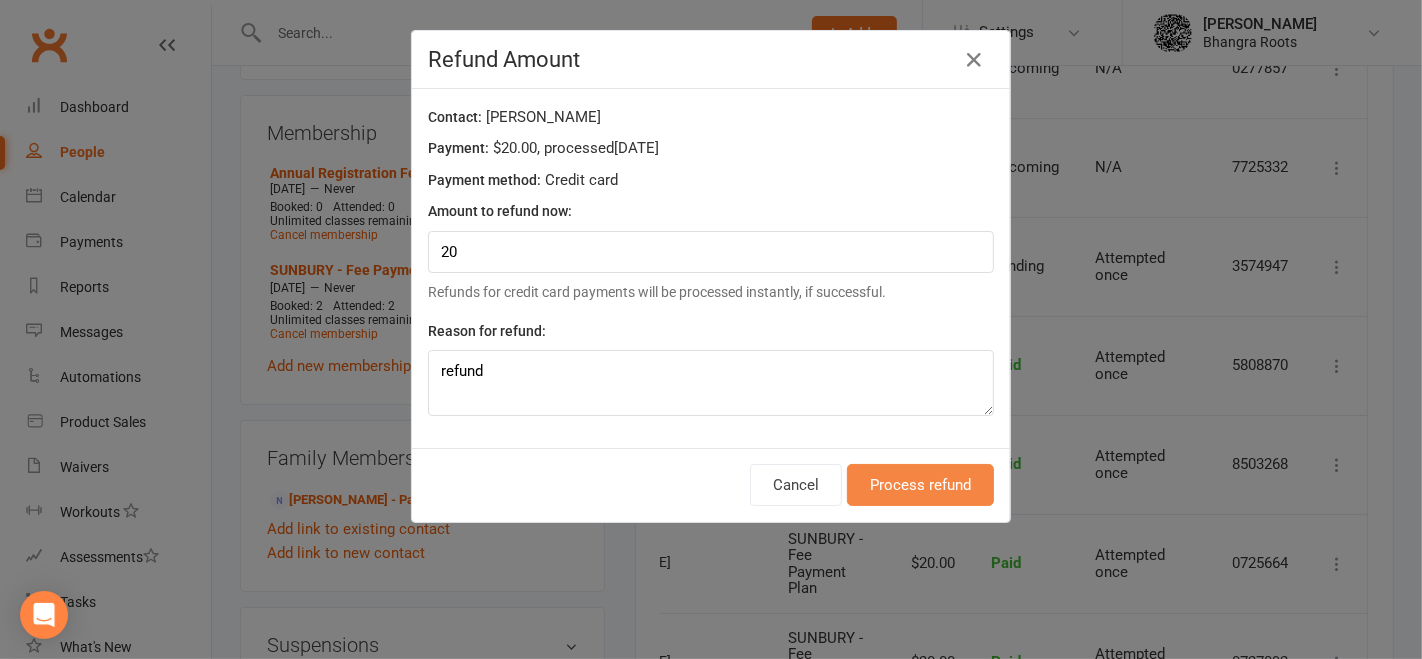 click on "Process refund" at bounding box center [920, 485] 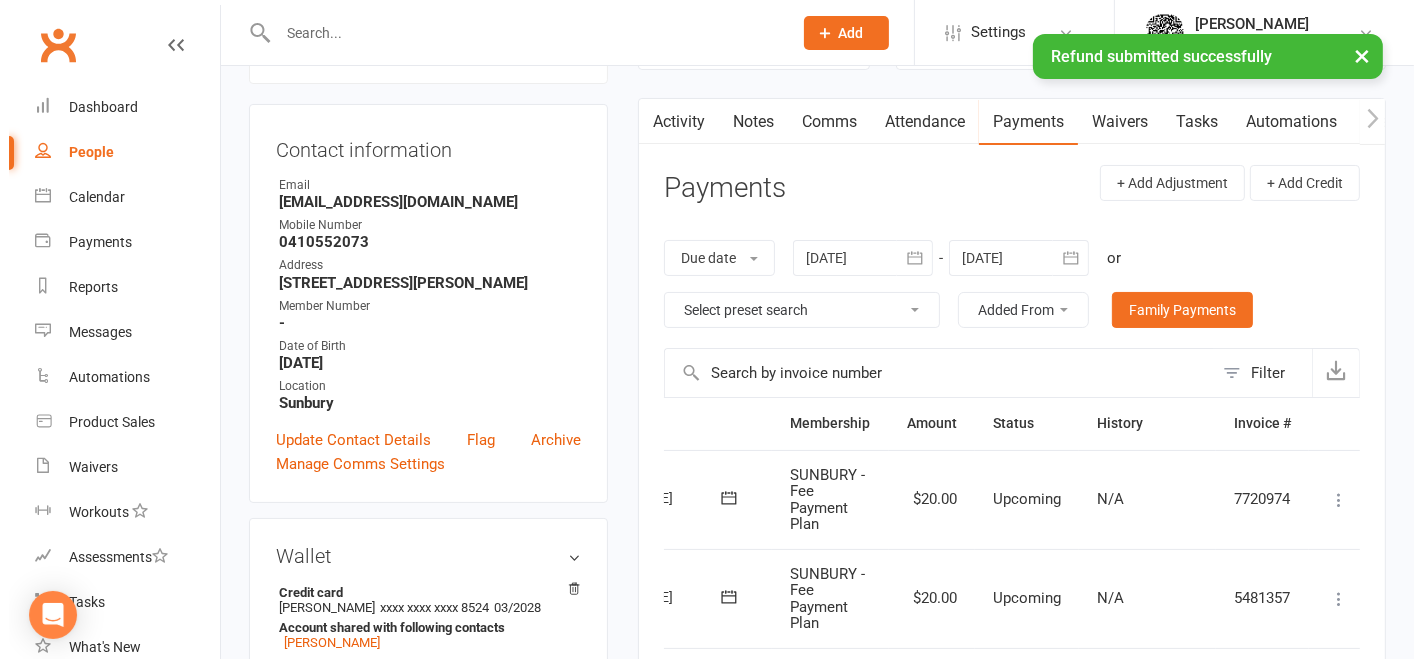 scroll, scrollTop: 0, scrollLeft: 0, axis: both 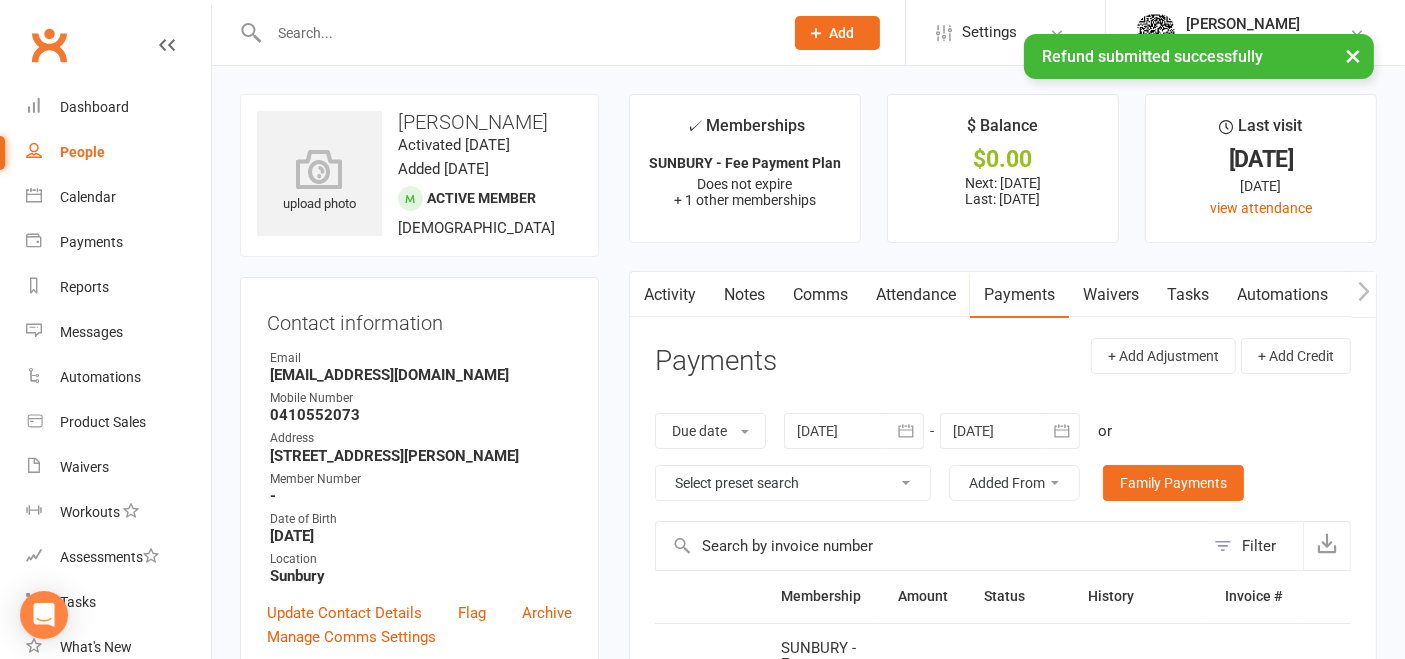 select on "100" 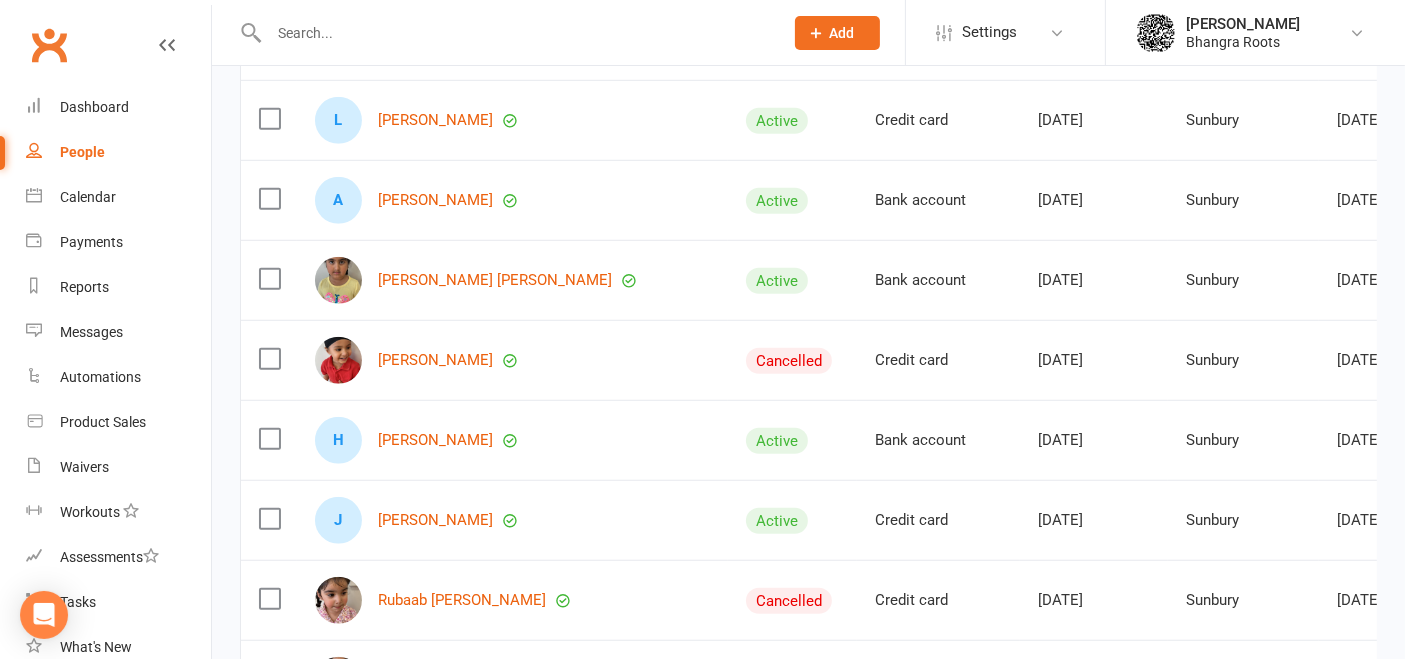 scroll, scrollTop: 1411, scrollLeft: 0, axis: vertical 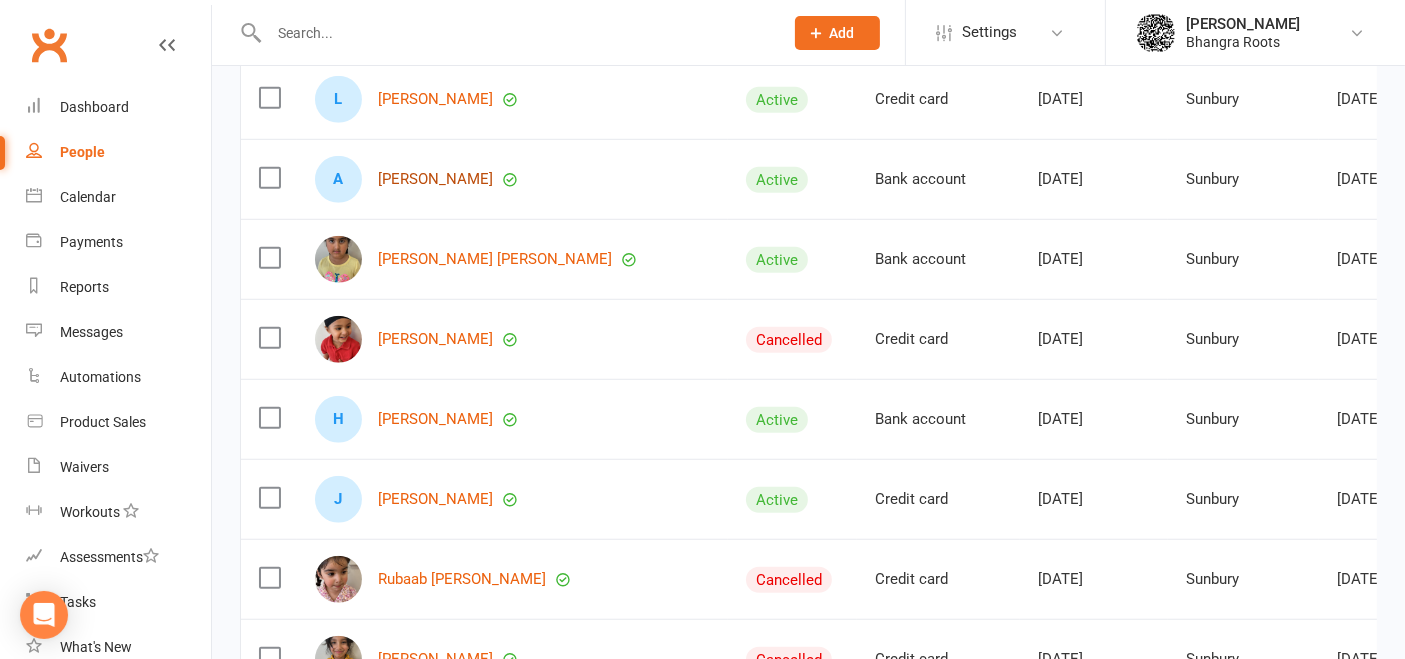 click on "[PERSON_NAME]" at bounding box center (435, 179) 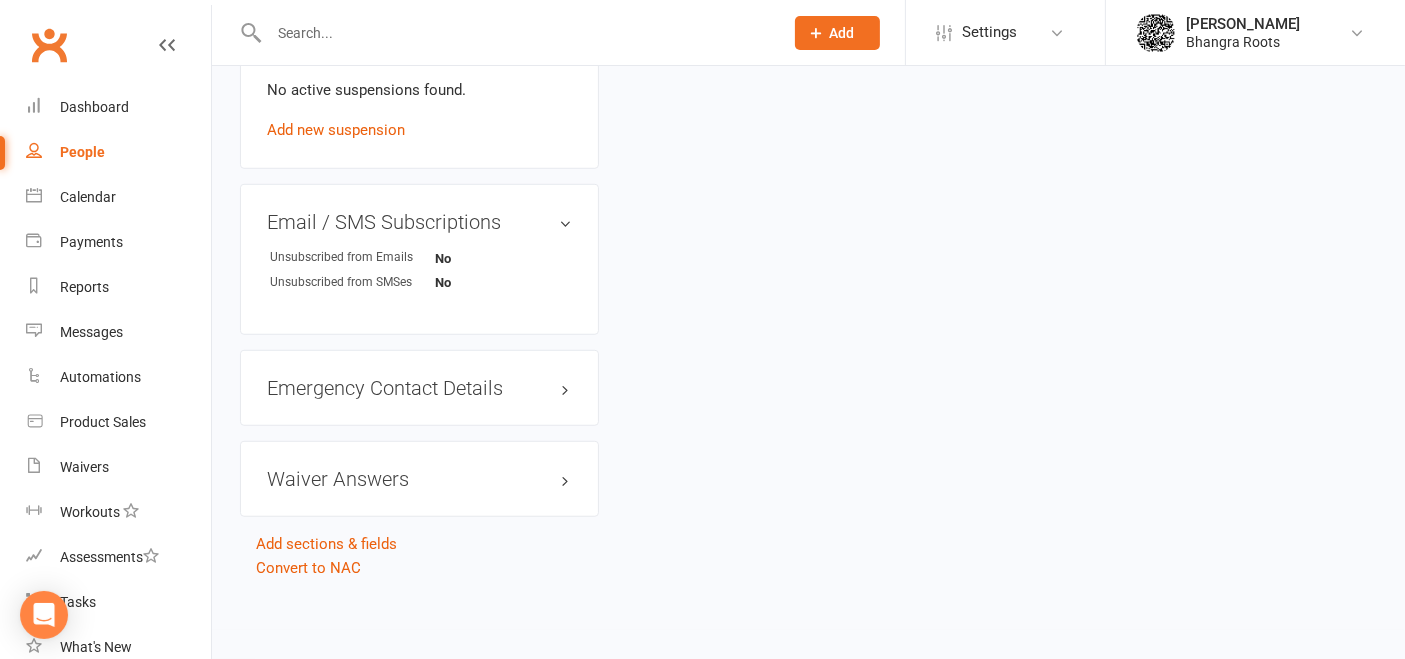 scroll, scrollTop: 0, scrollLeft: 0, axis: both 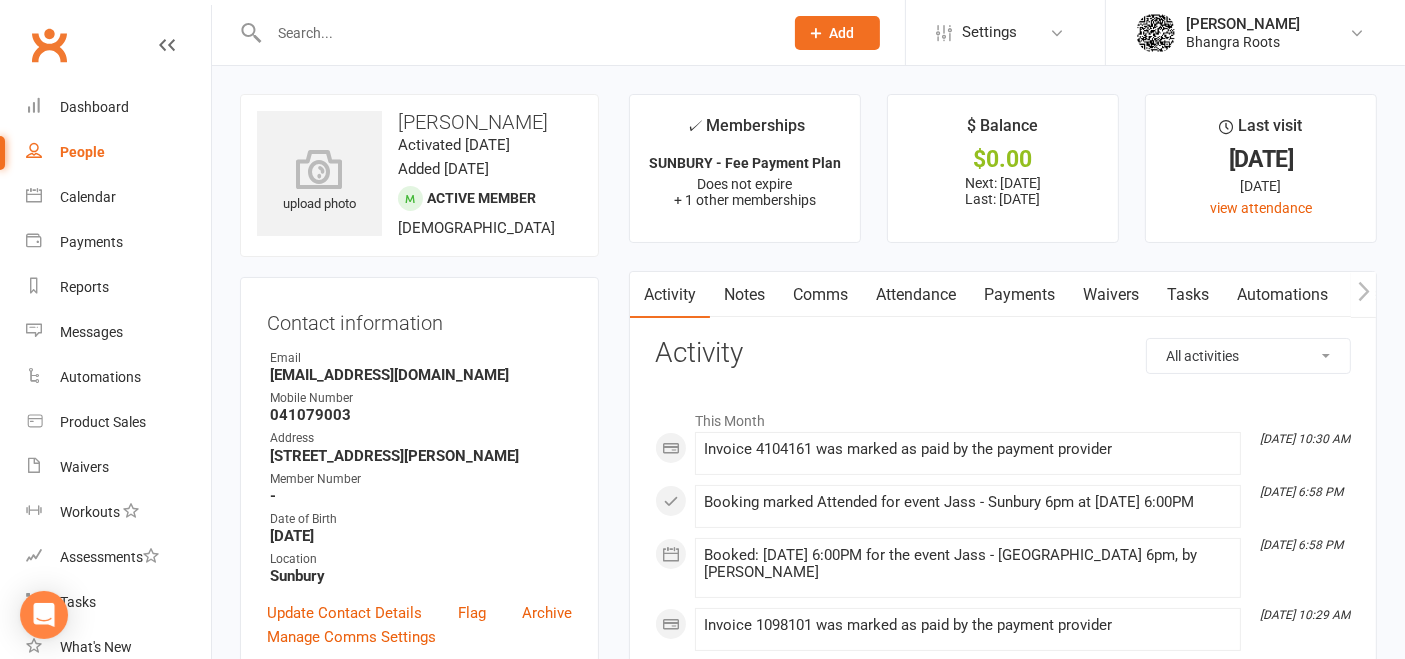 click on "Payments" at bounding box center [1019, 295] 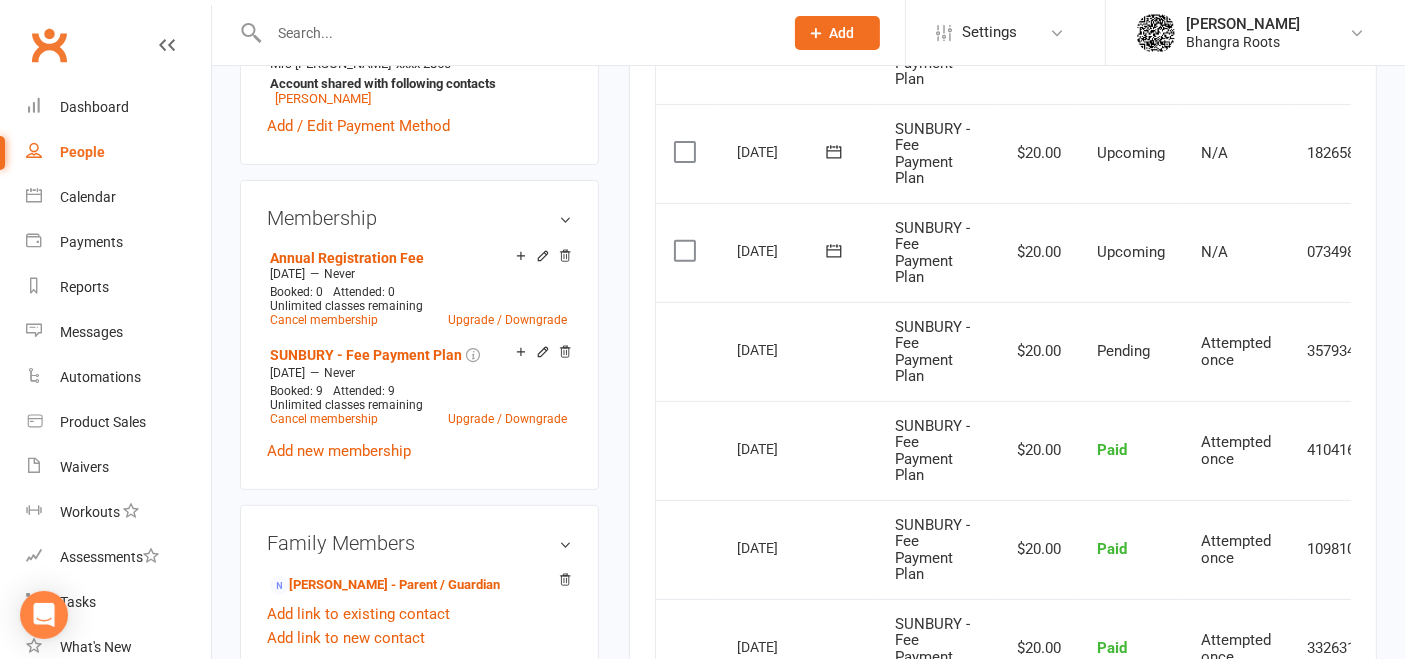 scroll, scrollTop: 715, scrollLeft: 0, axis: vertical 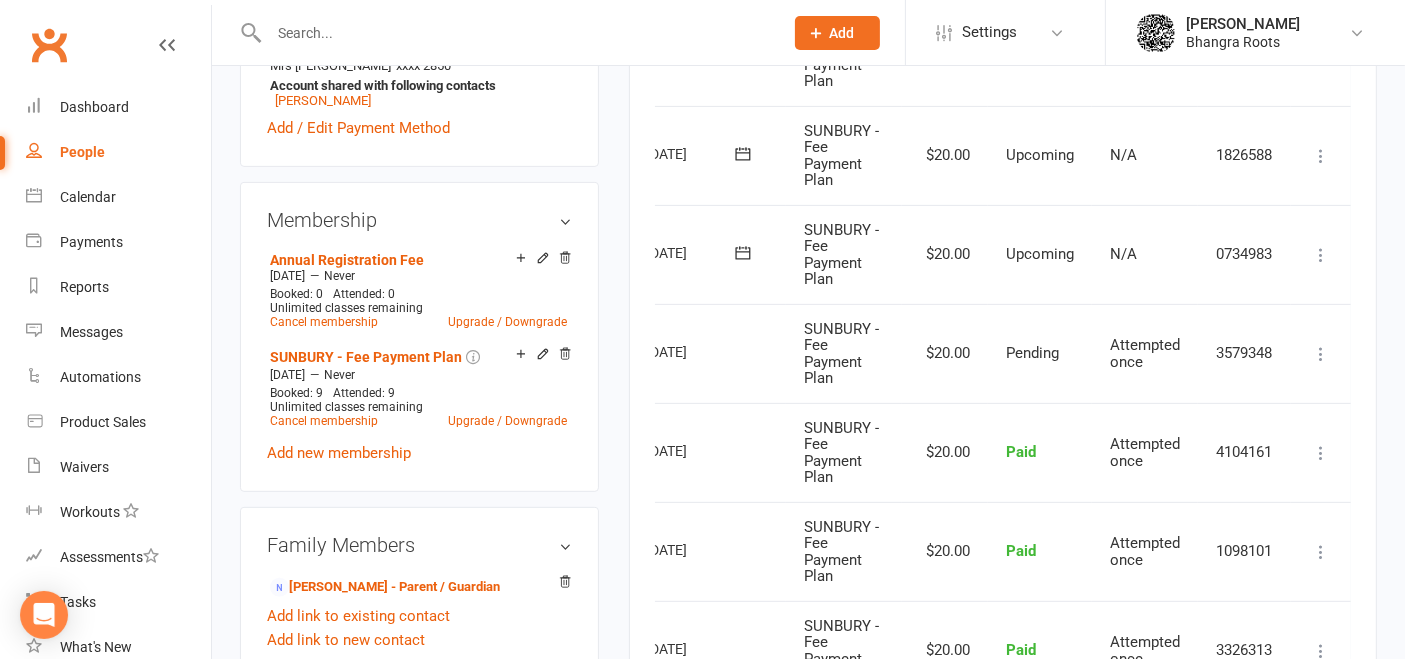 click at bounding box center [1321, 453] 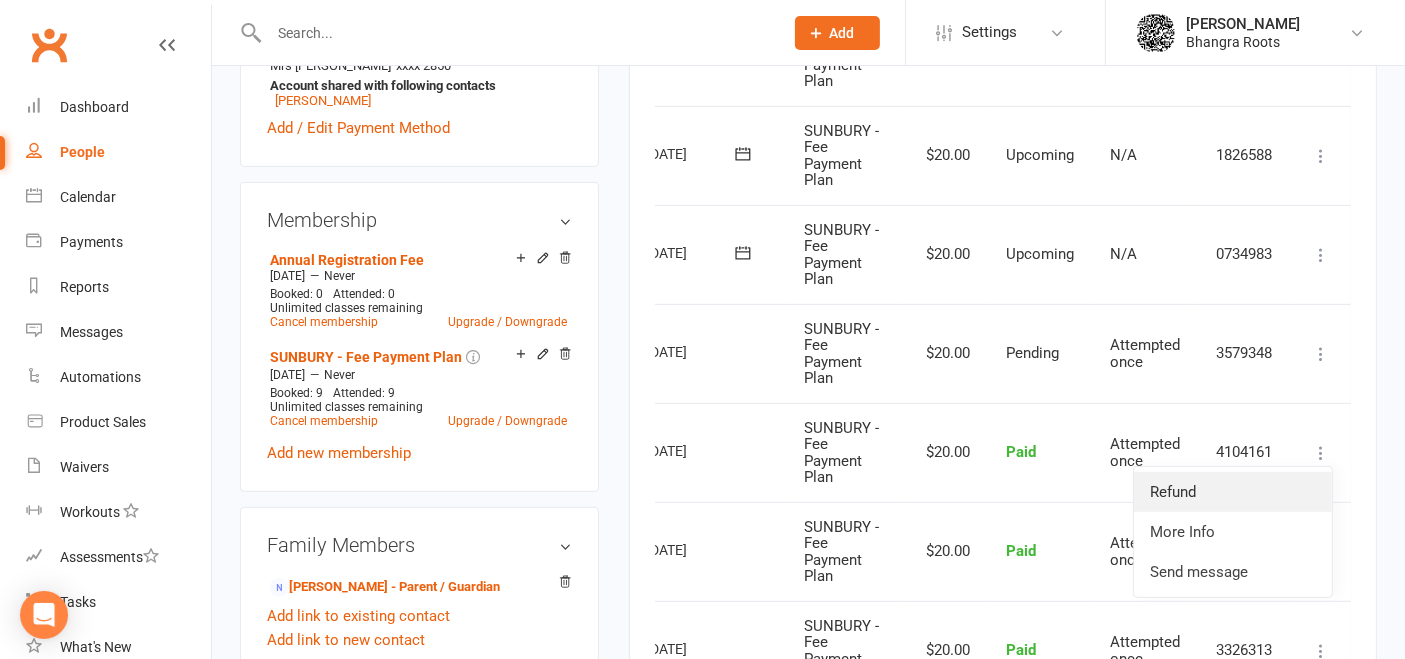 click on "Refund" at bounding box center (1233, 492) 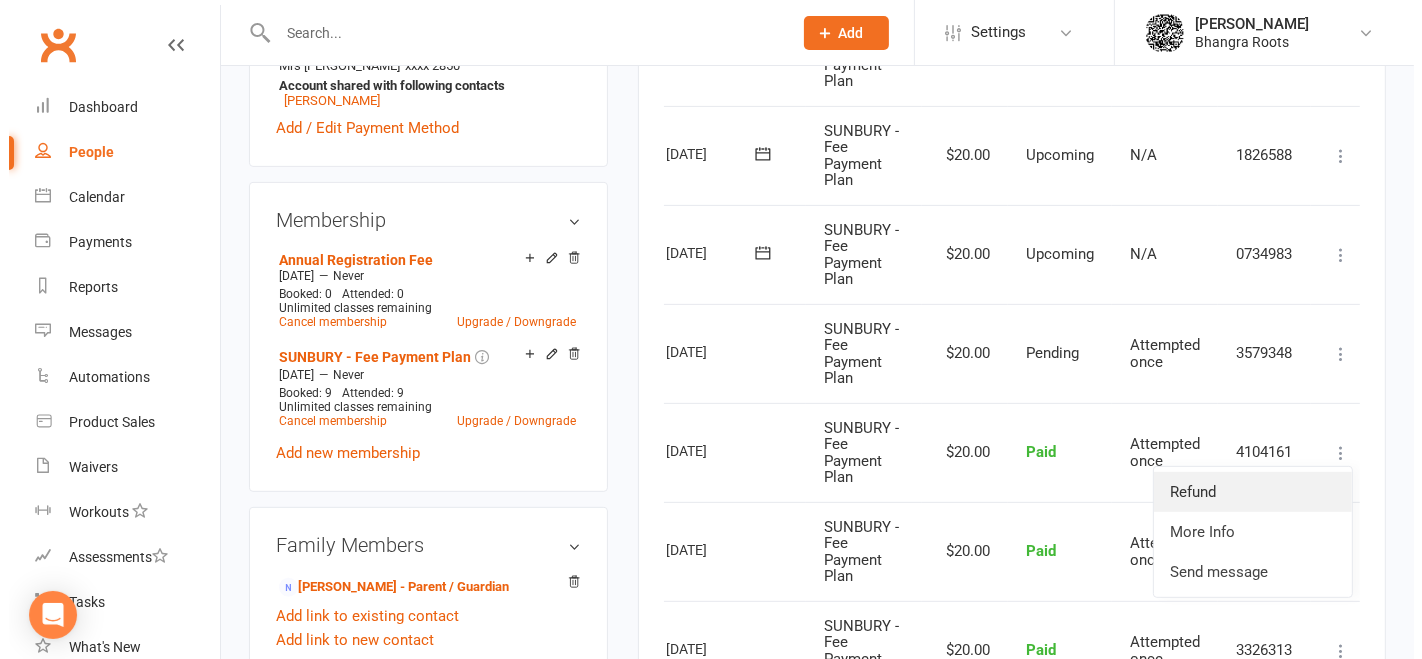 scroll, scrollTop: 691, scrollLeft: 0, axis: vertical 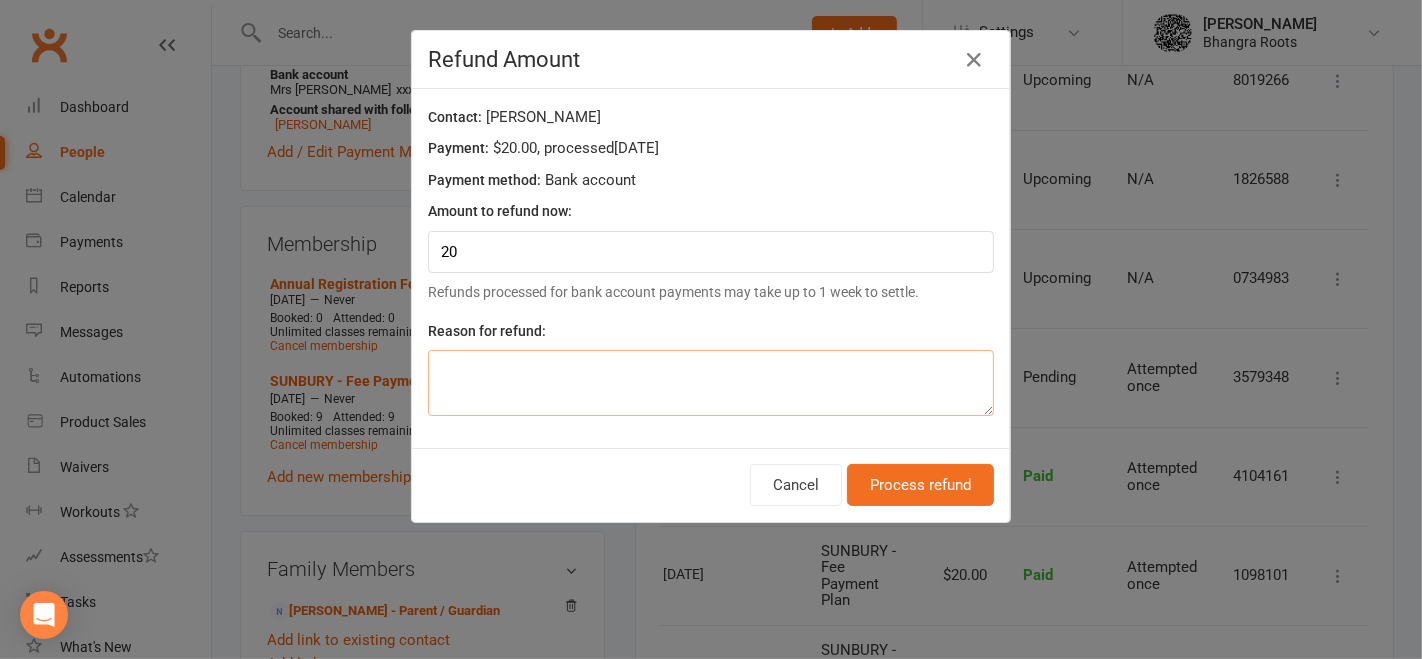 click at bounding box center (711, 383) 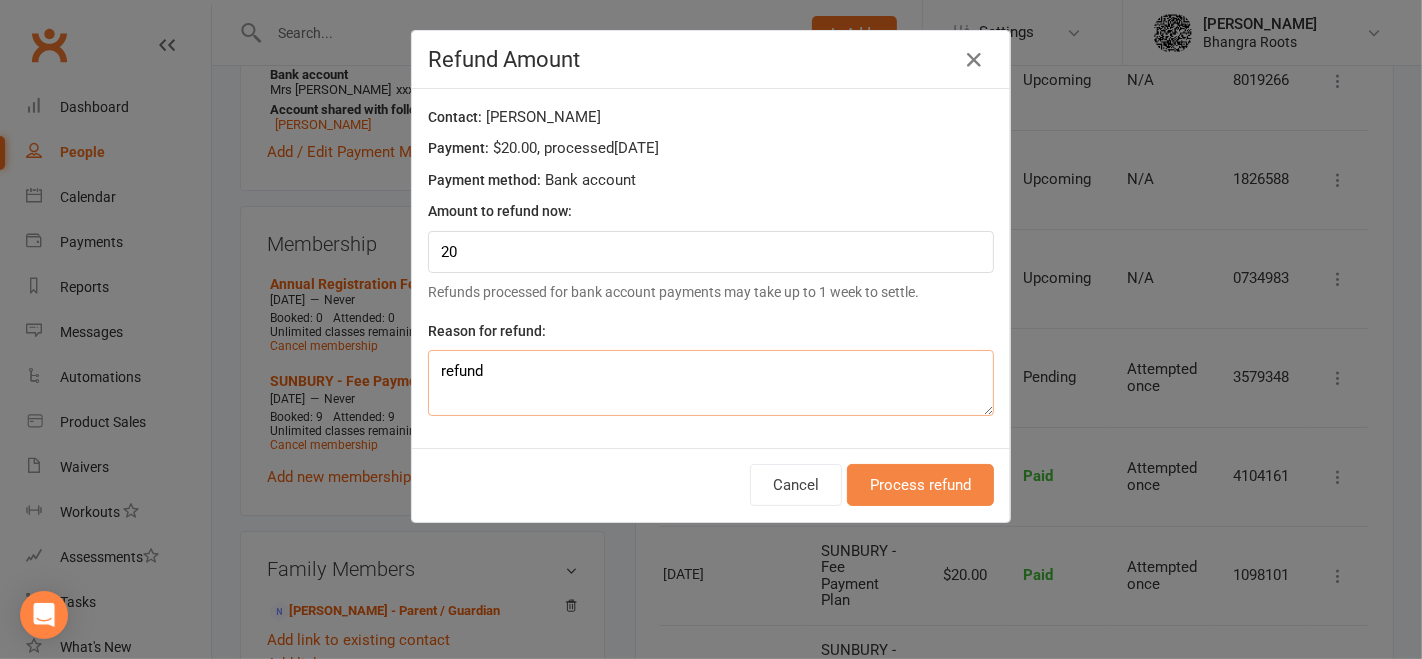 type on "refund" 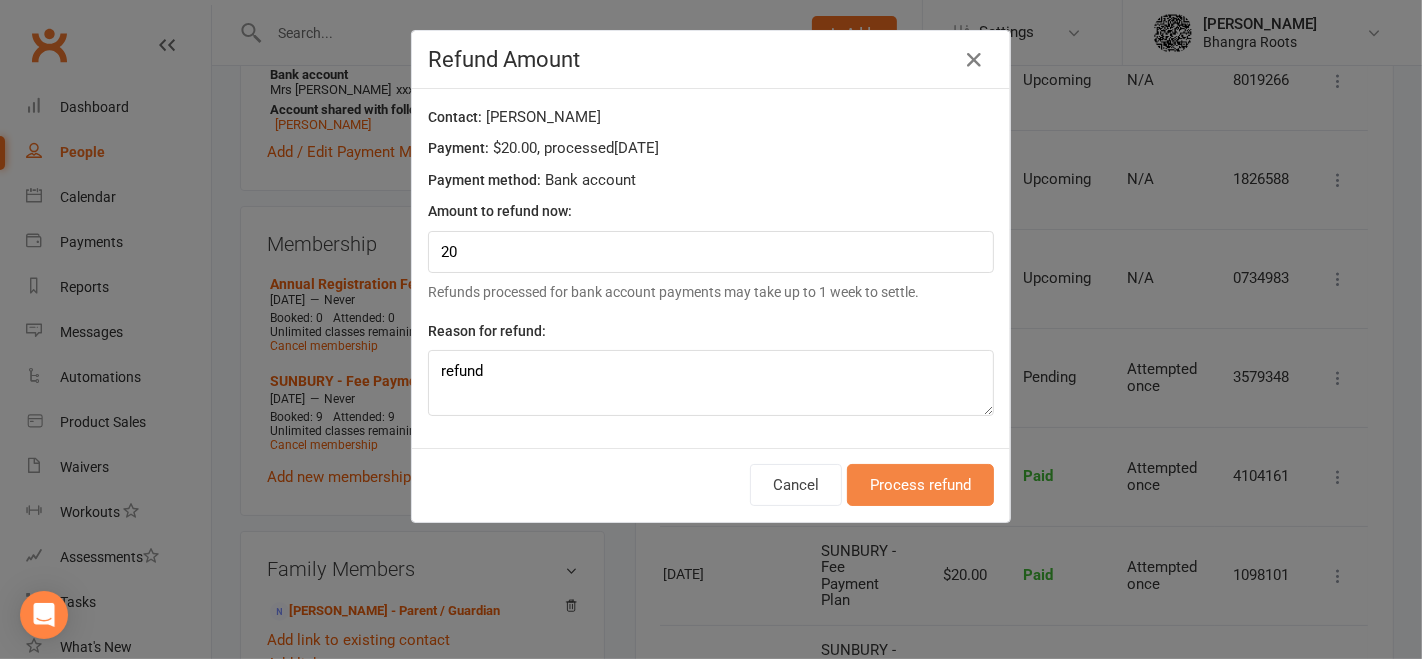 click on "Process refund" at bounding box center (920, 485) 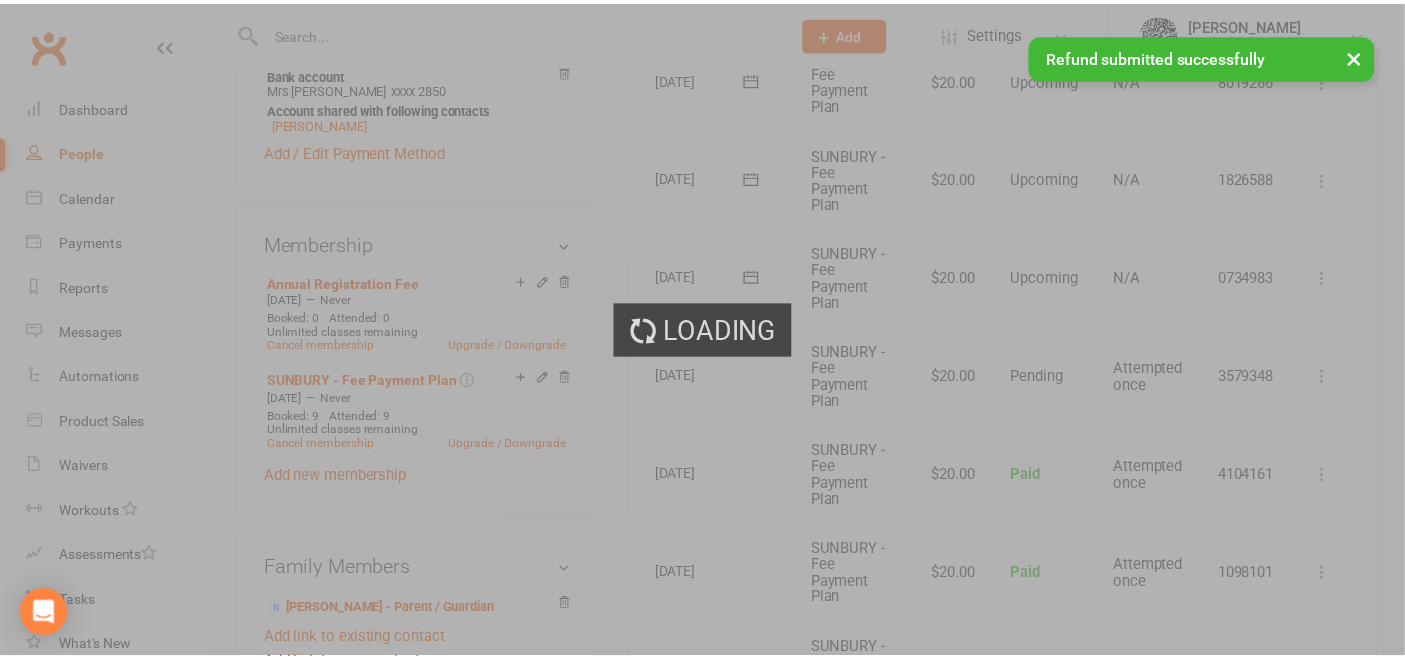 scroll, scrollTop: 715, scrollLeft: 0, axis: vertical 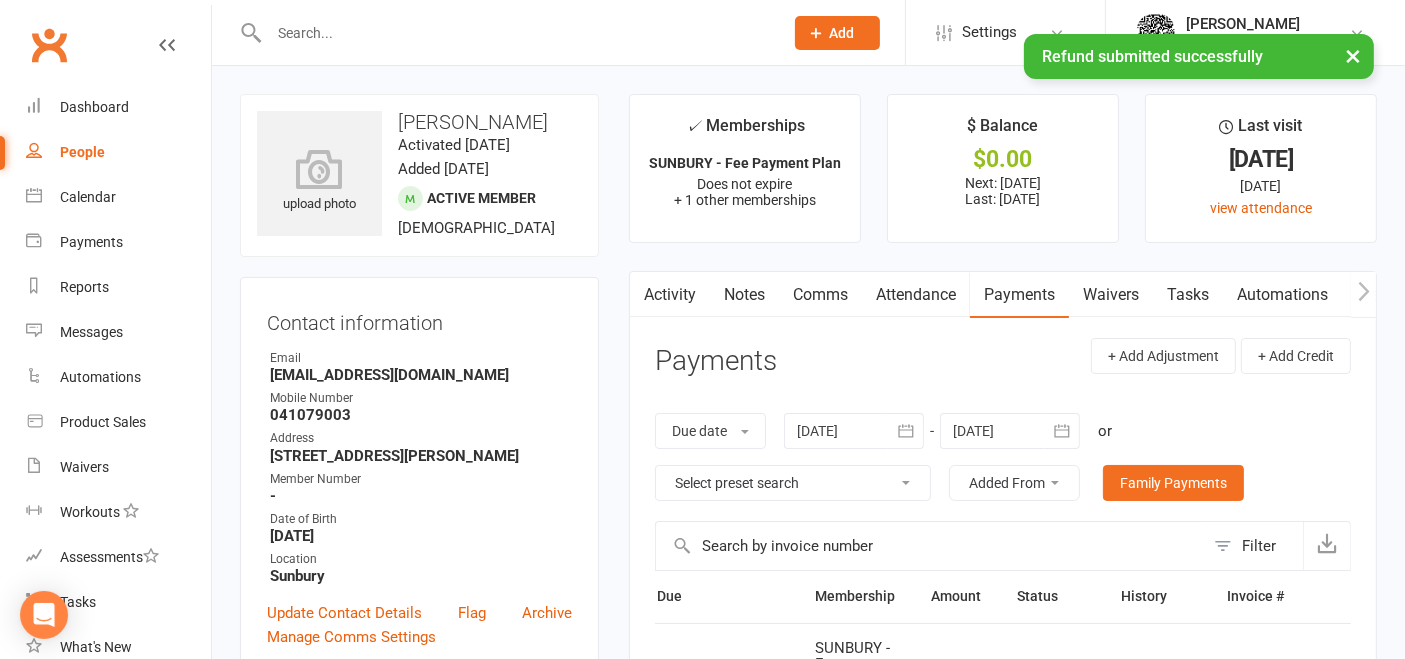 select on "100" 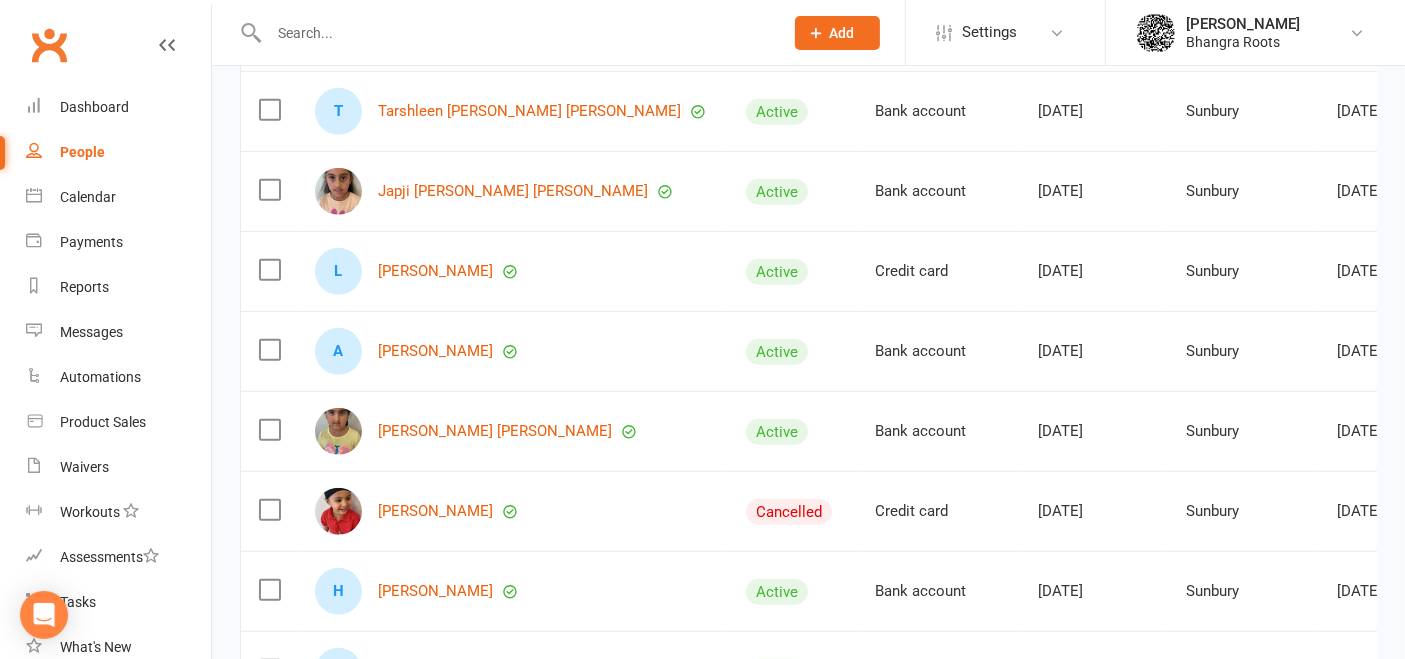 scroll, scrollTop: 1240, scrollLeft: 0, axis: vertical 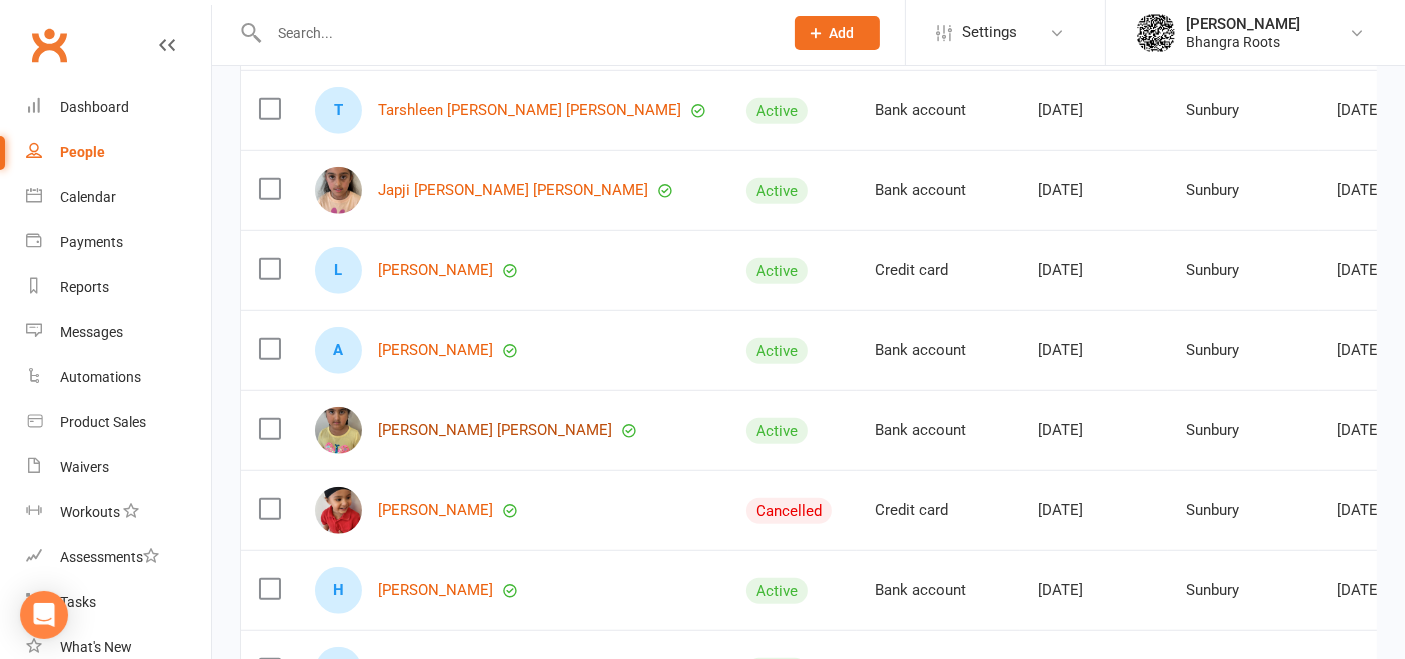 click on "[PERSON_NAME] [PERSON_NAME]" at bounding box center [495, 430] 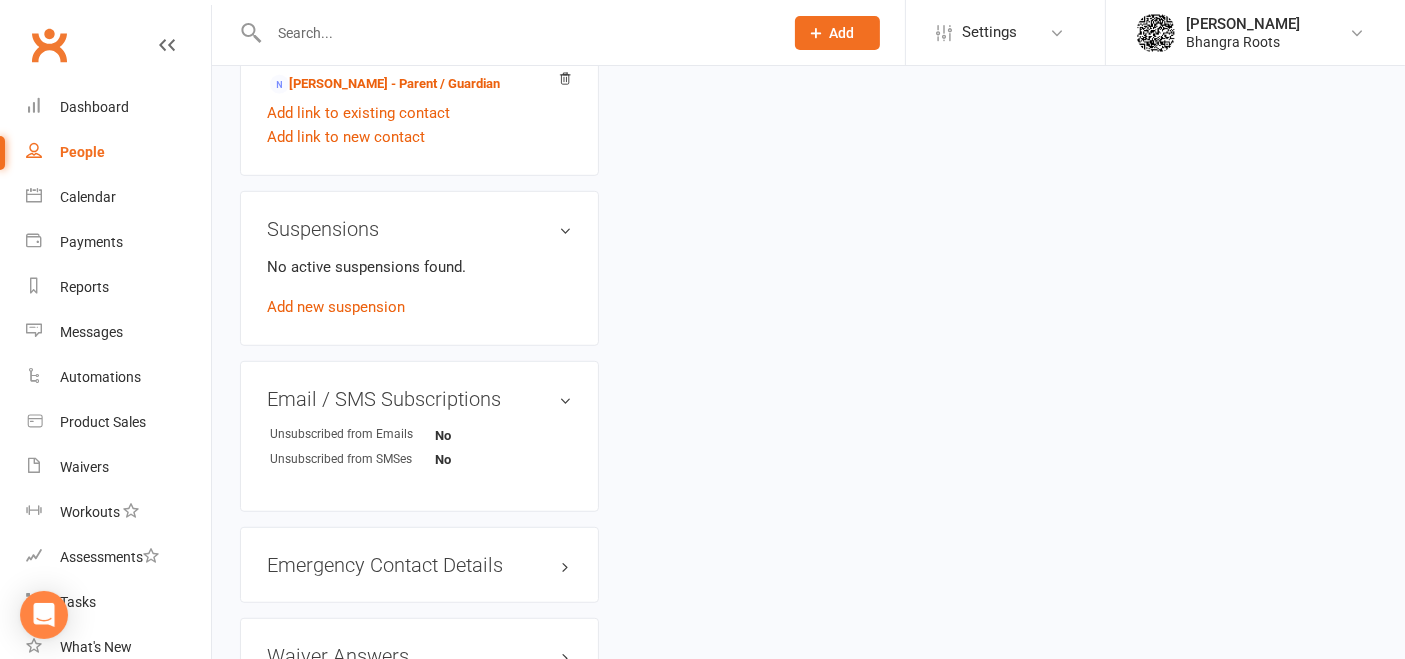 scroll, scrollTop: 0, scrollLeft: 0, axis: both 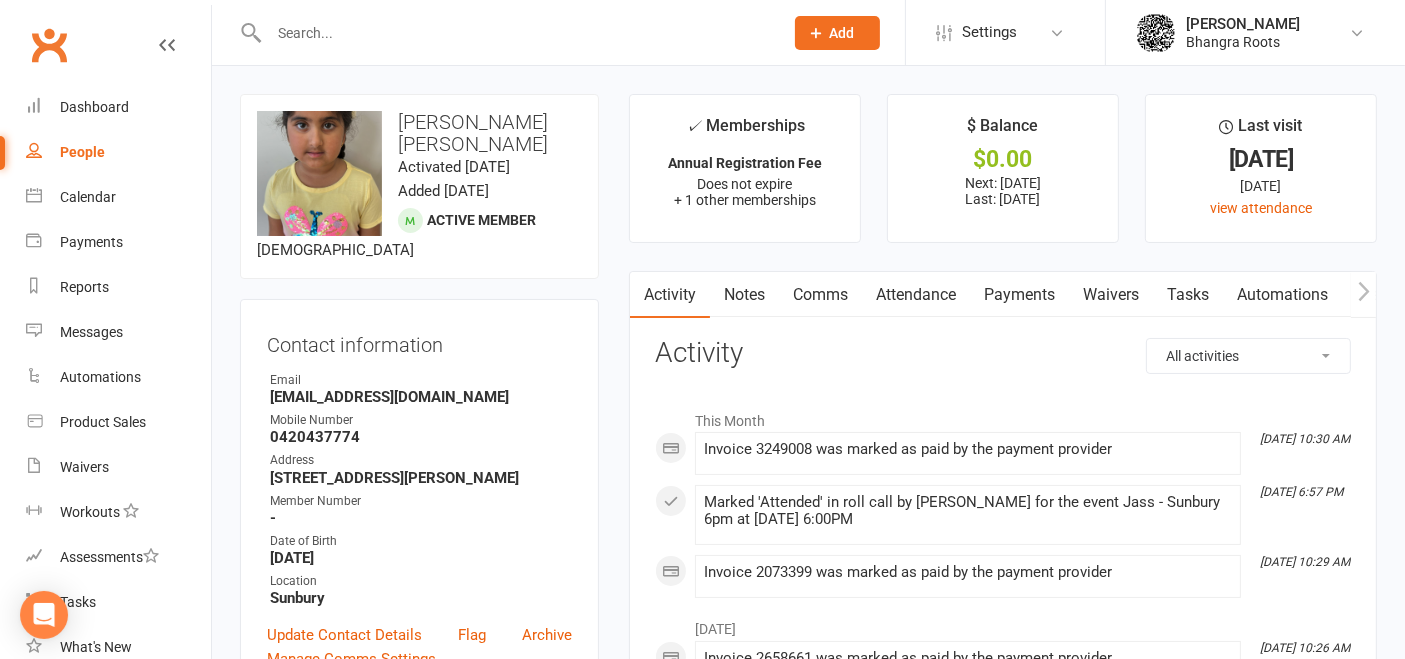 click on "Payments" at bounding box center [1019, 295] 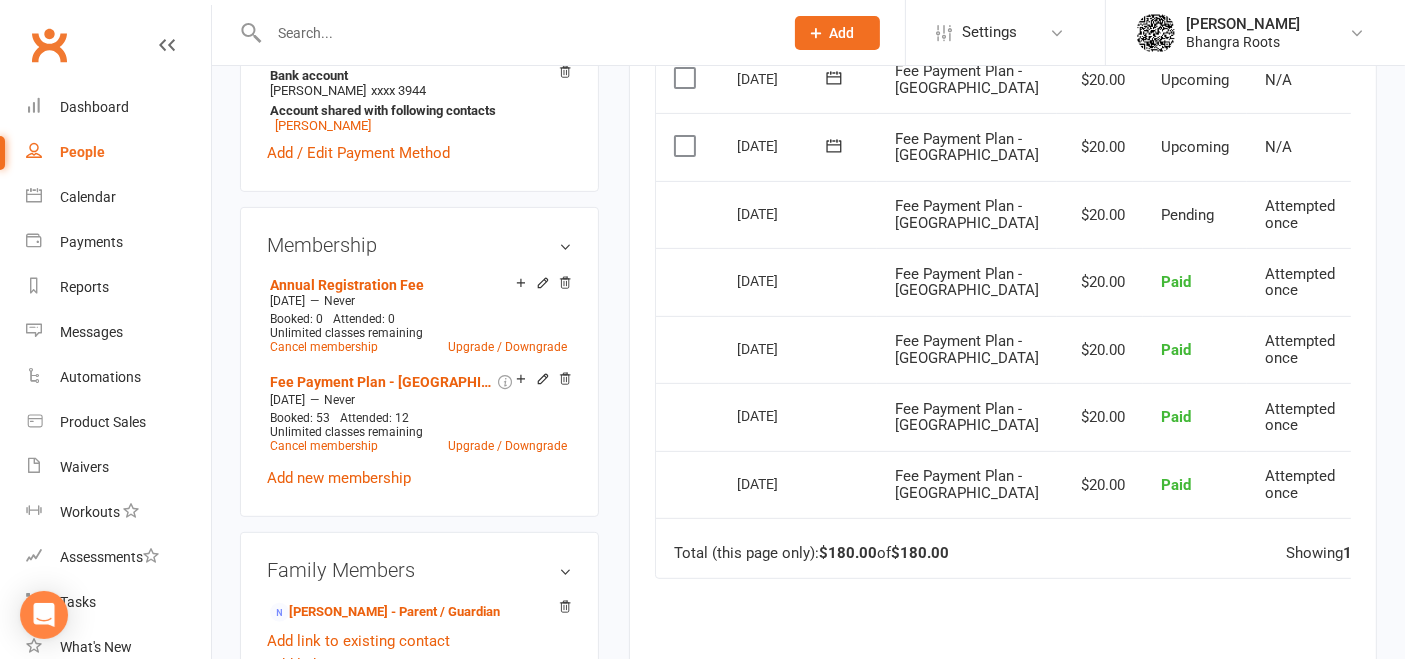 scroll, scrollTop: 713, scrollLeft: 0, axis: vertical 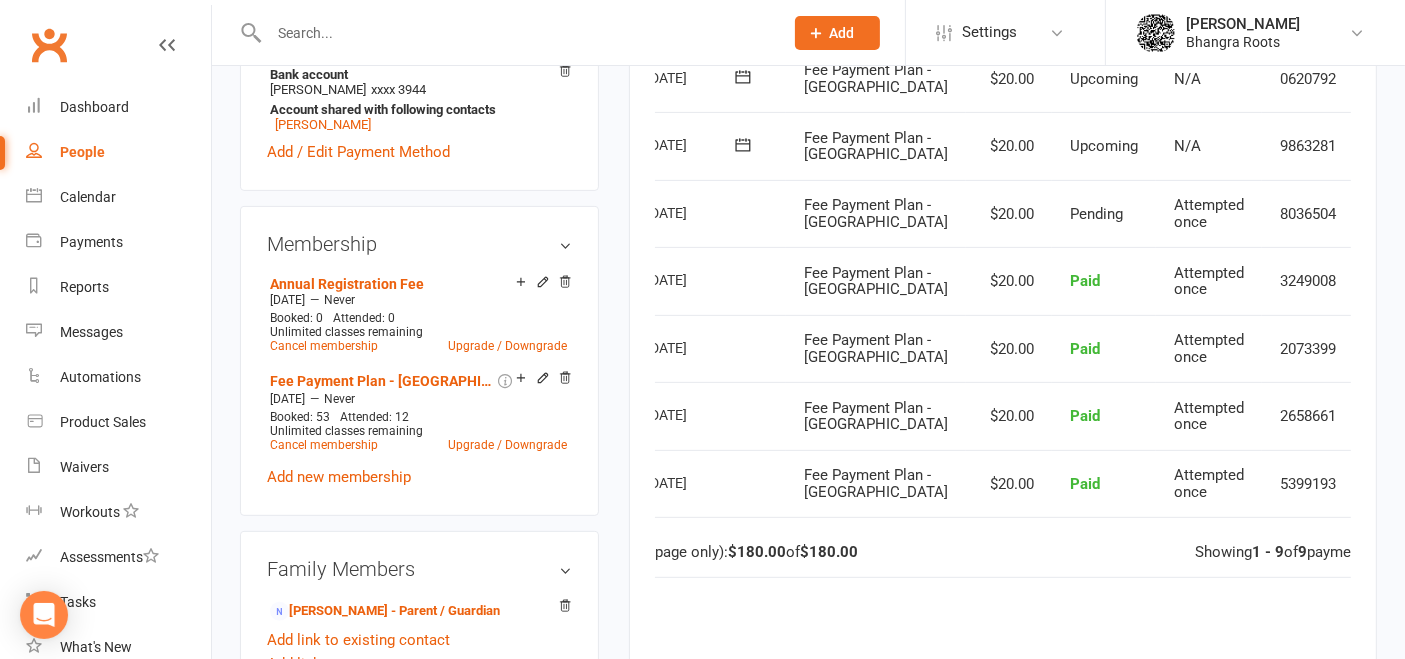click at bounding box center [1385, 281] 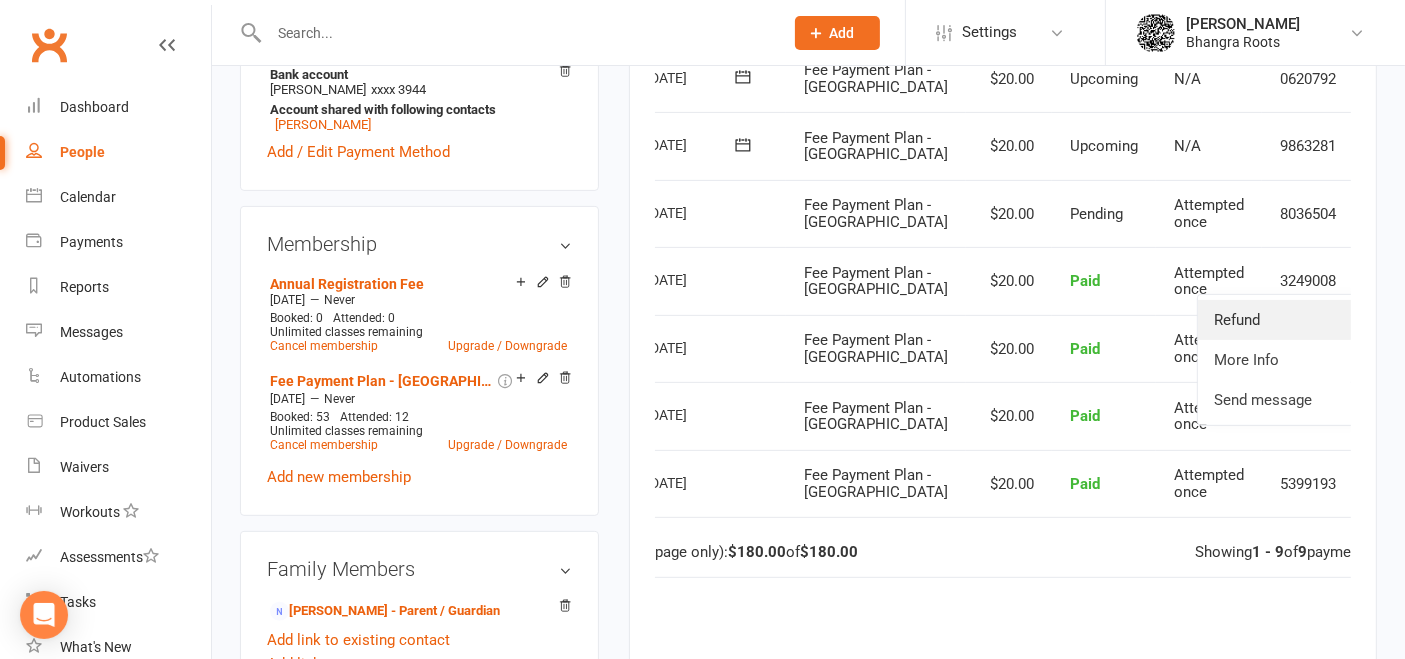 click on "Refund" at bounding box center [1297, 320] 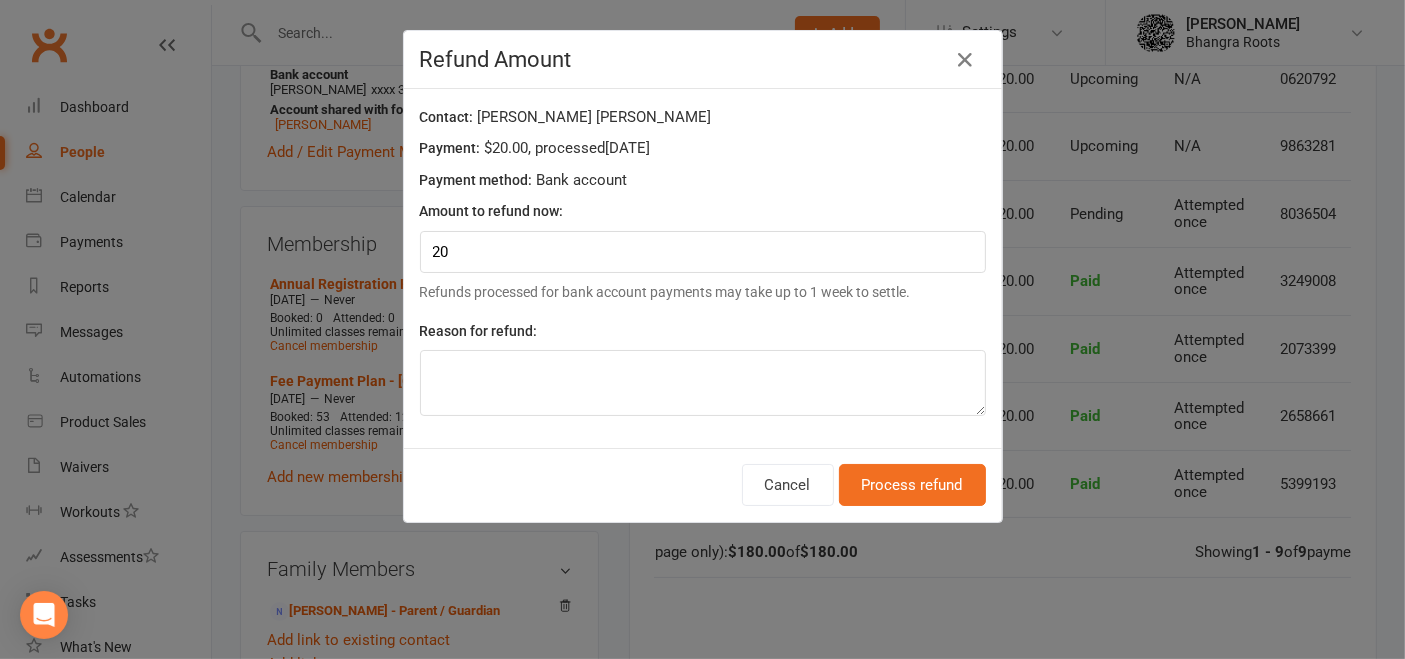 scroll, scrollTop: 0, scrollLeft: 80, axis: horizontal 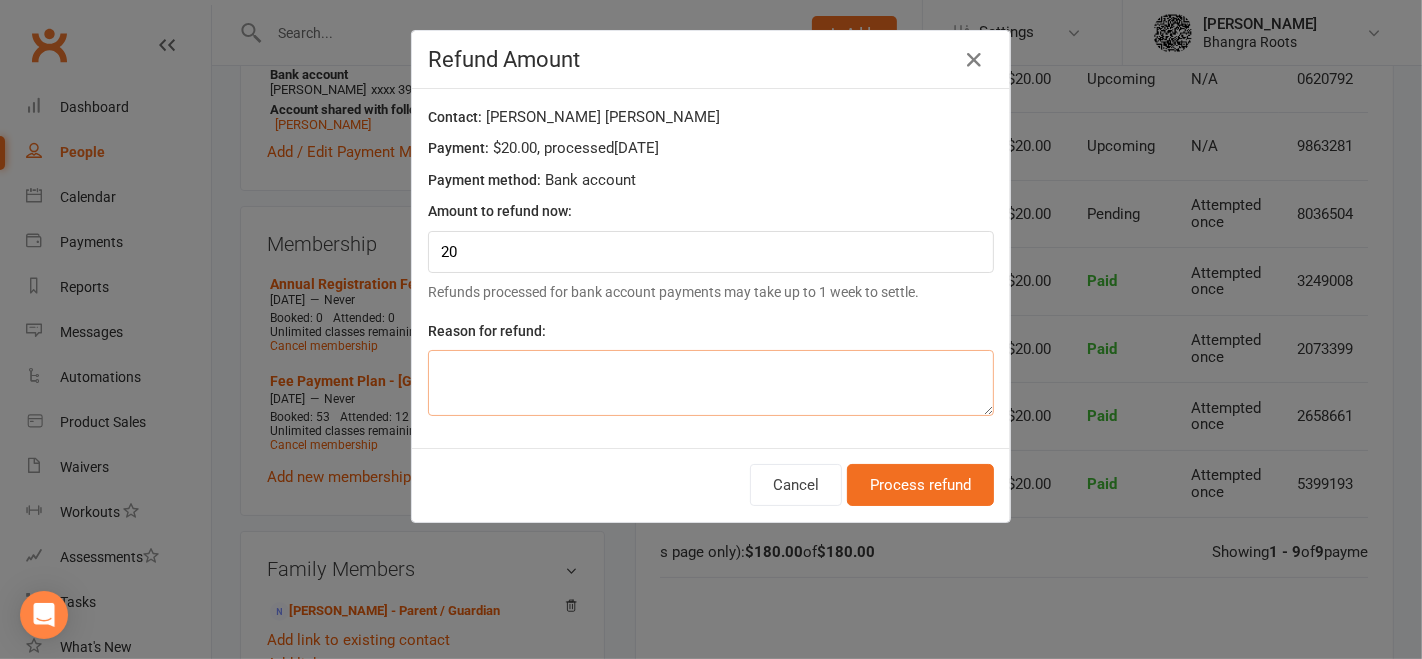 click at bounding box center [711, 383] 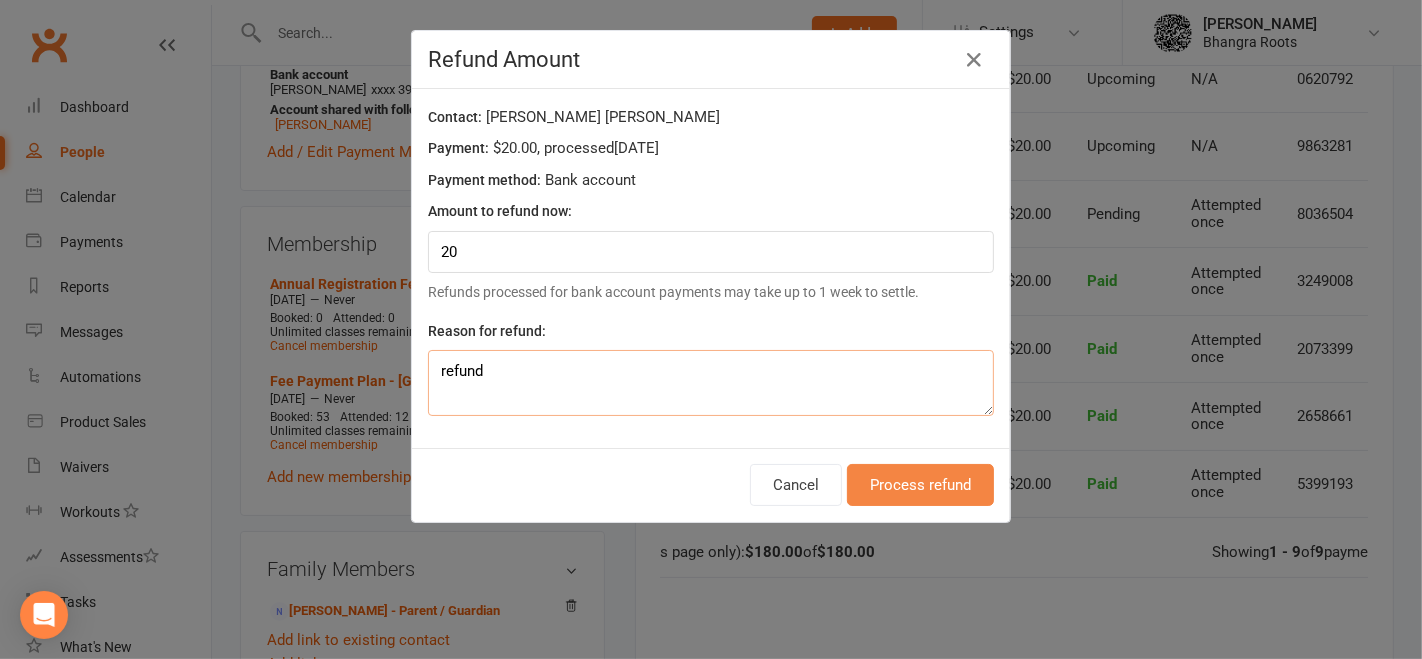 type on "refund" 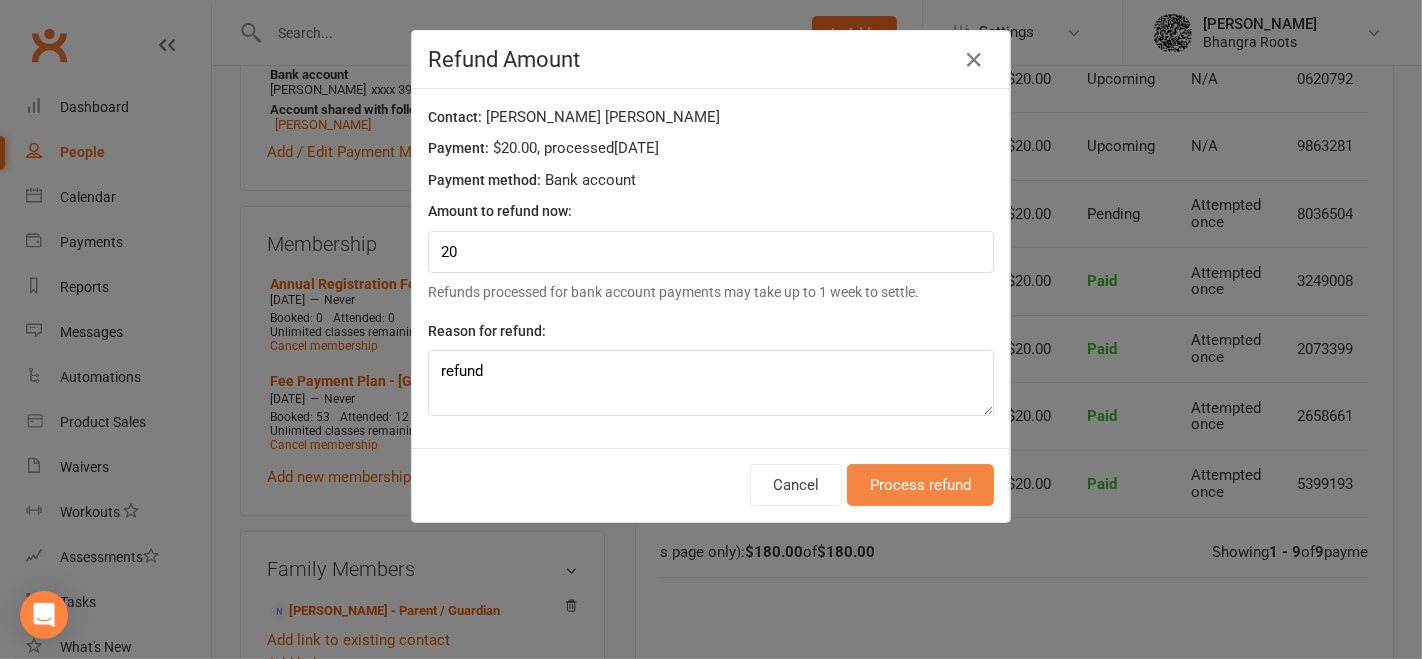 click on "Process refund" at bounding box center [920, 485] 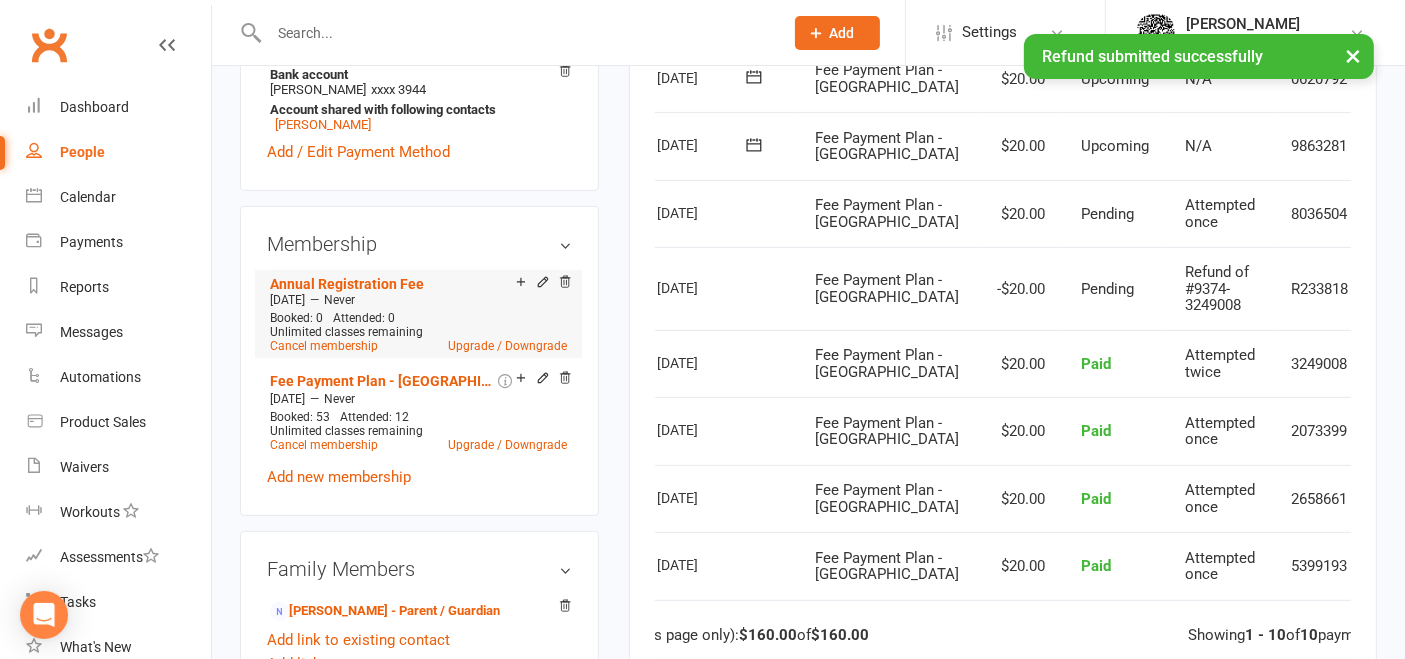 scroll, scrollTop: 0, scrollLeft: 0, axis: both 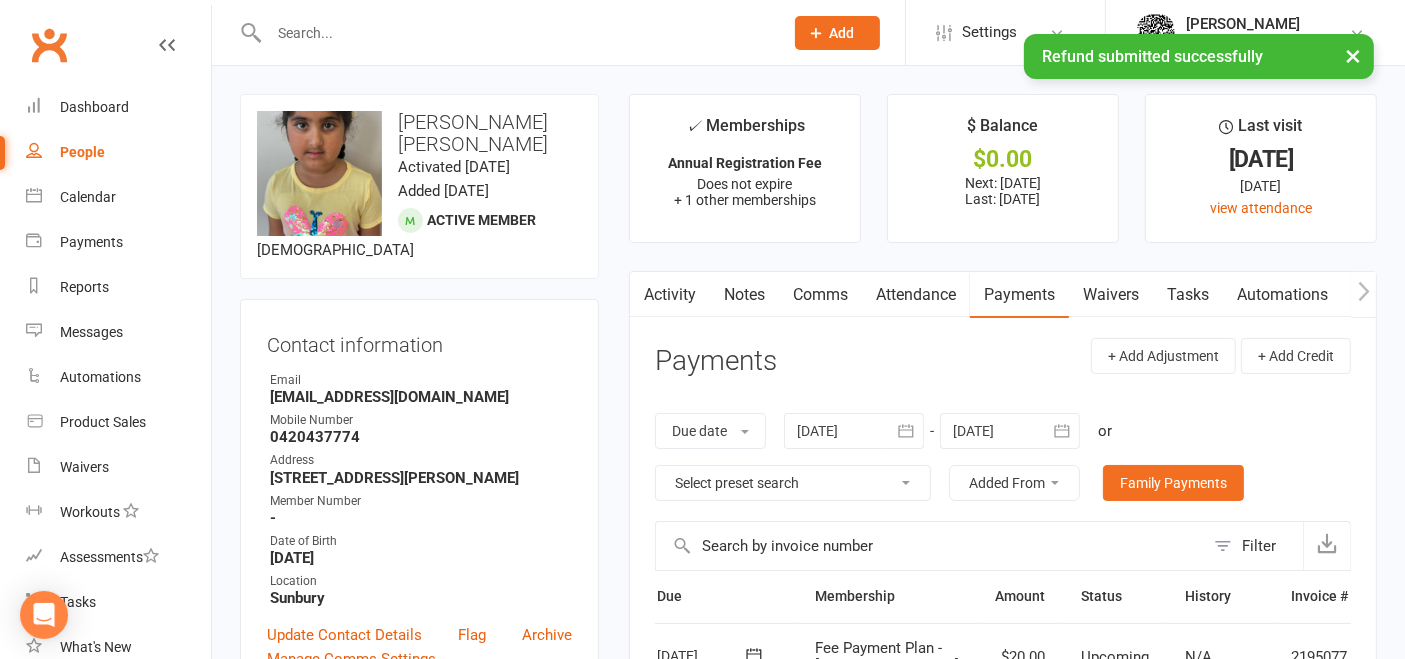 select on "100" 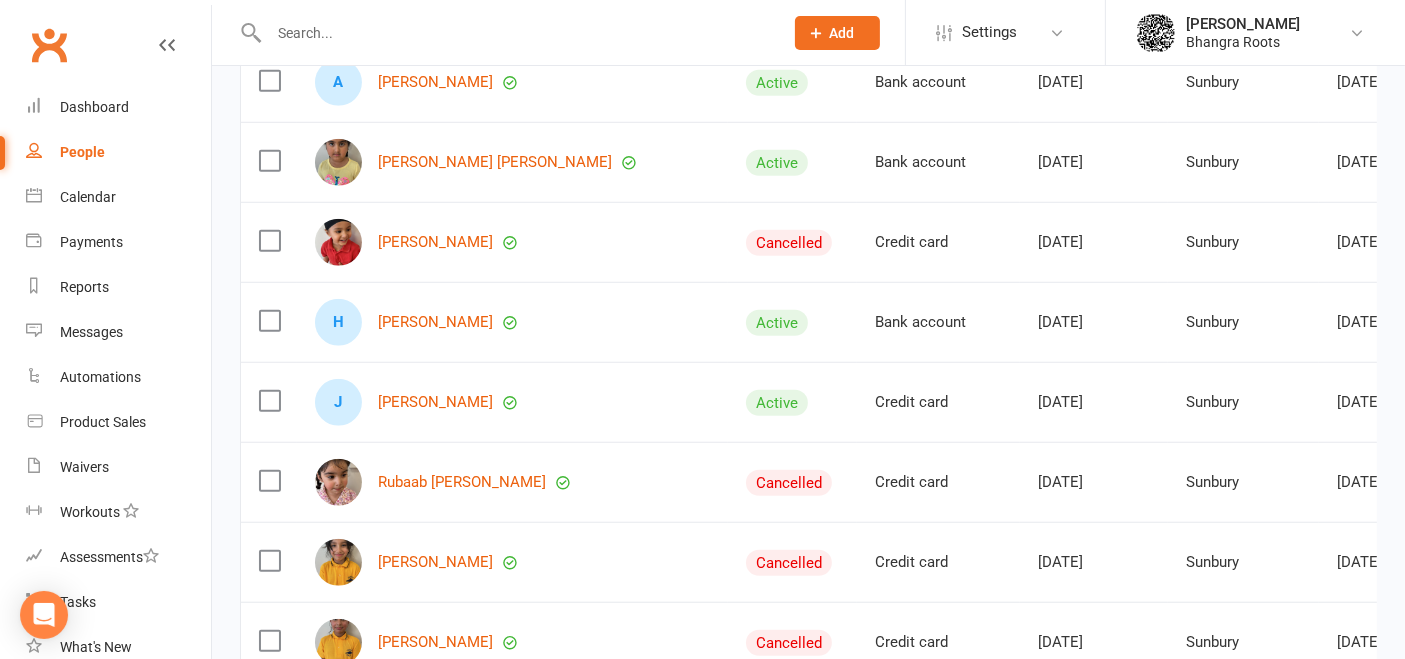 scroll, scrollTop: 1508, scrollLeft: 0, axis: vertical 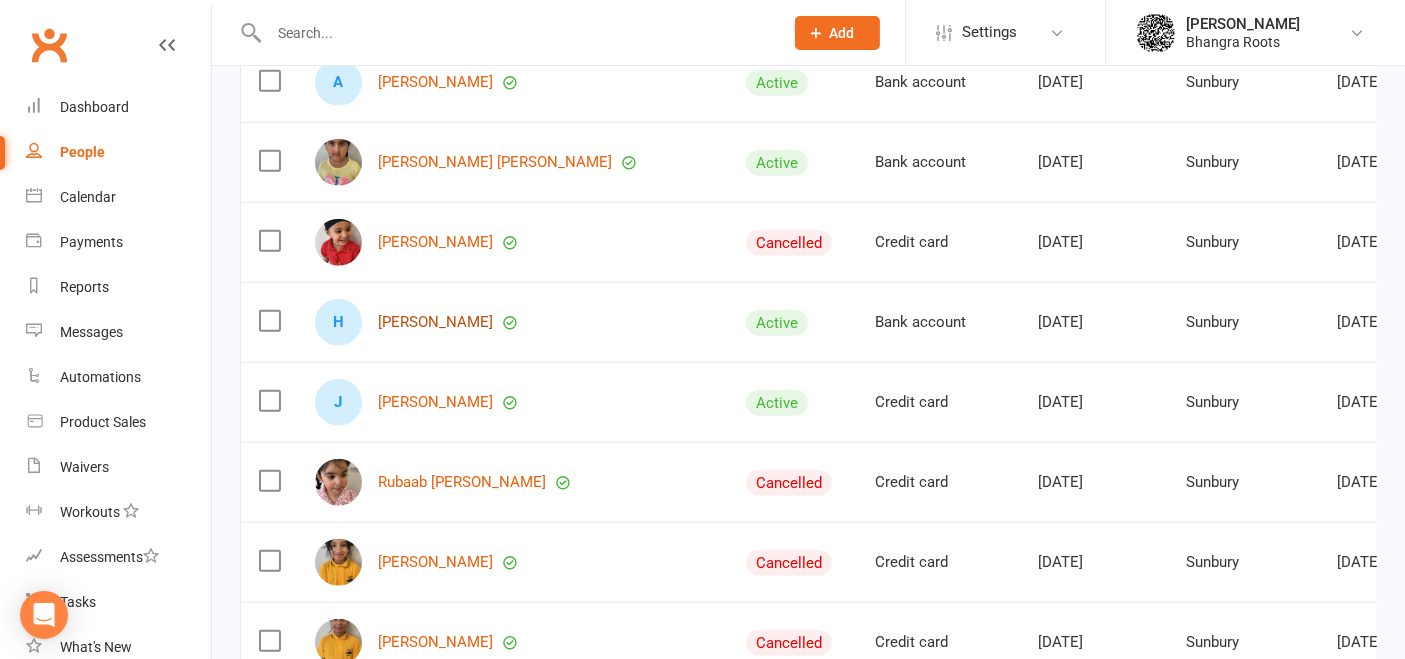 click on "[PERSON_NAME]" at bounding box center [435, 322] 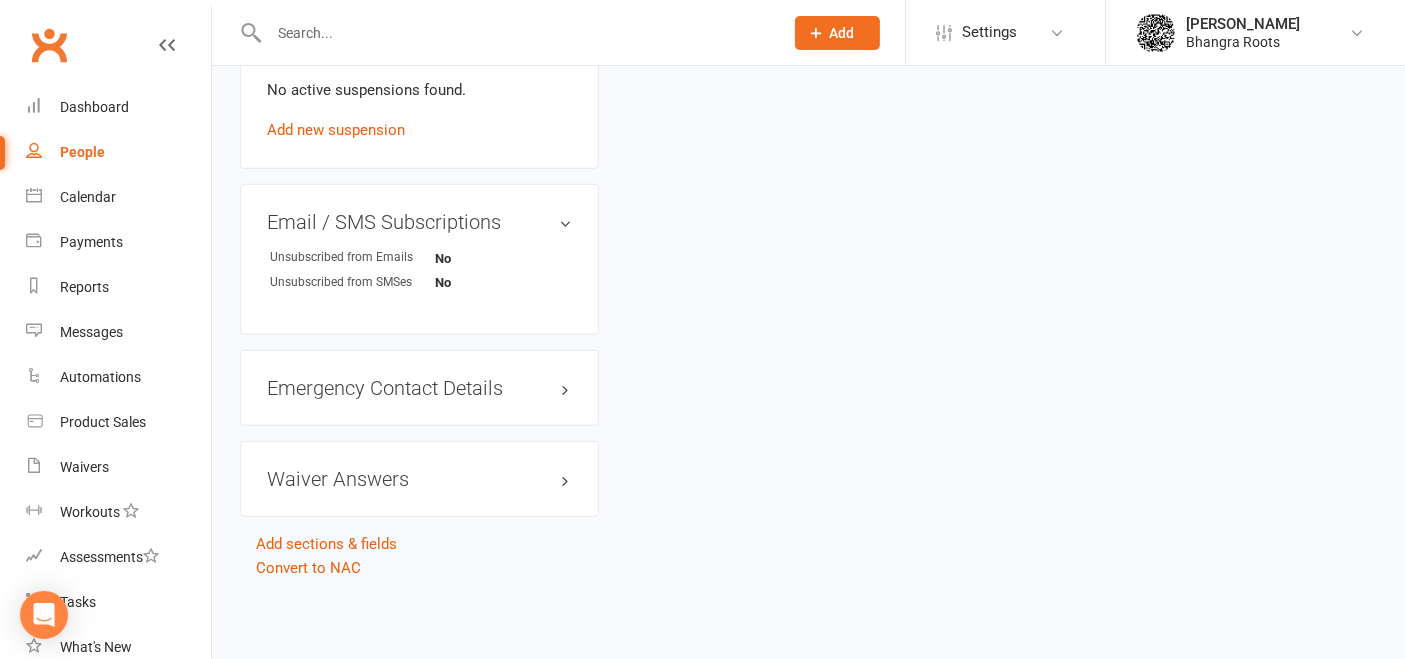 scroll, scrollTop: 0, scrollLeft: 0, axis: both 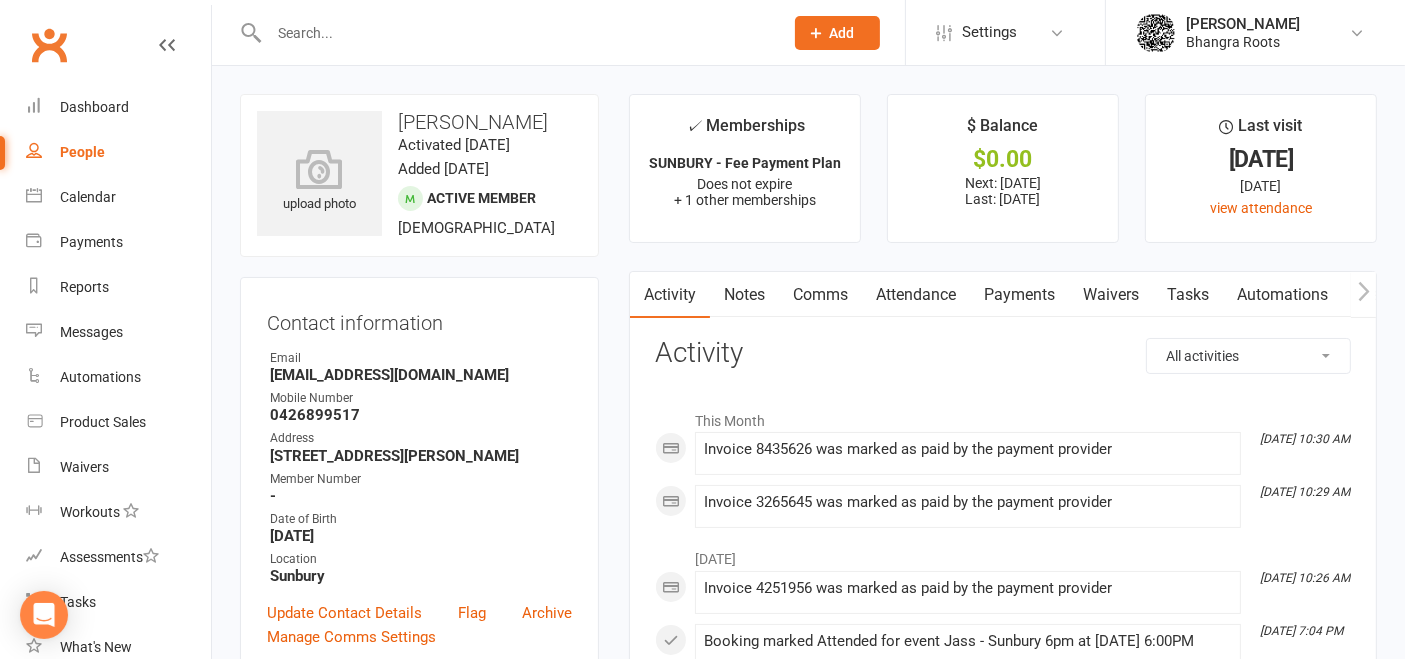 click on "Payments" at bounding box center (1019, 295) 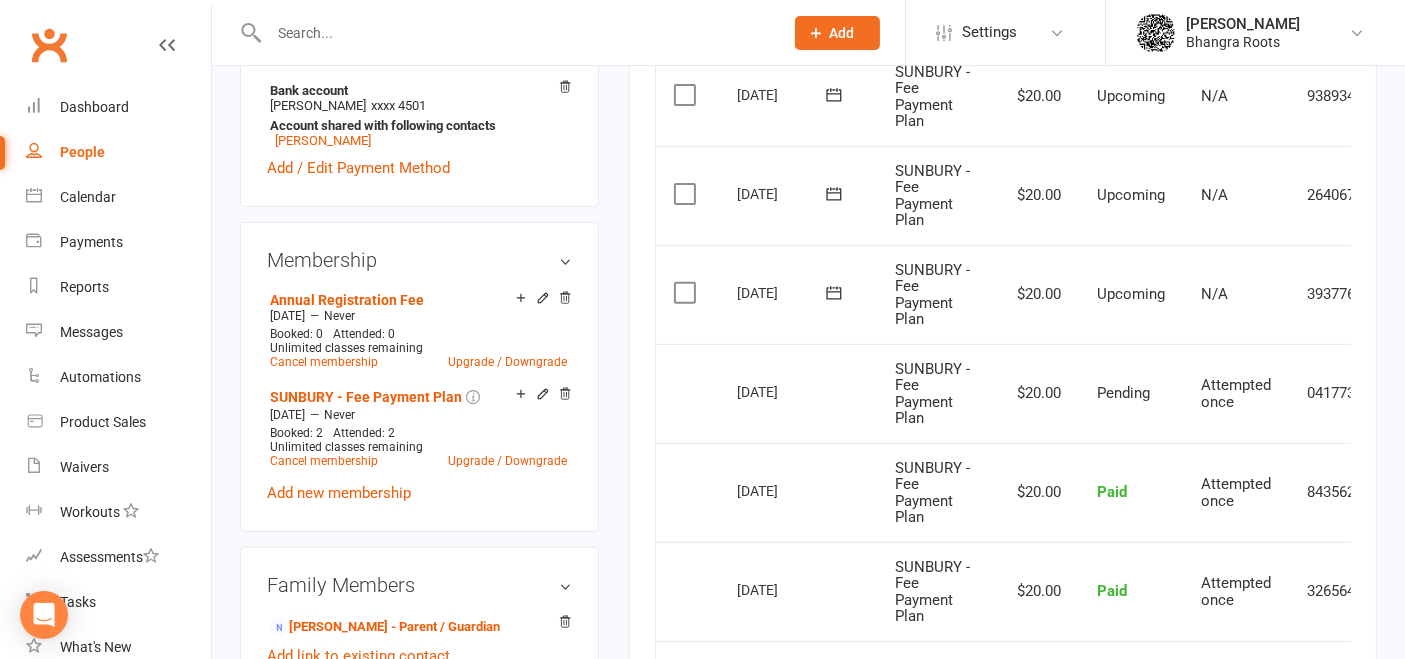 scroll, scrollTop: 677, scrollLeft: 0, axis: vertical 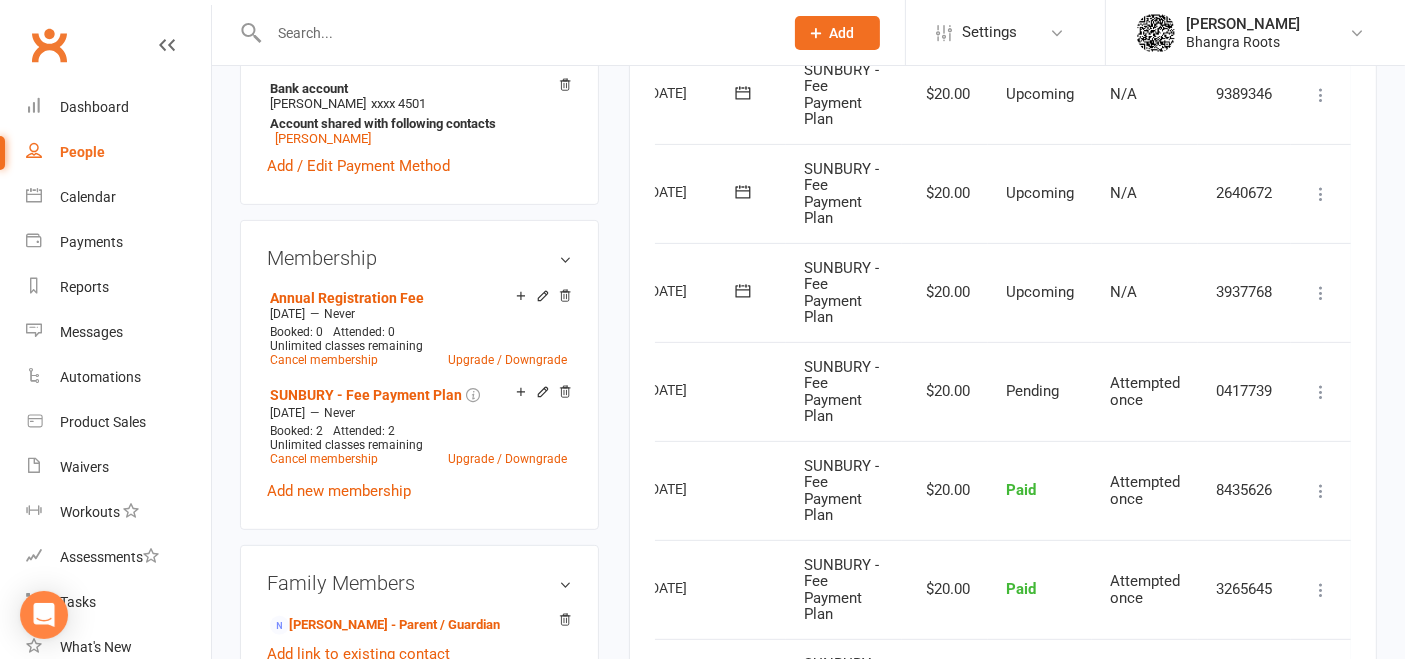 click at bounding box center [1321, 491] 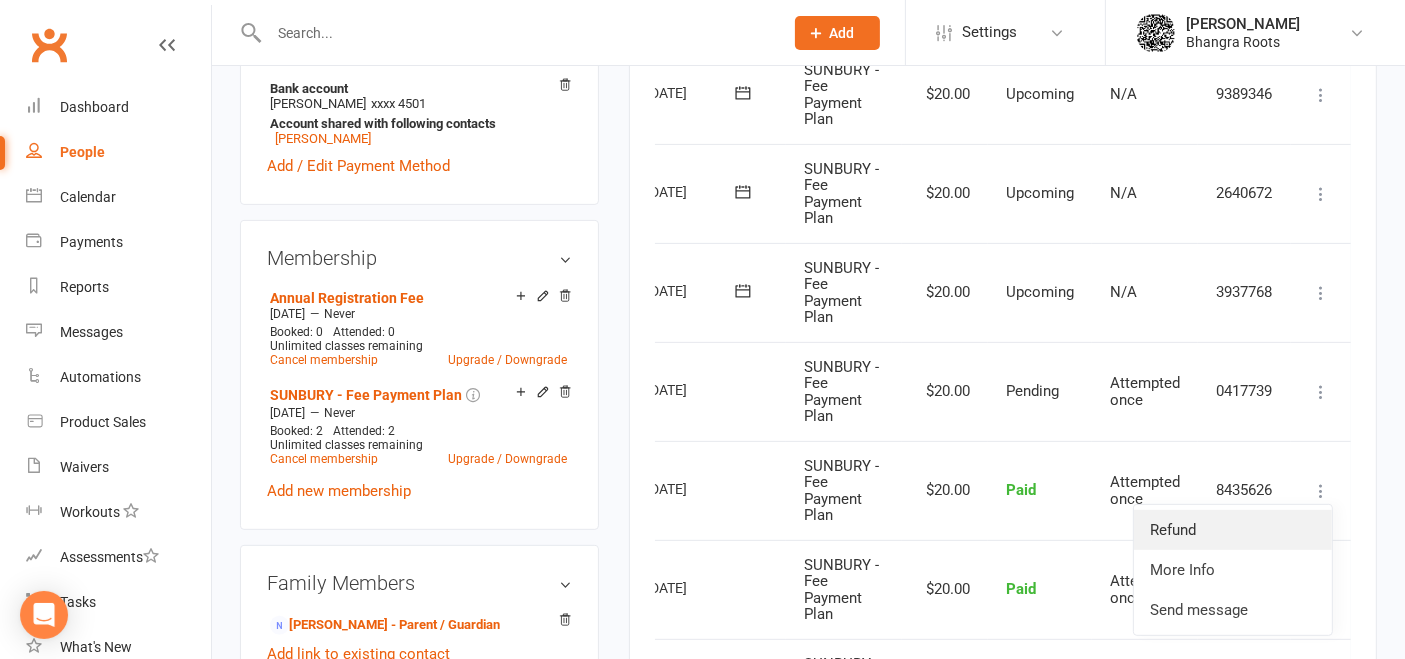 click on "Refund" at bounding box center [1233, 530] 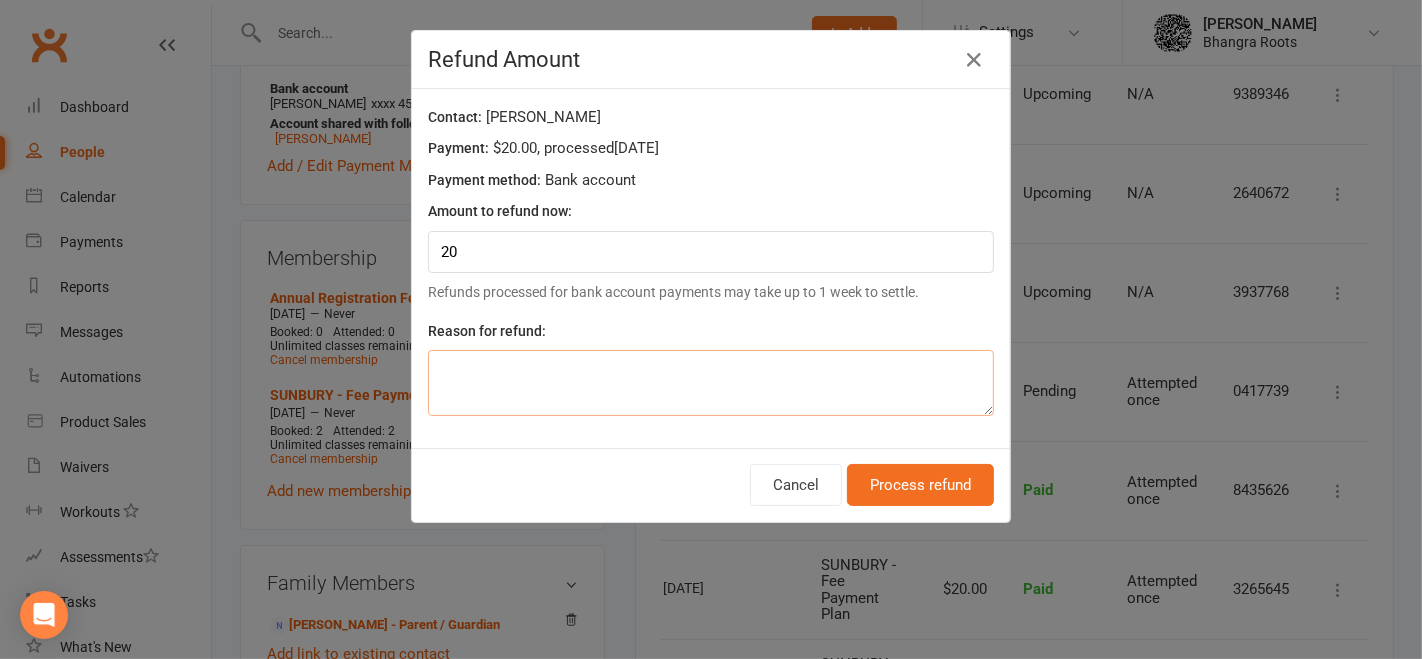 click at bounding box center (711, 383) 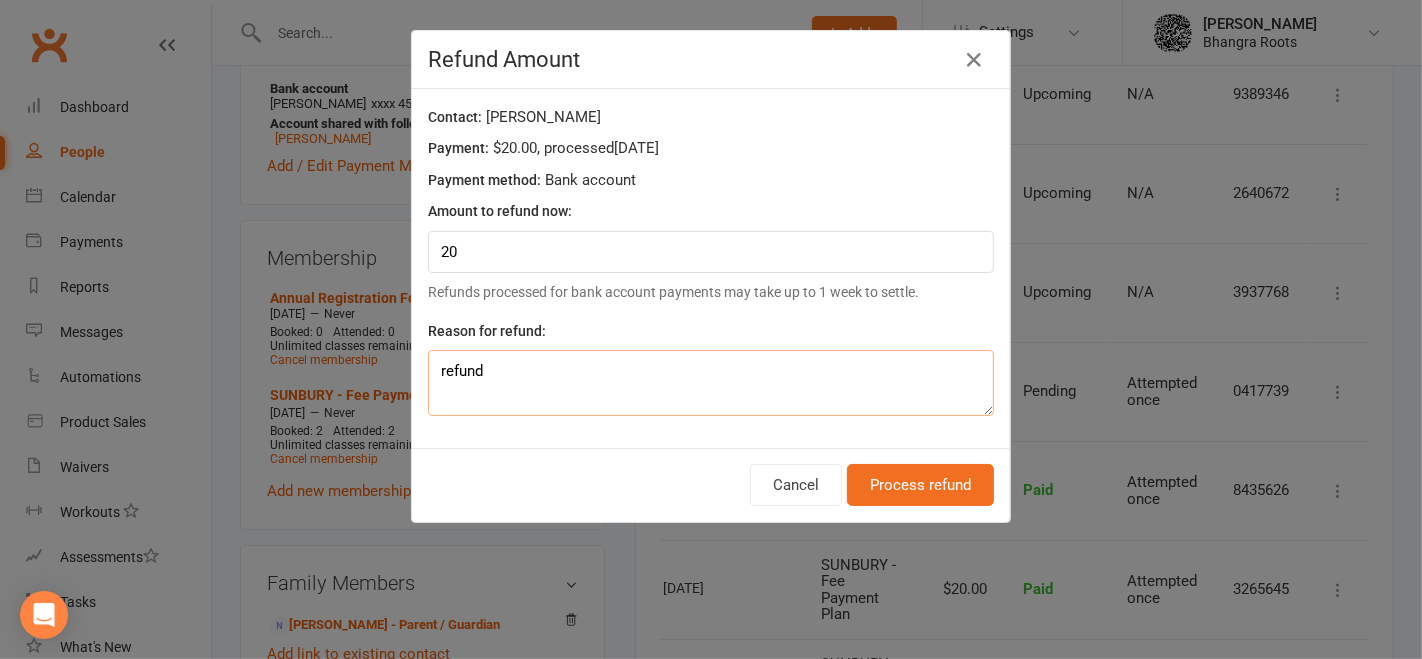 click on "refund" at bounding box center [711, 383] 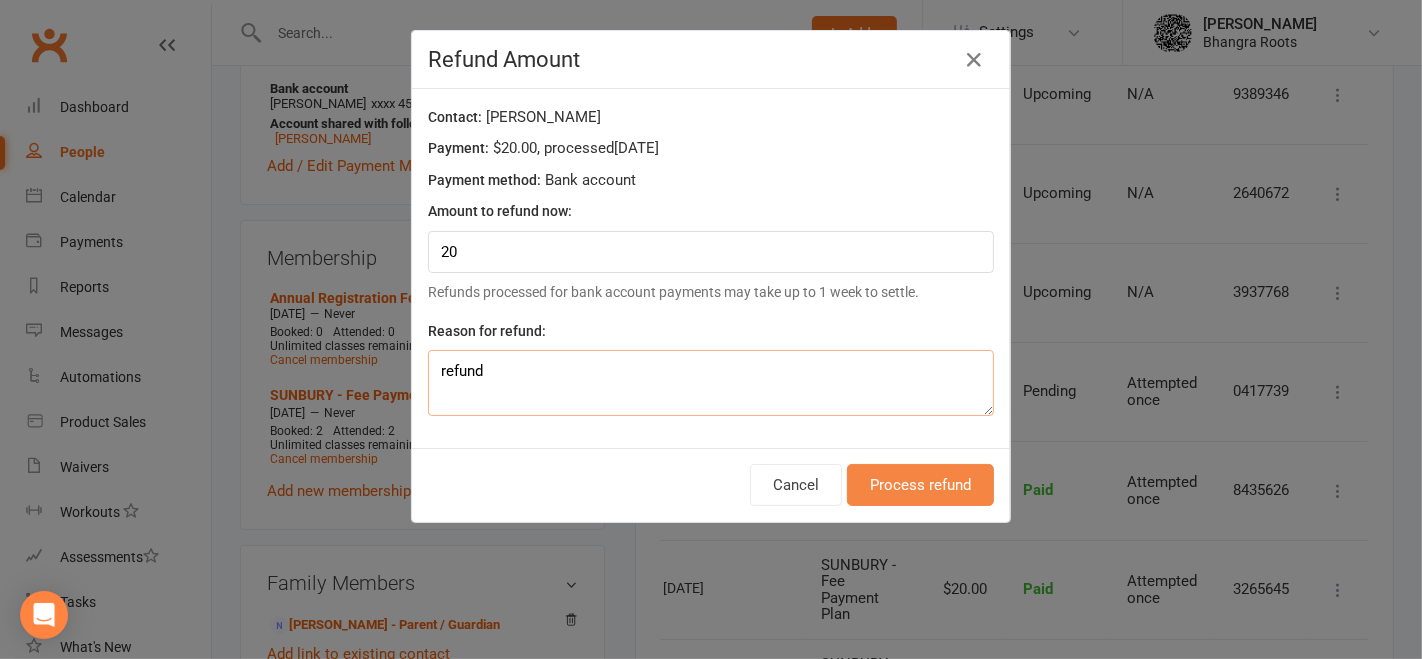 type on "refund" 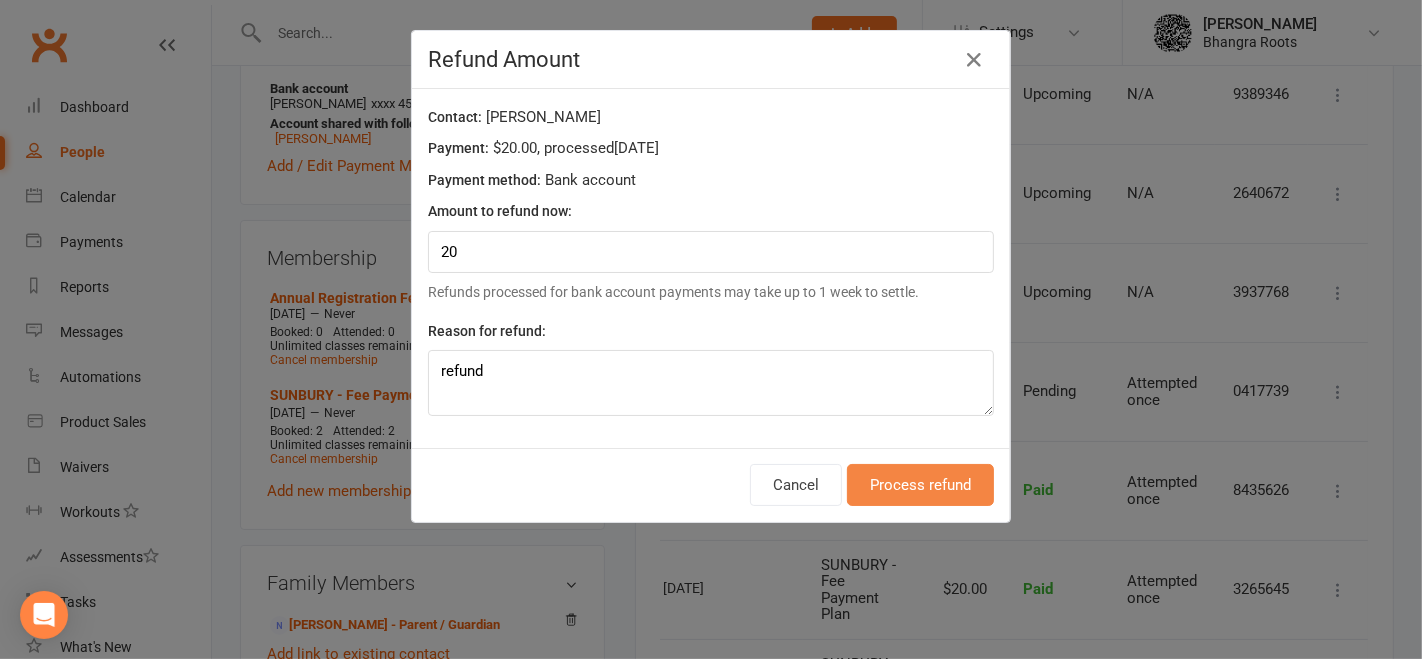click on "Process refund" at bounding box center (920, 485) 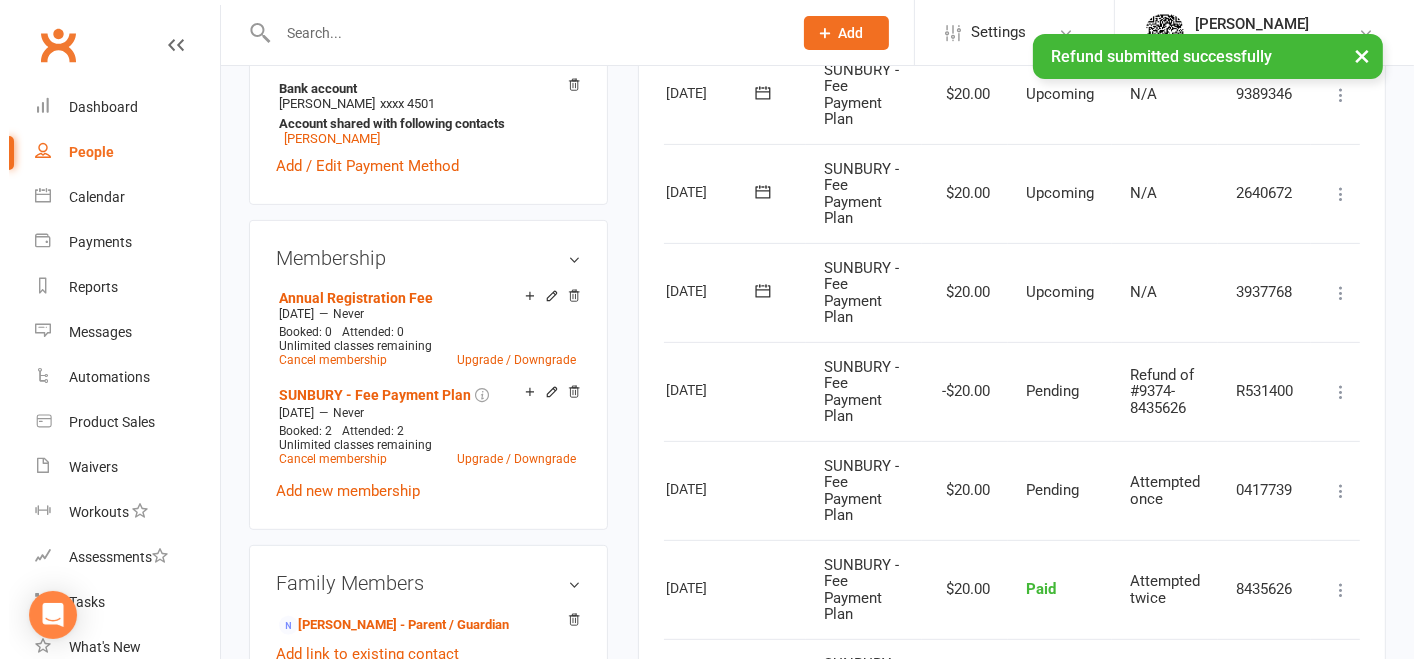 scroll, scrollTop: 0, scrollLeft: 0, axis: both 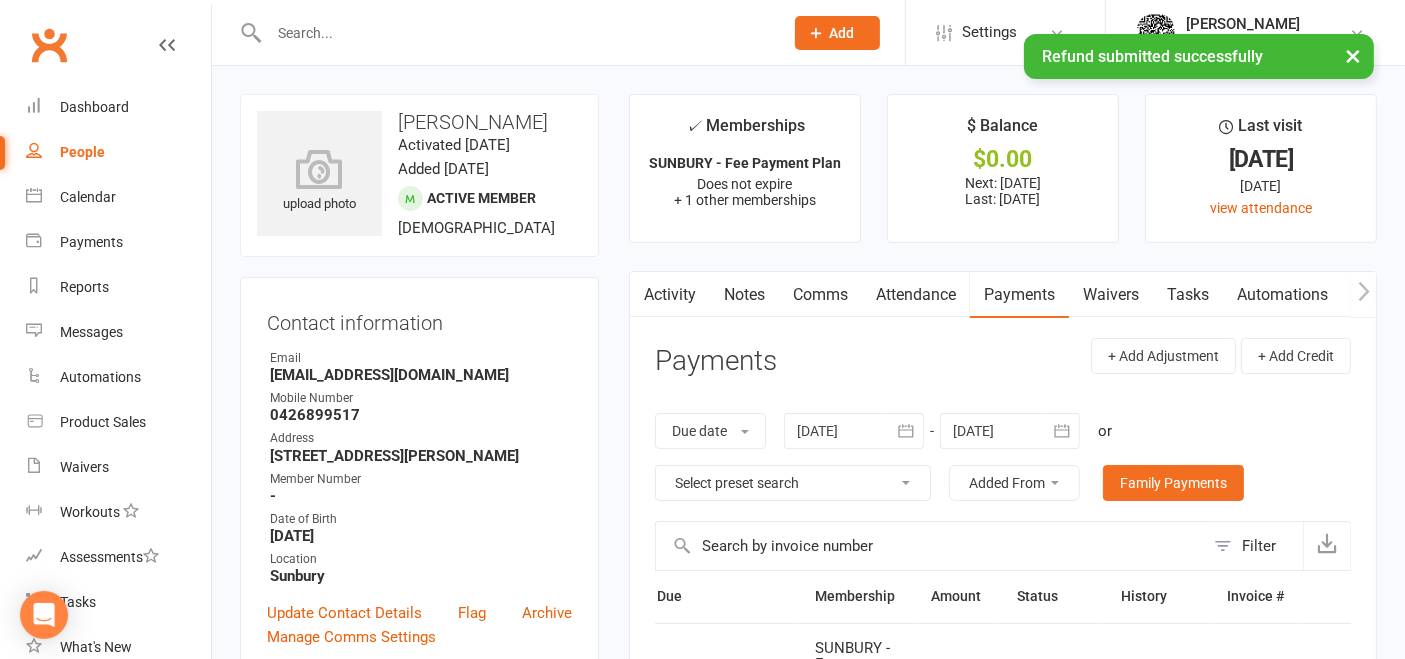 select on "100" 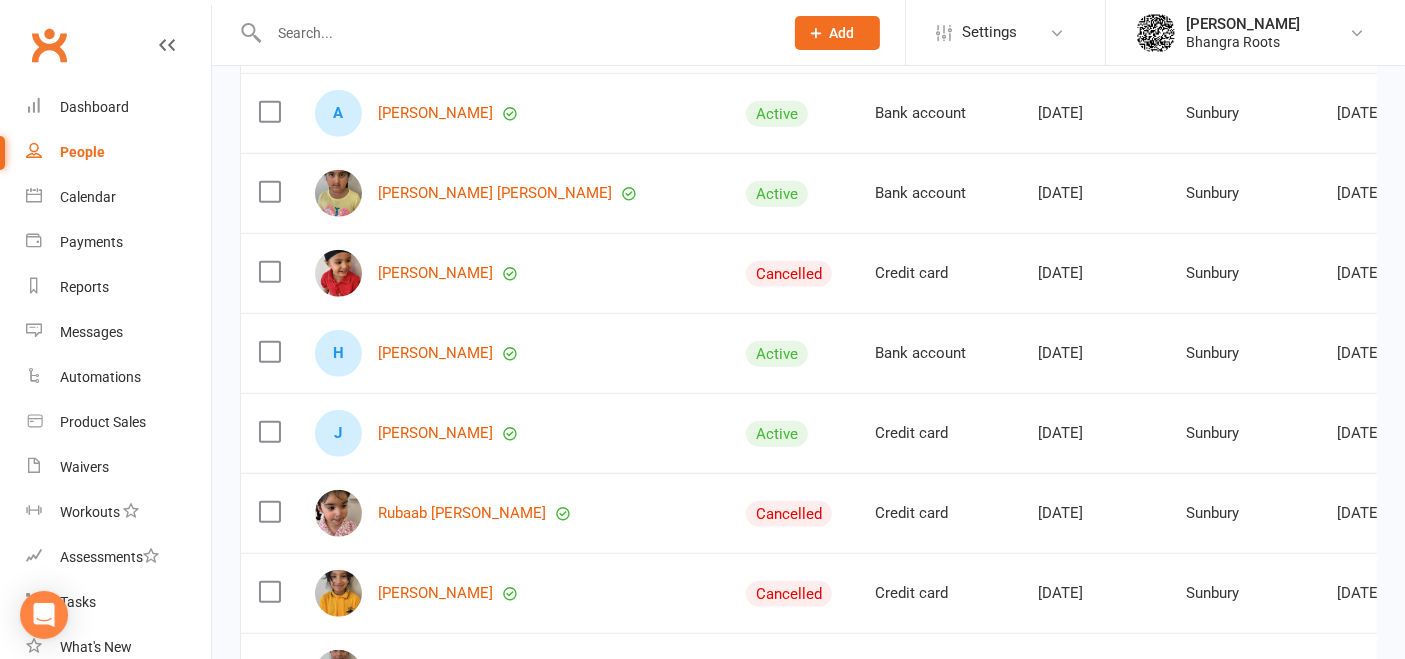scroll, scrollTop: 1477, scrollLeft: 0, axis: vertical 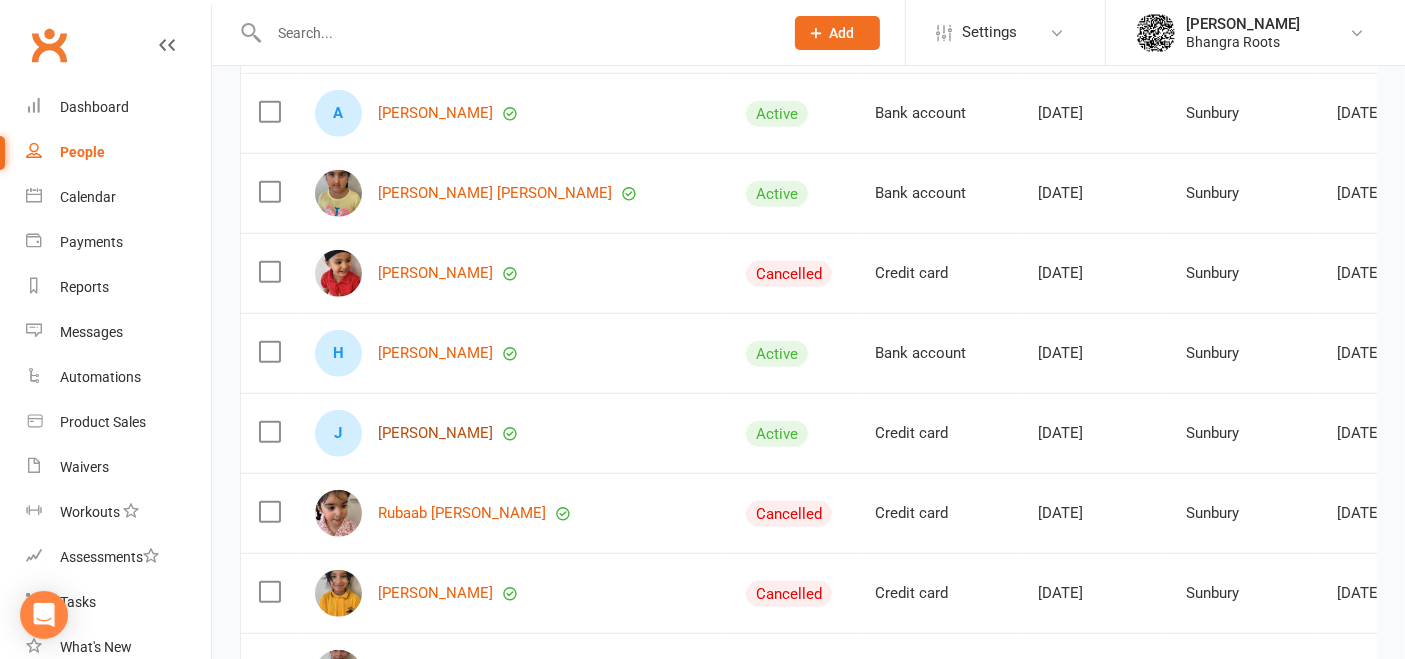 click on "[PERSON_NAME]" at bounding box center (435, 433) 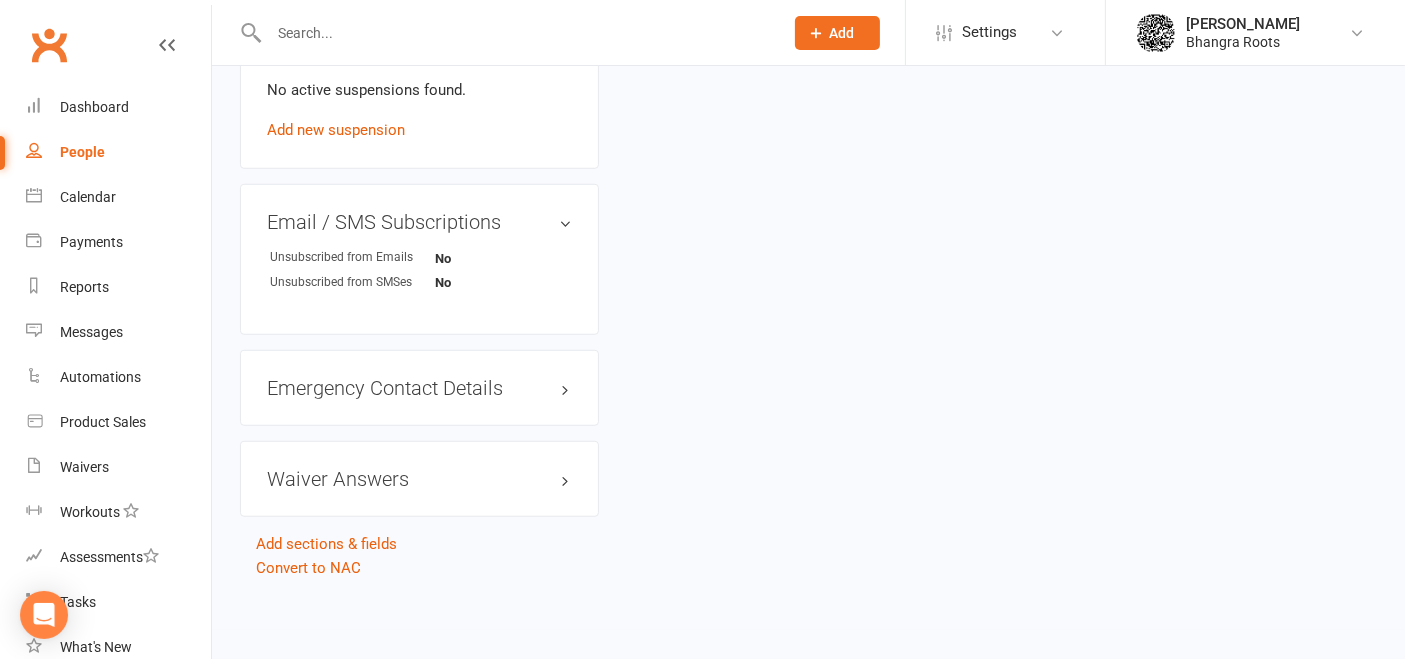 scroll, scrollTop: 0, scrollLeft: 0, axis: both 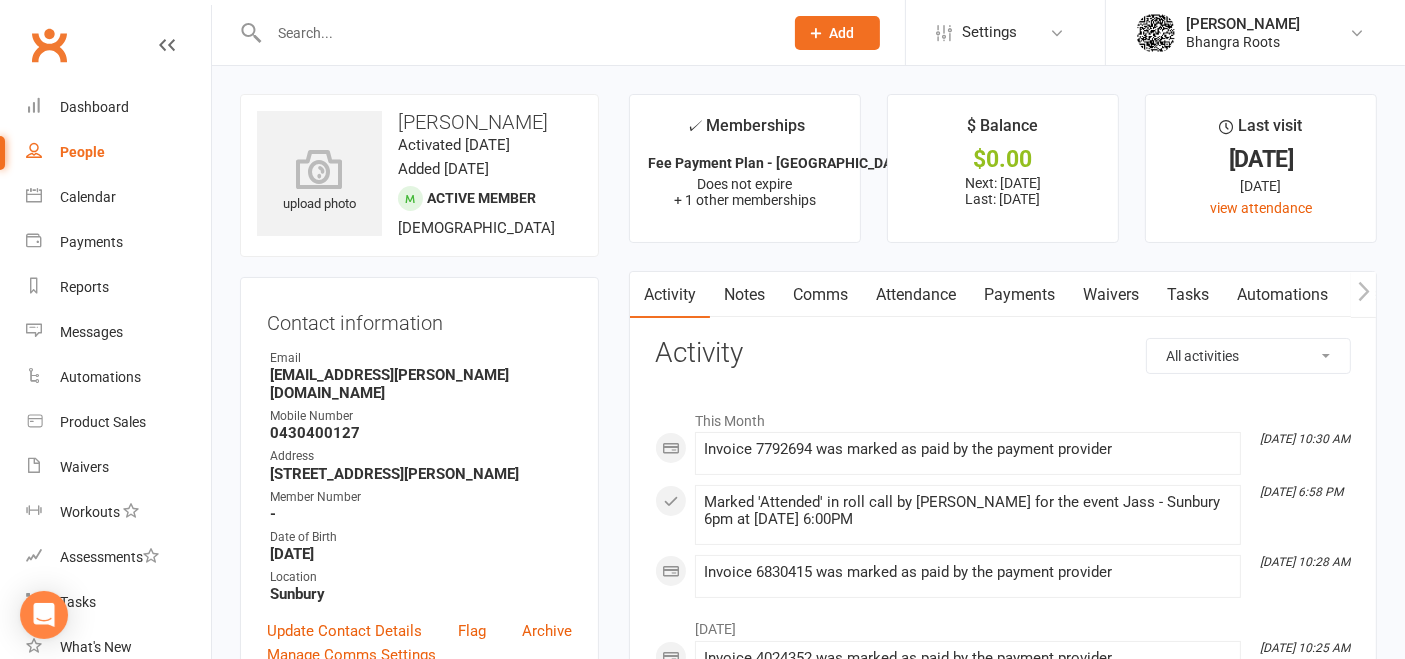 click on "Payments" at bounding box center [1019, 295] 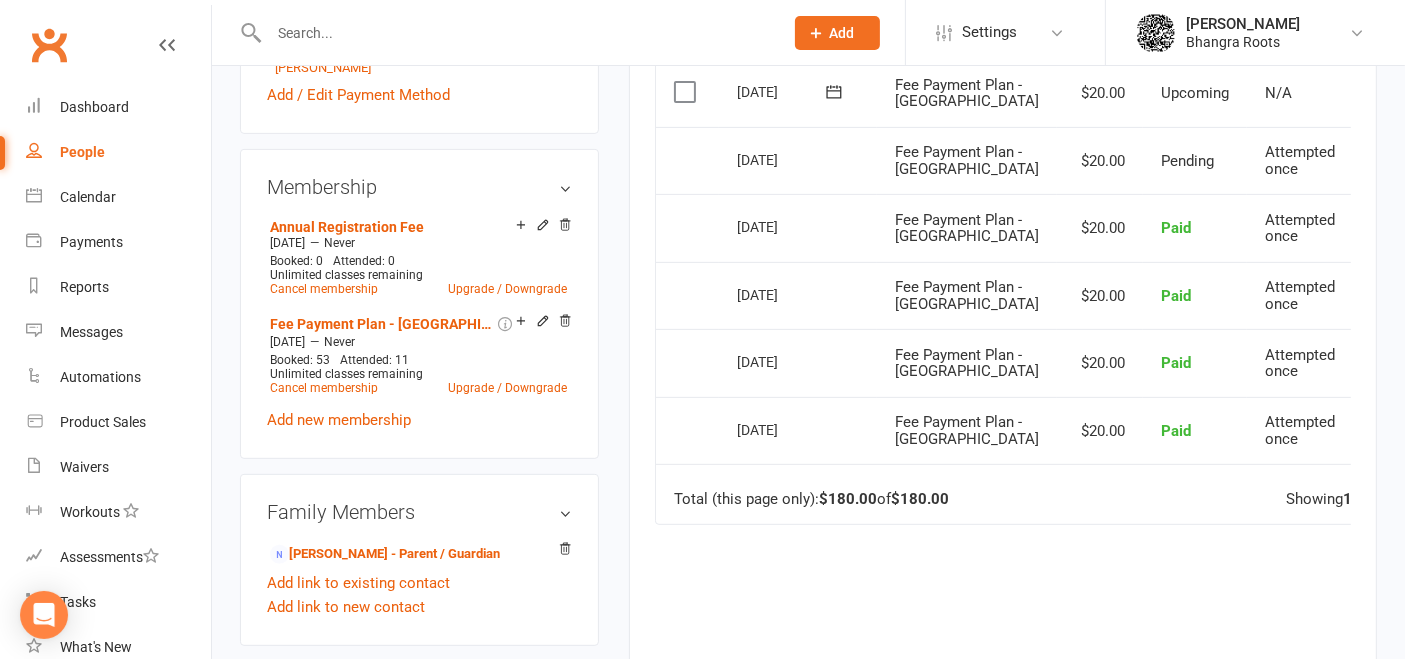 scroll, scrollTop: 768, scrollLeft: 0, axis: vertical 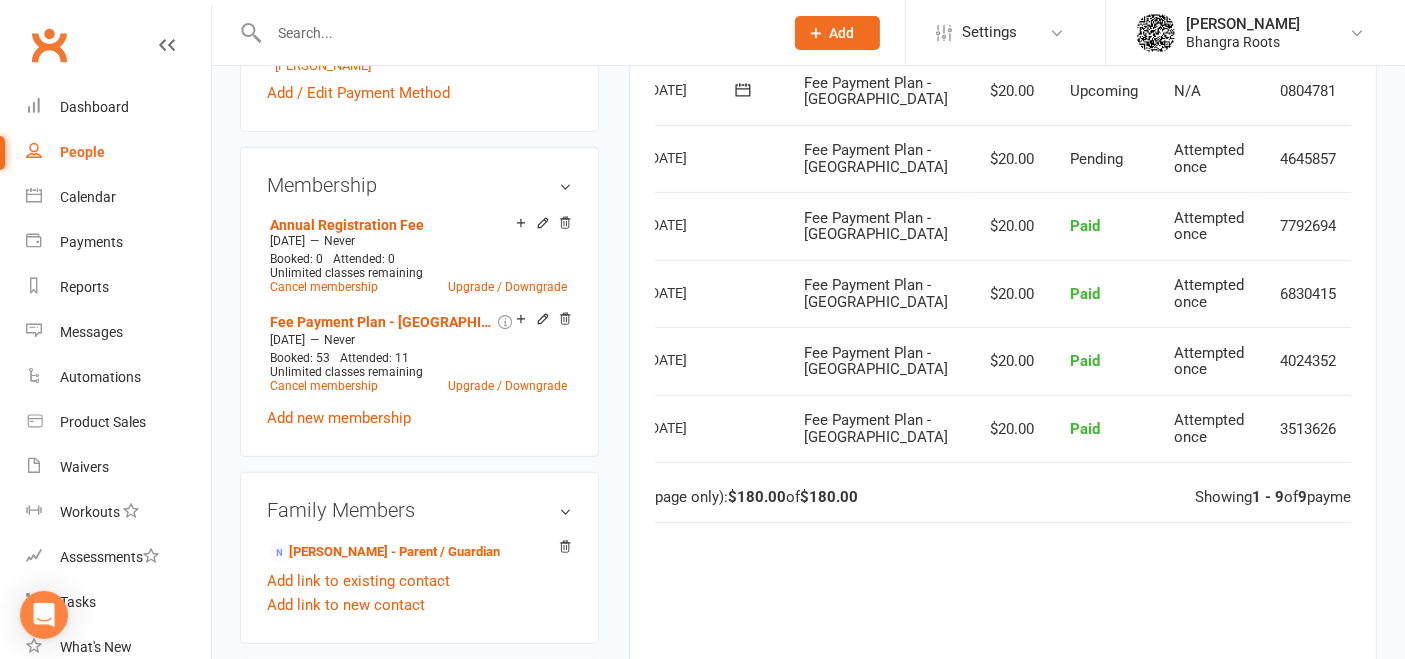 click at bounding box center (1385, 226) 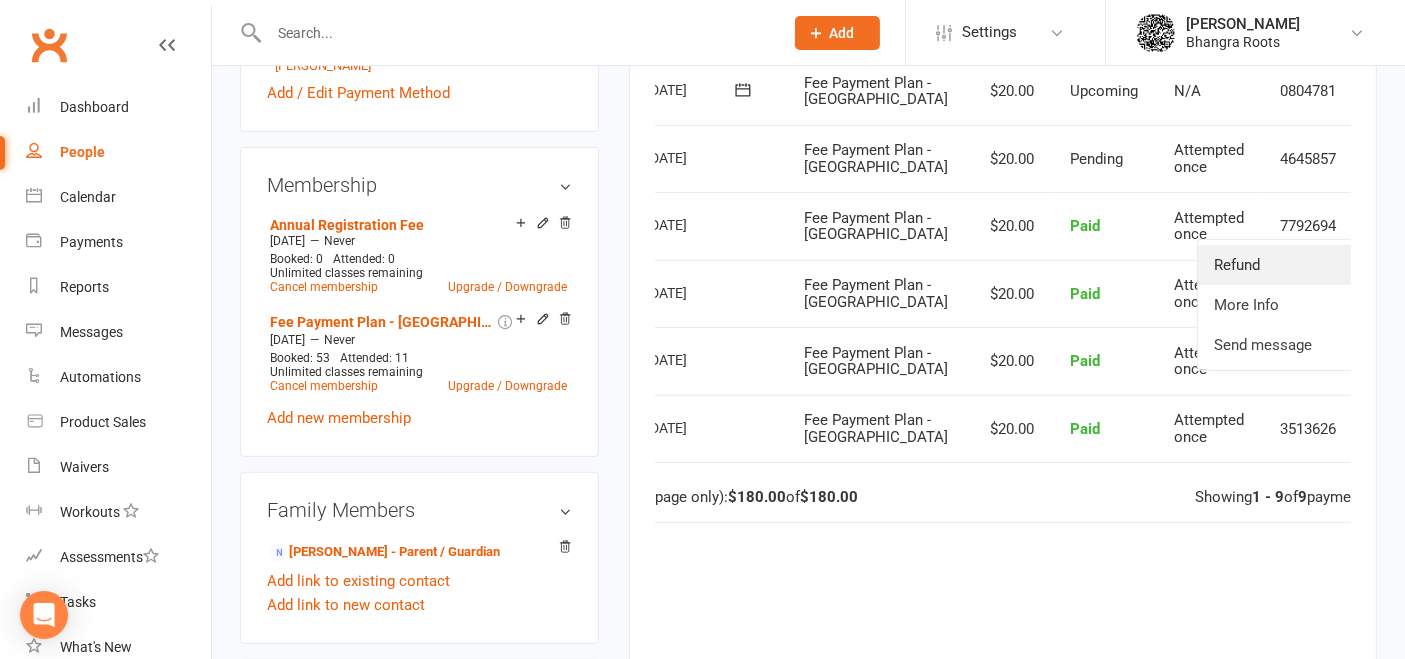 click on "Refund" at bounding box center (1297, 265) 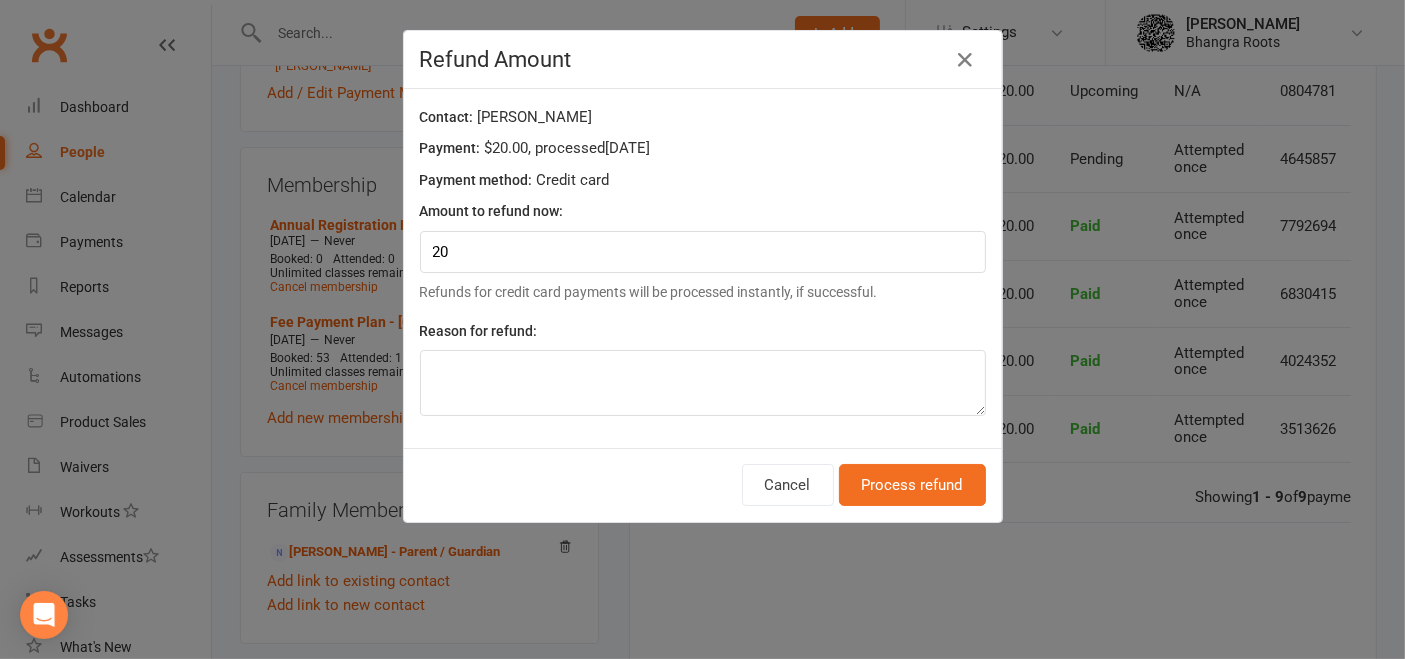 scroll, scrollTop: 0, scrollLeft: 80, axis: horizontal 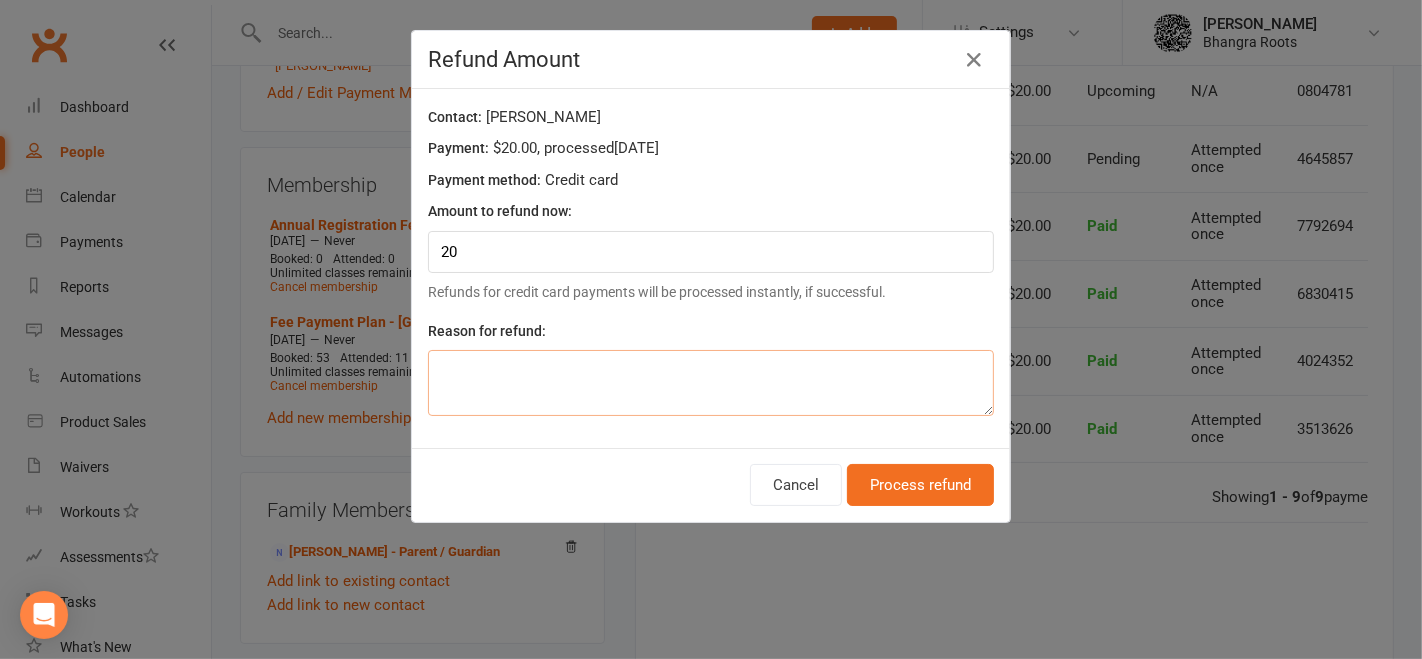 click at bounding box center (711, 383) 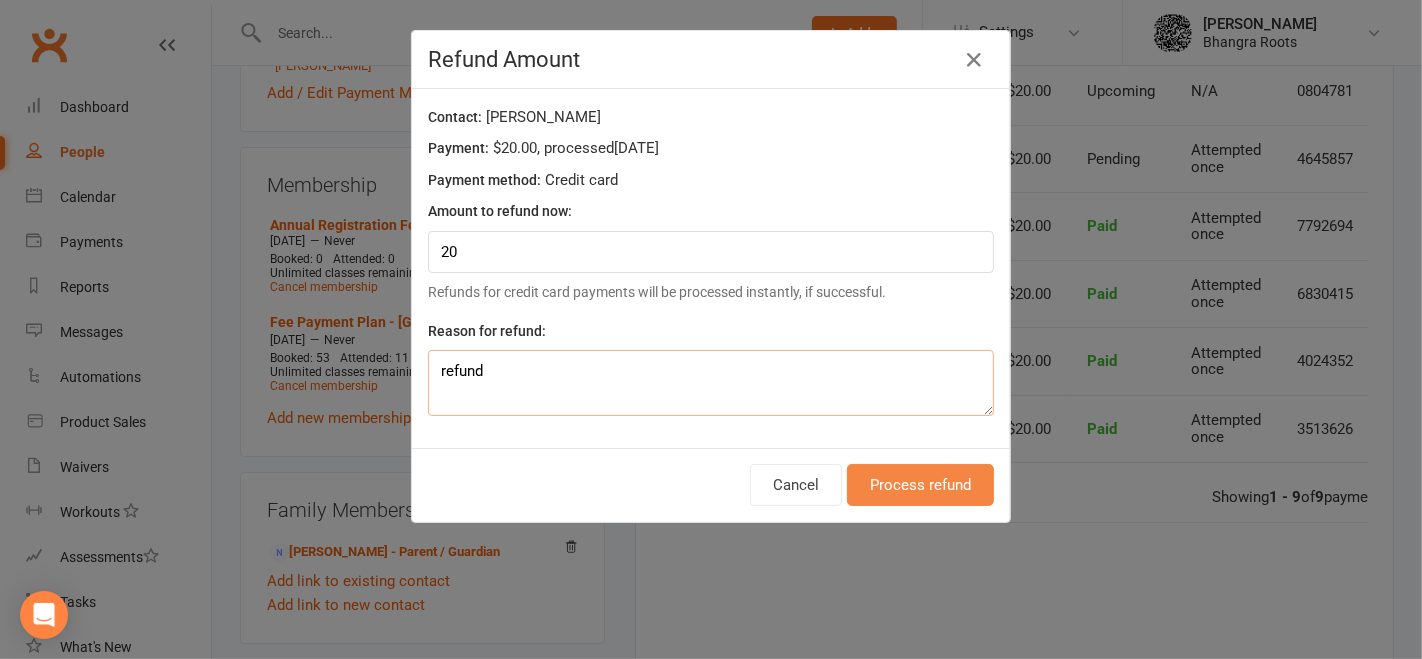 type on "refund" 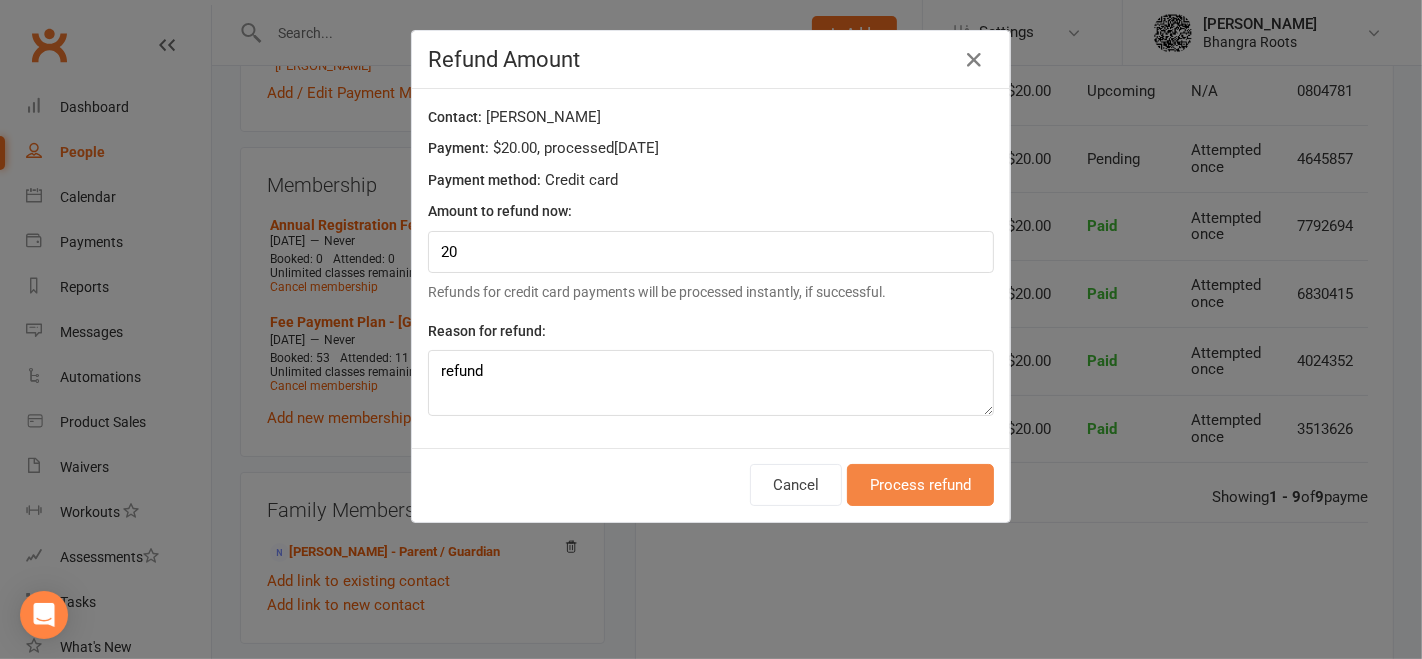 click on "Process refund" at bounding box center [920, 485] 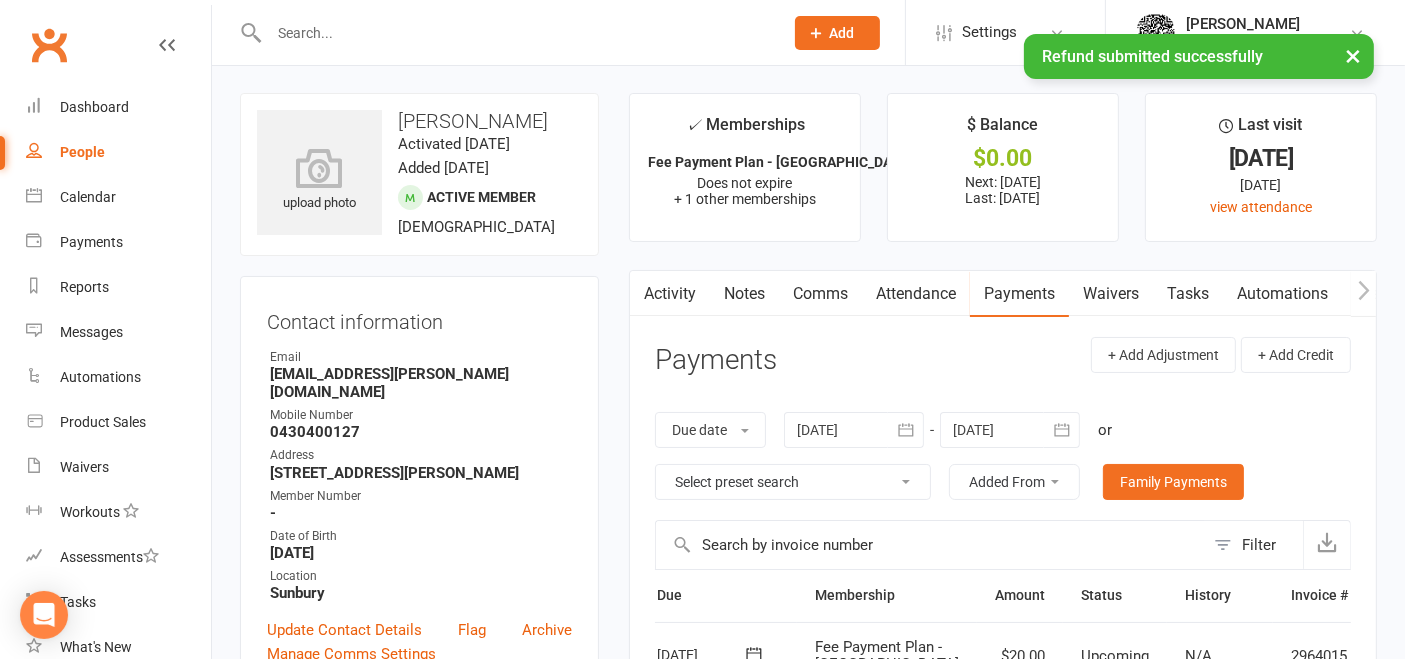 scroll, scrollTop: 0, scrollLeft: 0, axis: both 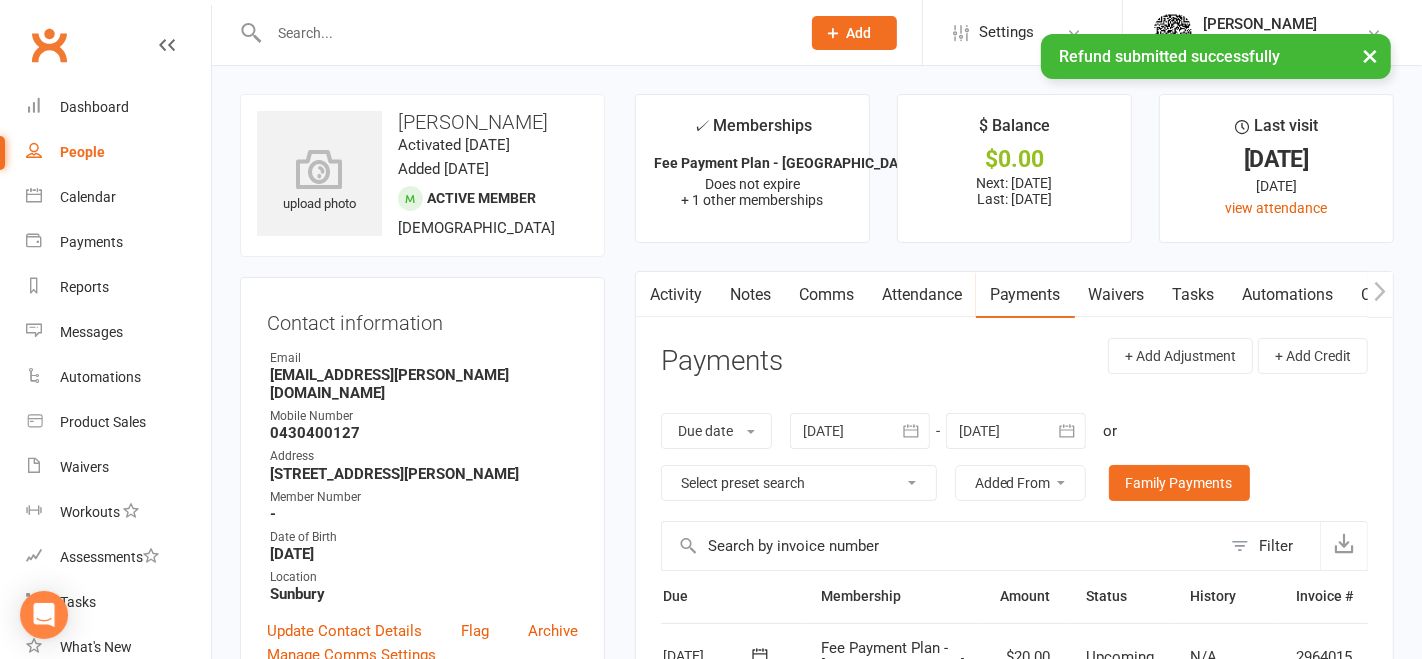 select on "100" 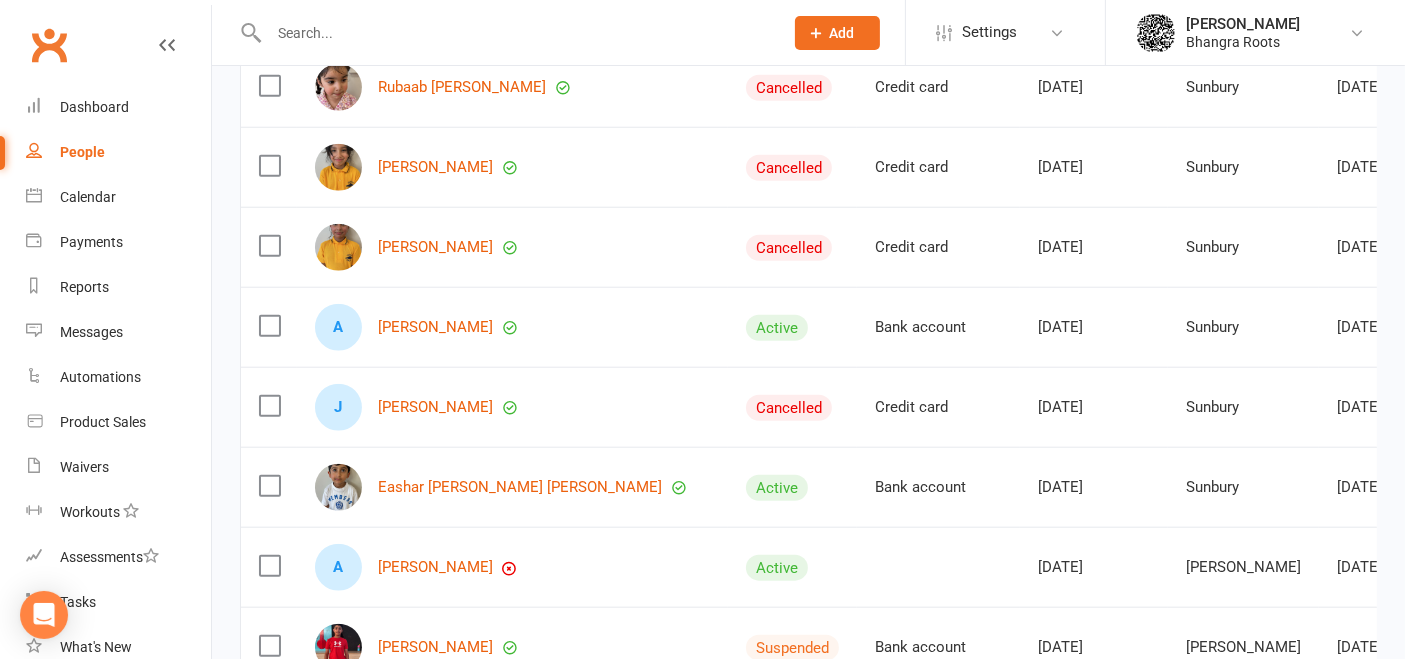 scroll, scrollTop: 1904, scrollLeft: 0, axis: vertical 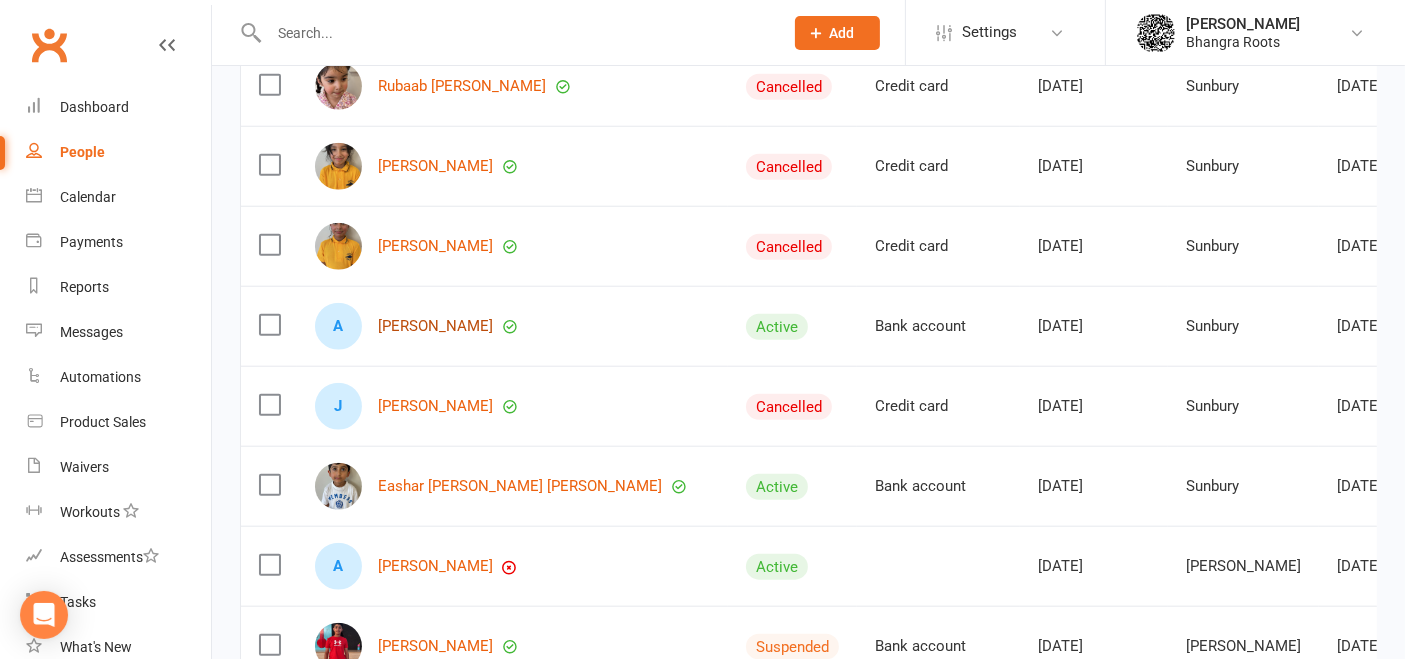 click on "[PERSON_NAME]" at bounding box center (435, 326) 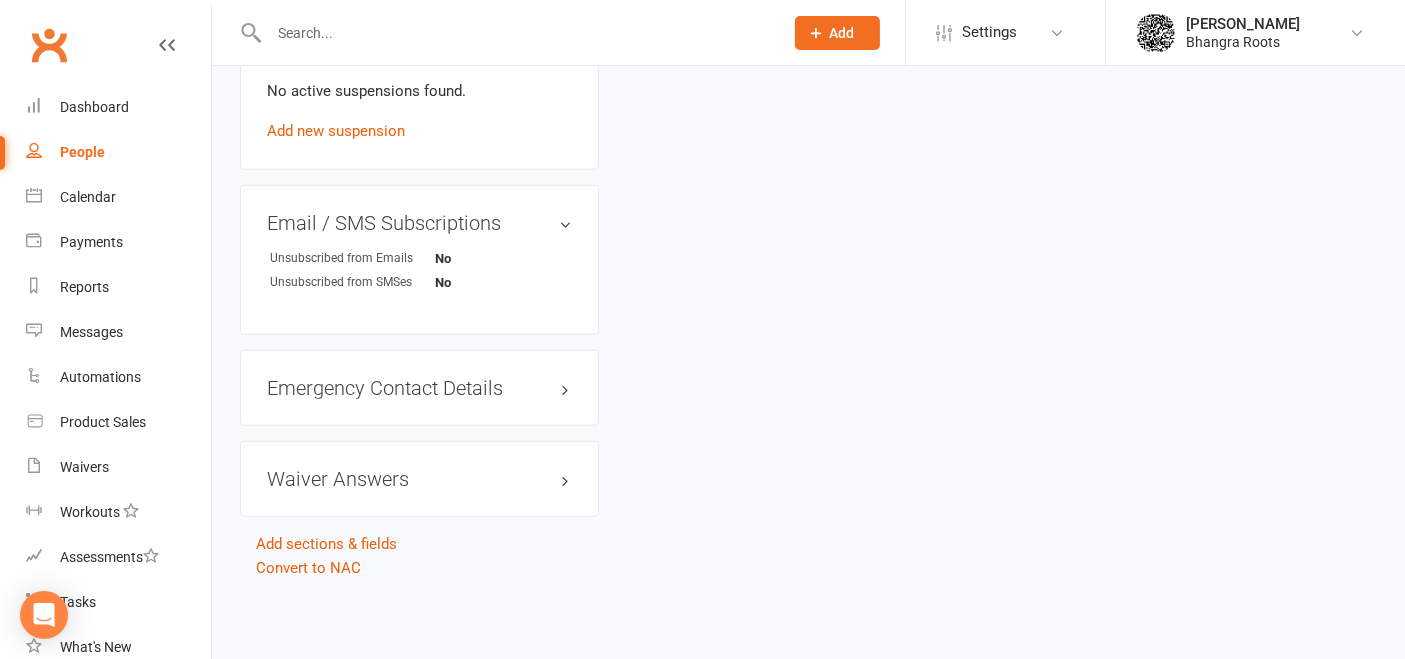 scroll, scrollTop: 0, scrollLeft: 0, axis: both 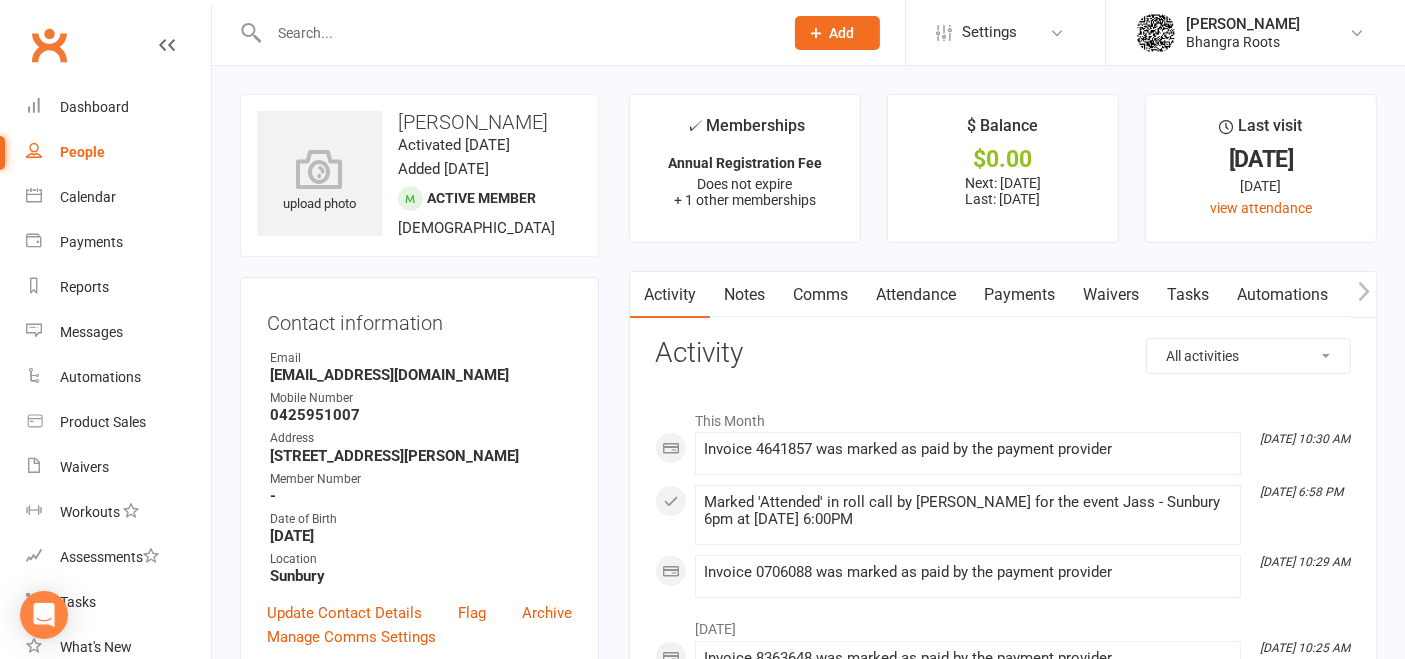 click on "Payments" at bounding box center [1019, 295] 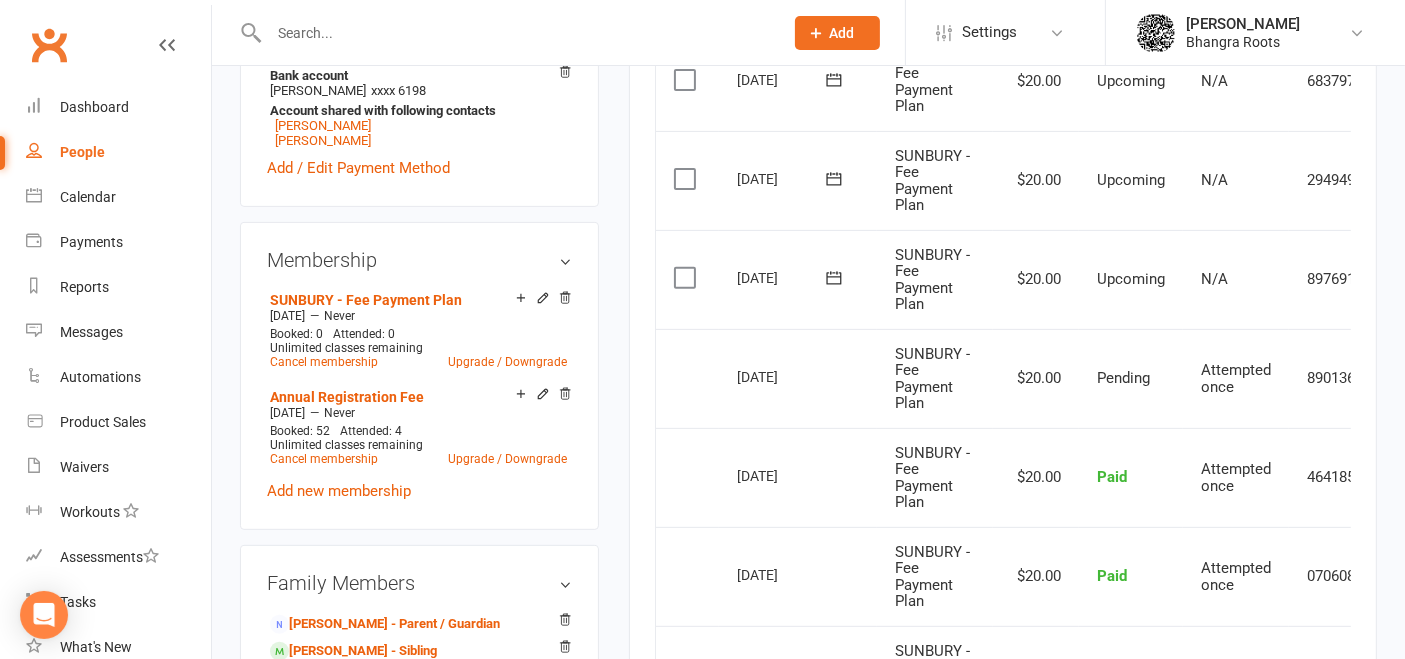 scroll, scrollTop: 695, scrollLeft: 0, axis: vertical 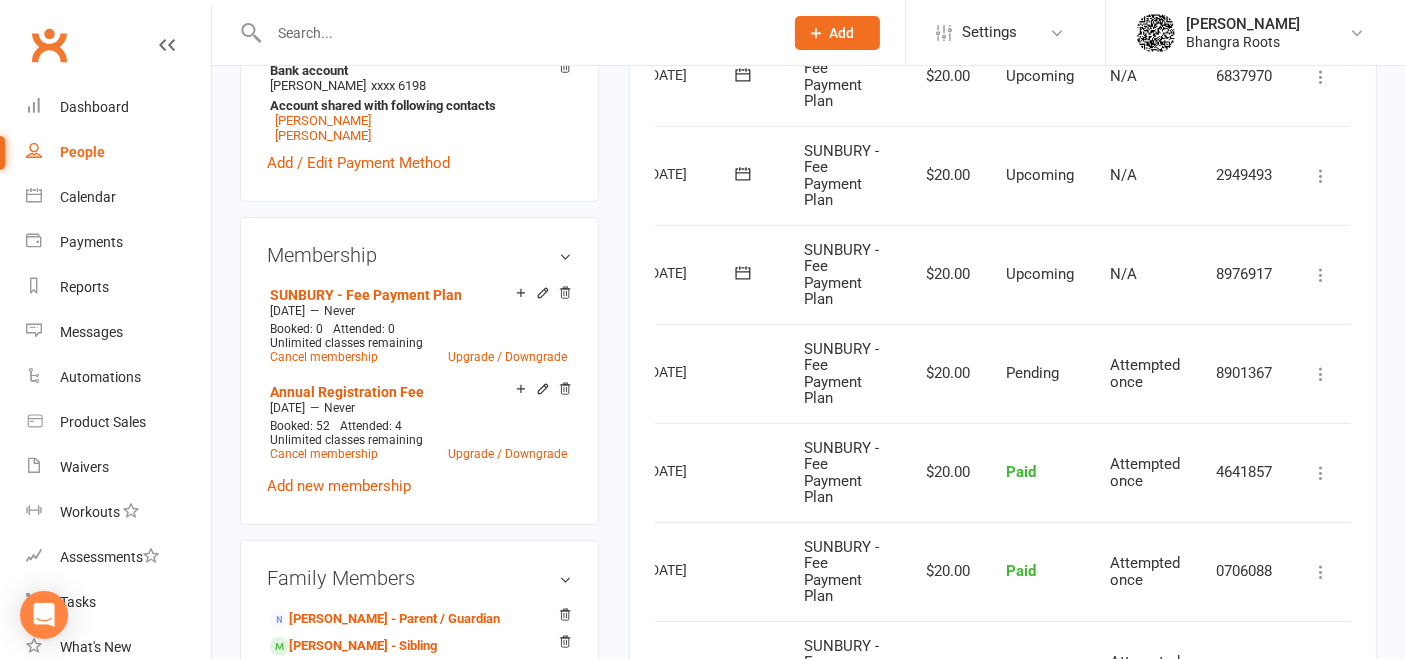 click at bounding box center [1321, 473] 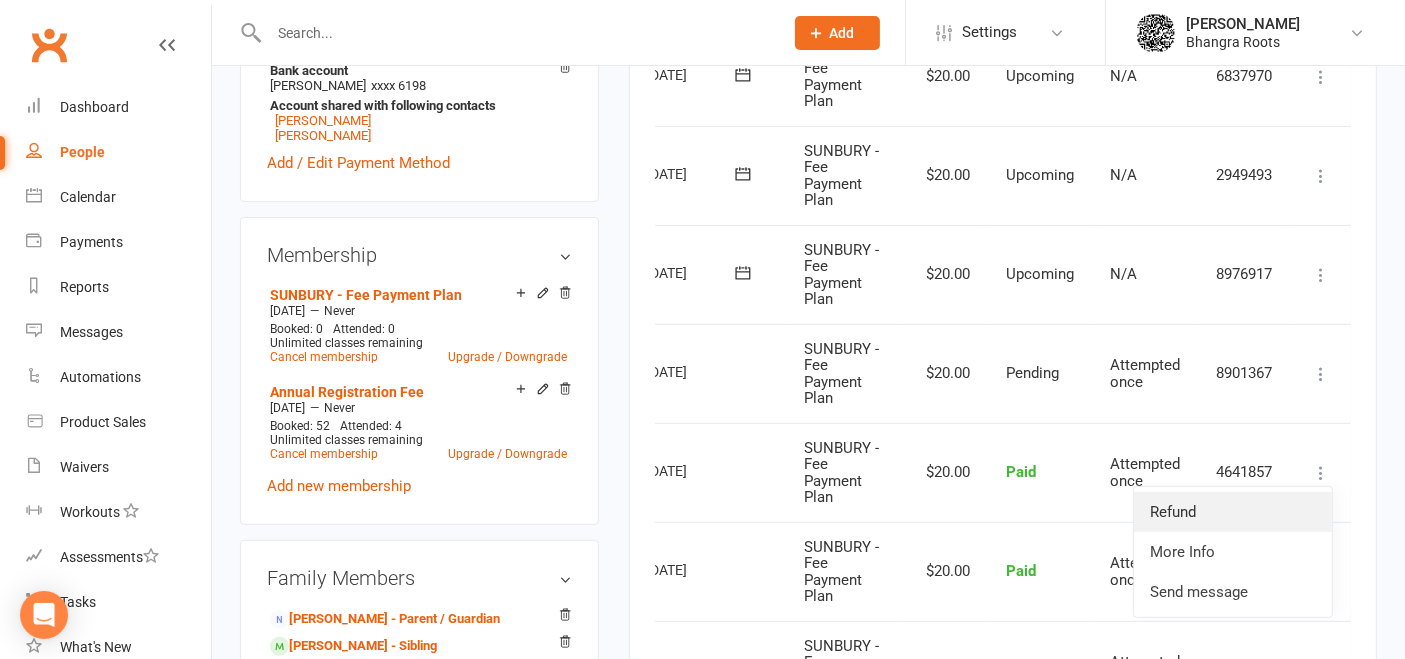 click on "Refund" at bounding box center [1233, 512] 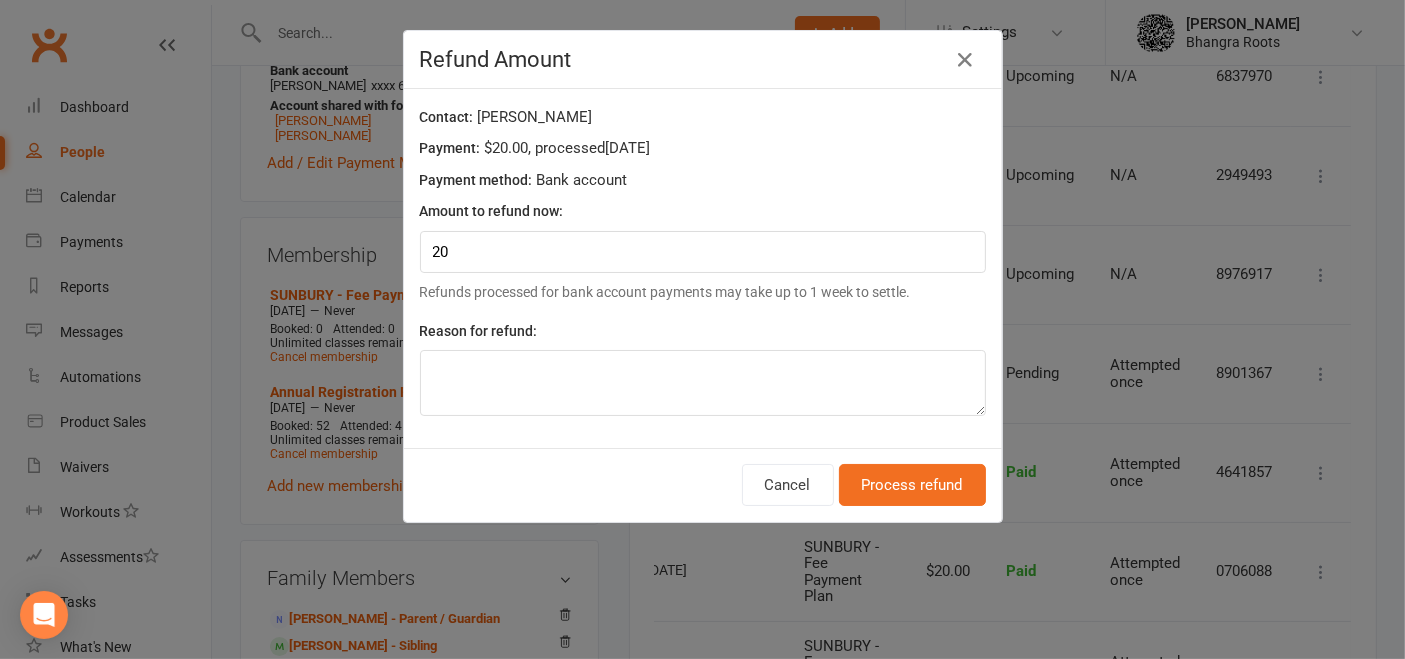 scroll, scrollTop: 0, scrollLeft: 80, axis: horizontal 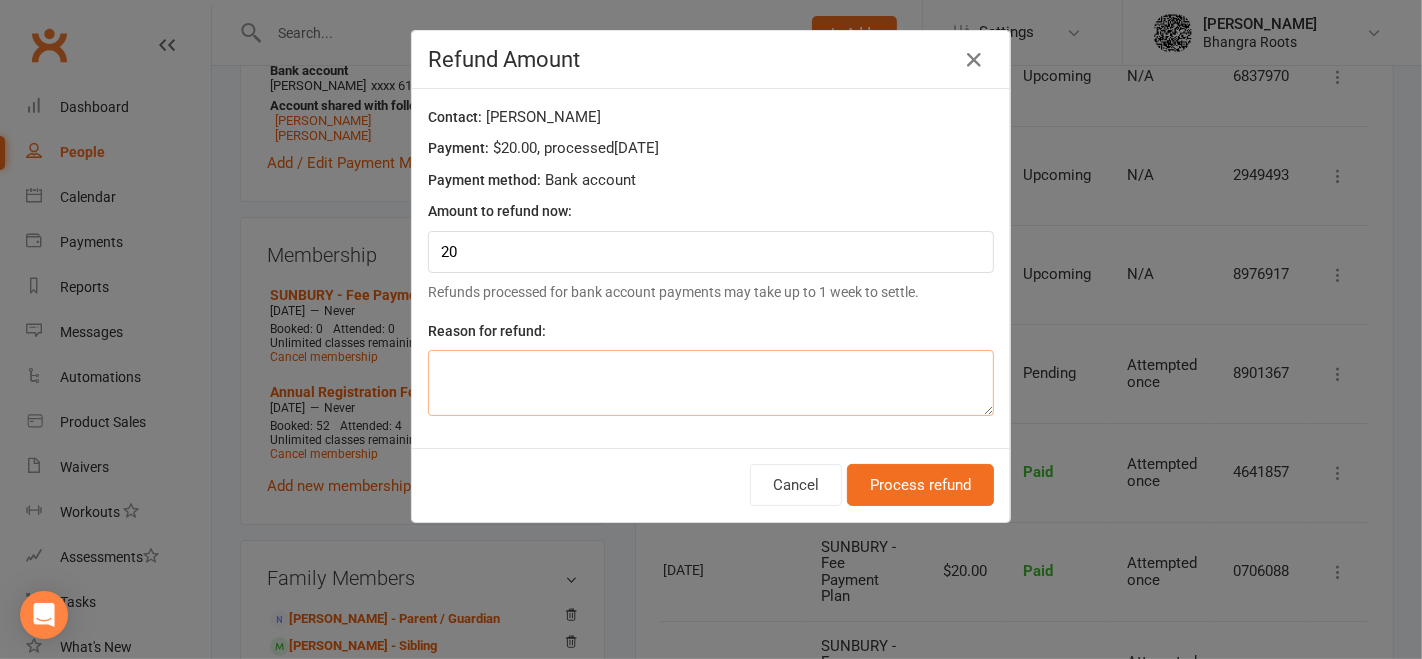 click at bounding box center [711, 383] 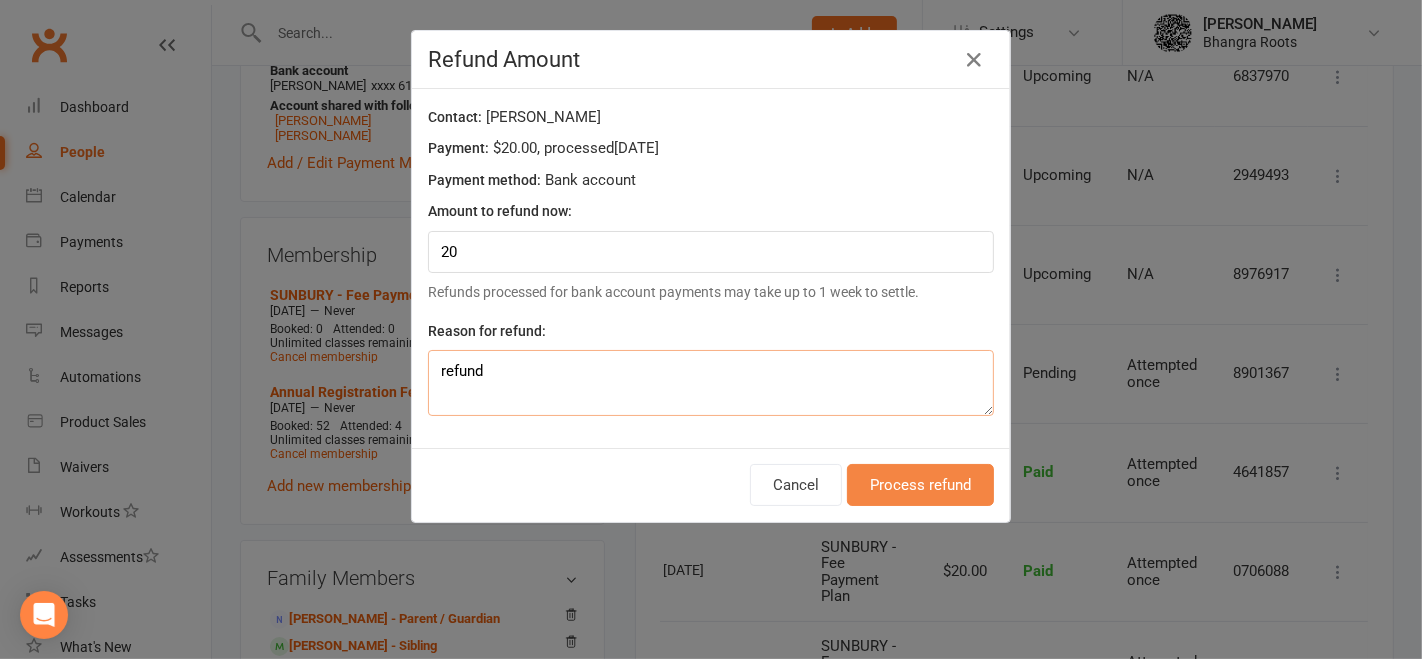 type on "refund" 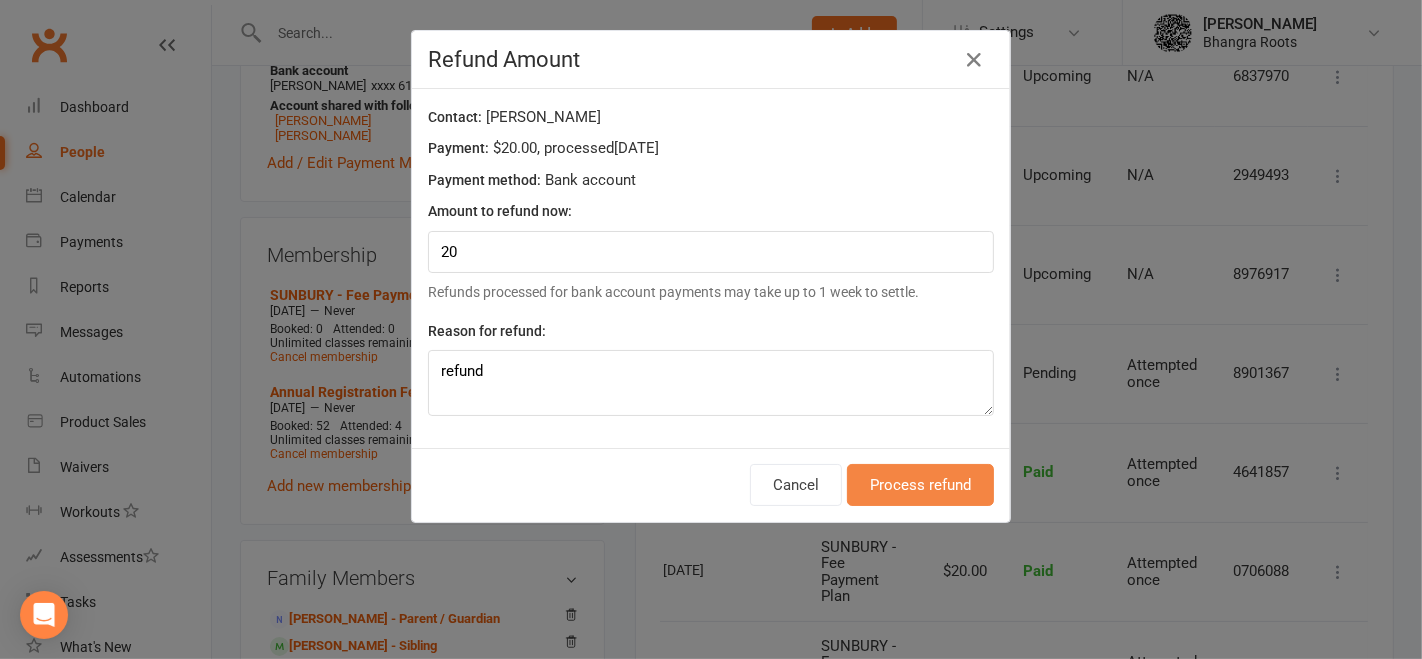 click on "Process refund" at bounding box center (920, 485) 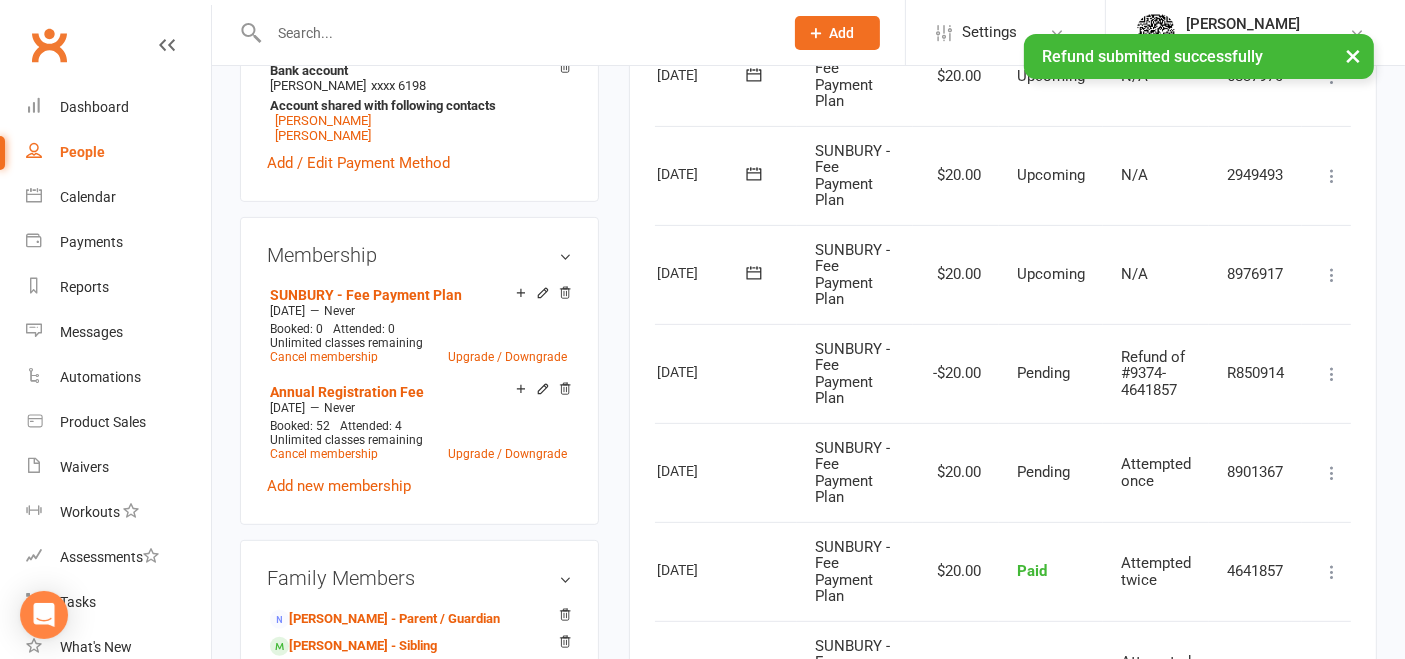 scroll, scrollTop: 0, scrollLeft: 0, axis: both 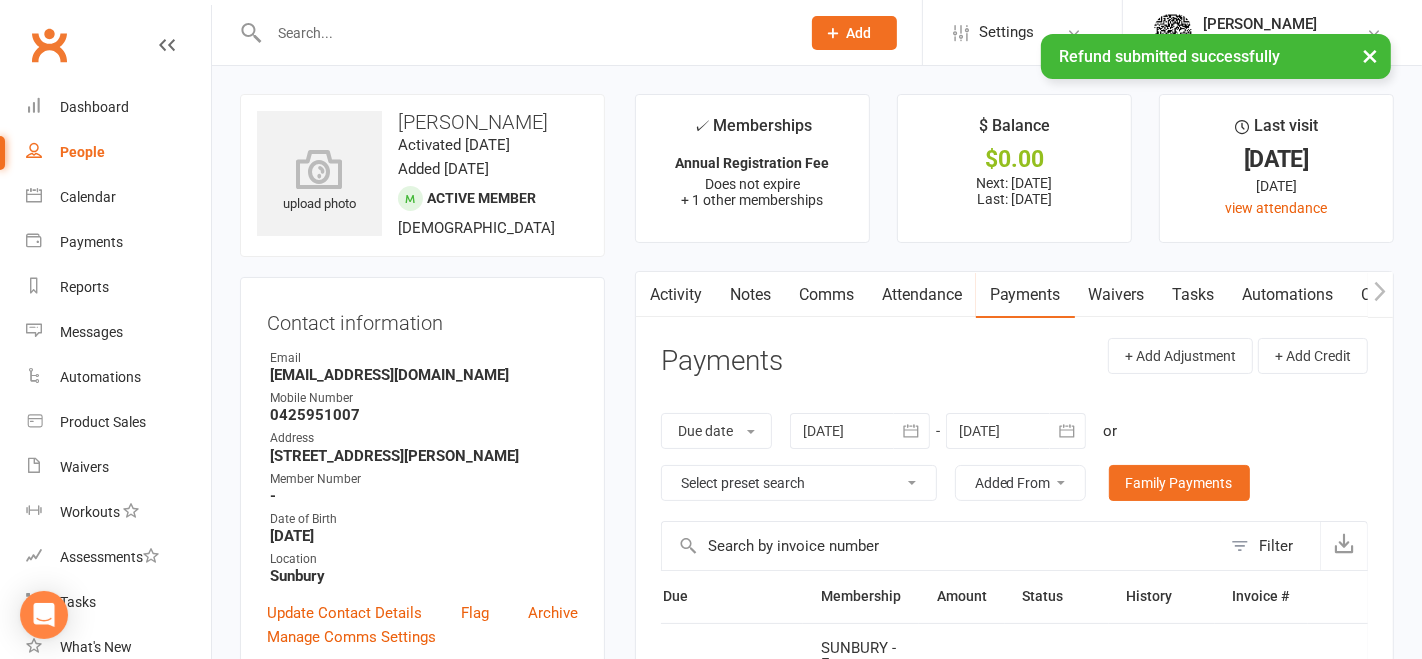 select on "100" 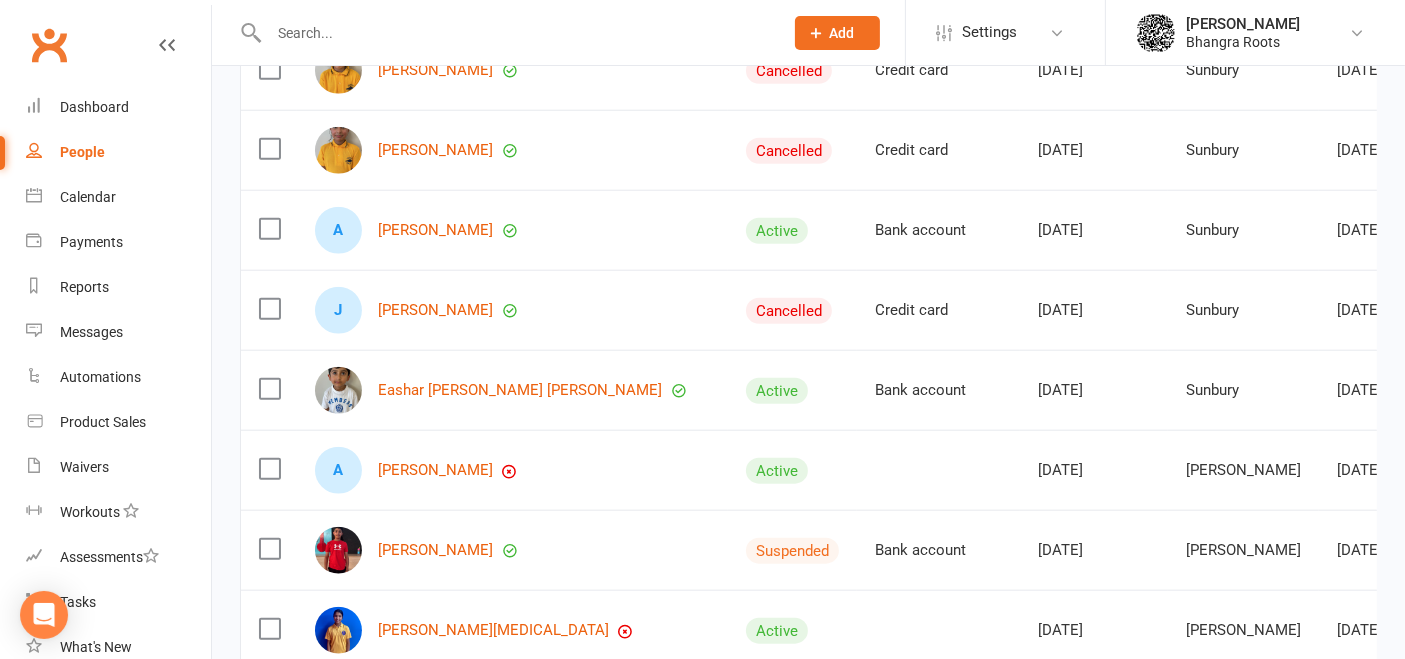 scroll, scrollTop: 1999, scrollLeft: 0, axis: vertical 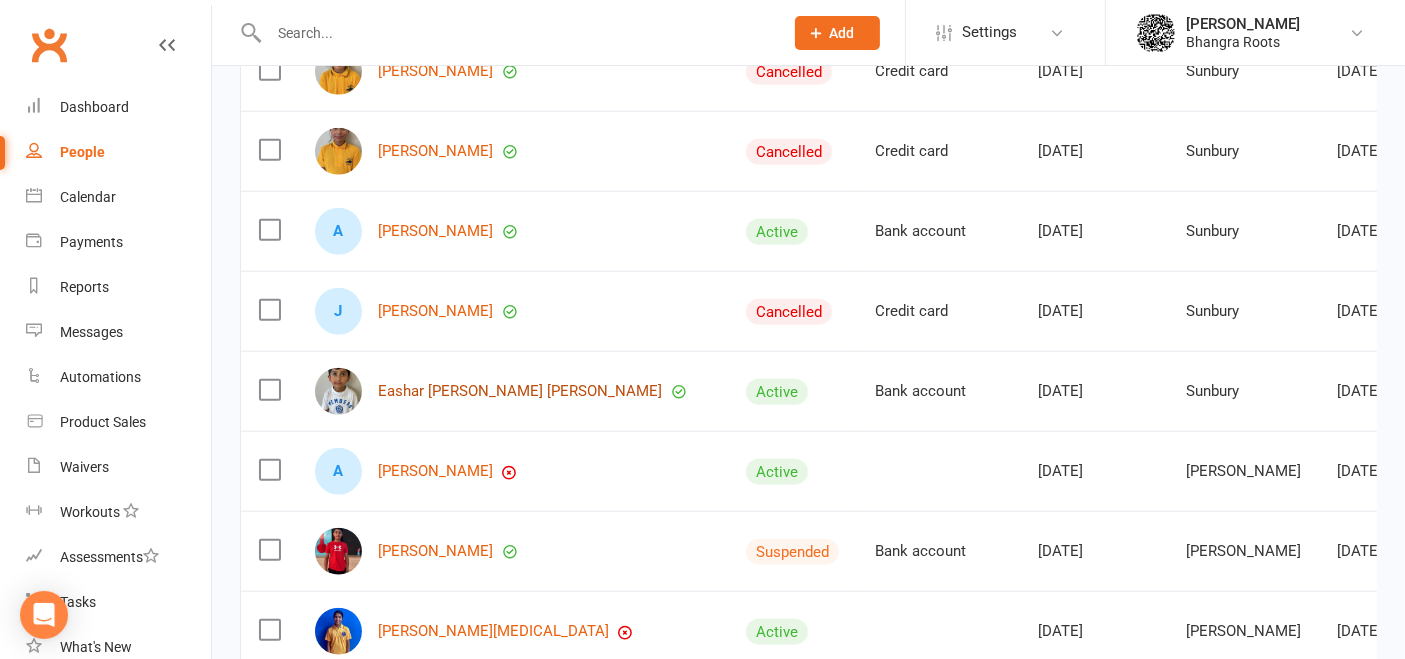 click on "Eashar [PERSON_NAME] [PERSON_NAME]" at bounding box center (520, 391) 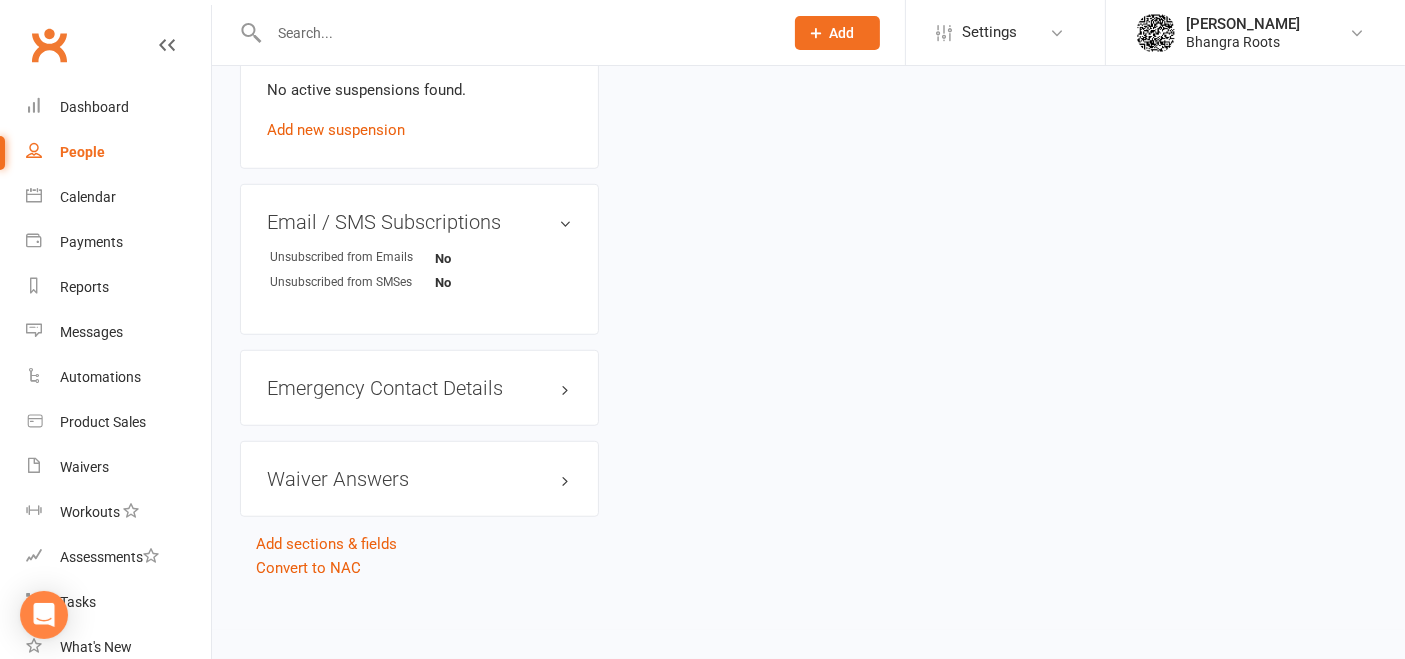 scroll, scrollTop: 0, scrollLeft: 0, axis: both 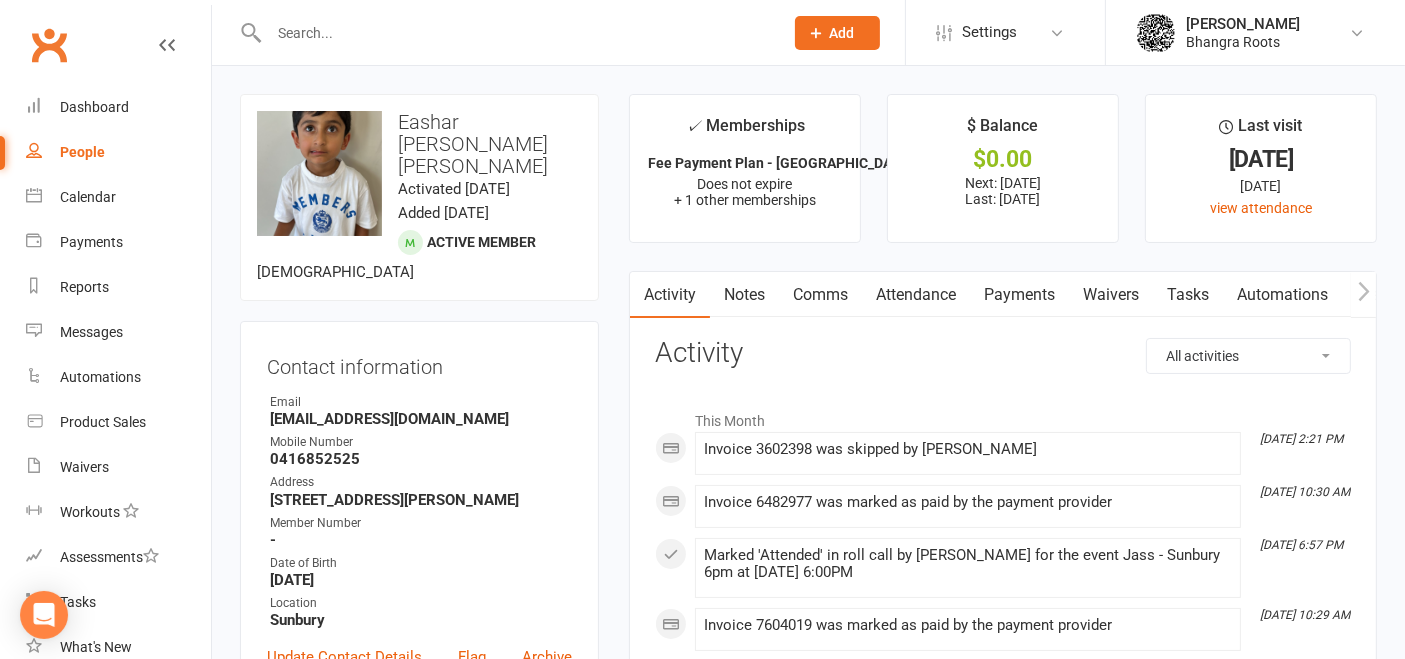 click on "Payments" at bounding box center [1019, 295] 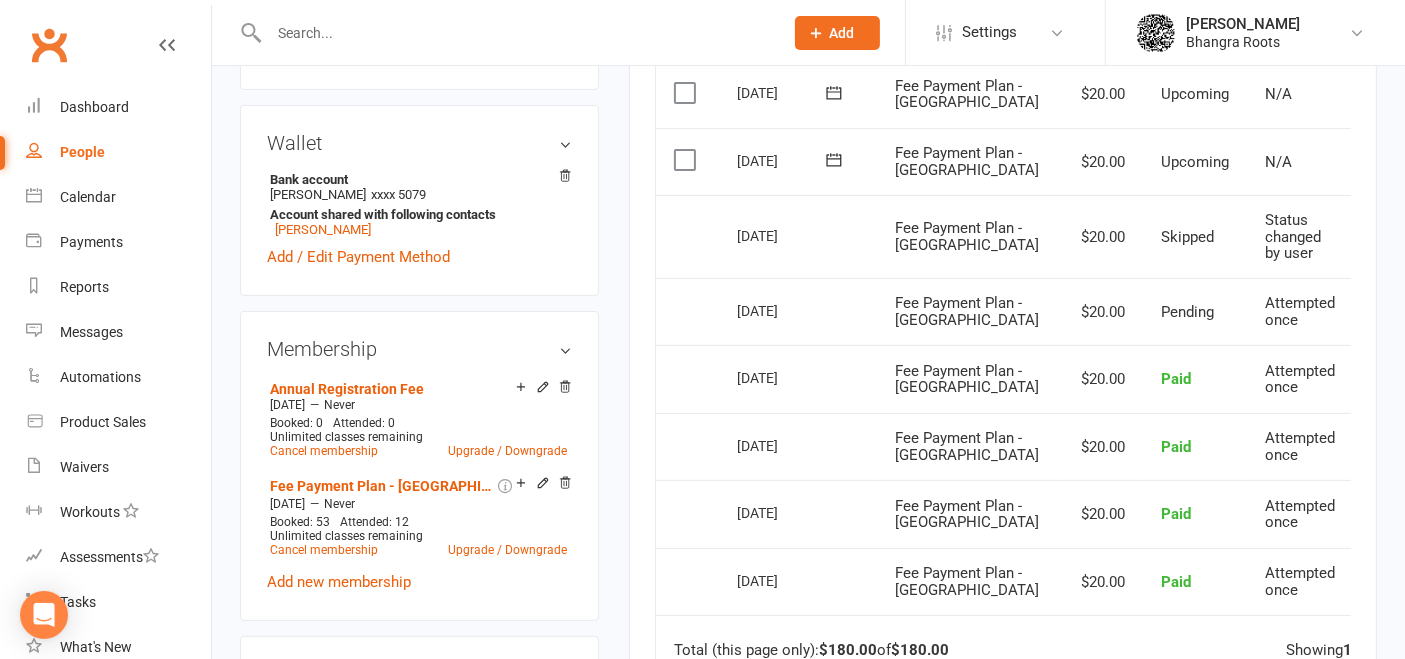 scroll, scrollTop: 632, scrollLeft: 0, axis: vertical 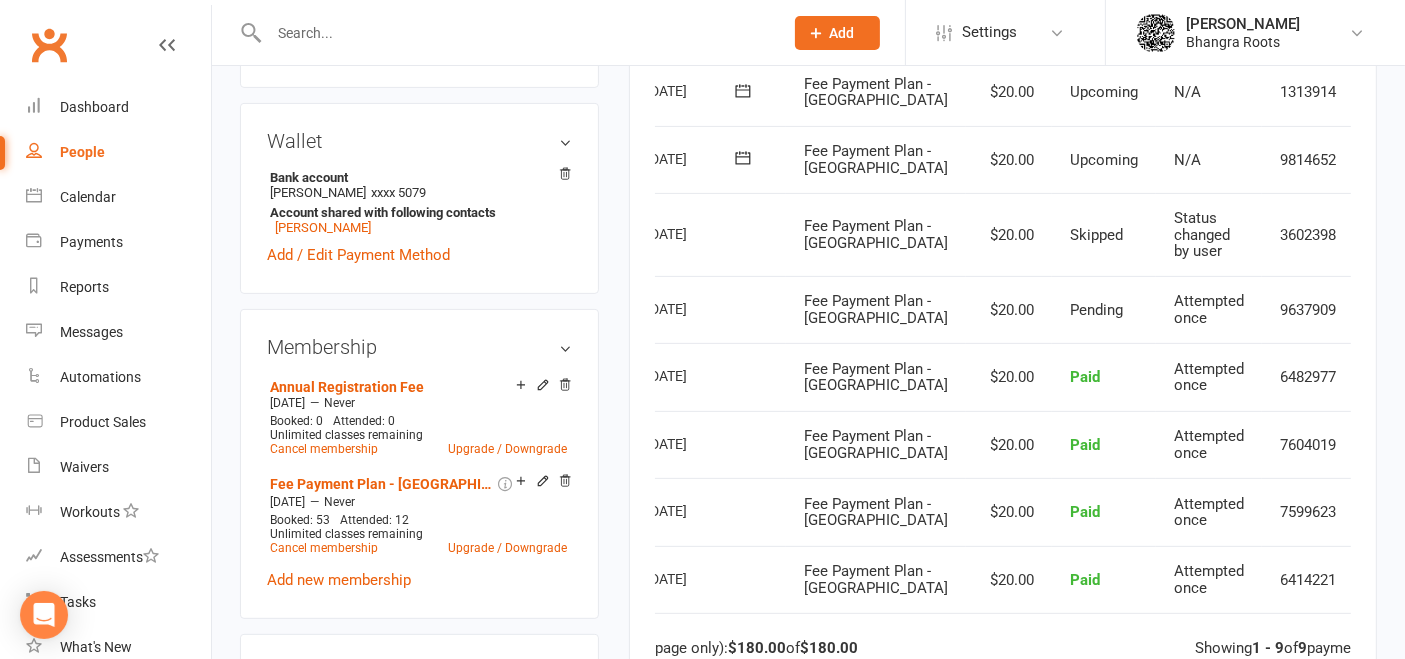 click at bounding box center [1385, 235] 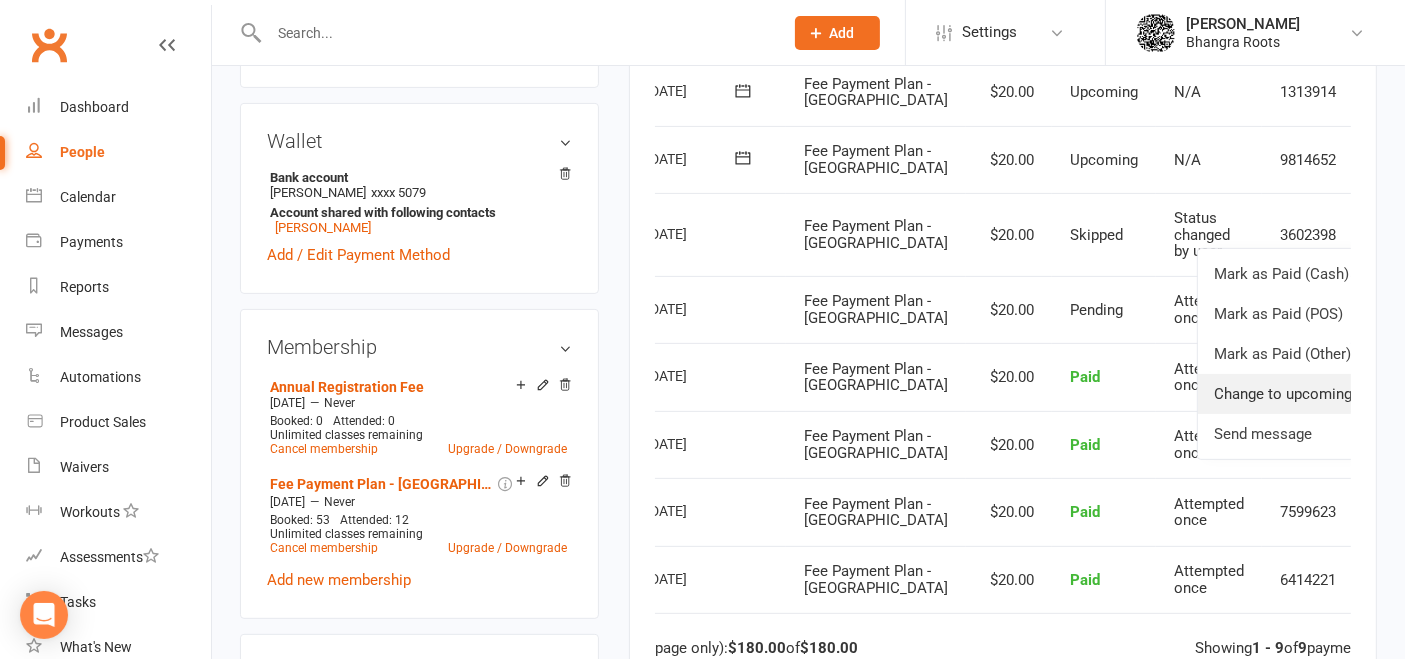 click on "Change to upcoming" at bounding box center (1297, 394) 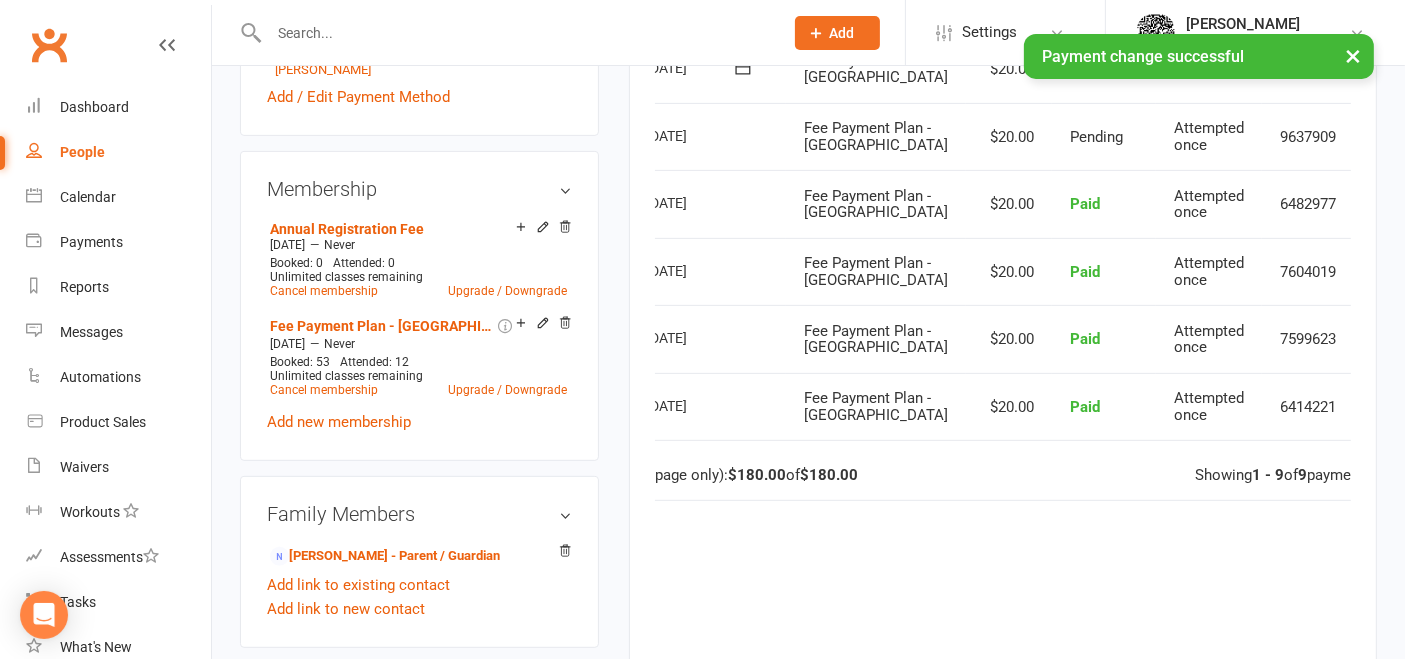 scroll, scrollTop: 797, scrollLeft: 0, axis: vertical 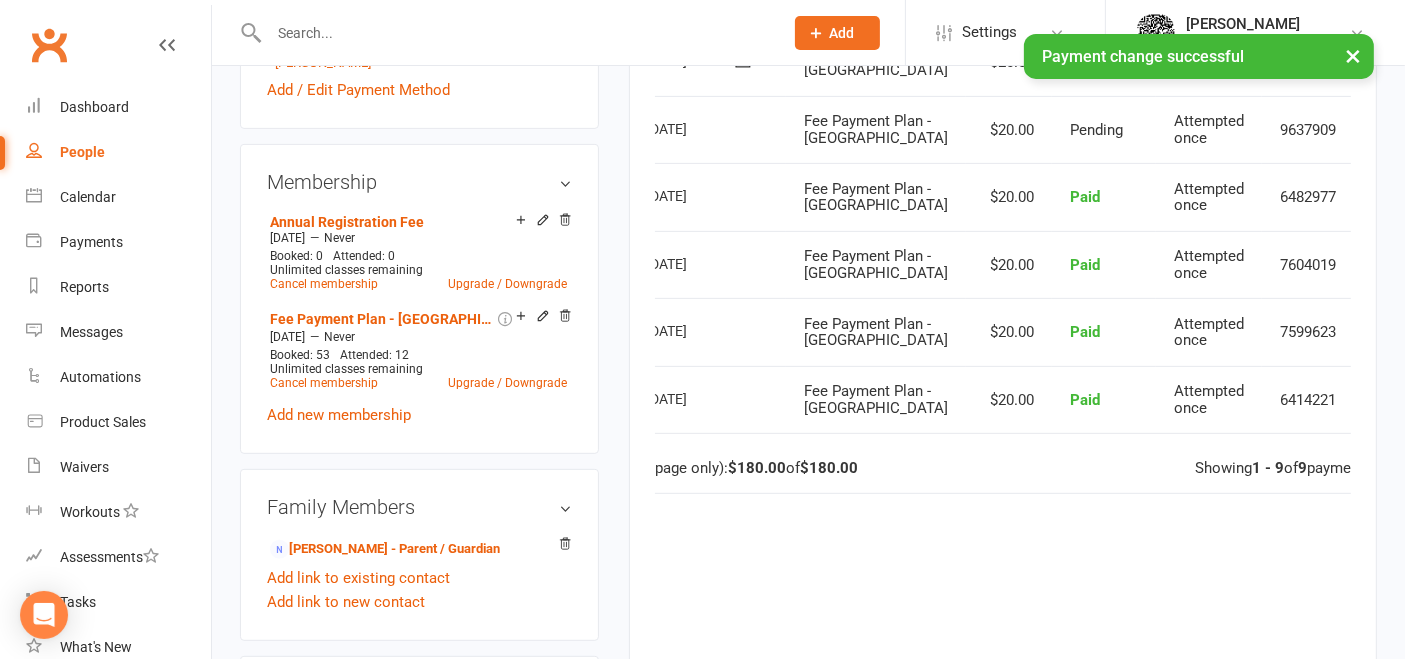 click at bounding box center [1385, 197] 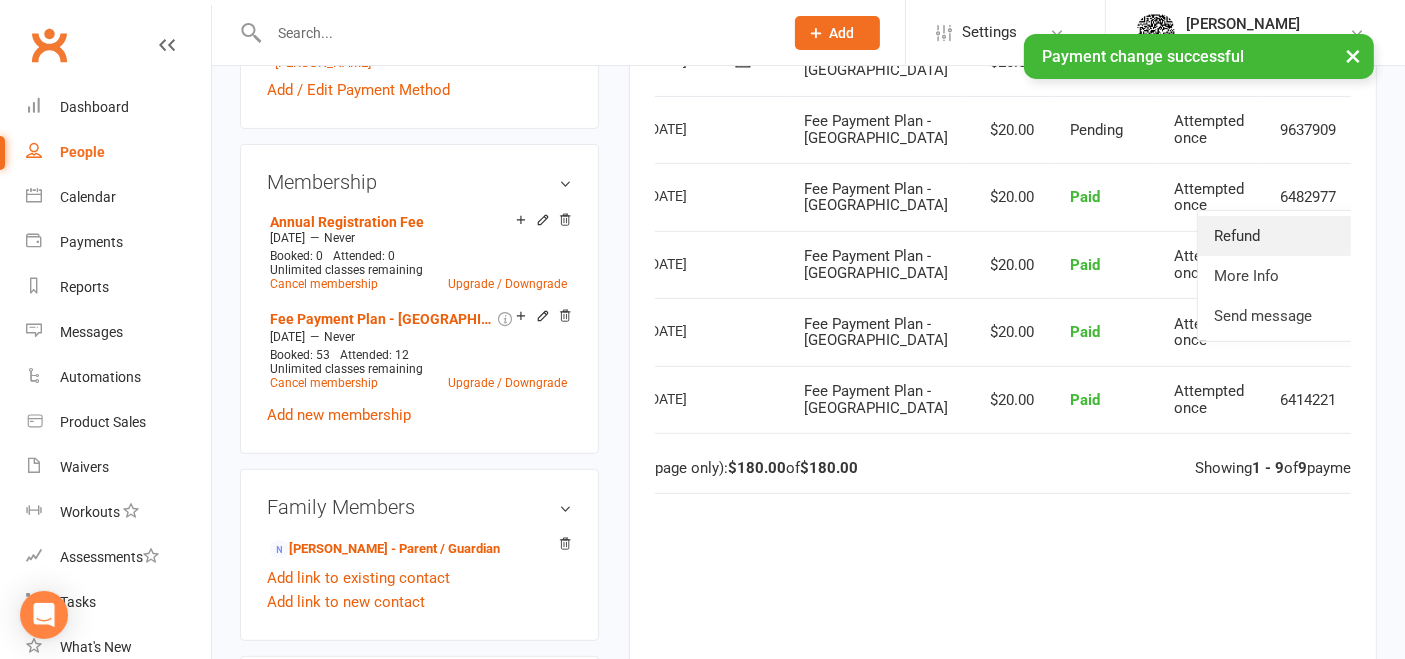 click on "Refund" at bounding box center (1297, 236) 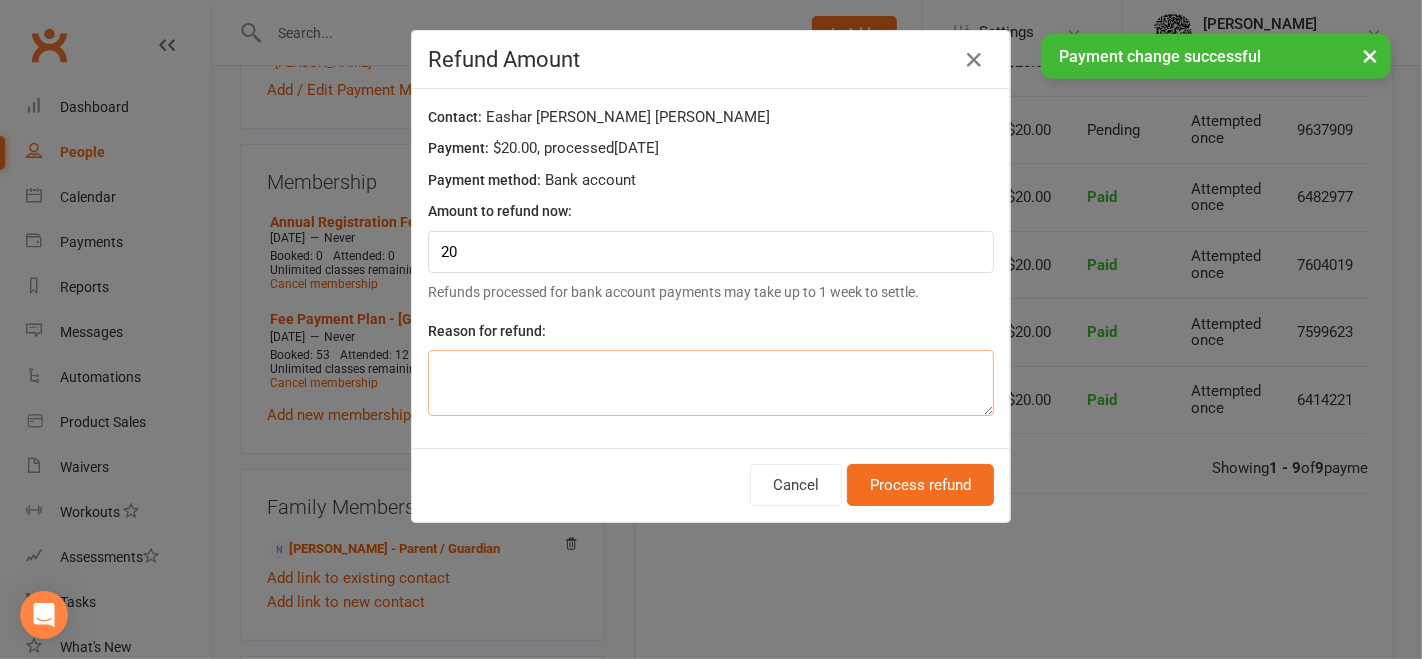 click at bounding box center [711, 383] 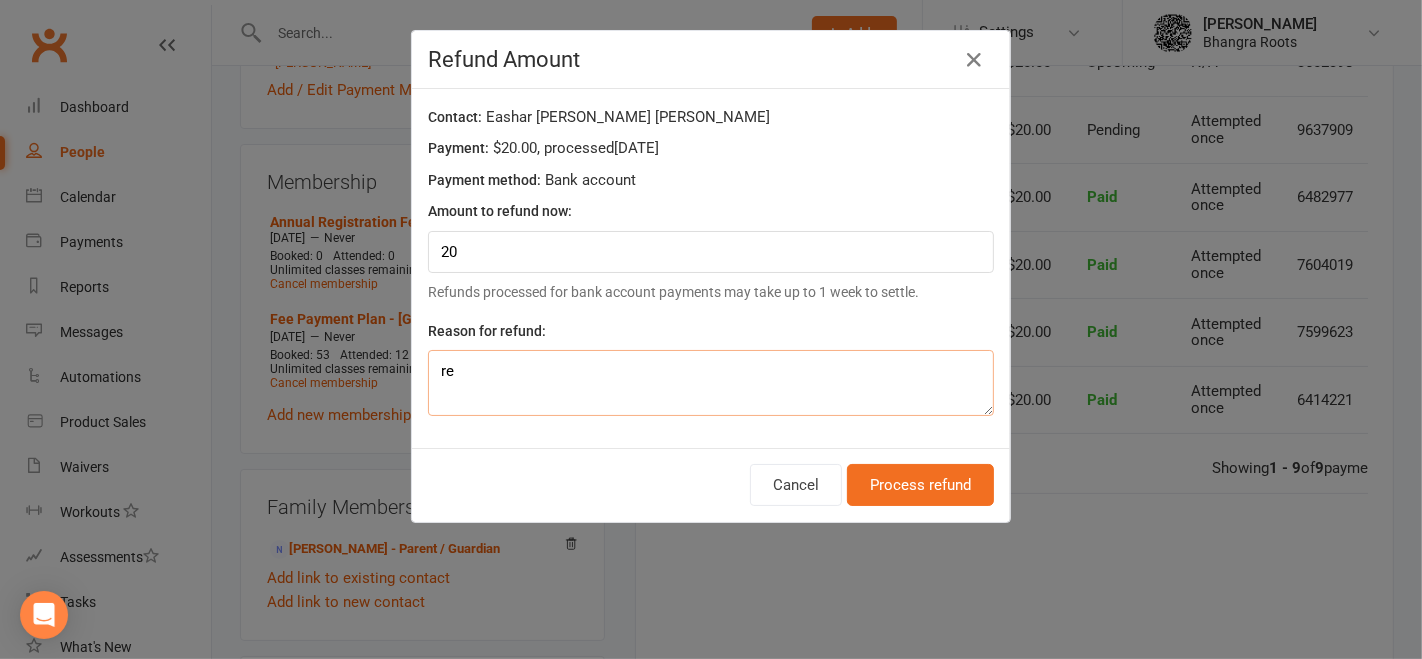 type on "r" 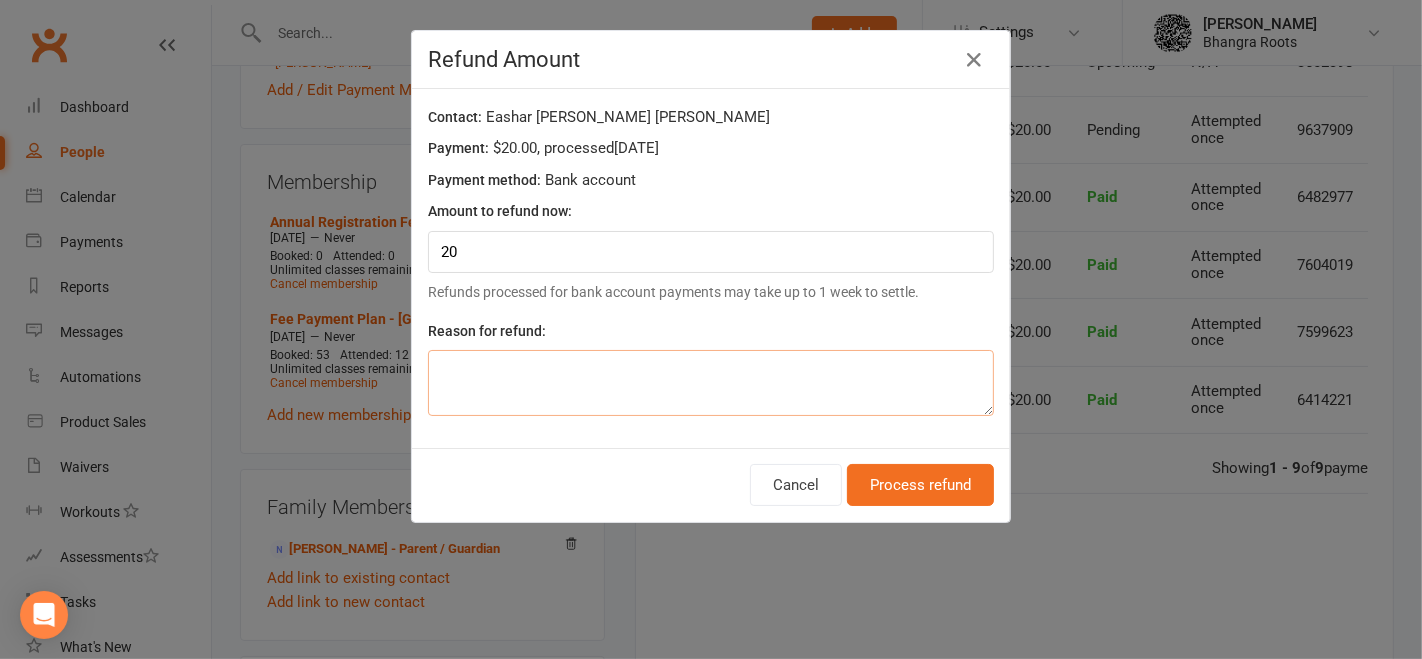 paste on "refund" 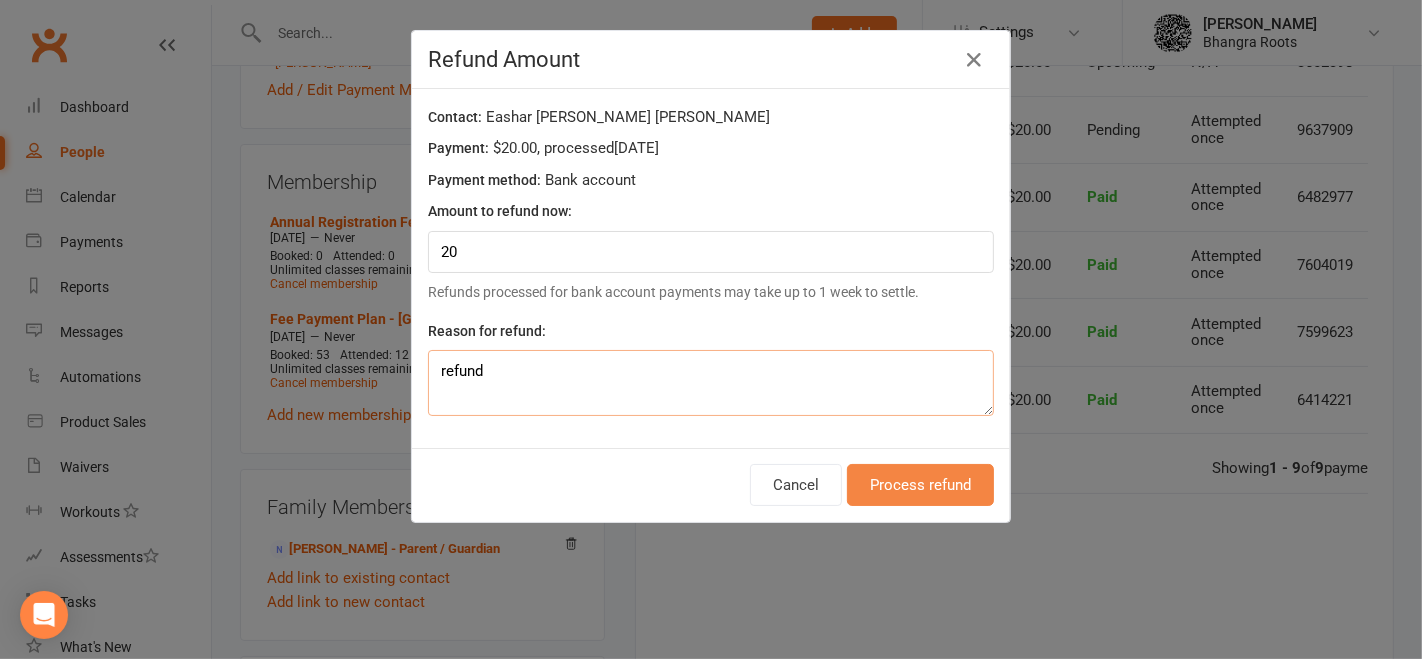 type on "refund" 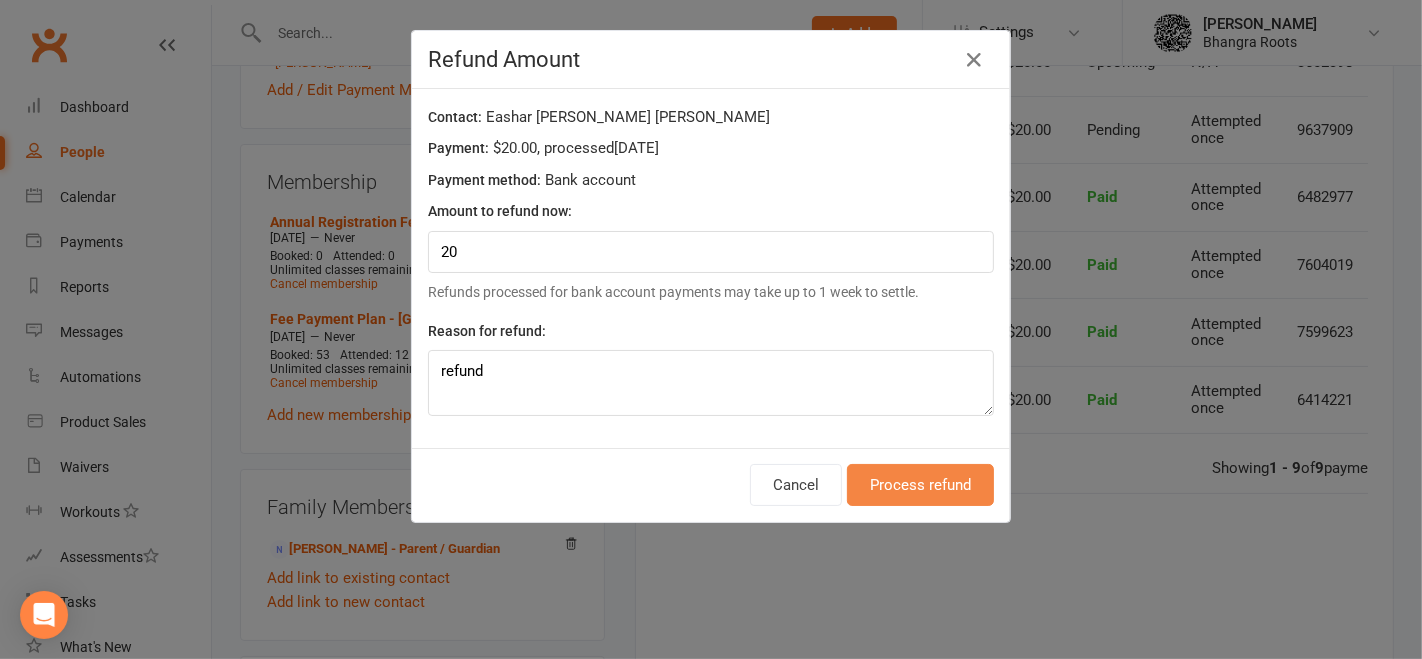 click on "Process refund" at bounding box center [920, 485] 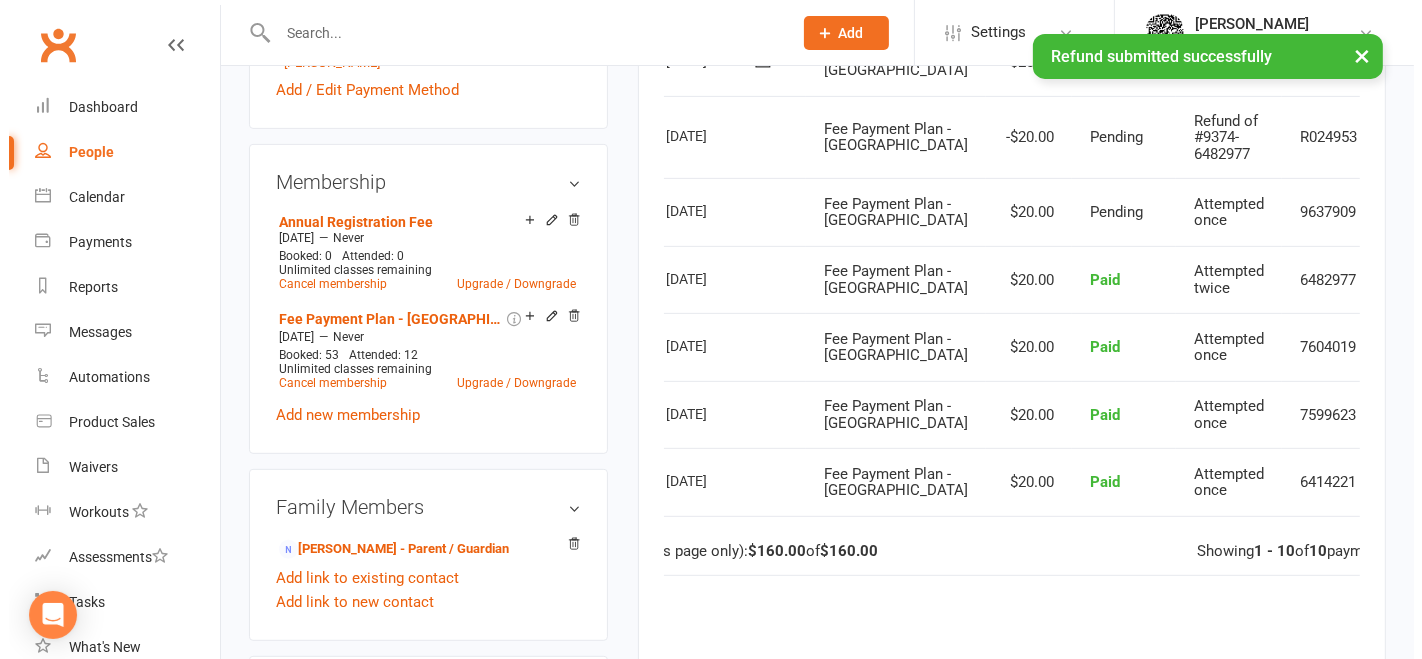 scroll, scrollTop: 0, scrollLeft: 0, axis: both 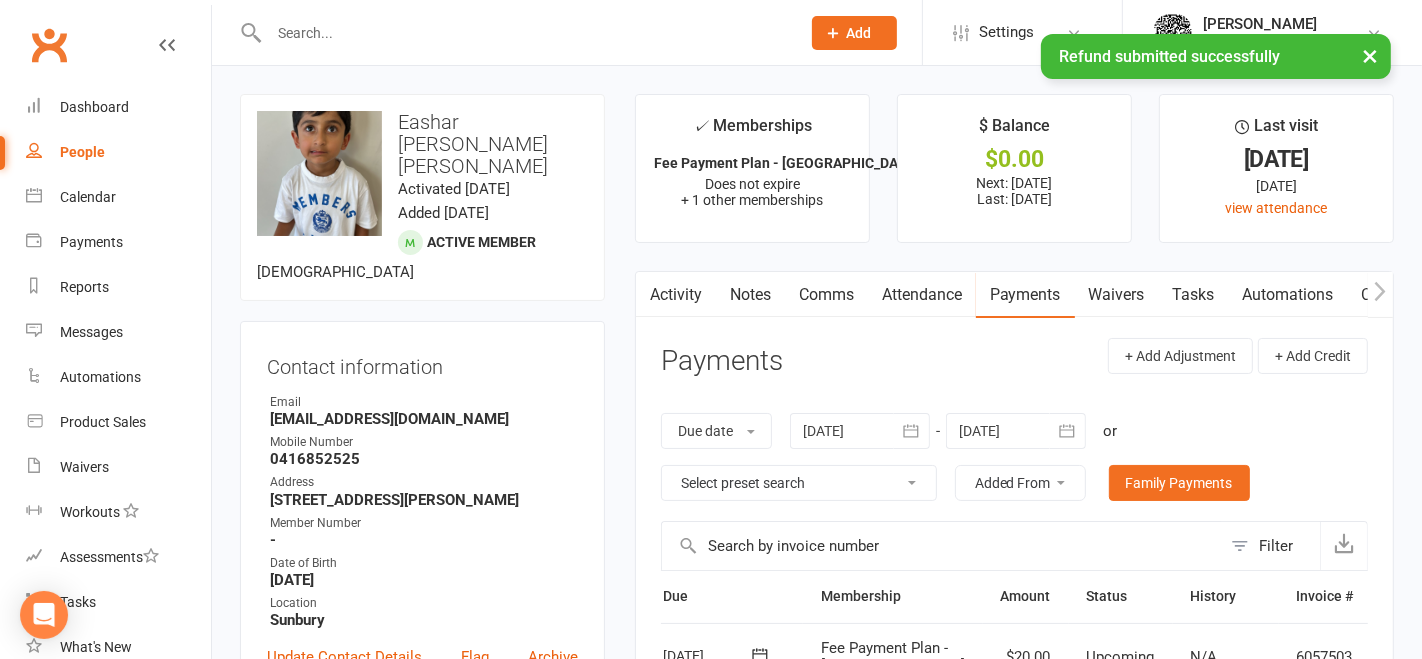 select on "100" 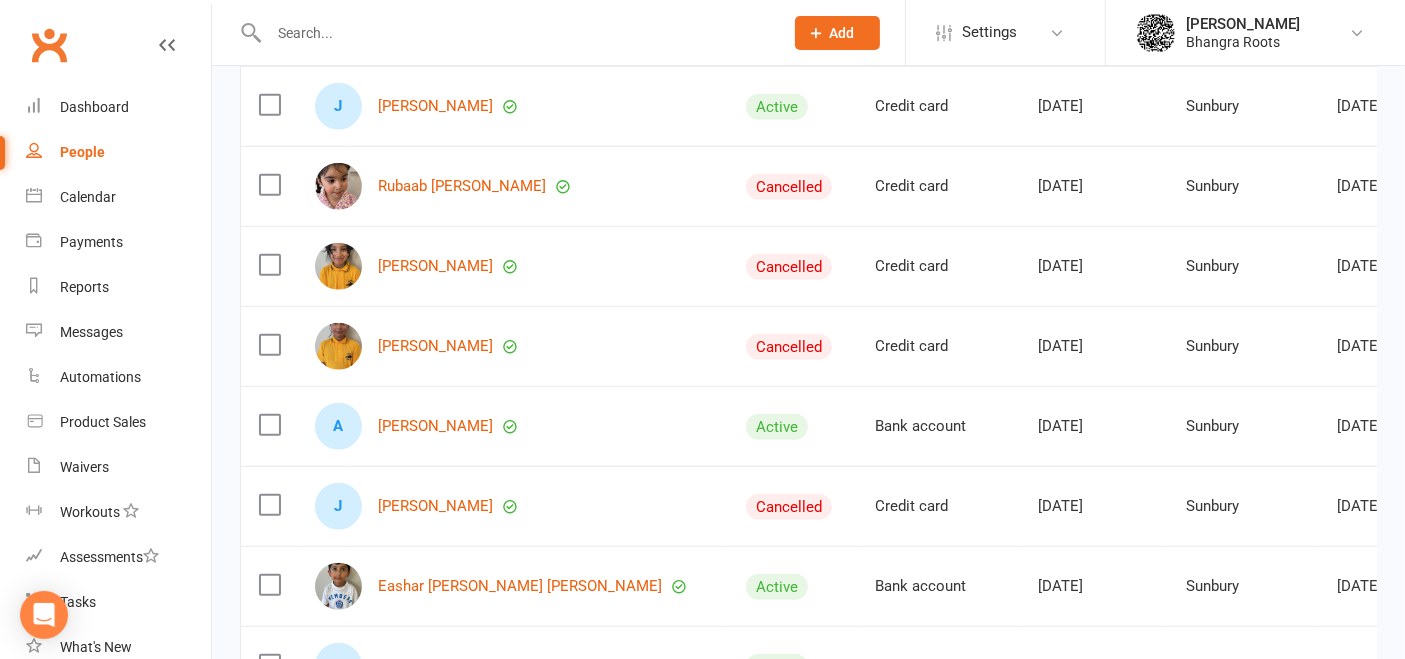 scroll, scrollTop: 1877, scrollLeft: 0, axis: vertical 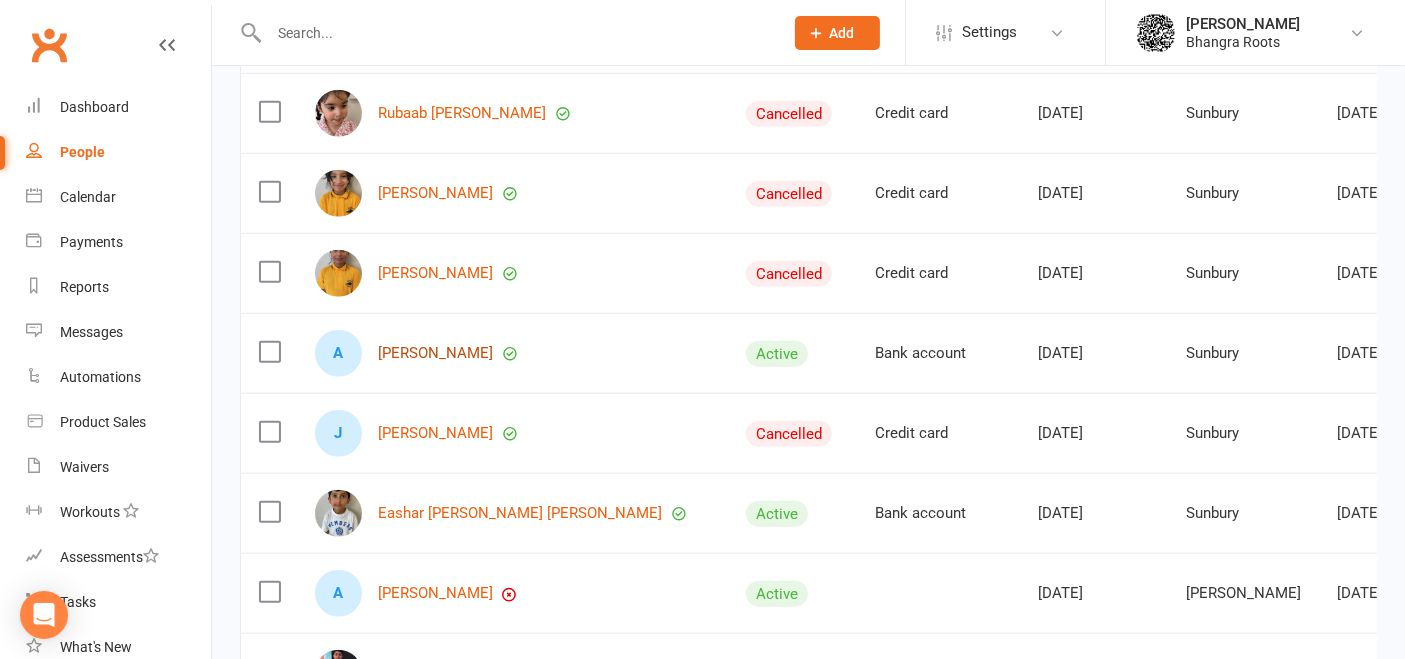 click on "[PERSON_NAME]" at bounding box center [435, 353] 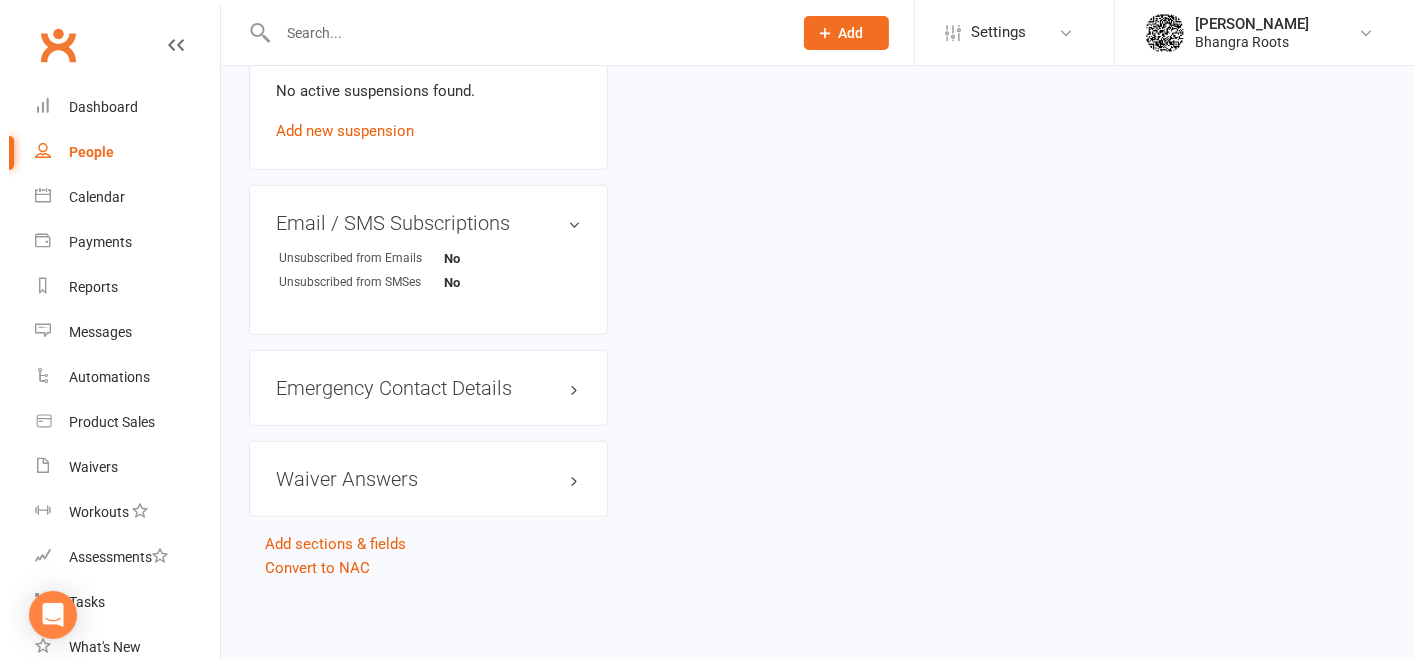 scroll, scrollTop: 0, scrollLeft: 0, axis: both 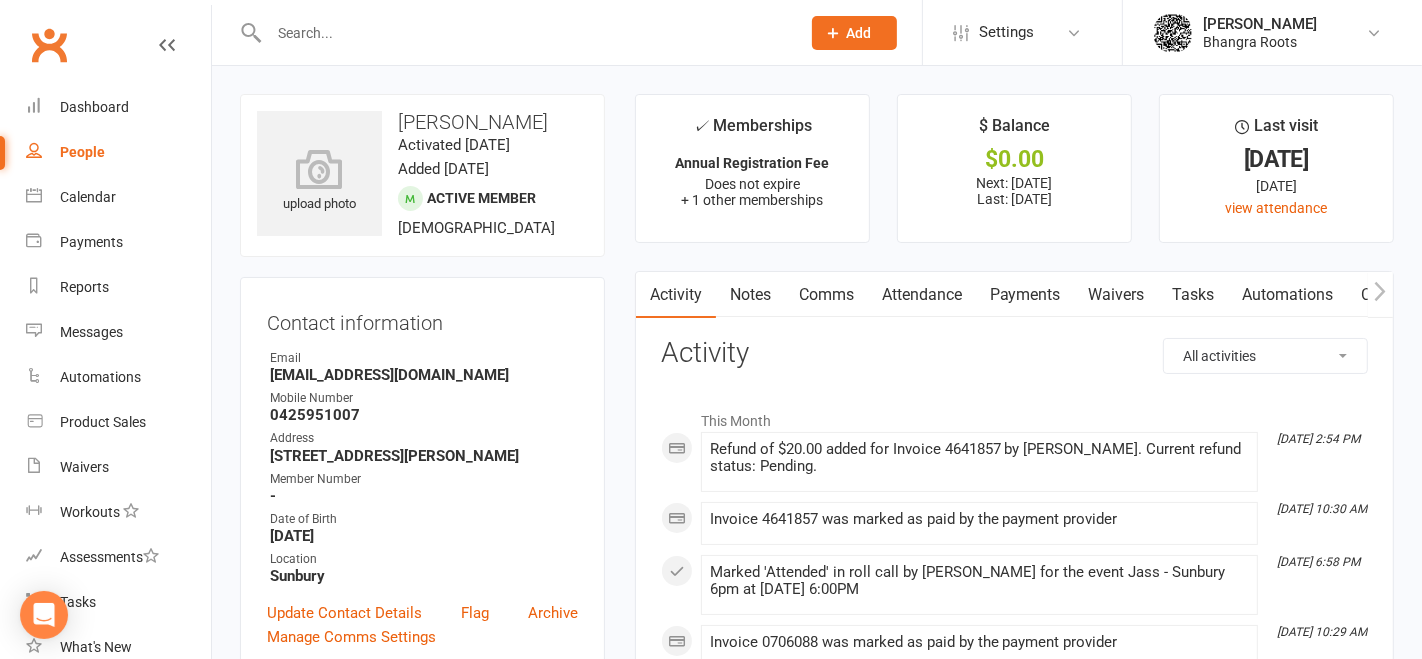 select on "100" 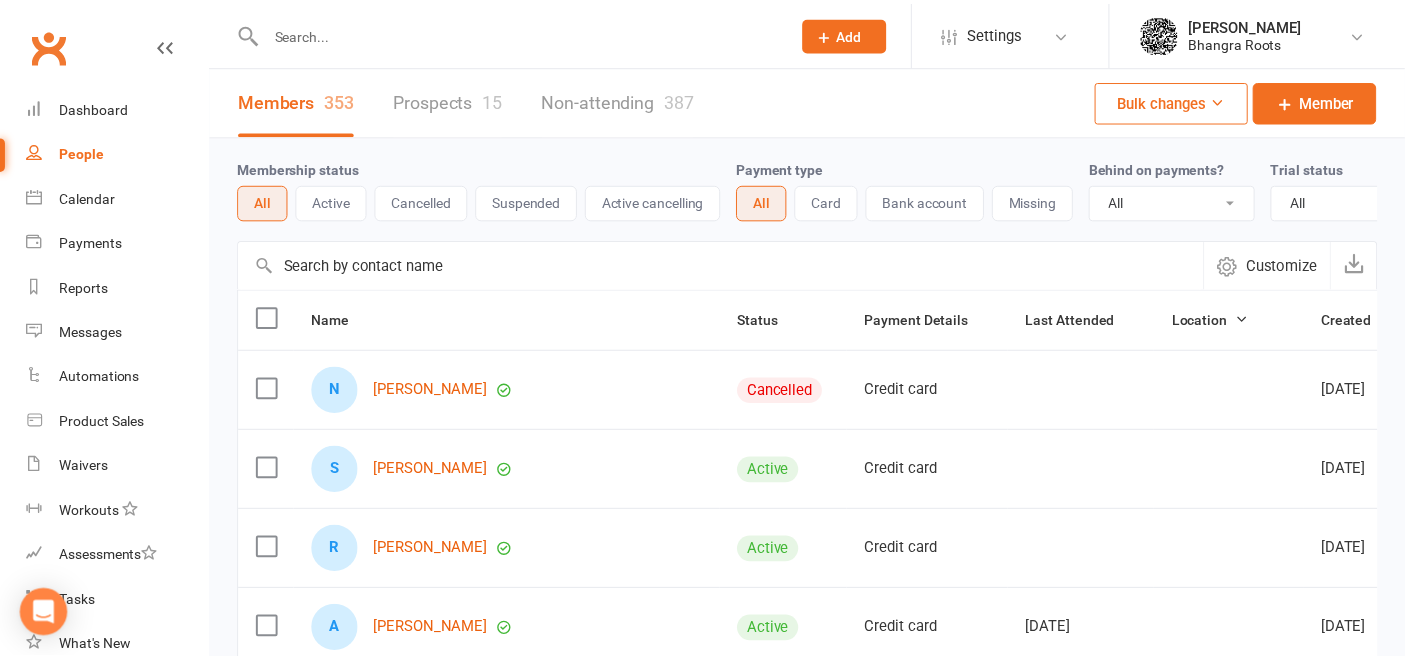 scroll, scrollTop: 301, scrollLeft: 0, axis: vertical 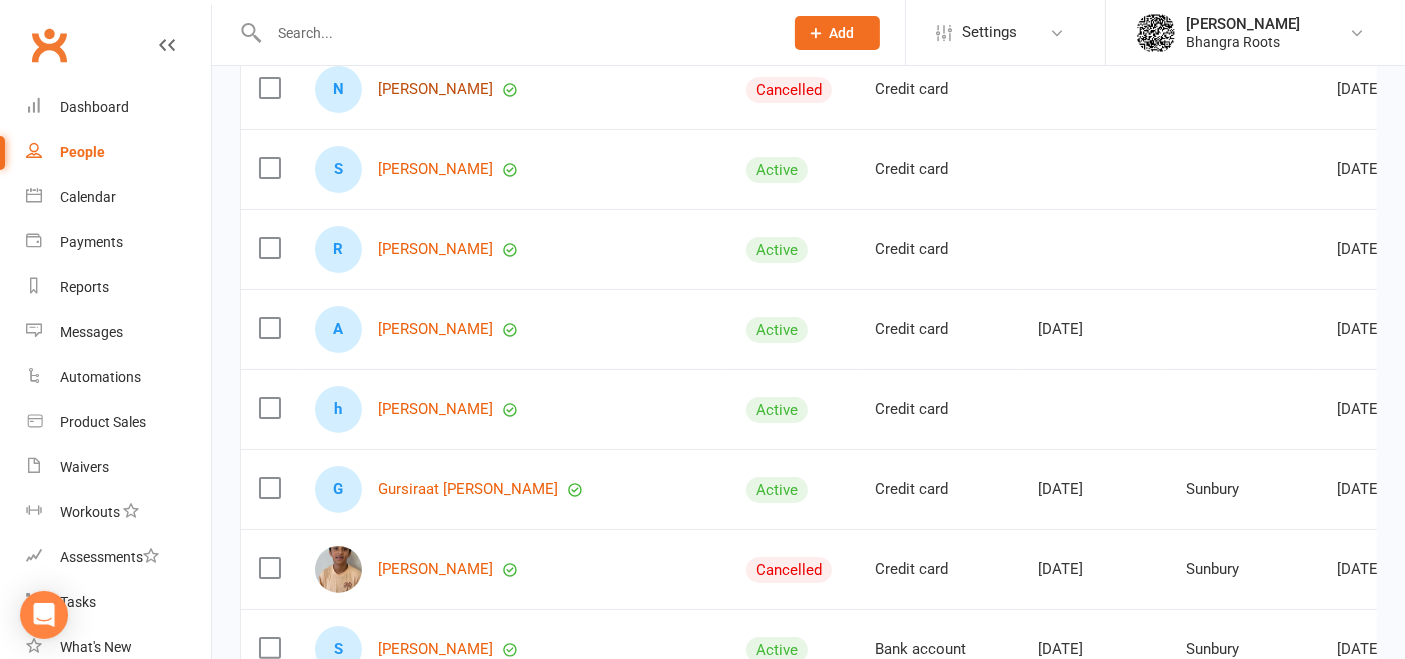 click on "[PERSON_NAME]" at bounding box center (435, 89) 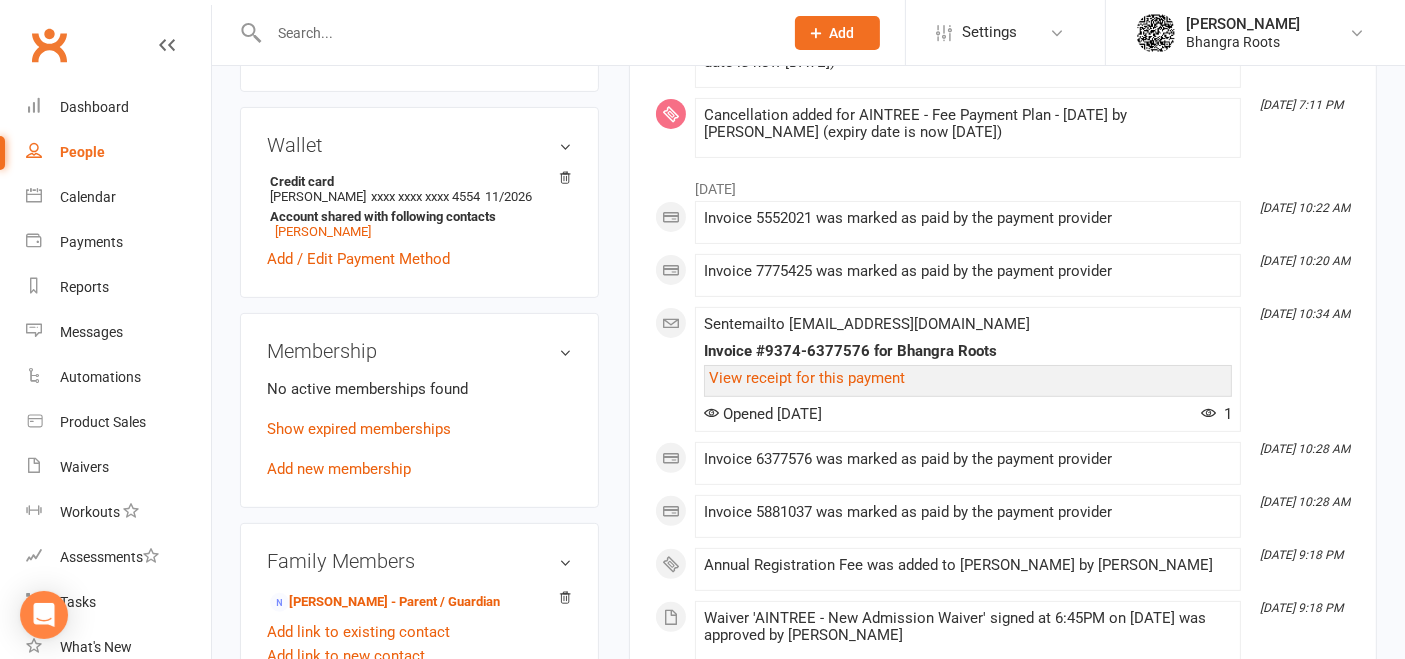 scroll, scrollTop: 560, scrollLeft: 0, axis: vertical 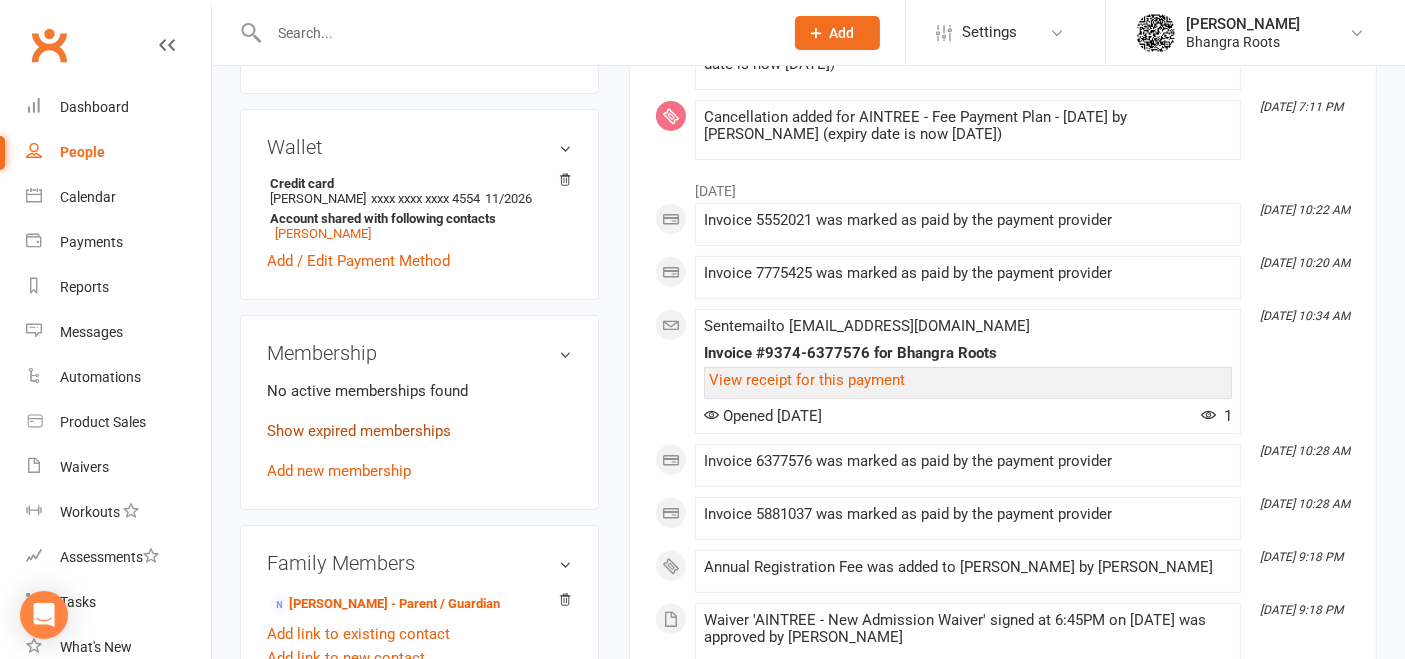 click on "Show expired memberships" at bounding box center (359, 431) 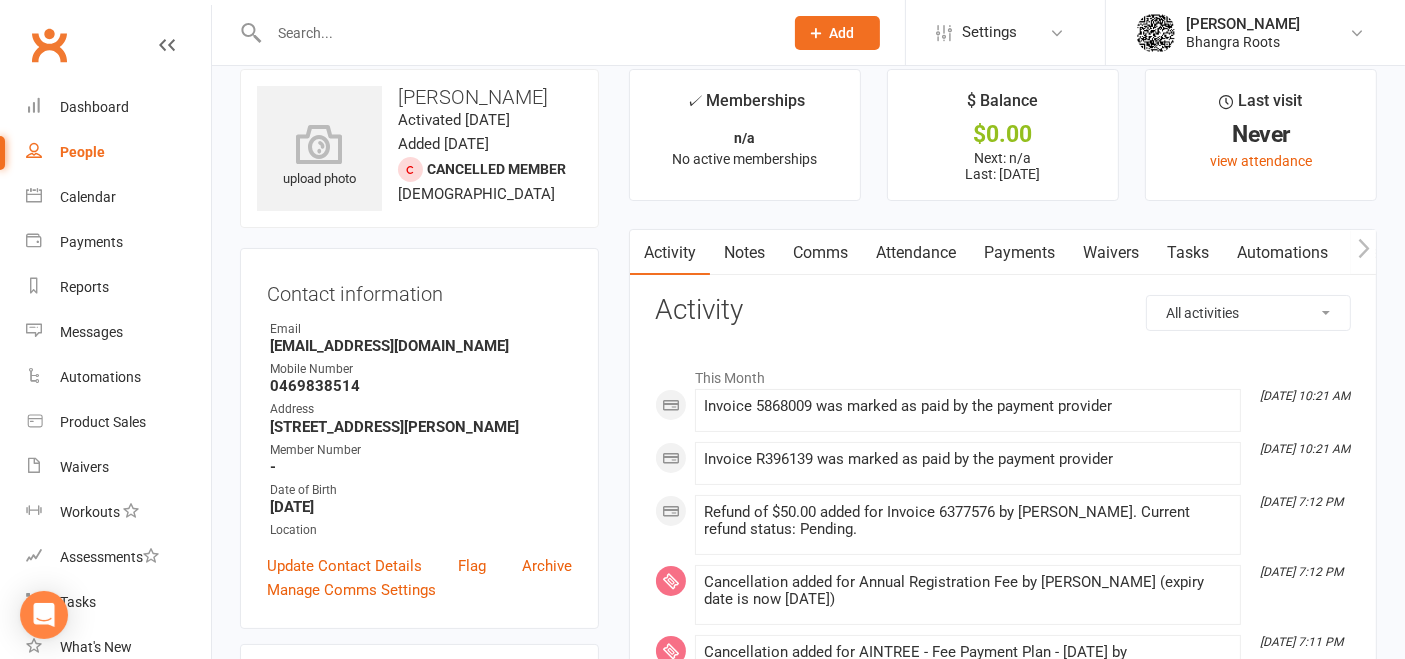 scroll, scrollTop: 0, scrollLeft: 0, axis: both 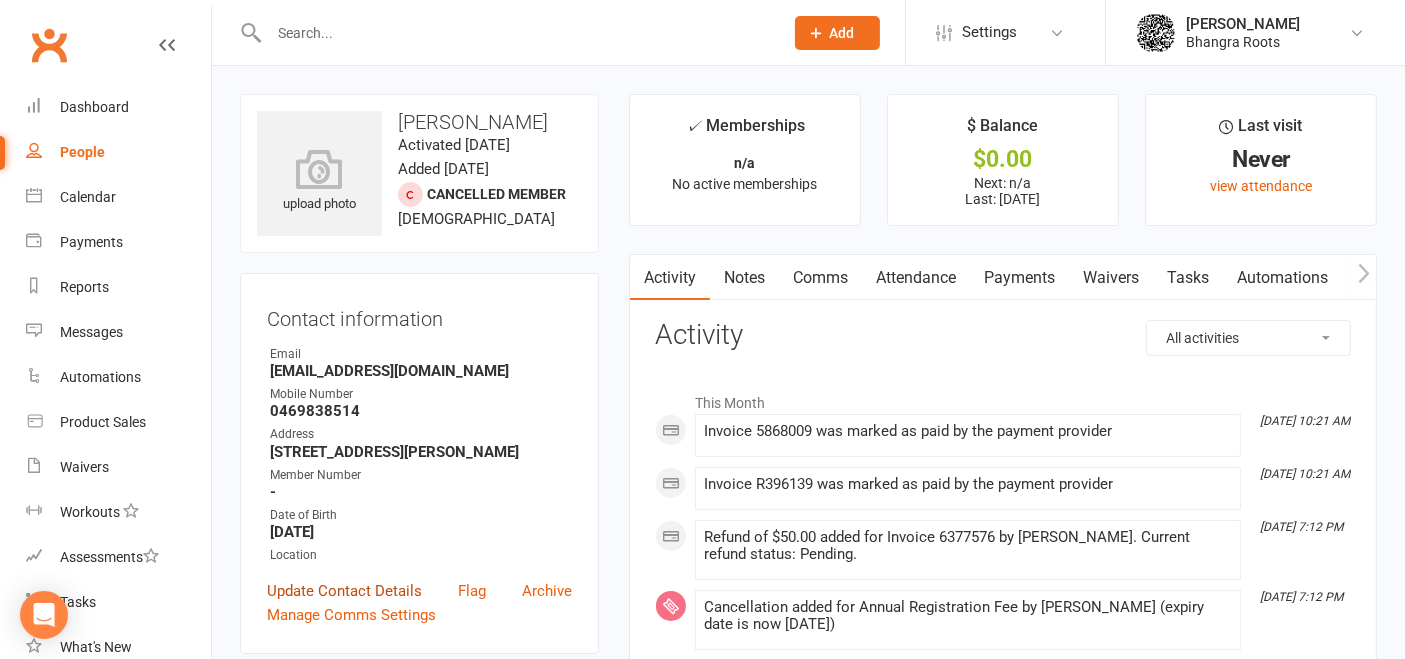 click on "Update Contact Details" at bounding box center (344, 591) 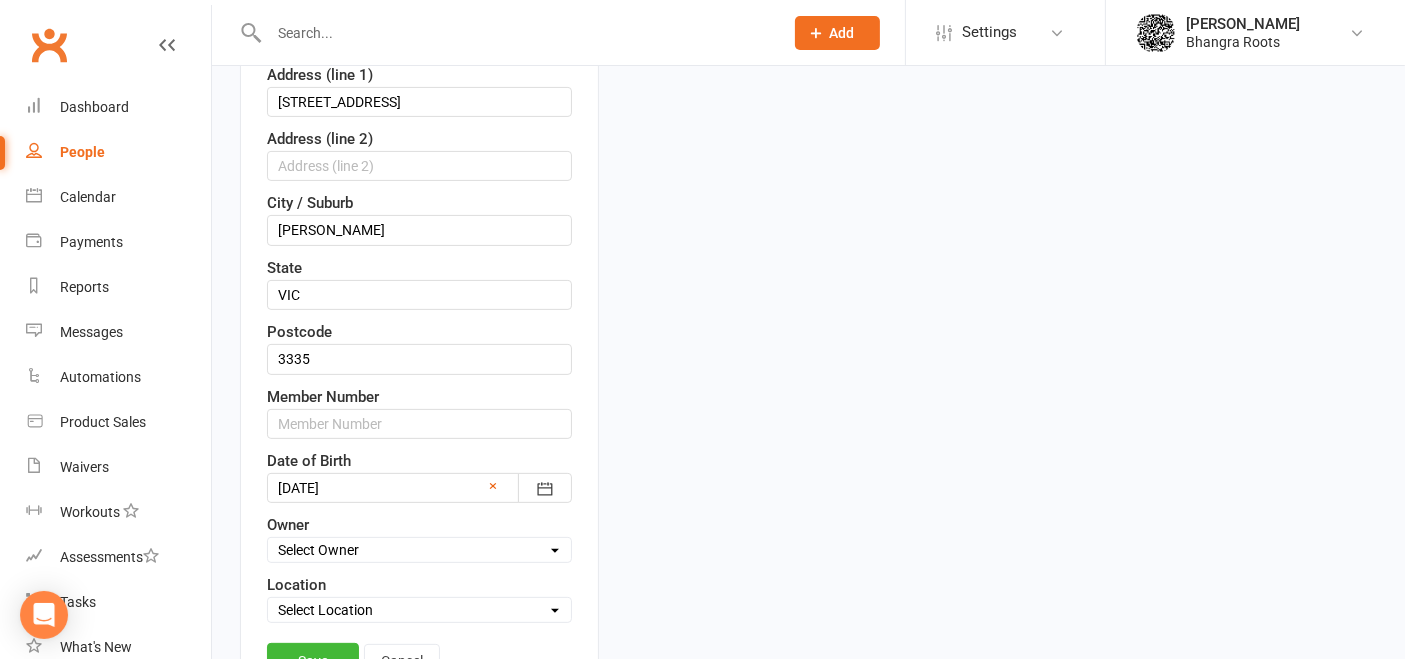 scroll, scrollTop: 536, scrollLeft: 0, axis: vertical 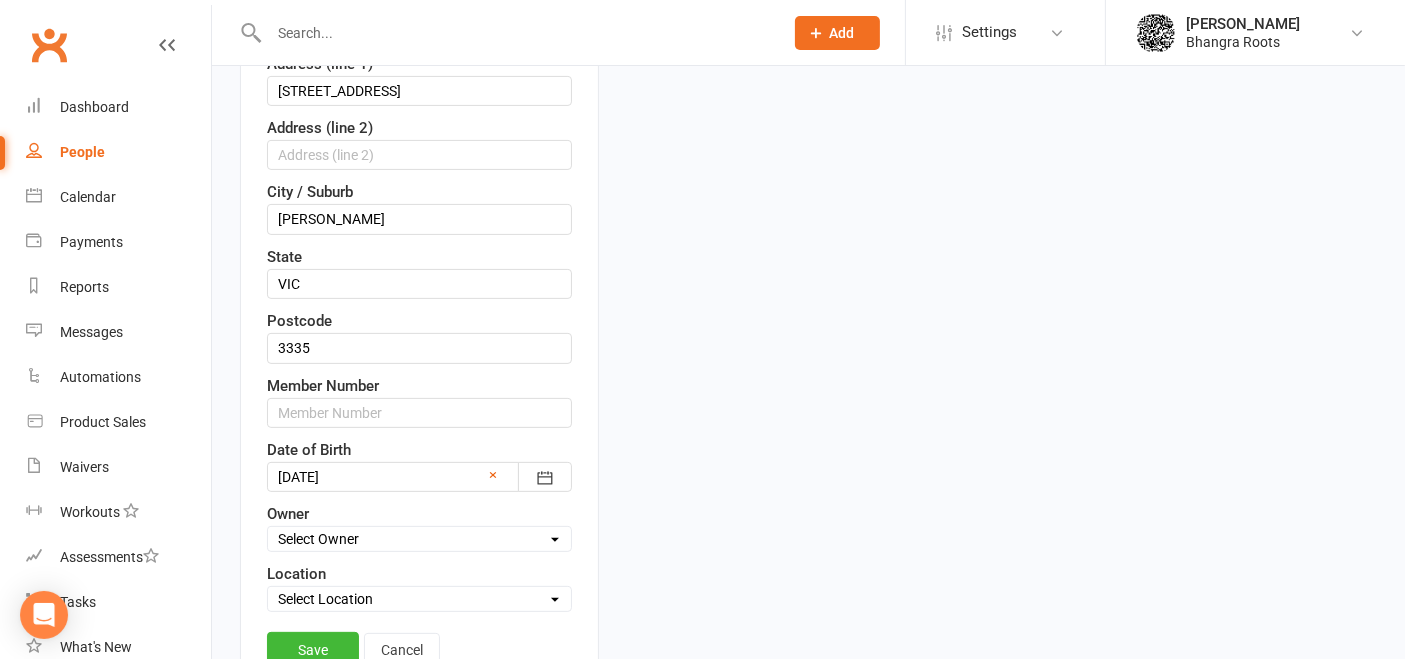 click on "Select Location [GEOGRAPHIC_DATA] [GEOGRAPHIC_DATA] [GEOGRAPHIC_DATA] [GEOGRAPHIC_DATA] [GEOGRAPHIC_DATA] [GEOGRAPHIC_DATA]" at bounding box center [419, 599] 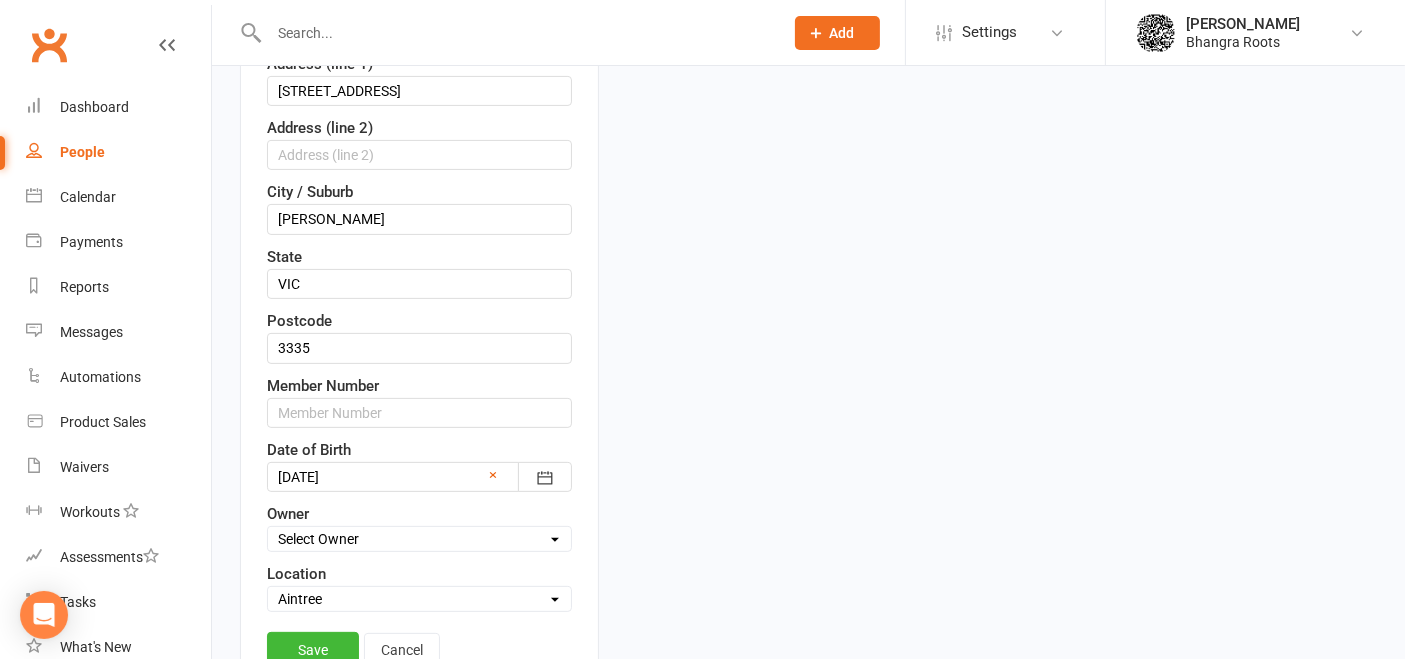 click on "Select Location [GEOGRAPHIC_DATA] [GEOGRAPHIC_DATA] [GEOGRAPHIC_DATA] [GEOGRAPHIC_DATA] [GEOGRAPHIC_DATA] [GEOGRAPHIC_DATA]" at bounding box center [419, 599] 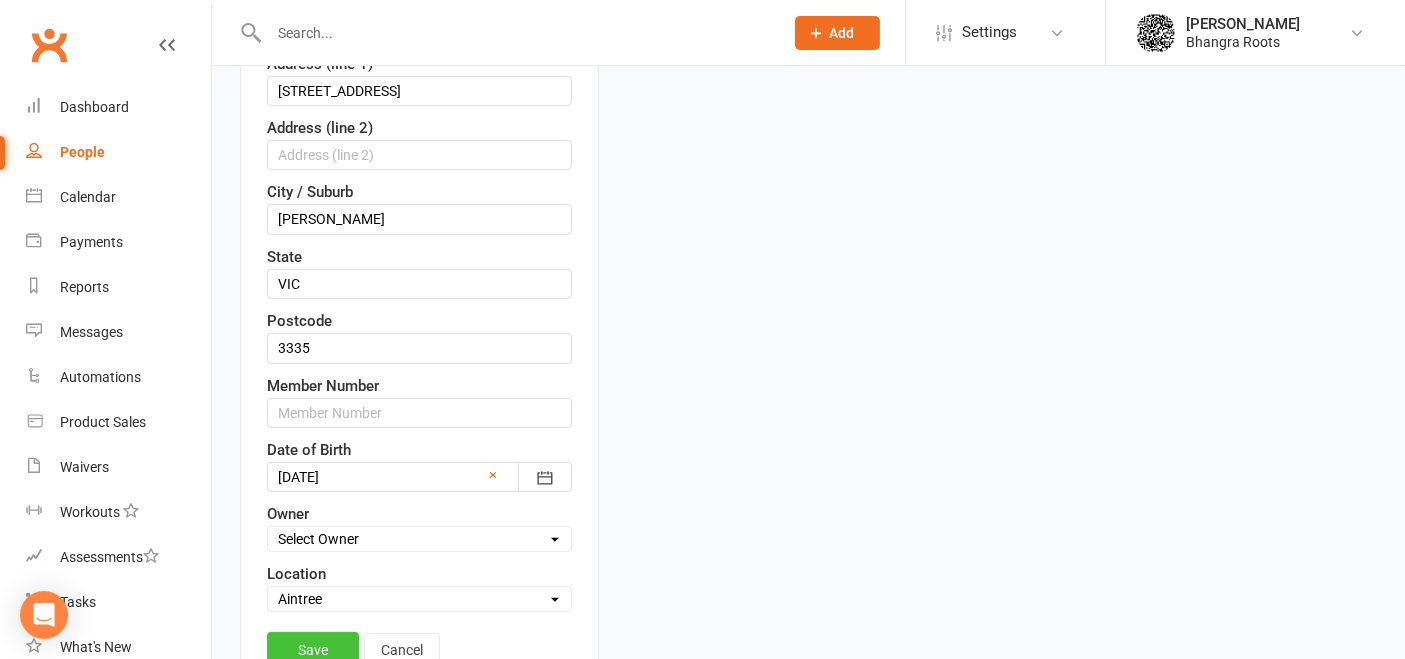 click on "Save" at bounding box center [313, 650] 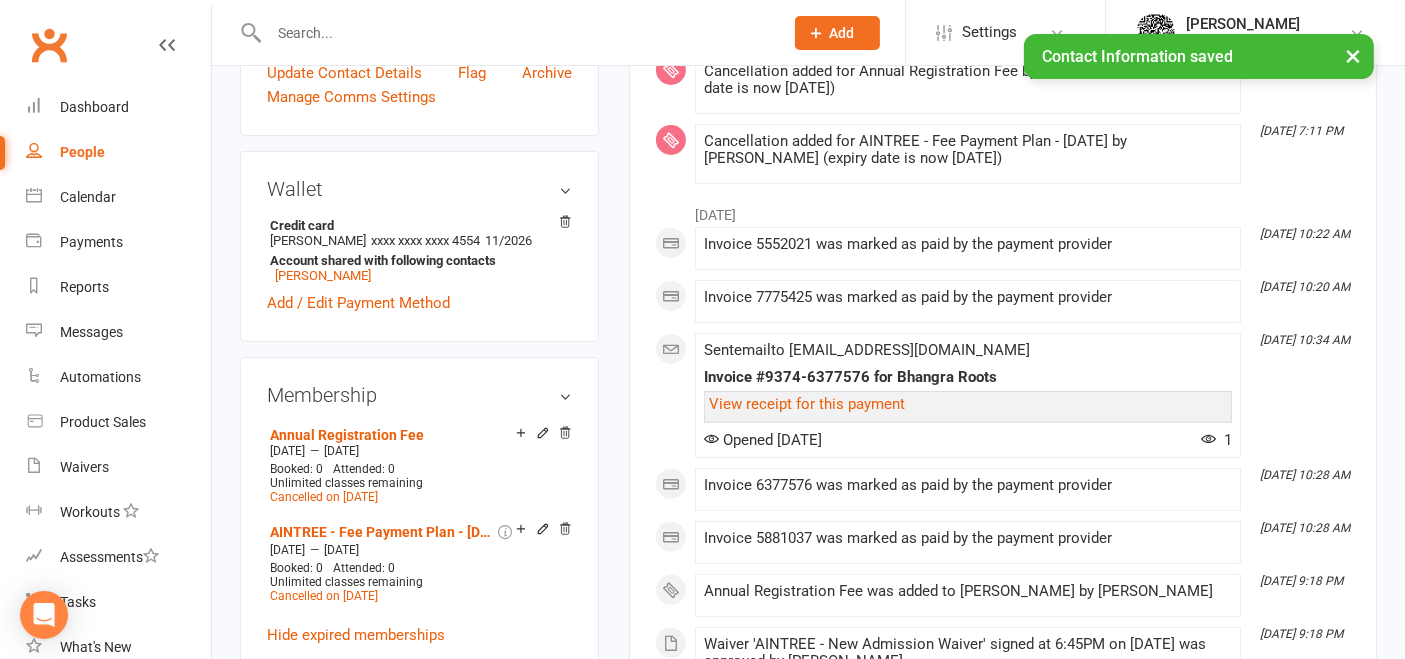 select on "100" 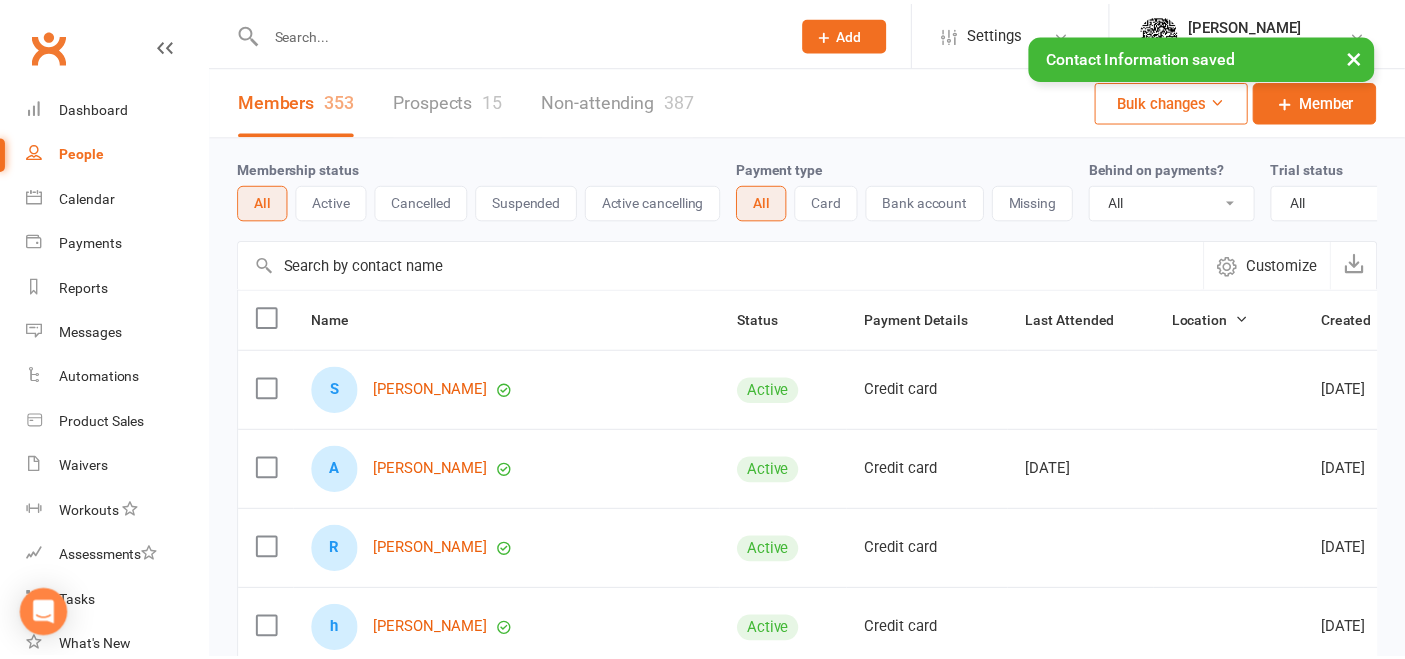 scroll, scrollTop: 134, scrollLeft: 0, axis: vertical 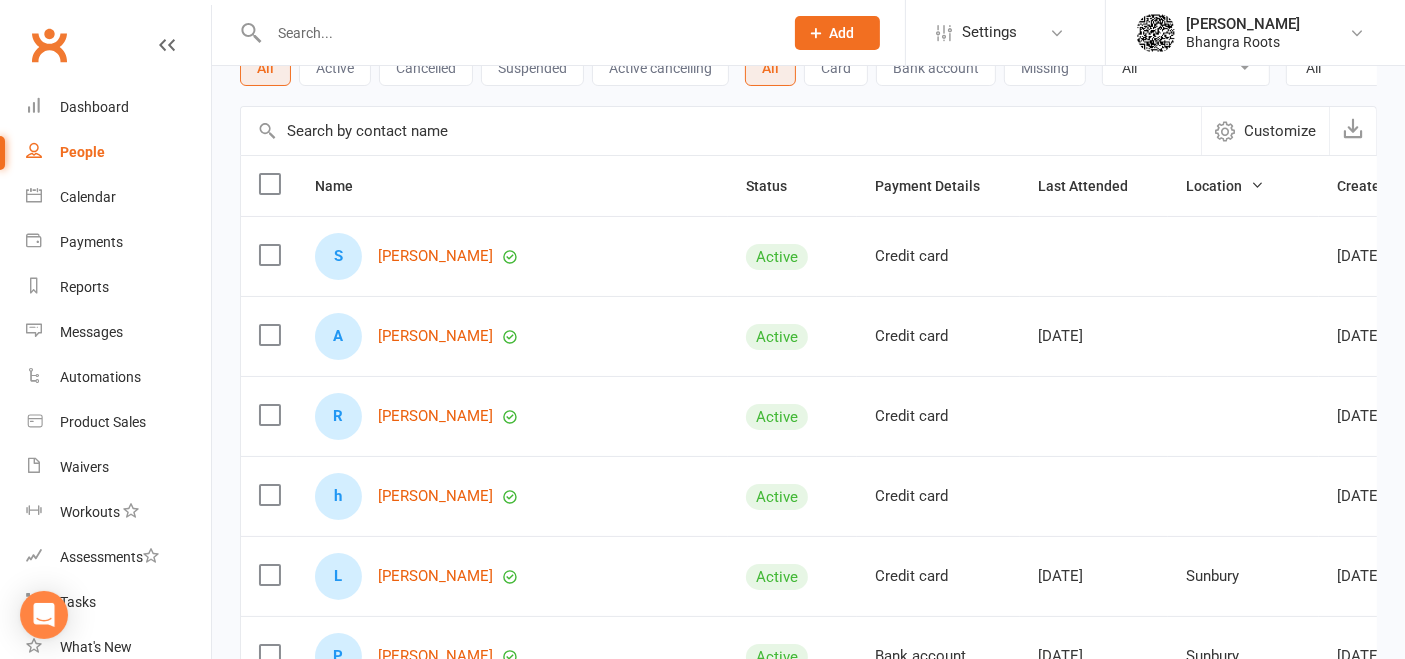 click at bounding box center (516, 33) 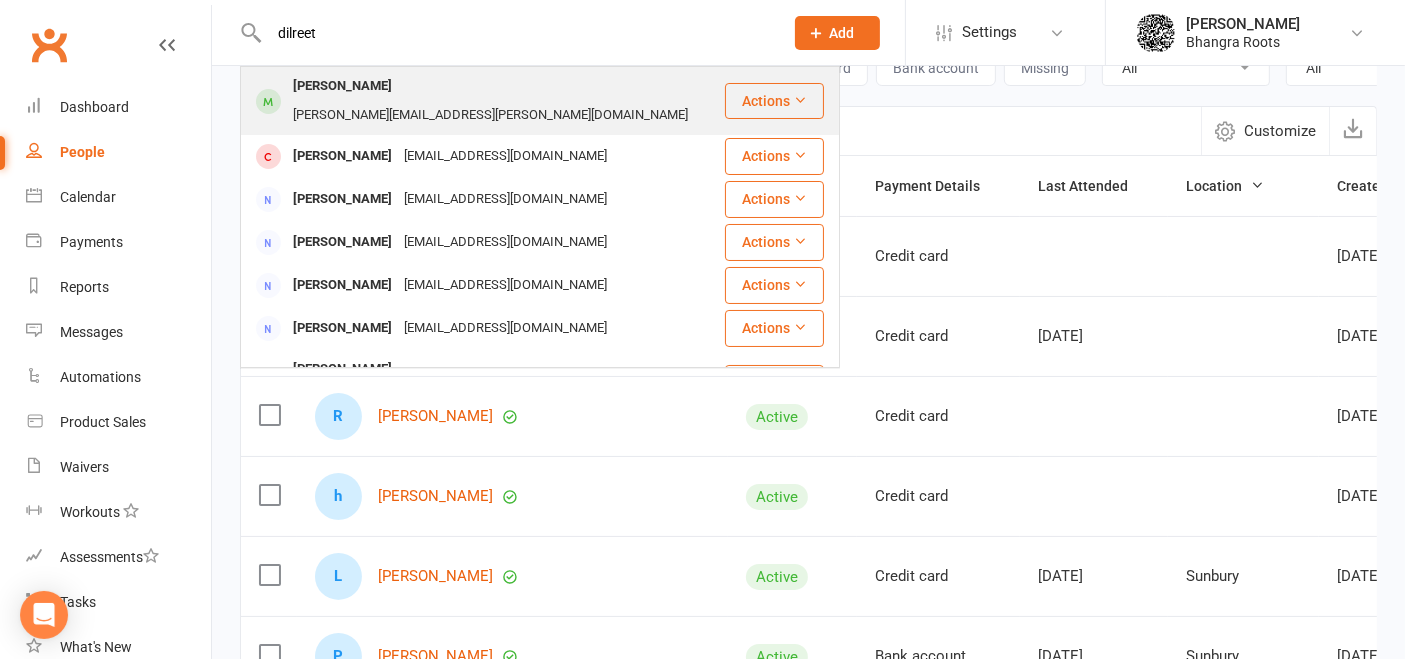 scroll, scrollTop: 0, scrollLeft: 0, axis: both 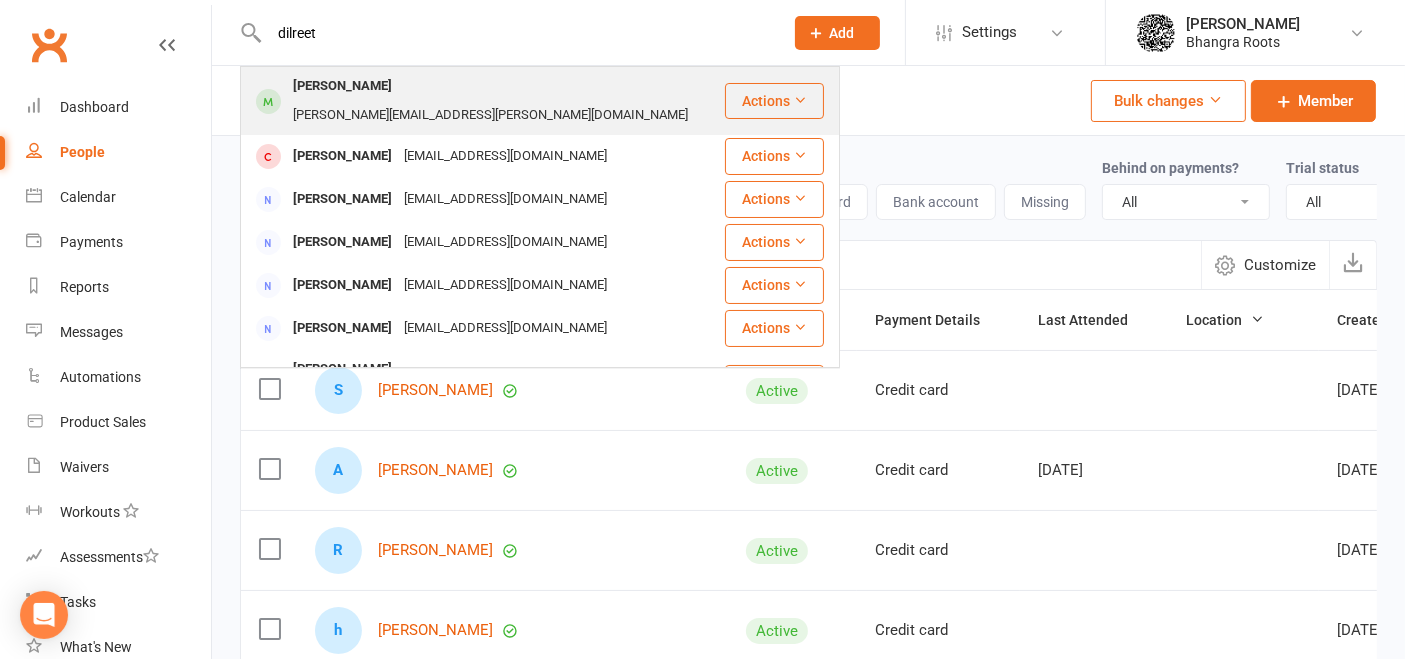 type on "dilreet" 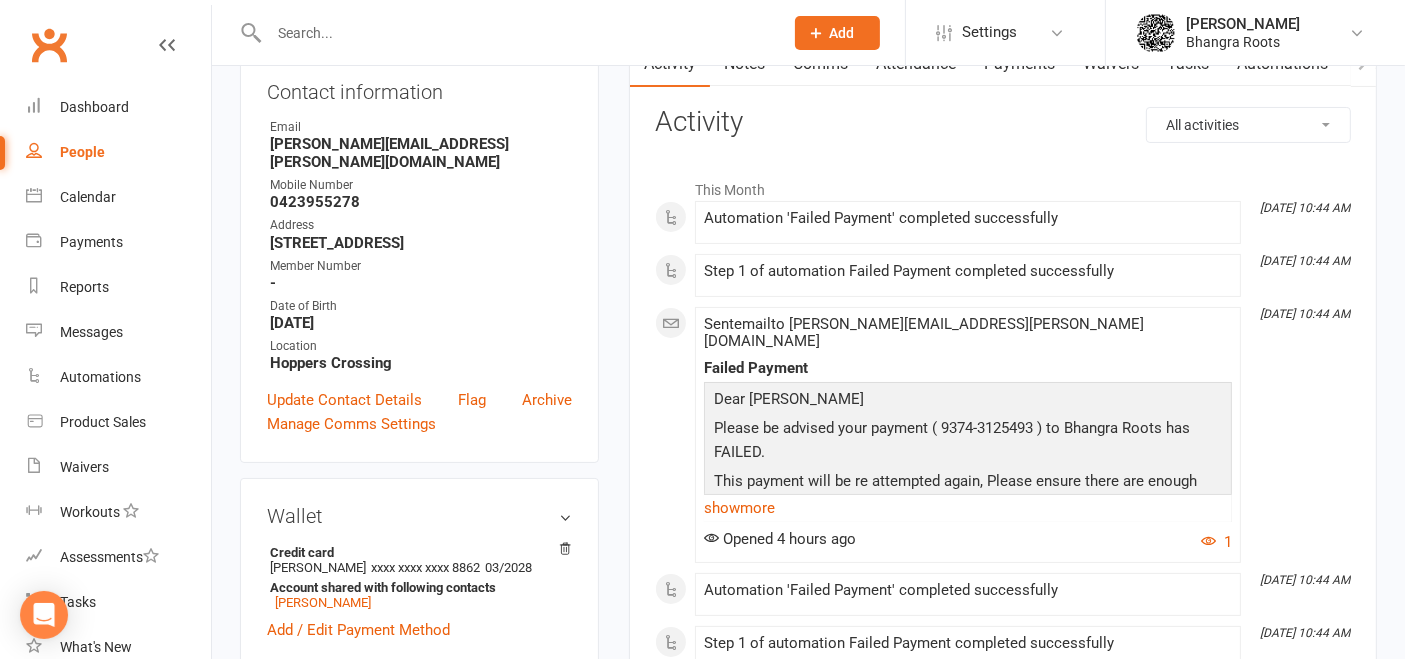 scroll, scrollTop: 0, scrollLeft: 0, axis: both 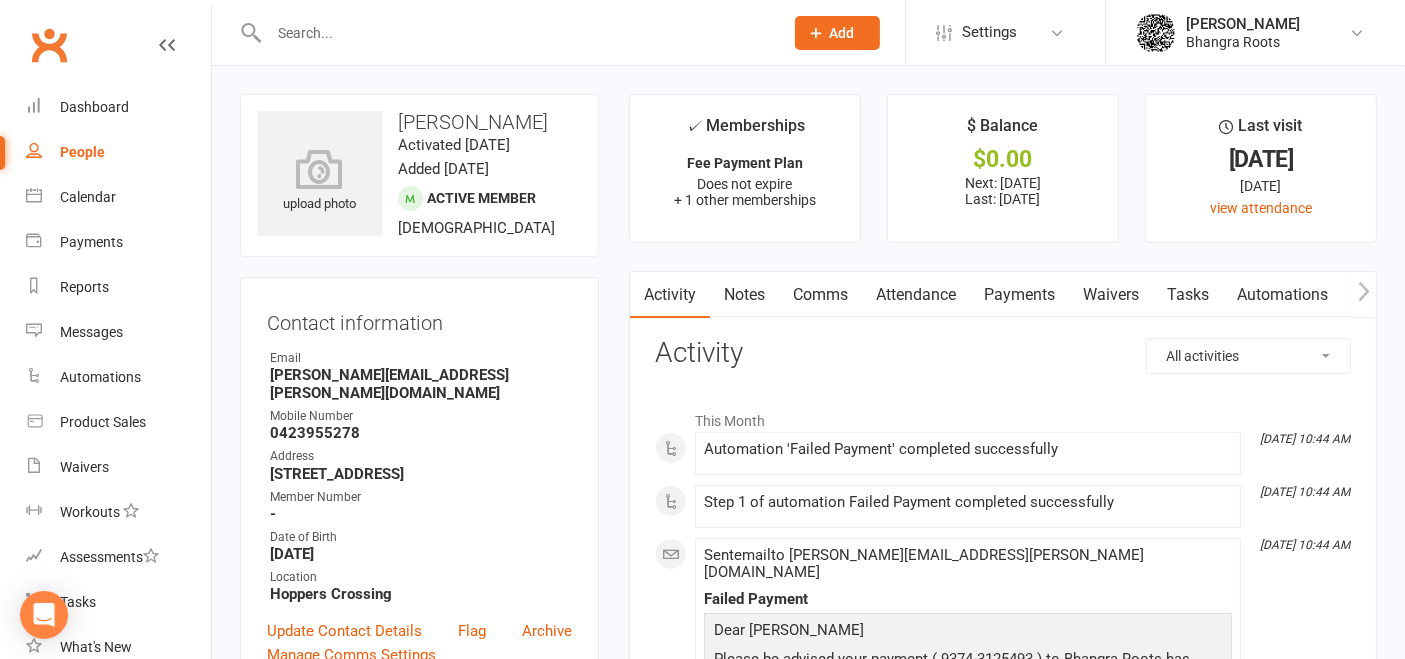 click on "Payments" at bounding box center [1019, 295] 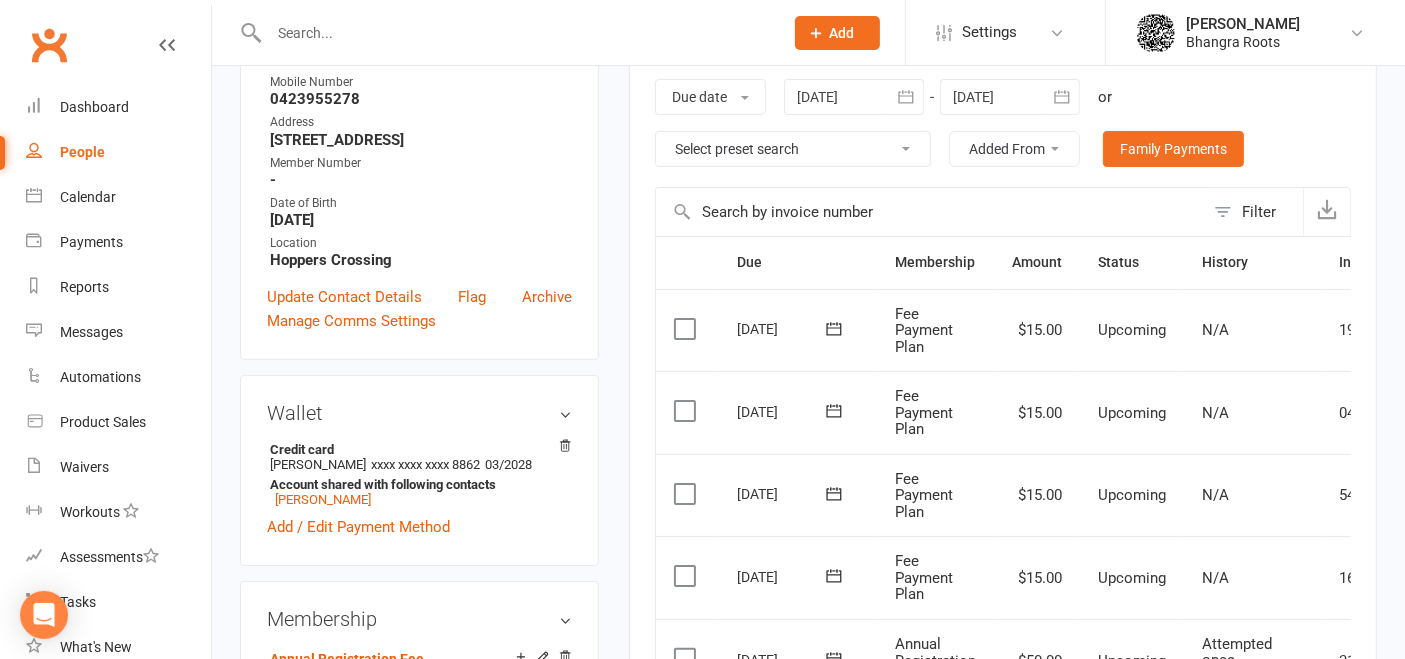 scroll, scrollTop: 344, scrollLeft: 0, axis: vertical 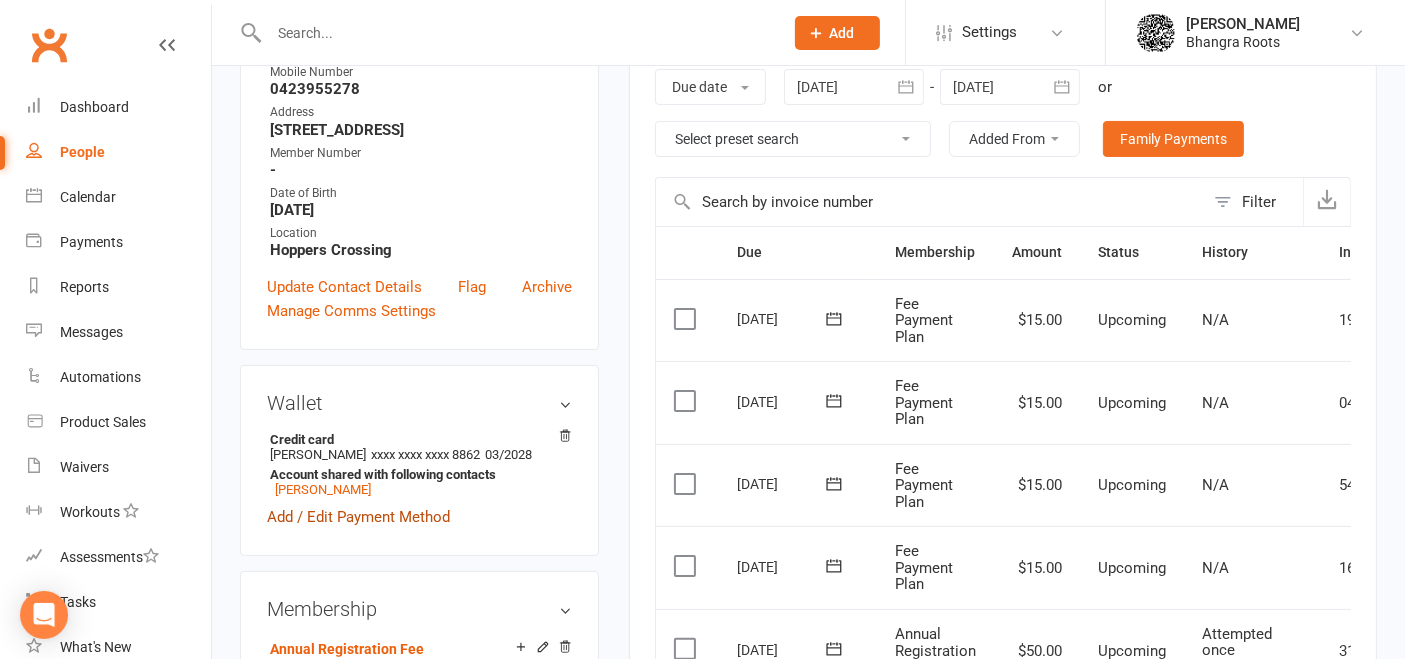 click on "Add / Edit Payment Method" at bounding box center (358, 517) 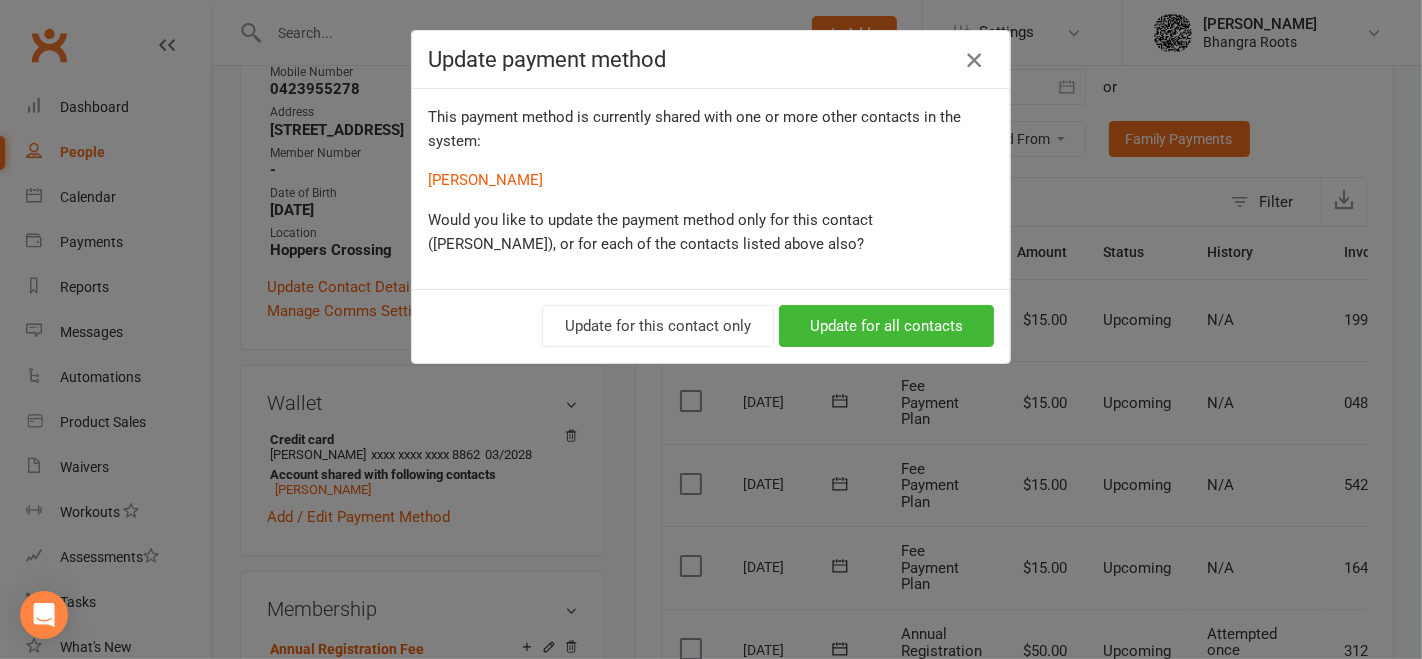click at bounding box center [974, 60] 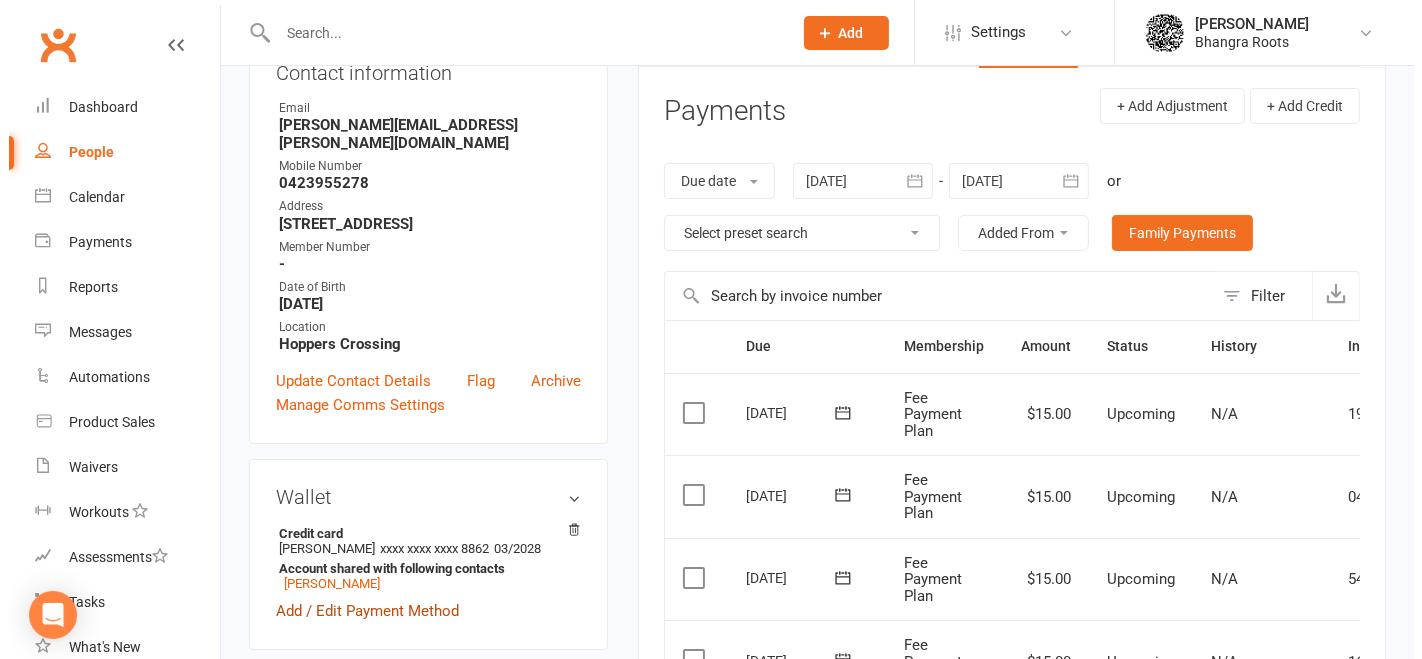 scroll, scrollTop: 503, scrollLeft: 0, axis: vertical 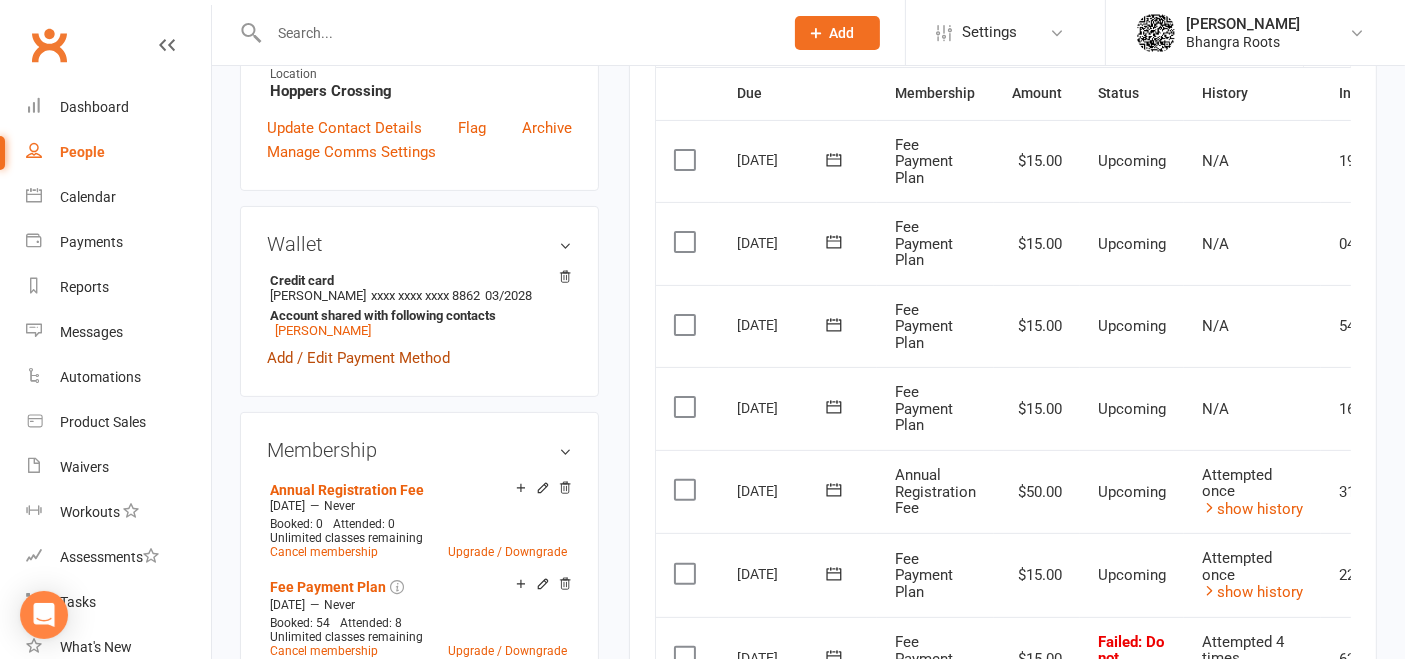 click on "Add / Edit Payment Method" at bounding box center [358, 358] 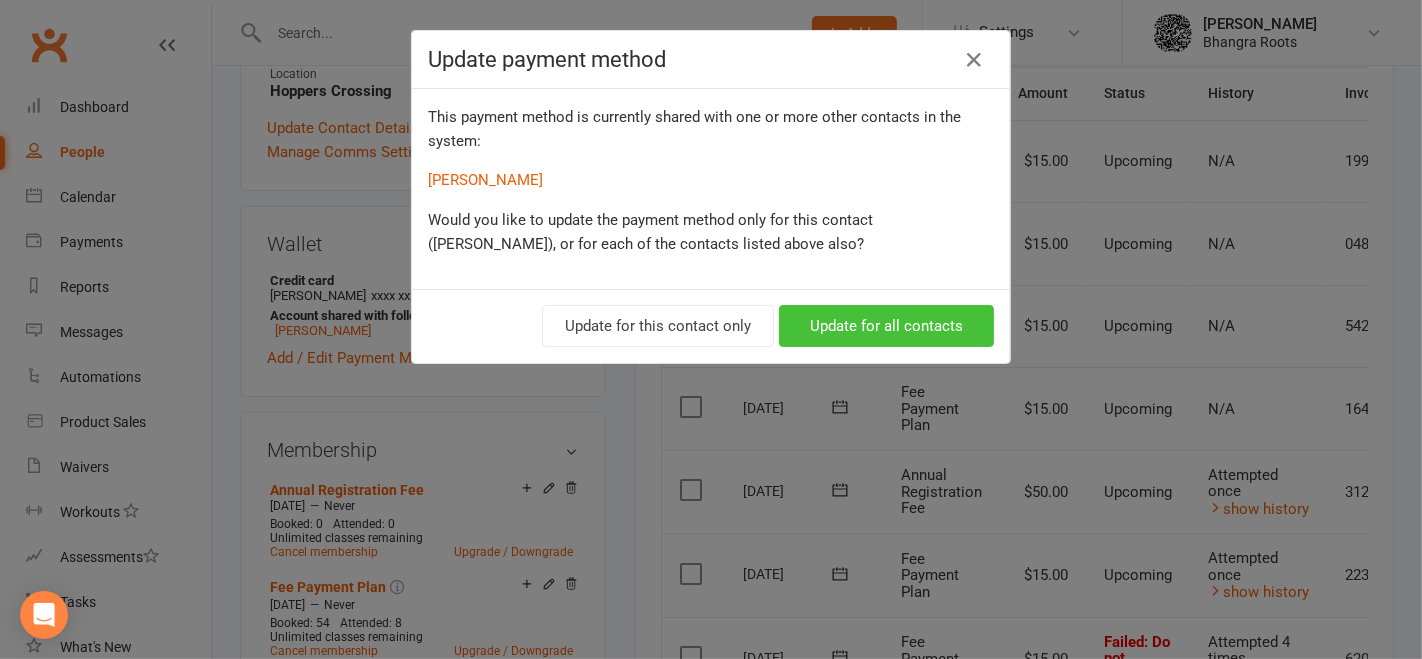 click on "Update for all contacts" at bounding box center [886, 326] 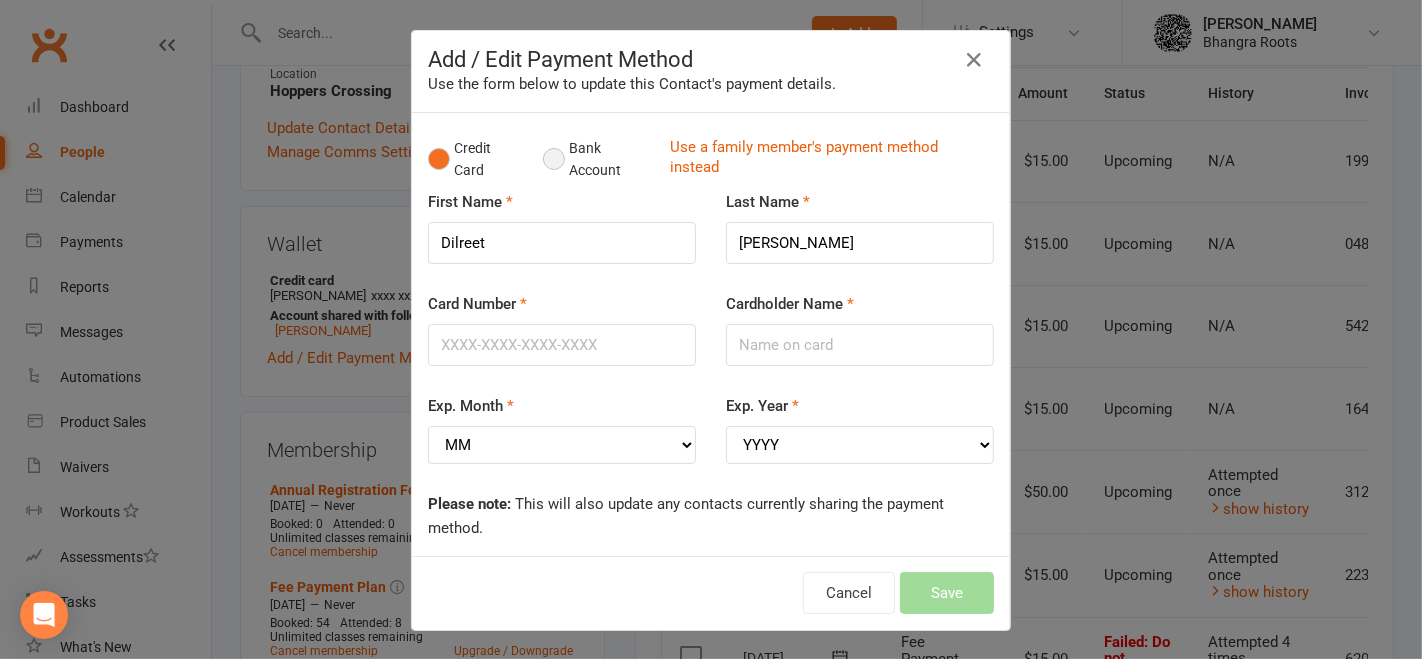 click on "Bank Account" at bounding box center (598, 159) 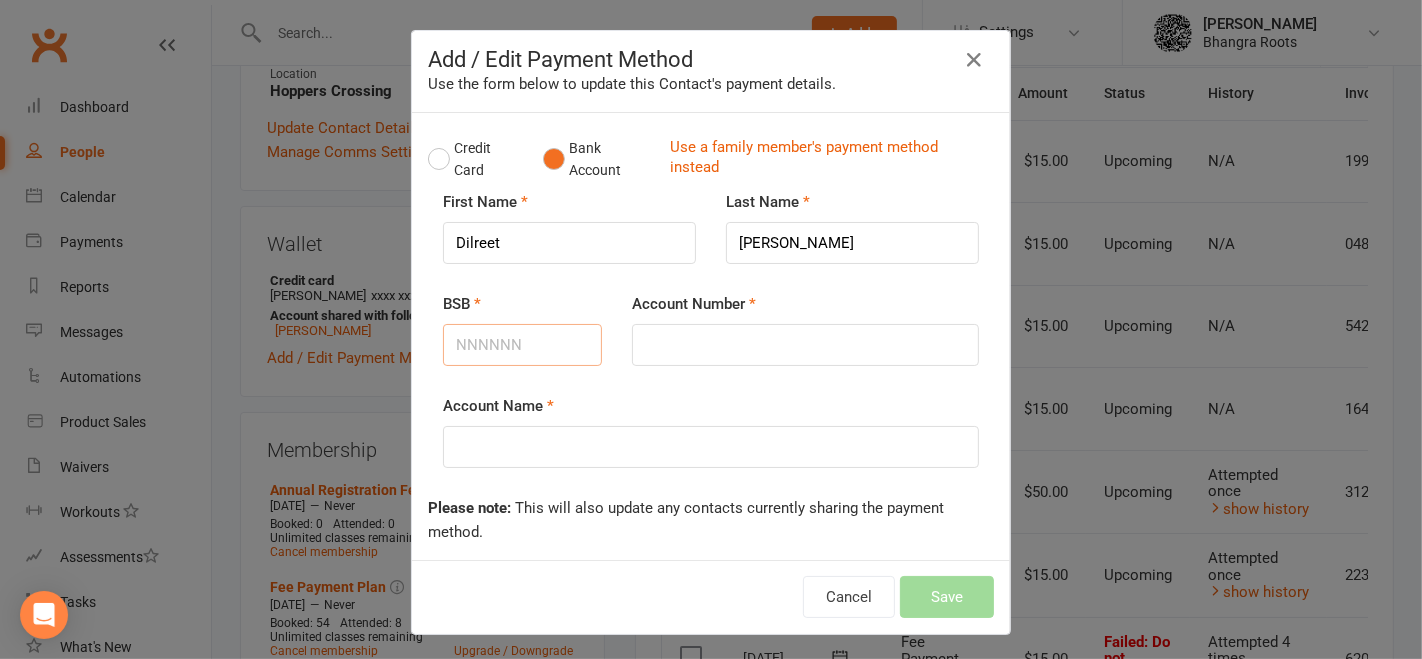 click on "BSB" at bounding box center [522, 345] 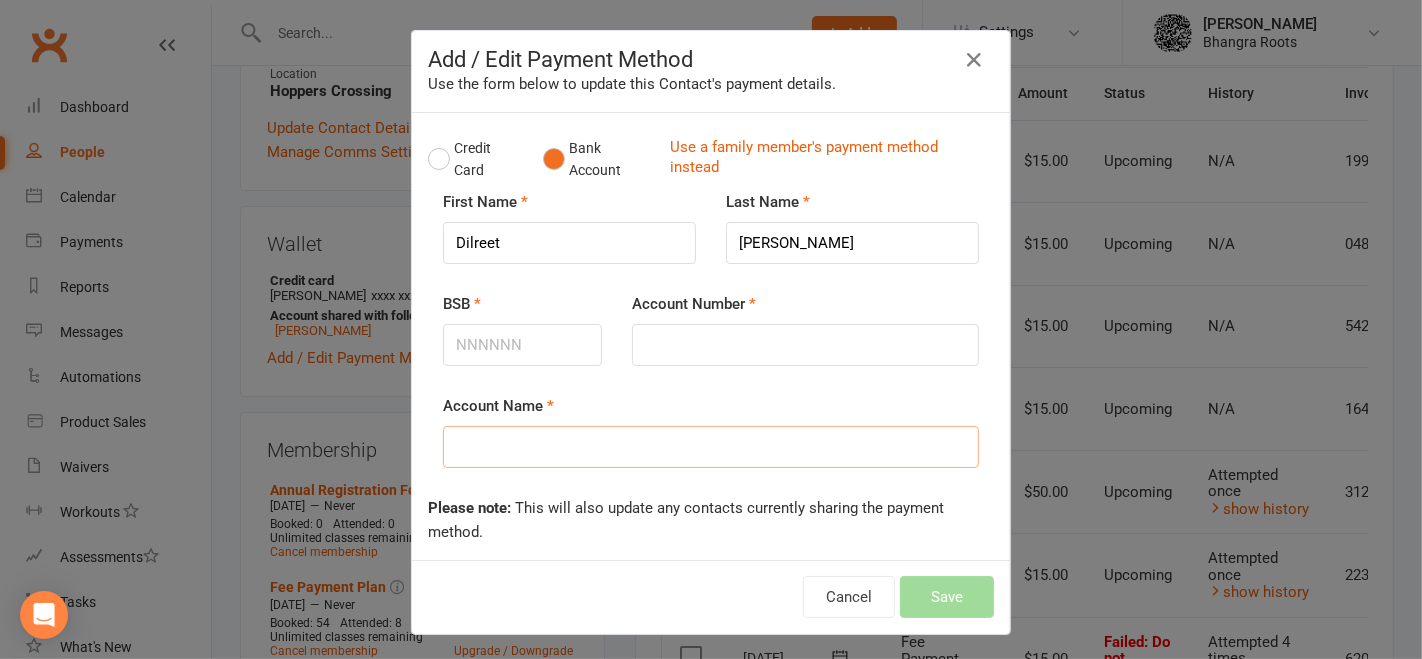 click on "Account Name" at bounding box center [711, 447] 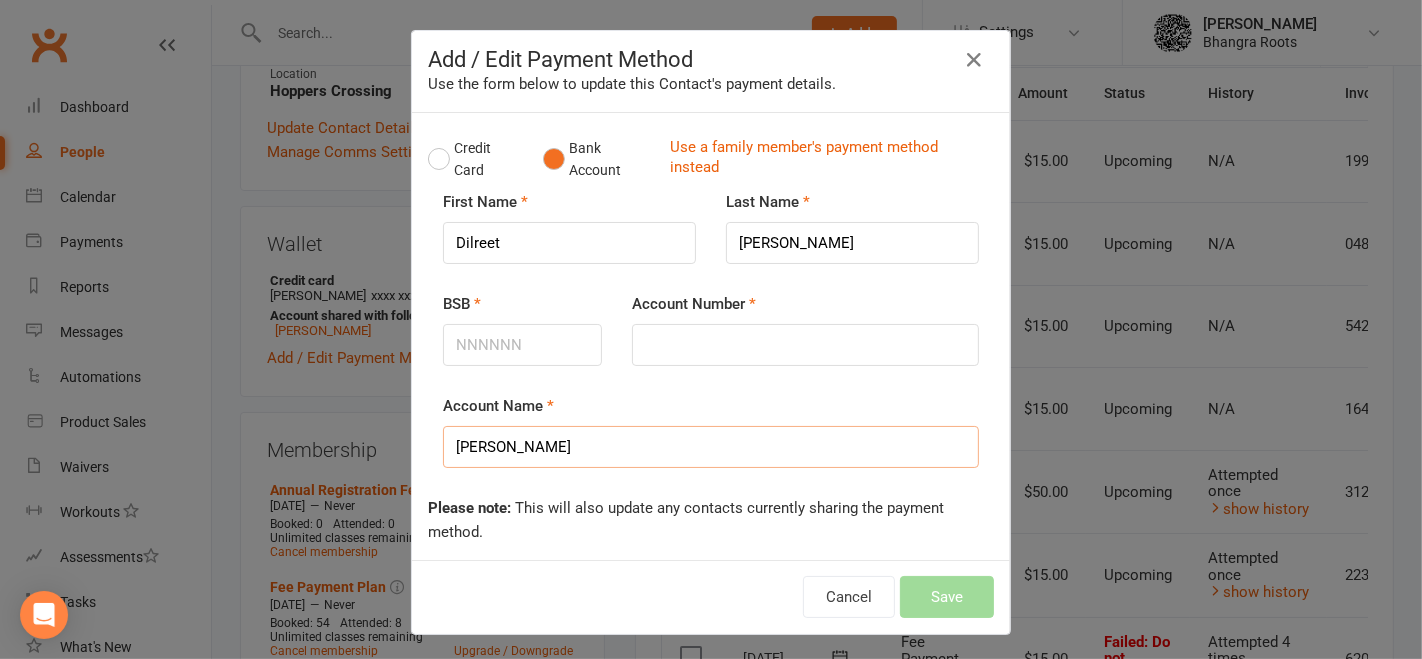 type on "[PERSON_NAME]" 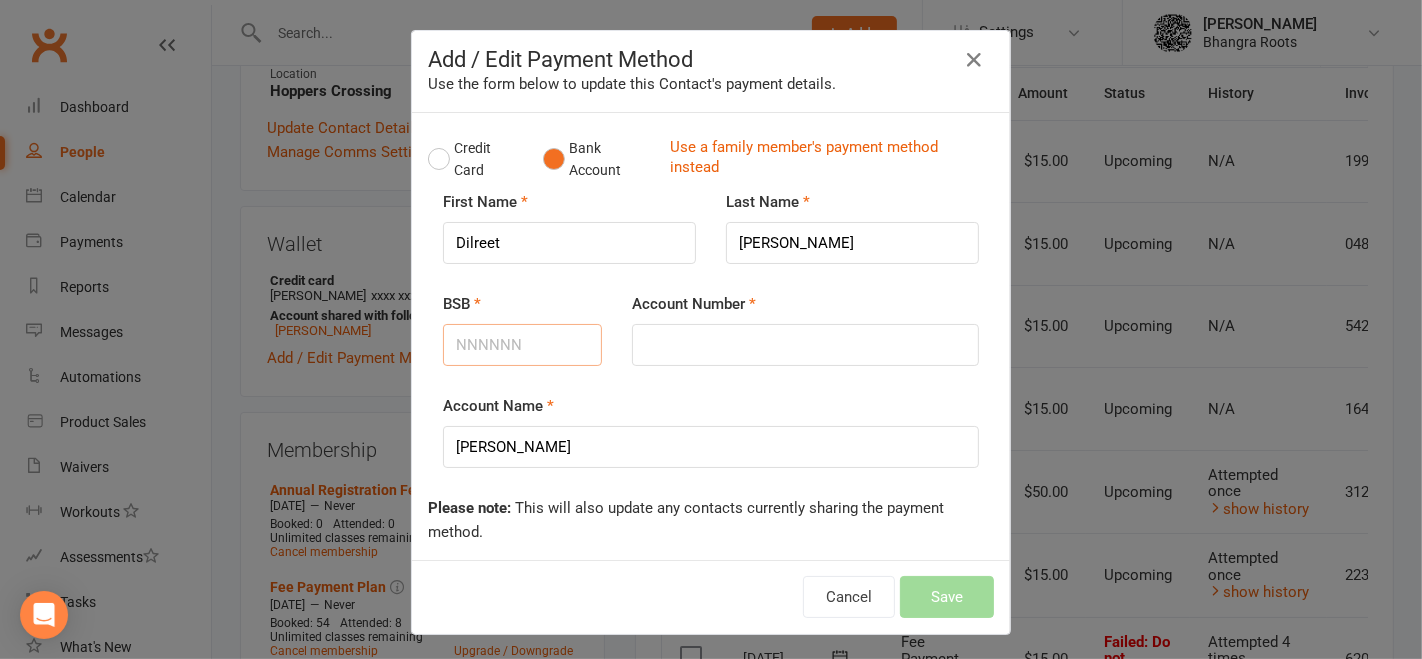 click on "BSB" at bounding box center [522, 345] 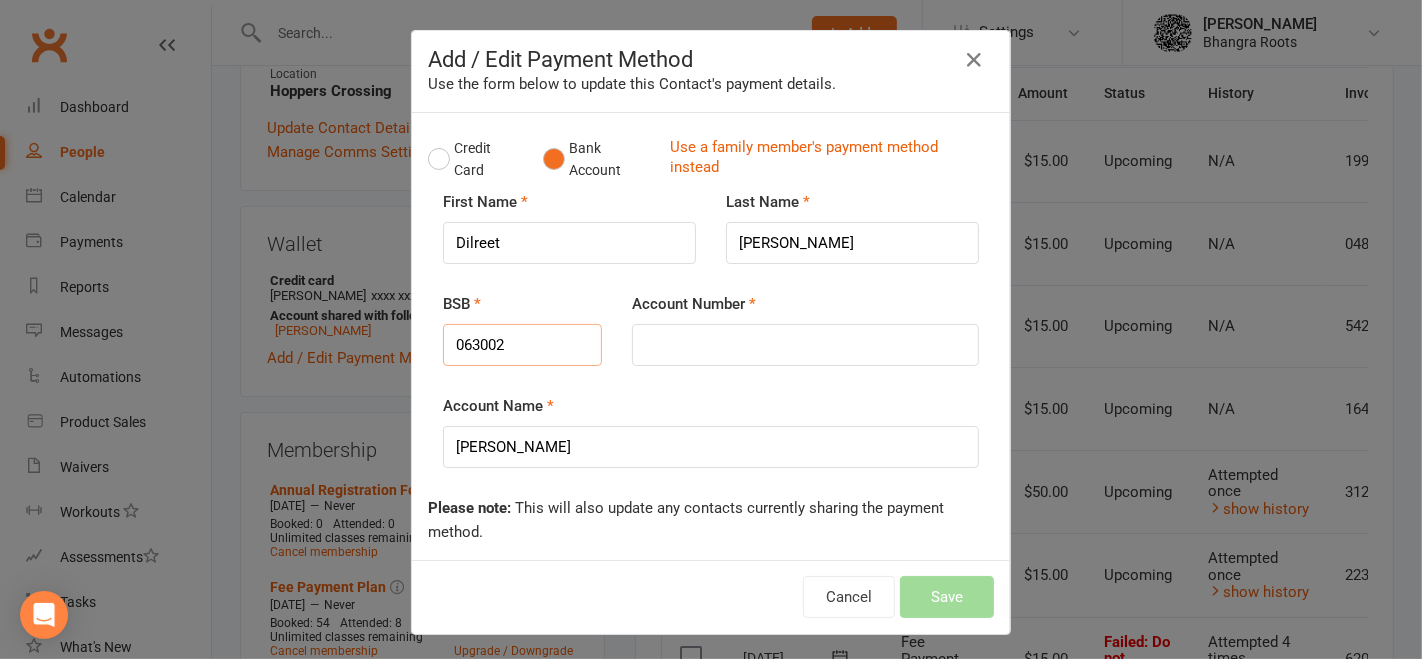 type on "063002" 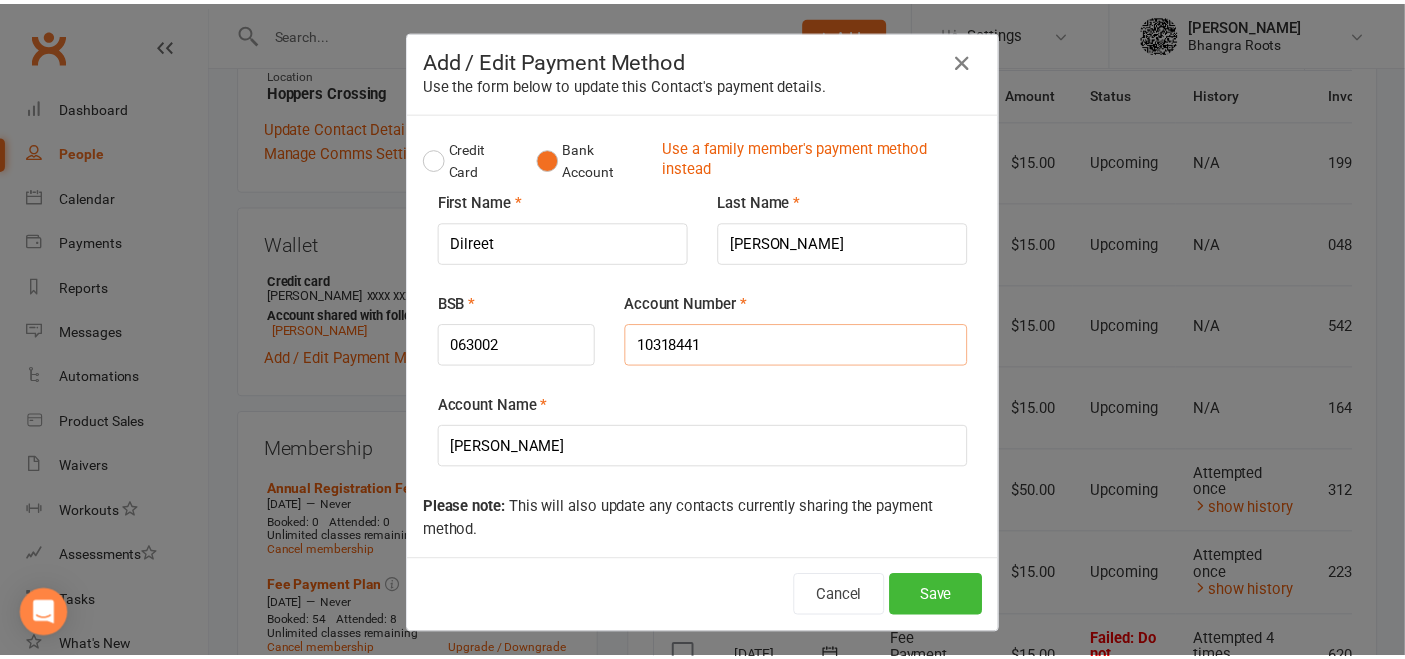 scroll, scrollTop: 2, scrollLeft: 0, axis: vertical 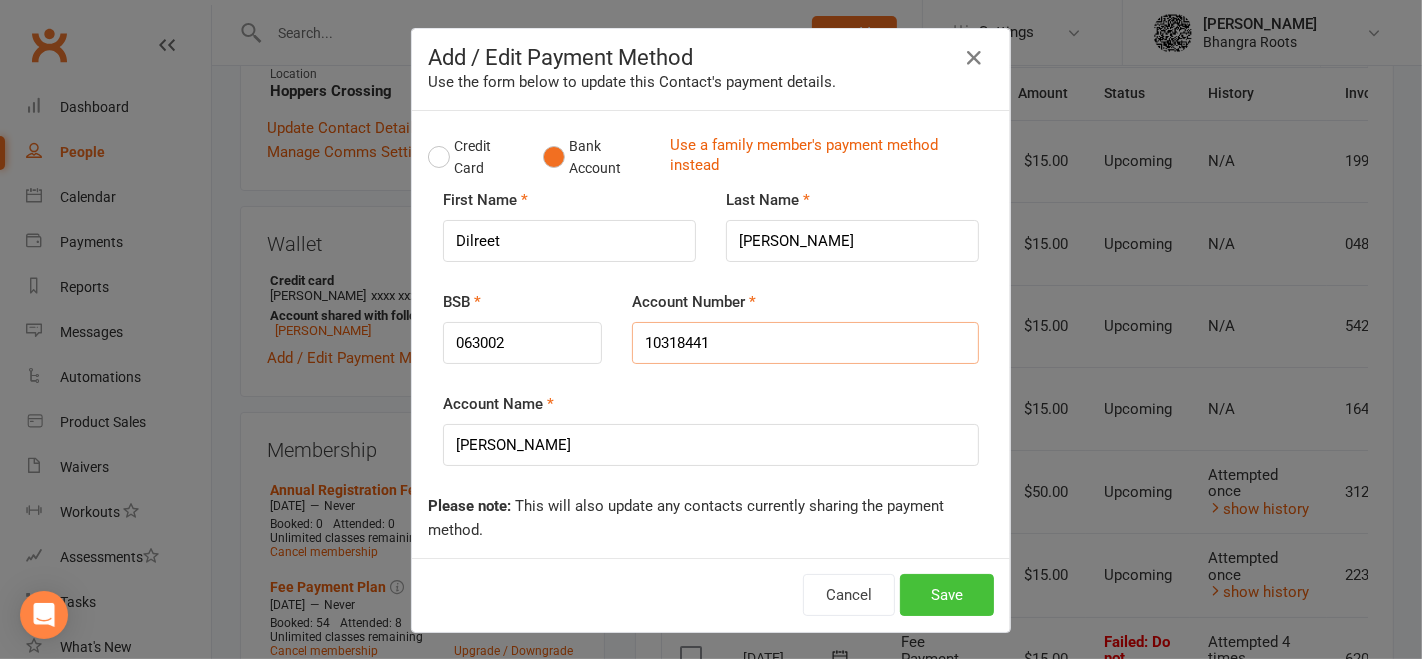 type on "10318441" 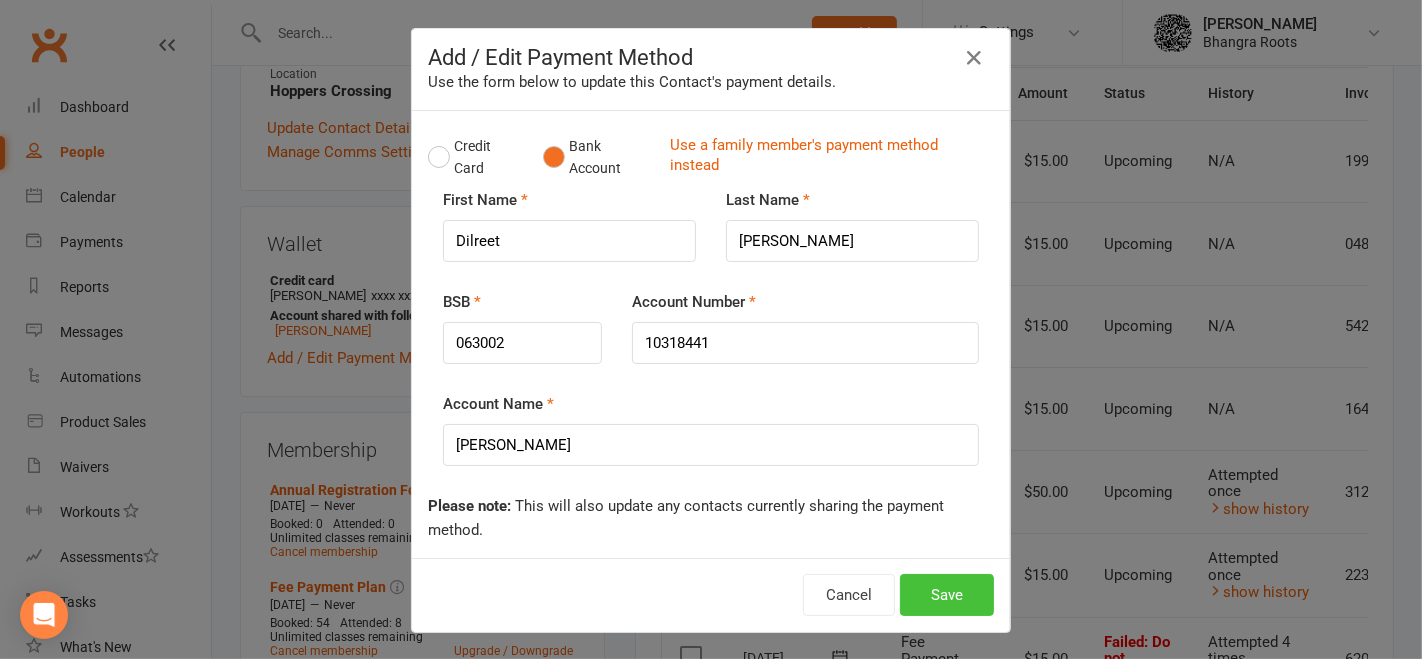 click on "Save" at bounding box center [947, 595] 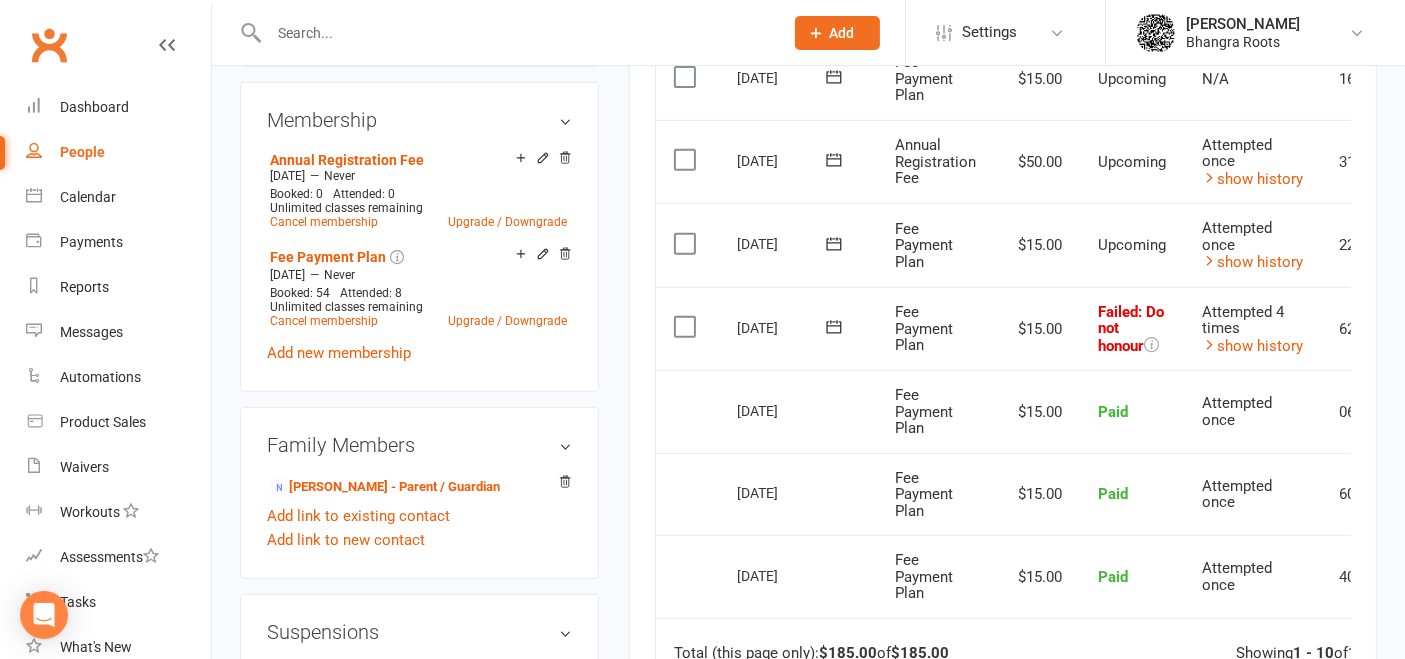 scroll, scrollTop: 834, scrollLeft: 0, axis: vertical 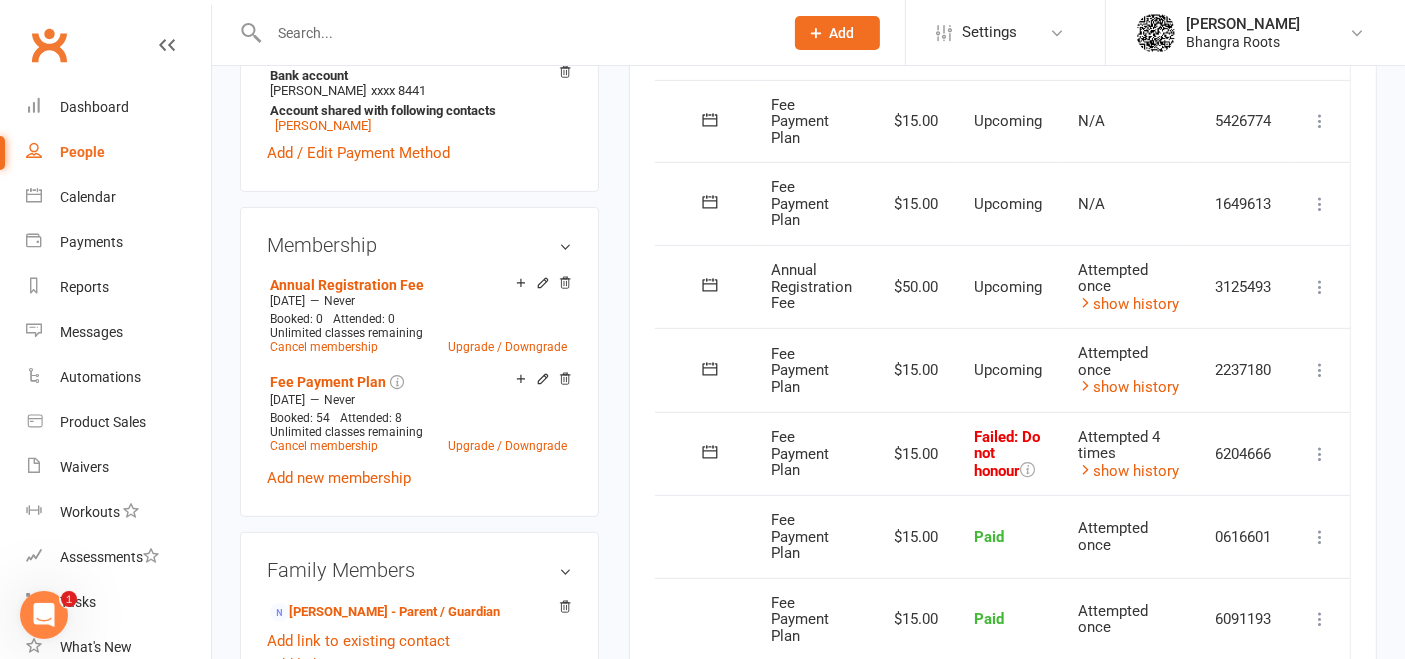 click at bounding box center (1320, 454) 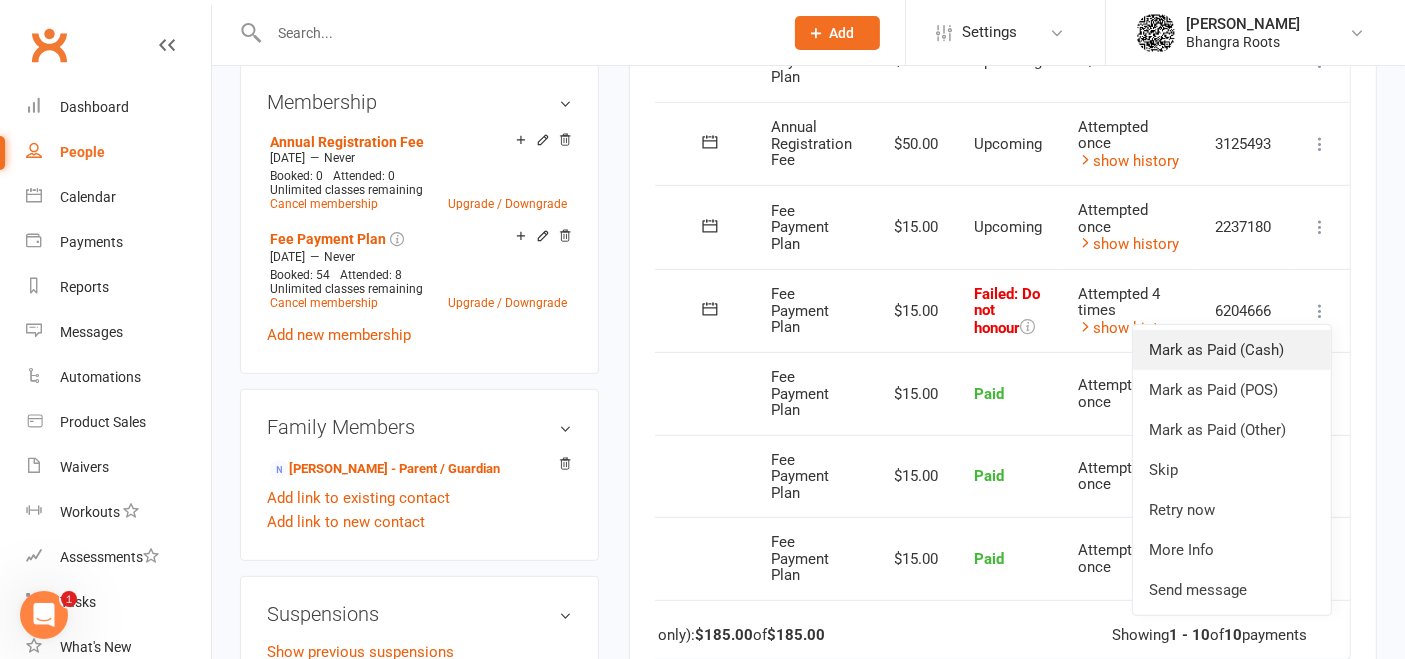 scroll, scrollTop: 852, scrollLeft: 0, axis: vertical 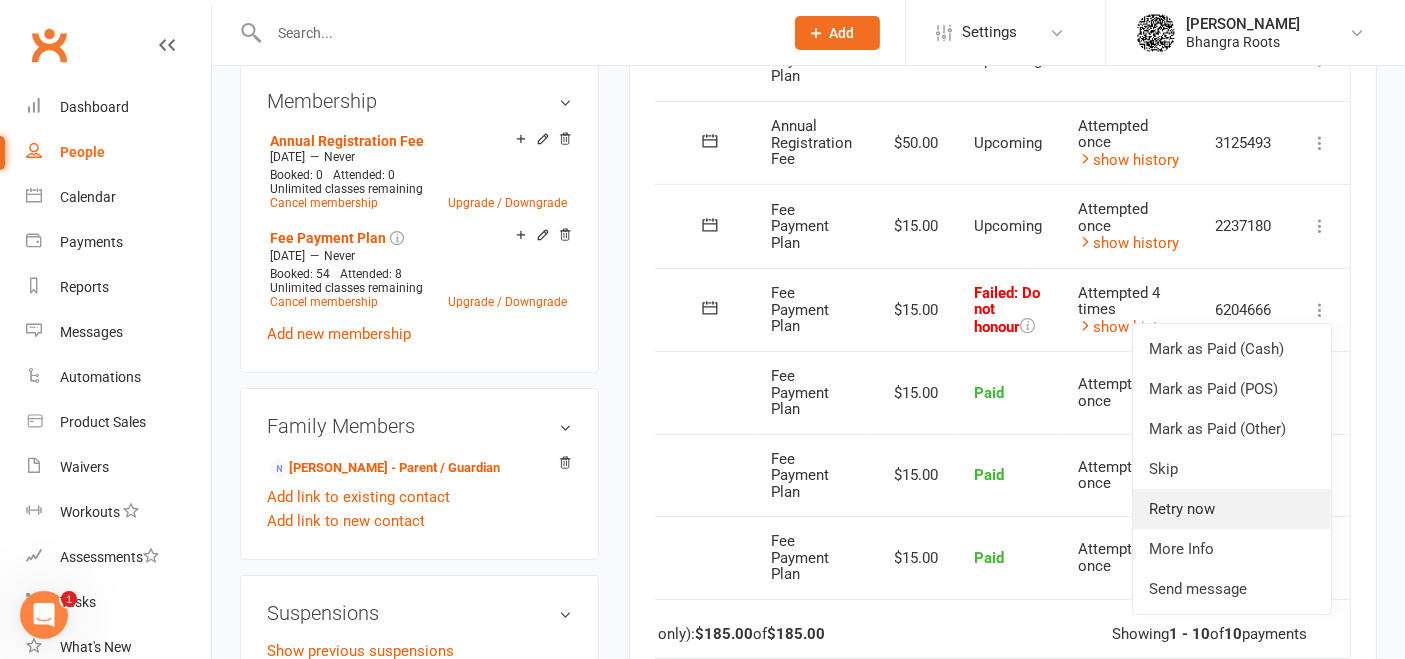 click on "Retry now" at bounding box center [1232, 509] 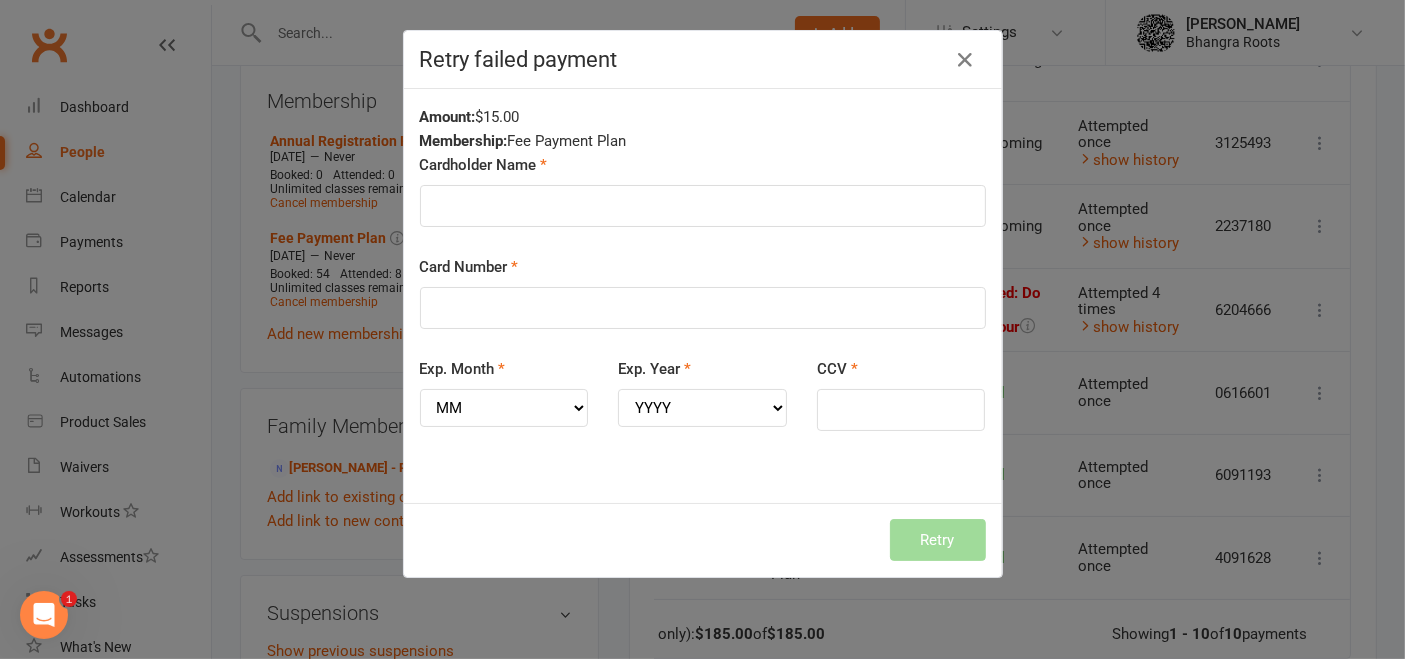 scroll, scrollTop: 0, scrollLeft: 114, axis: horizontal 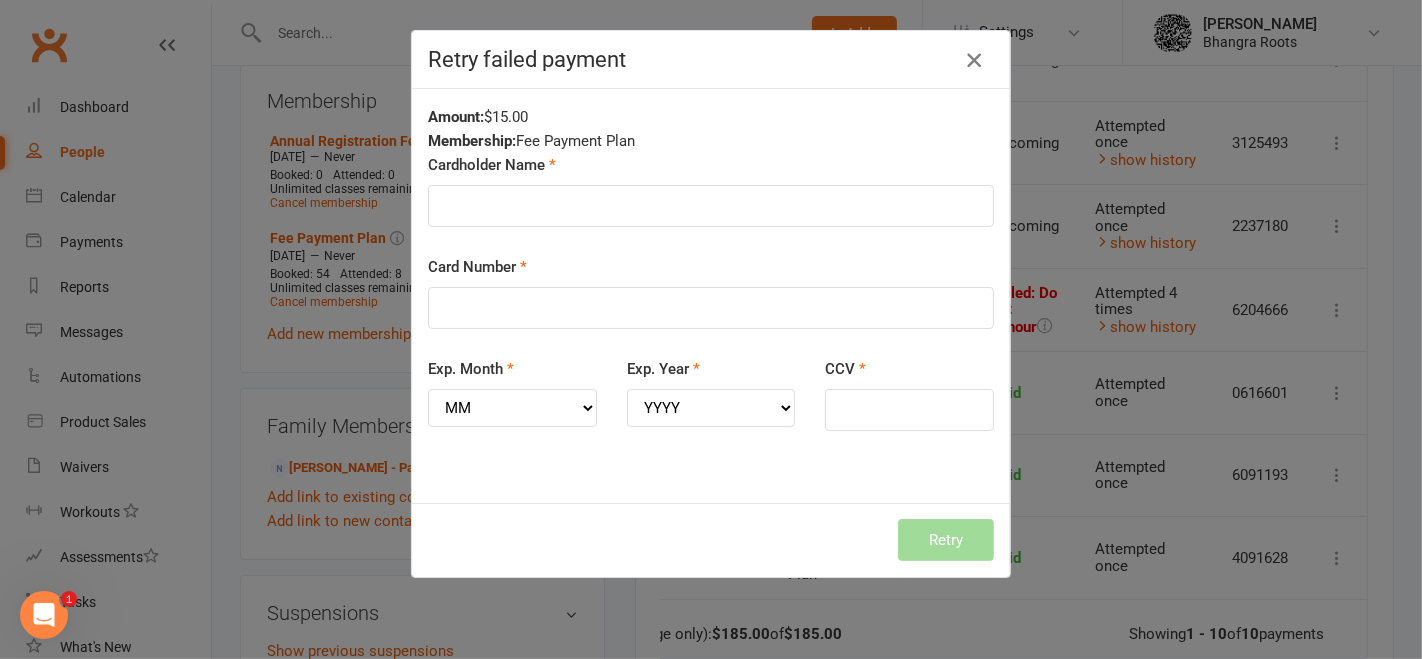 click at bounding box center [974, 60] 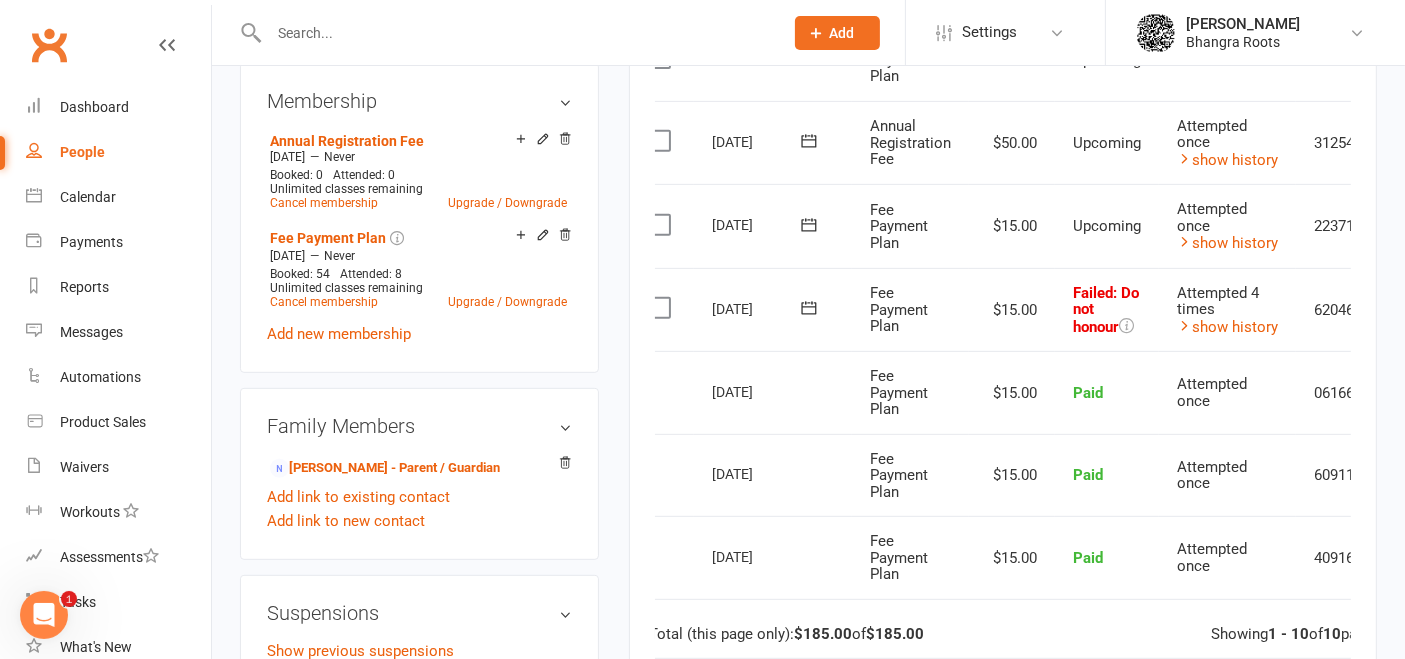 scroll, scrollTop: 0, scrollLeft: 17, axis: horizontal 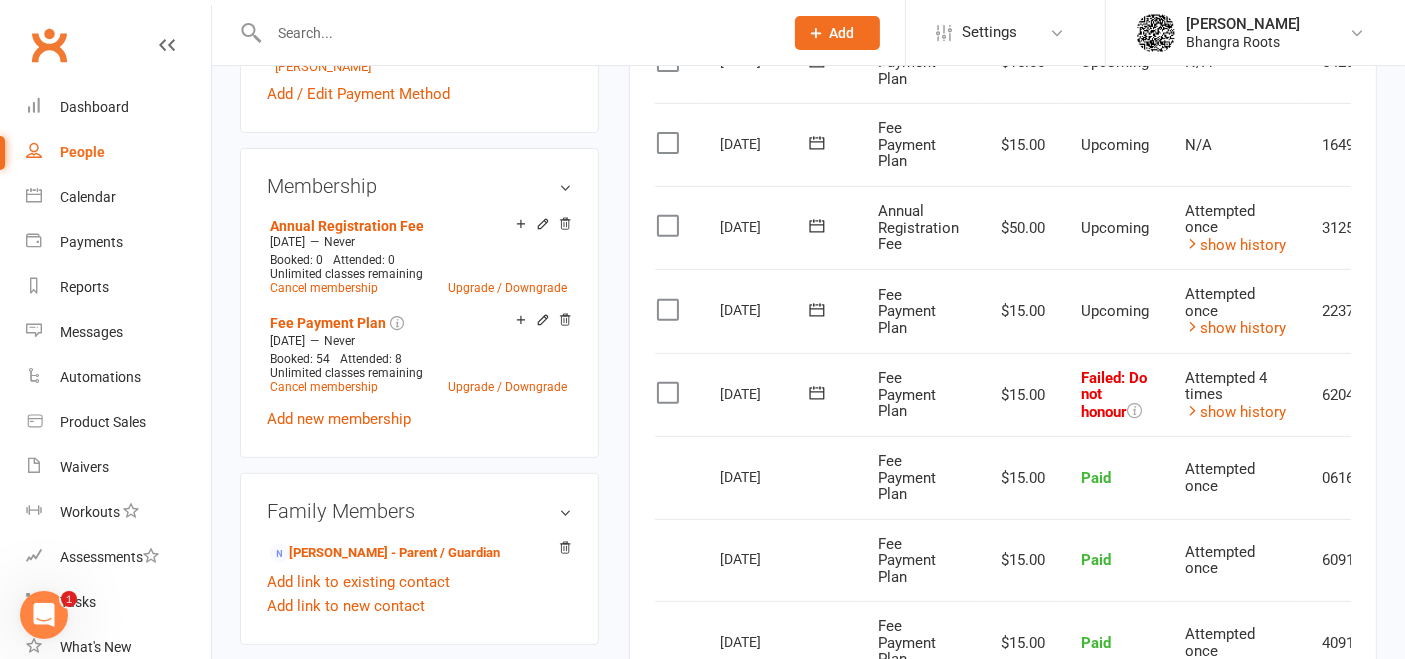 click 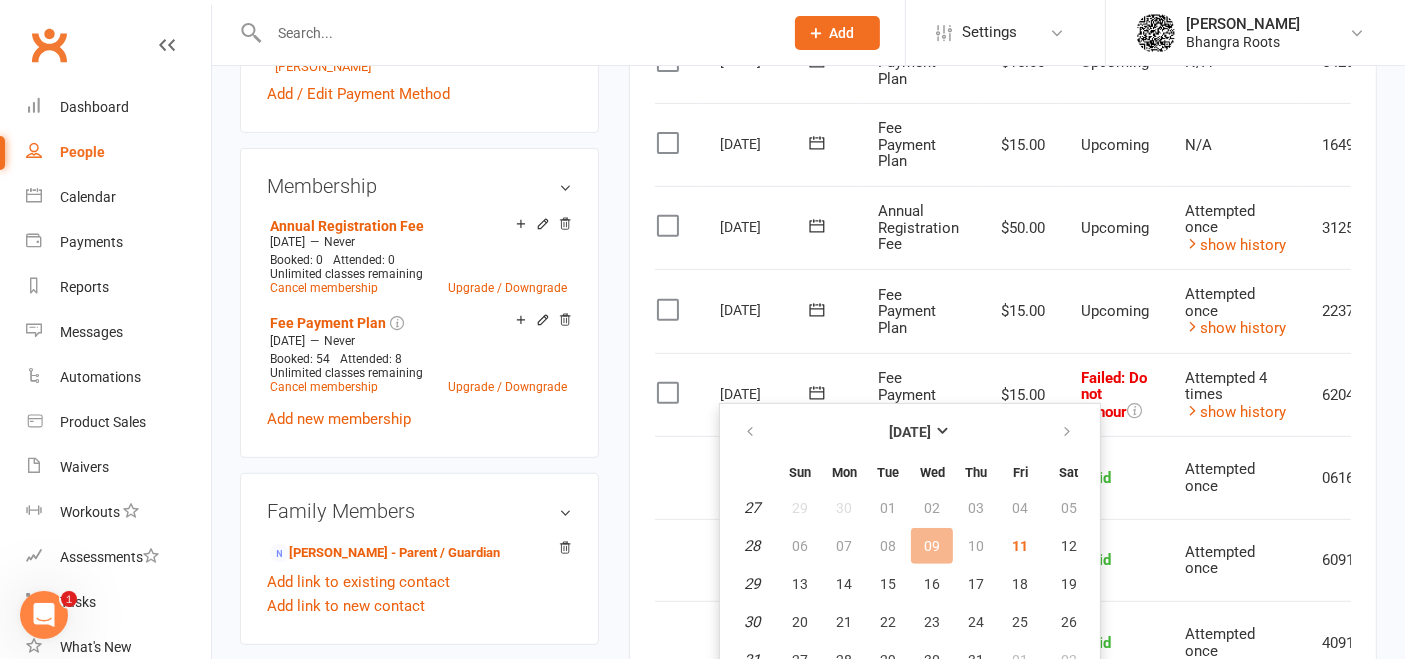 click on "Upcoming" at bounding box center [1115, 228] 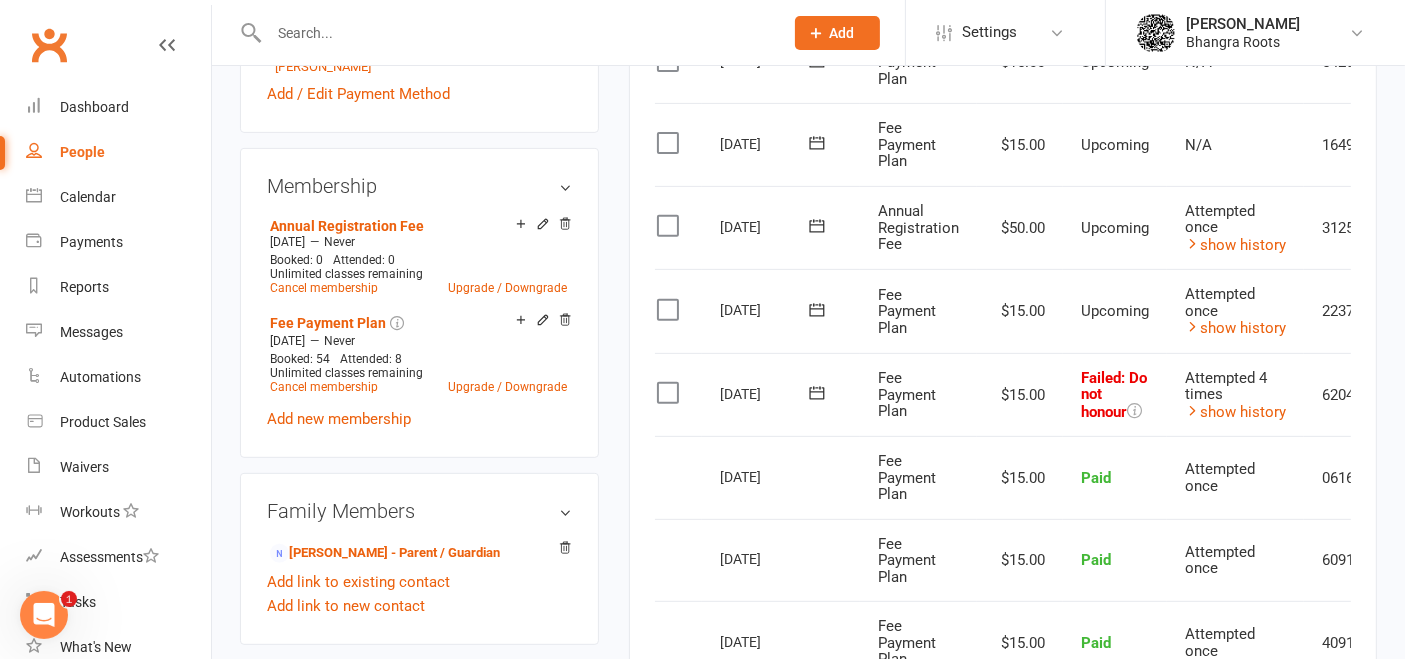 click 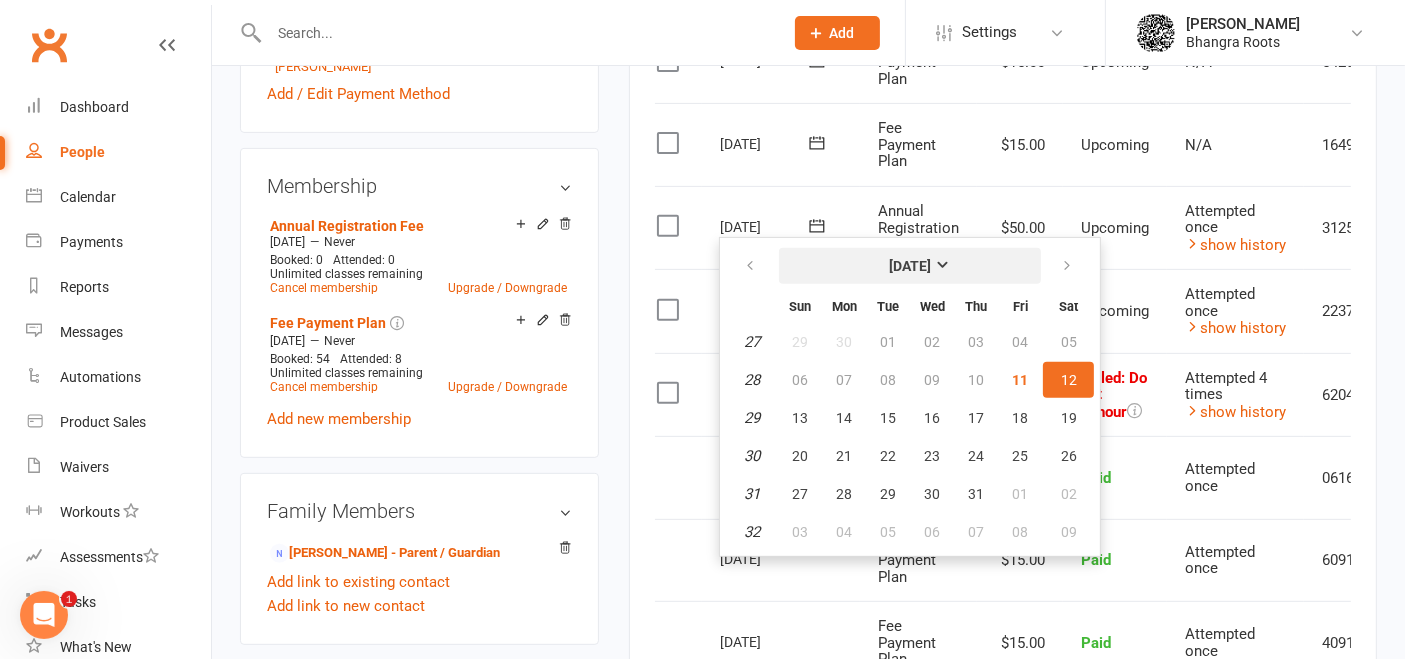 click on "[DATE]" at bounding box center (910, 266) 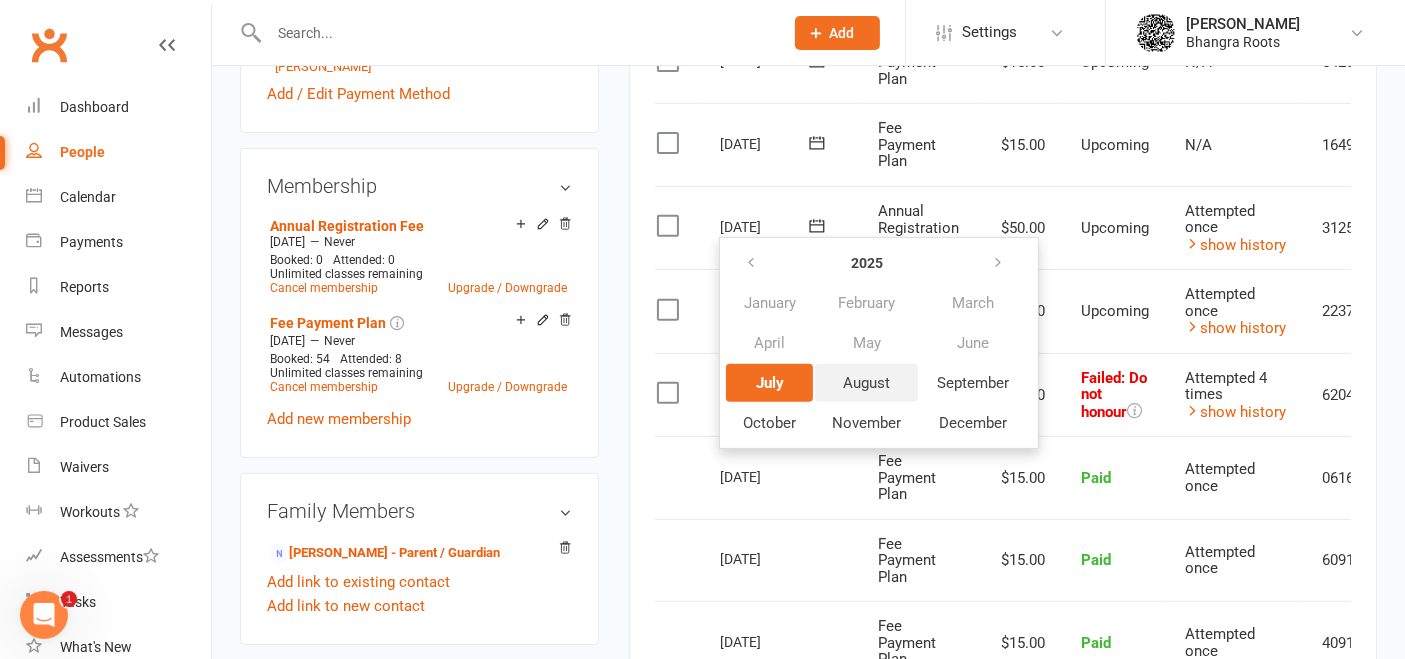 click on "August" at bounding box center [866, 383] 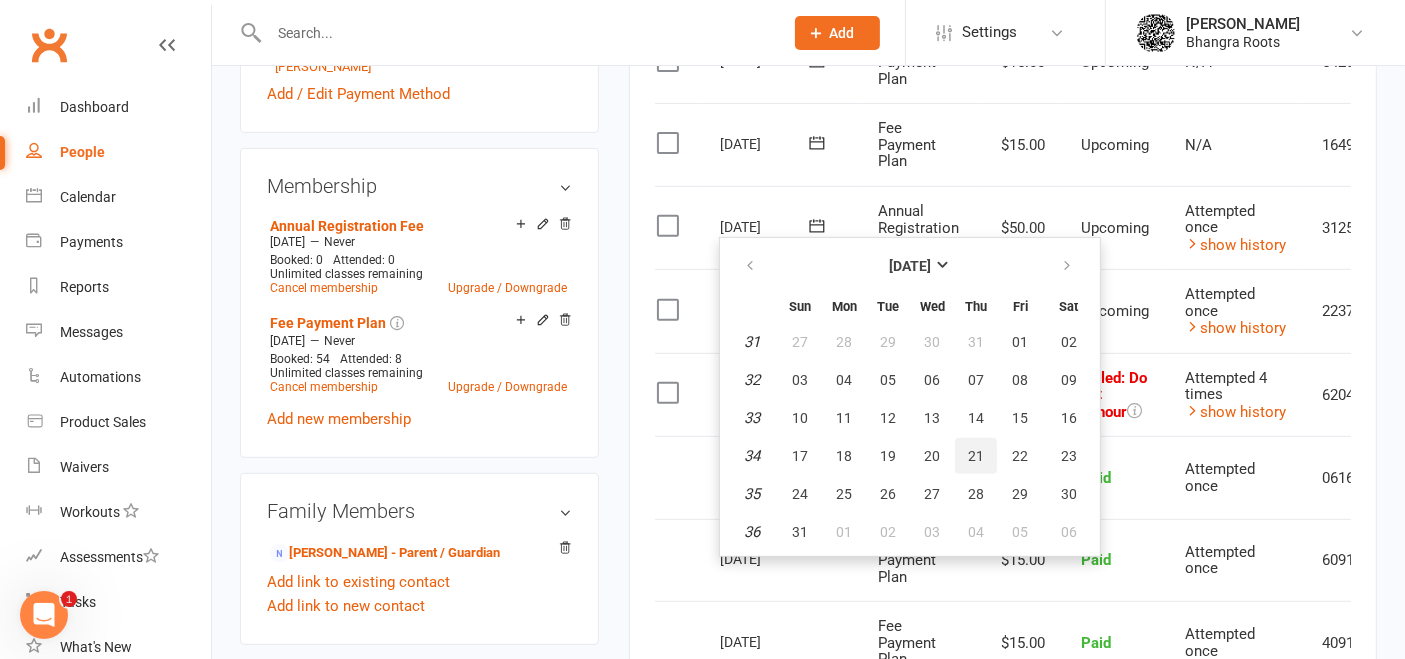 click on "21" at bounding box center (976, 456) 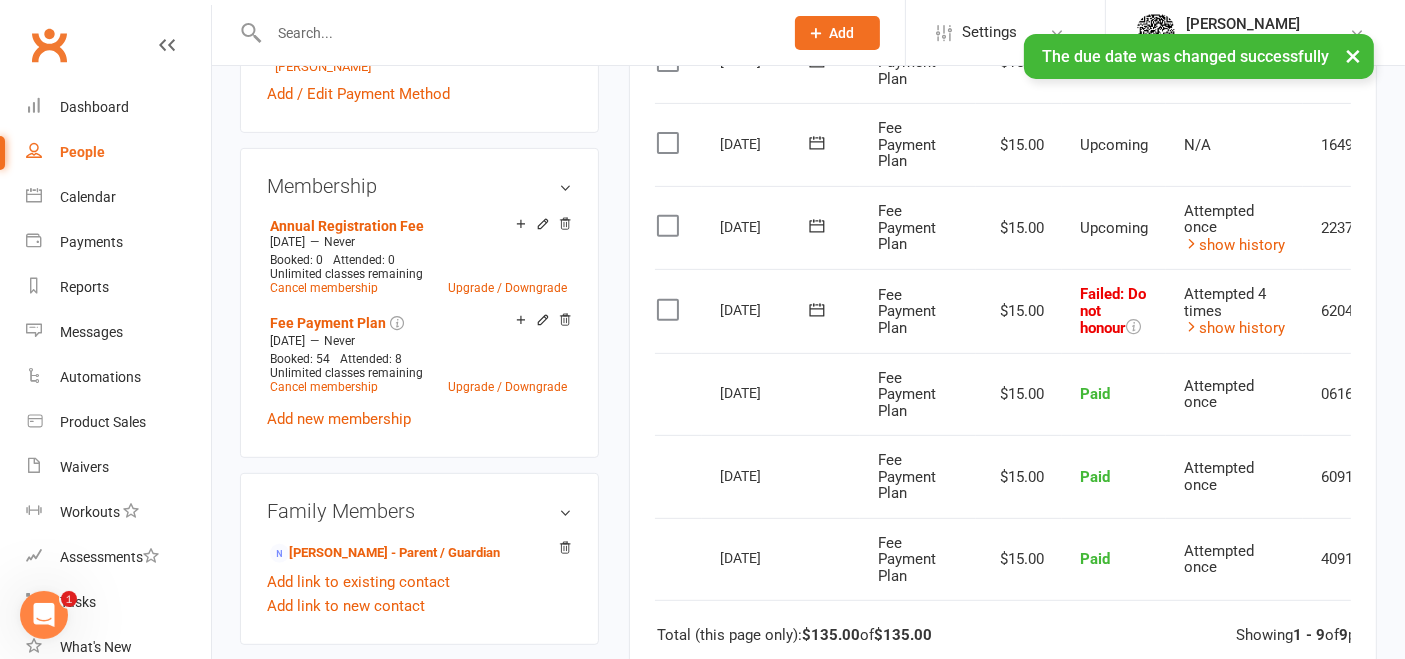 click 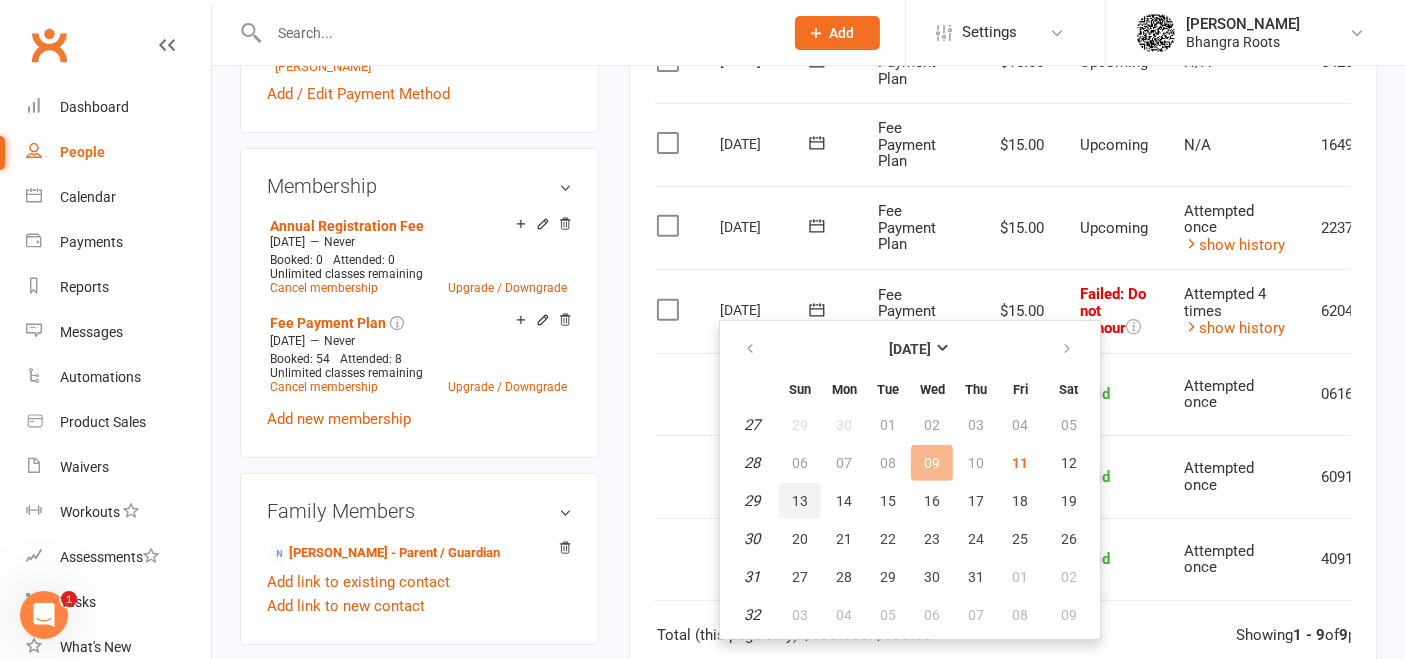click on "13" at bounding box center [800, 501] 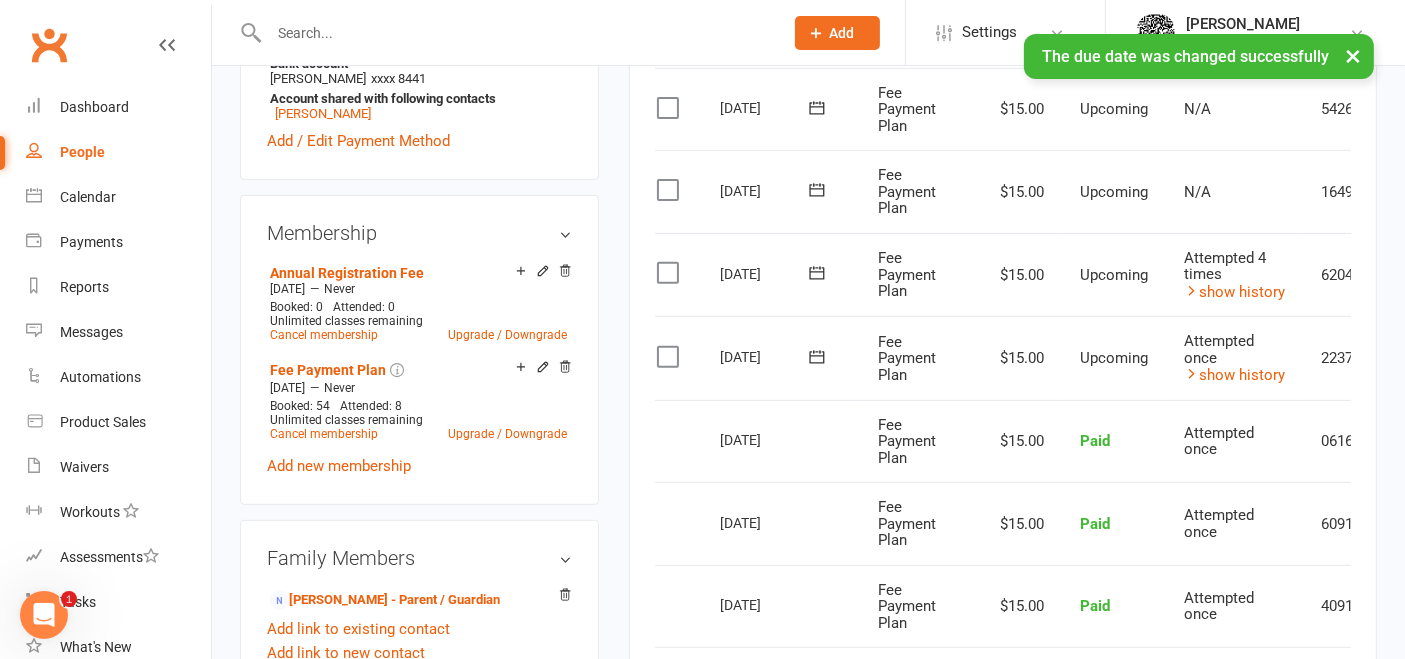 scroll, scrollTop: 716, scrollLeft: 0, axis: vertical 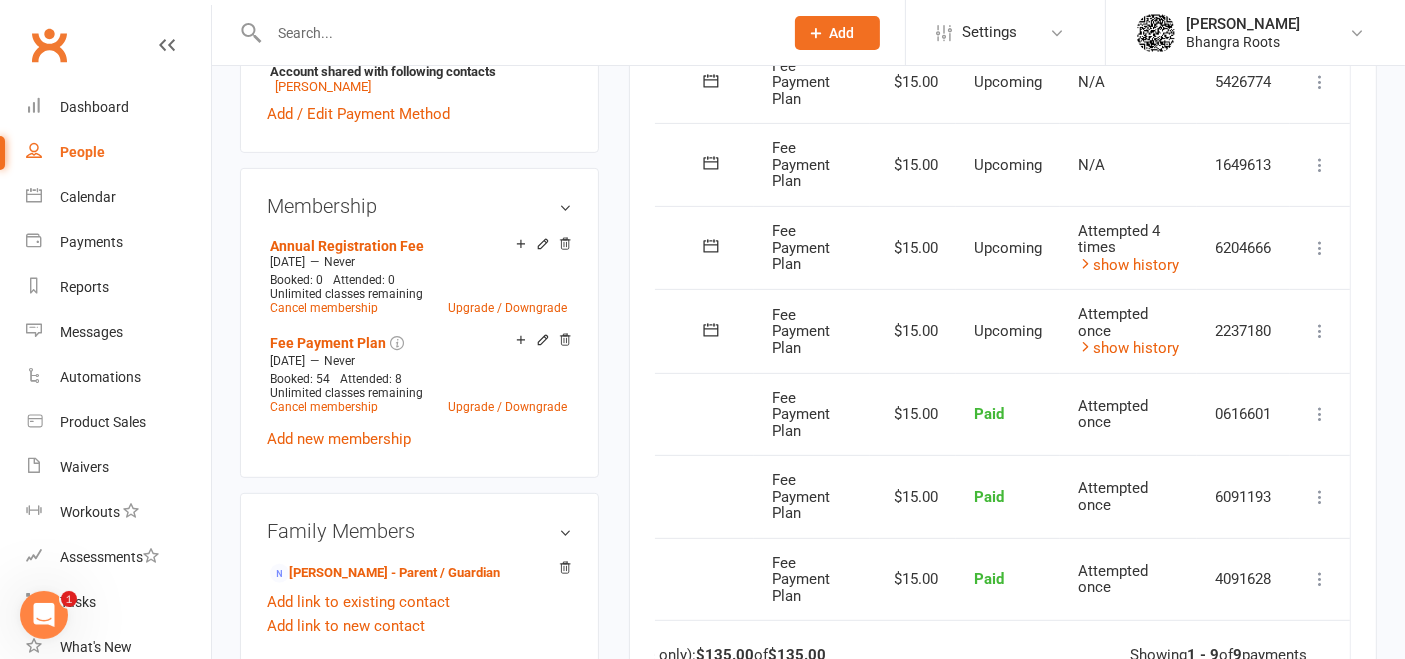 click at bounding box center [1320, 331] 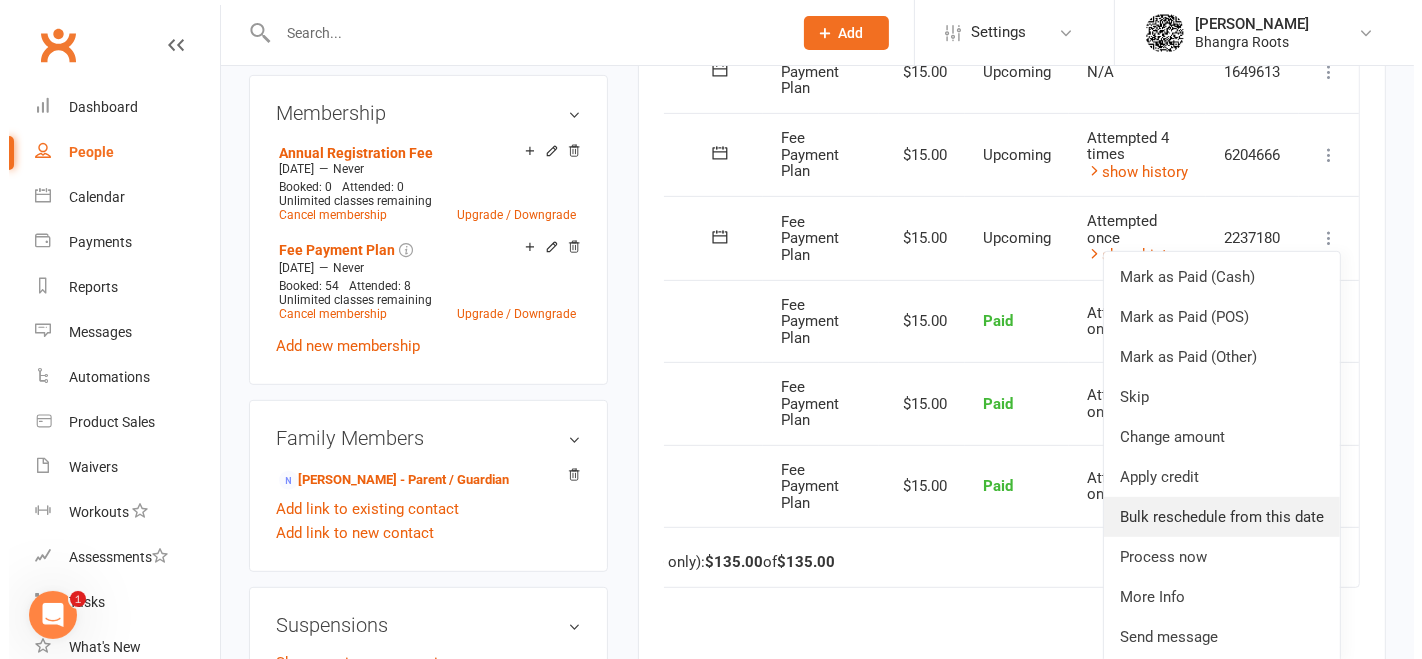 scroll, scrollTop: 843, scrollLeft: 0, axis: vertical 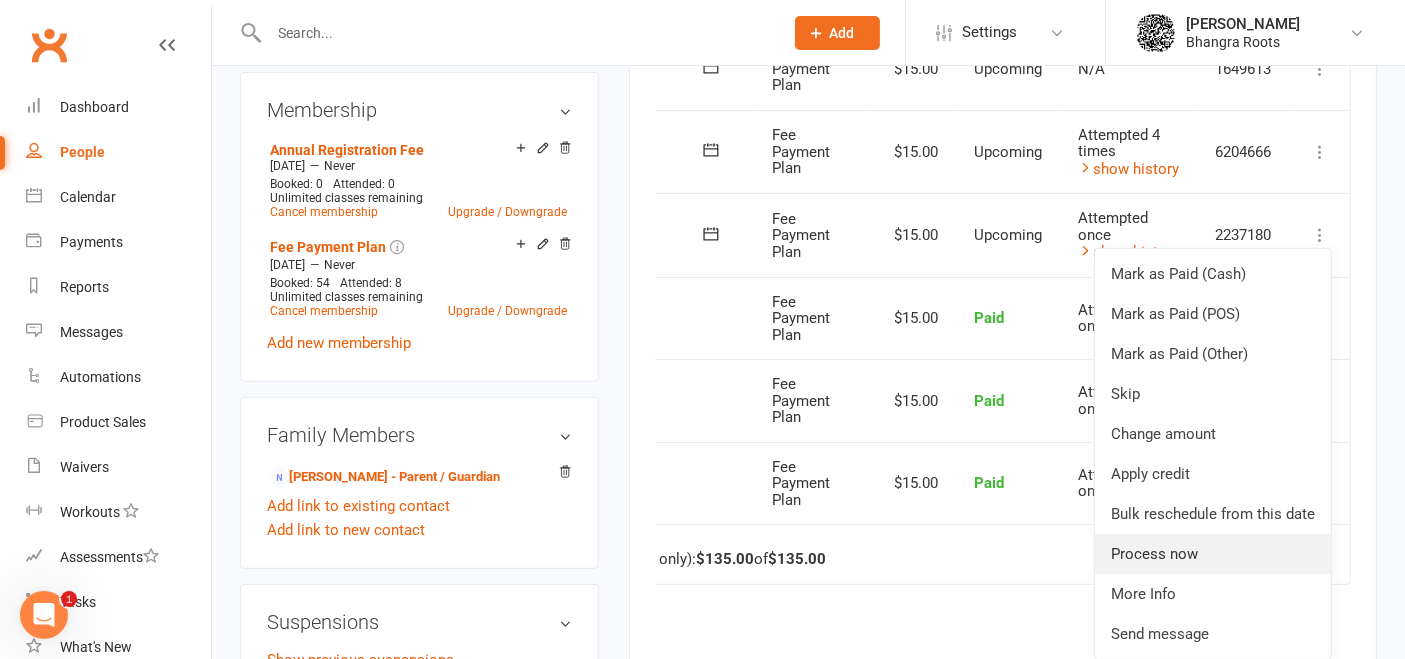 click on "Process now" at bounding box center (1213, 554) 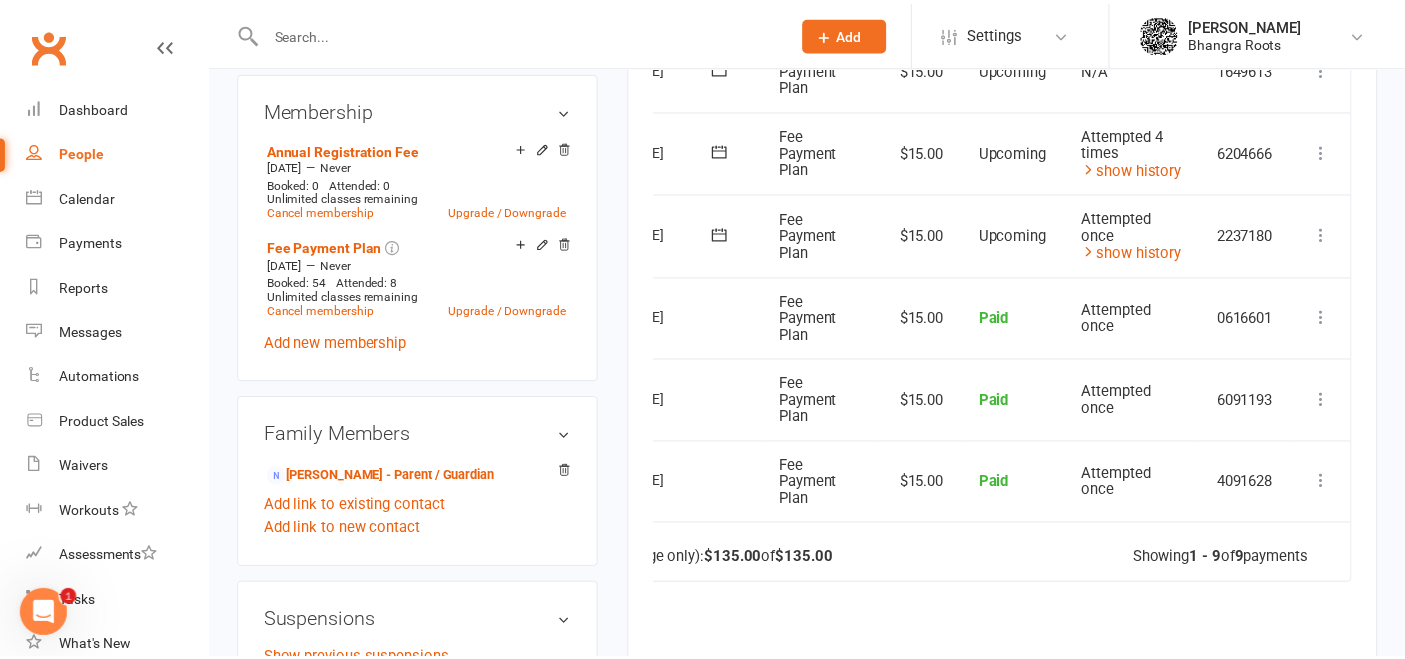 scroll, scrollTop: 0, scrollLeft: 113, axis: horizontal 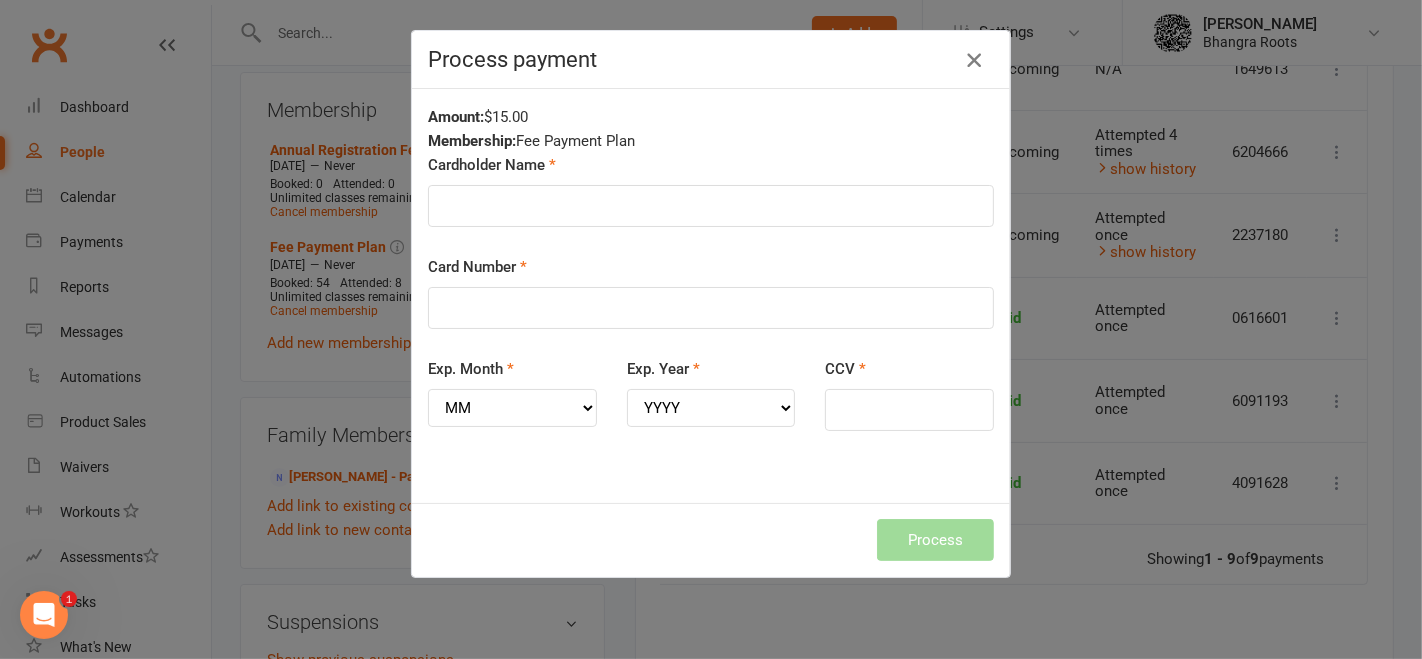 click at bounding box center (974, 60) 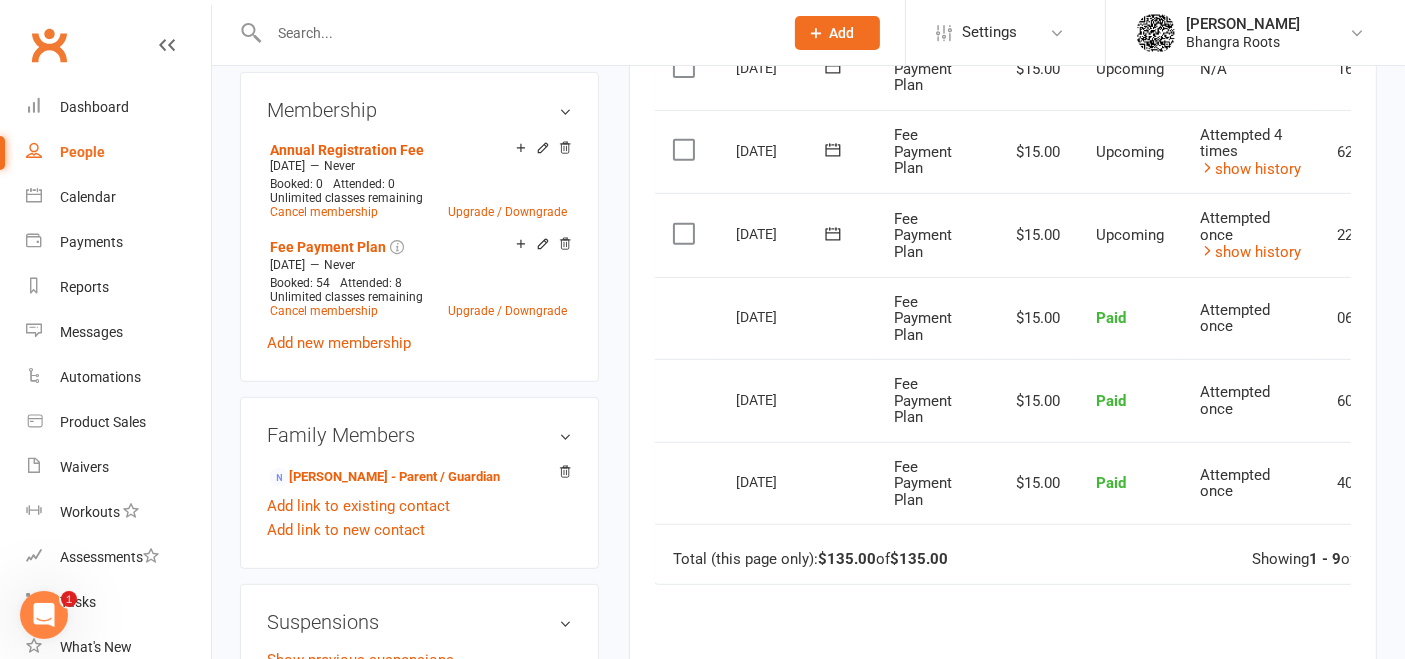 scroll, scrollTop: 0, scrollLeft: 0, axis: both 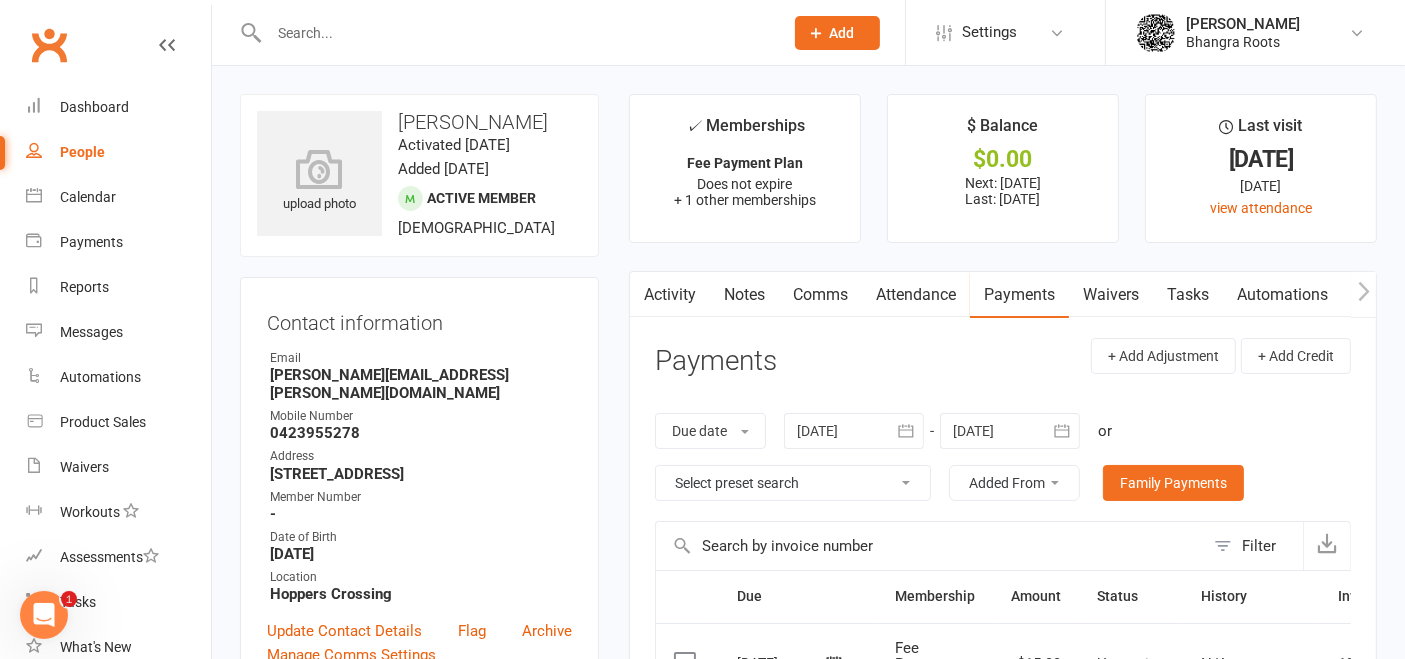 click on "People" at bounding box center (82, 152) 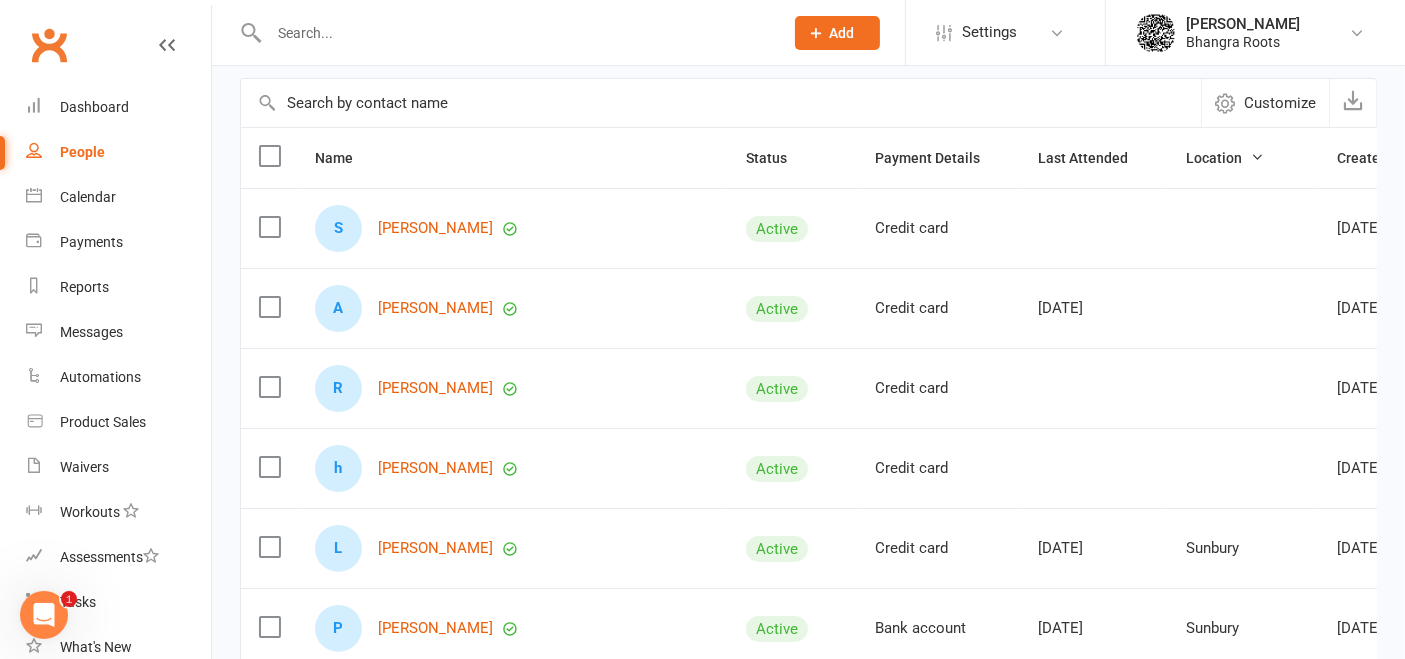 scroll, scrollTop: 163, scrollLeft: 0, axis: vertical 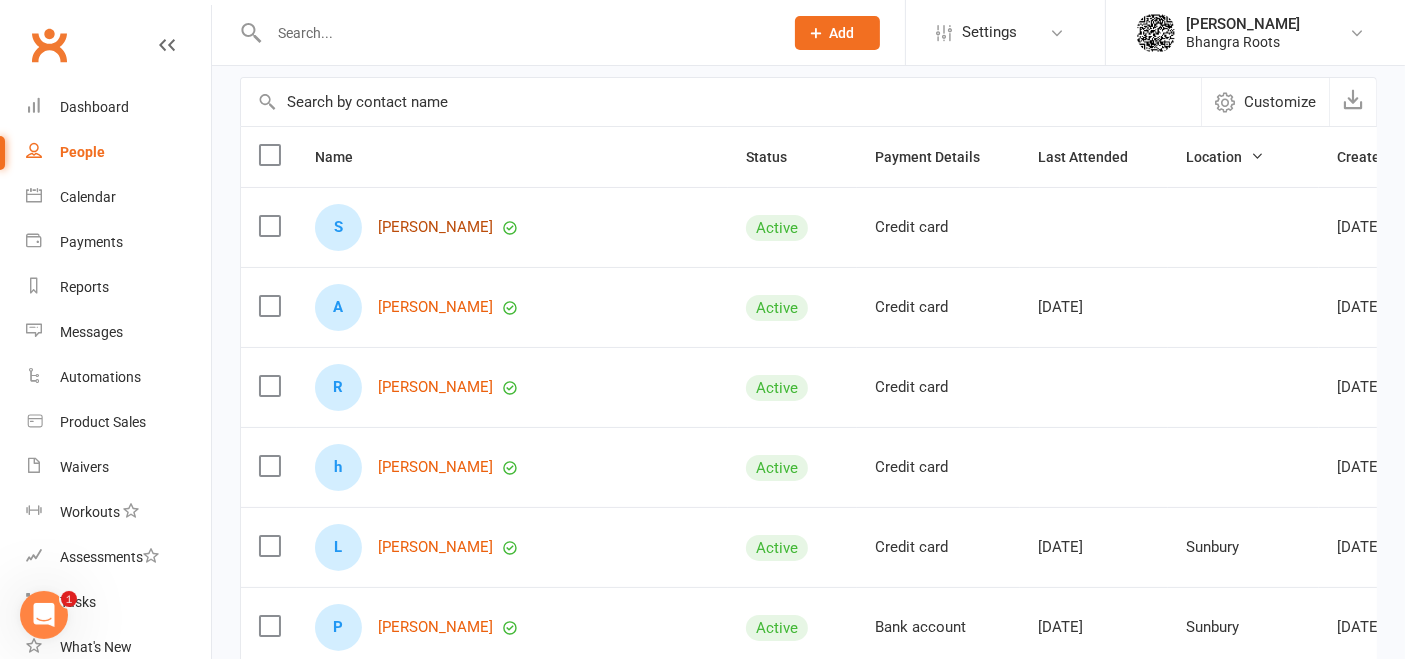 click on "[PERSON_NAME]" at bounding box center (435, 227) 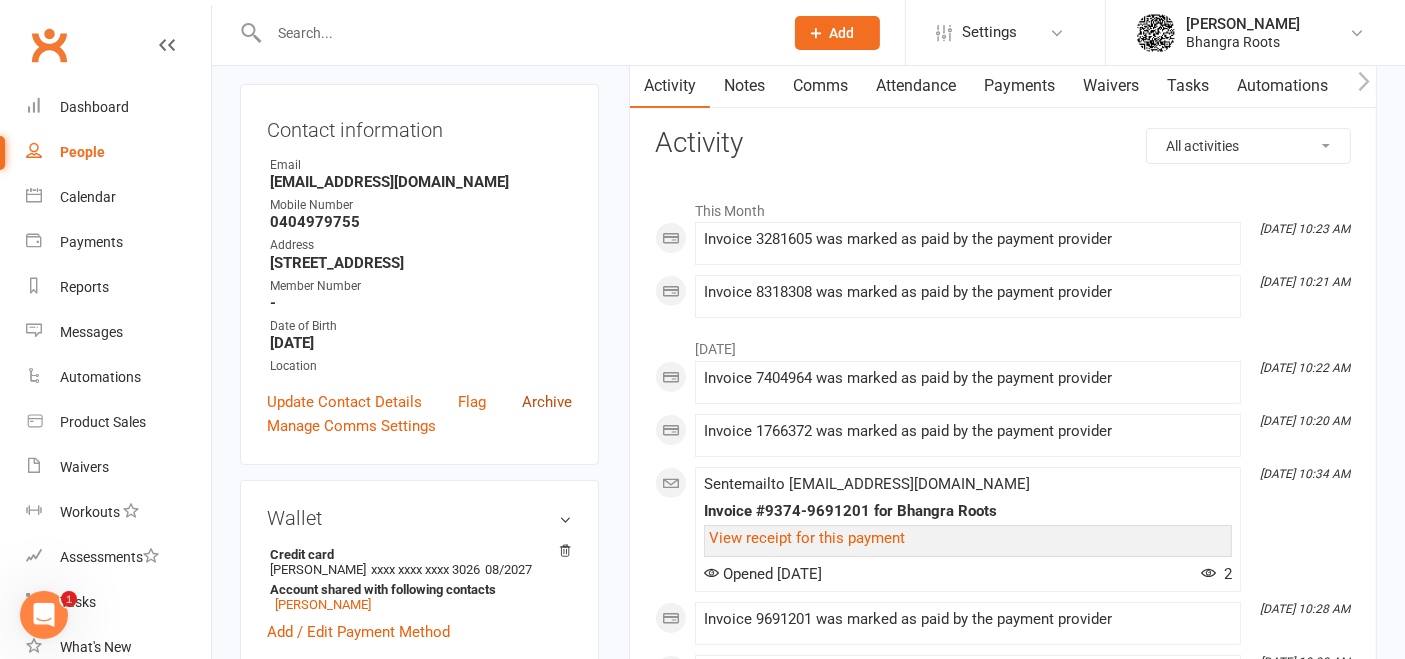scroll, scrollTop: 253, scrollLeft: 0, axis: vertical 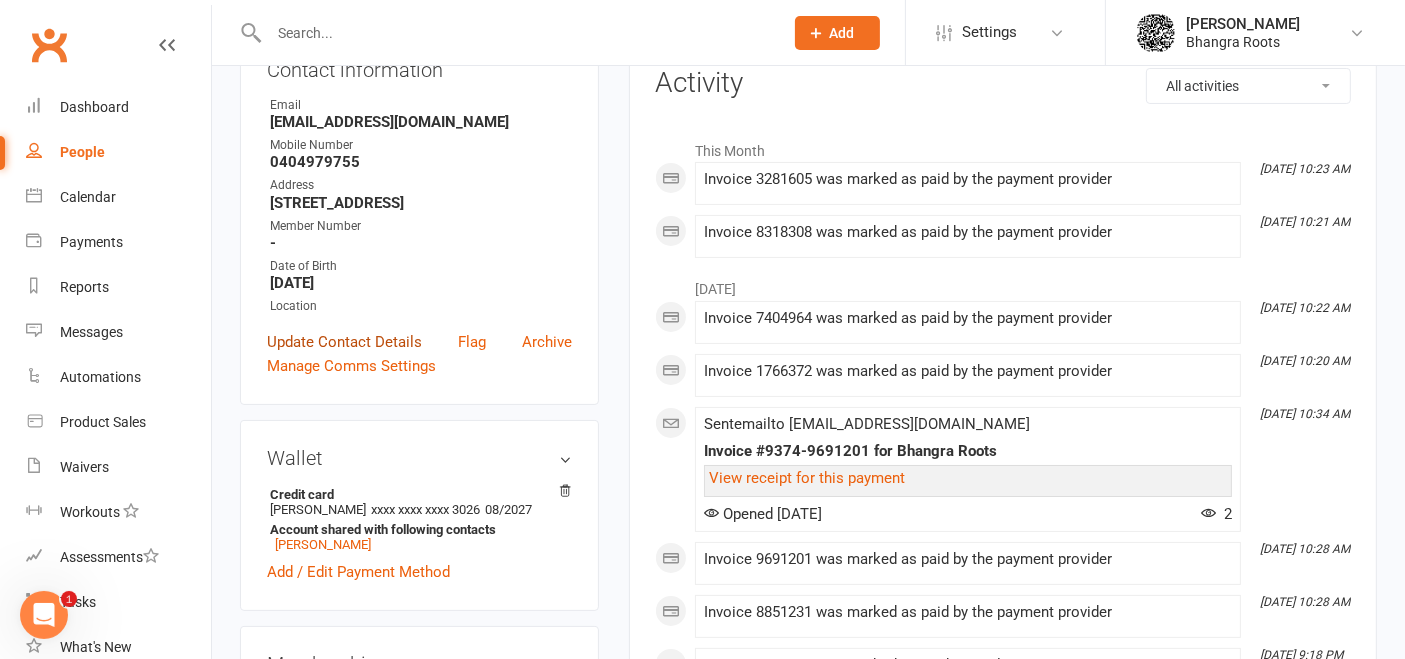 click on "Update Contact Details" at bounding box center (344, 342) 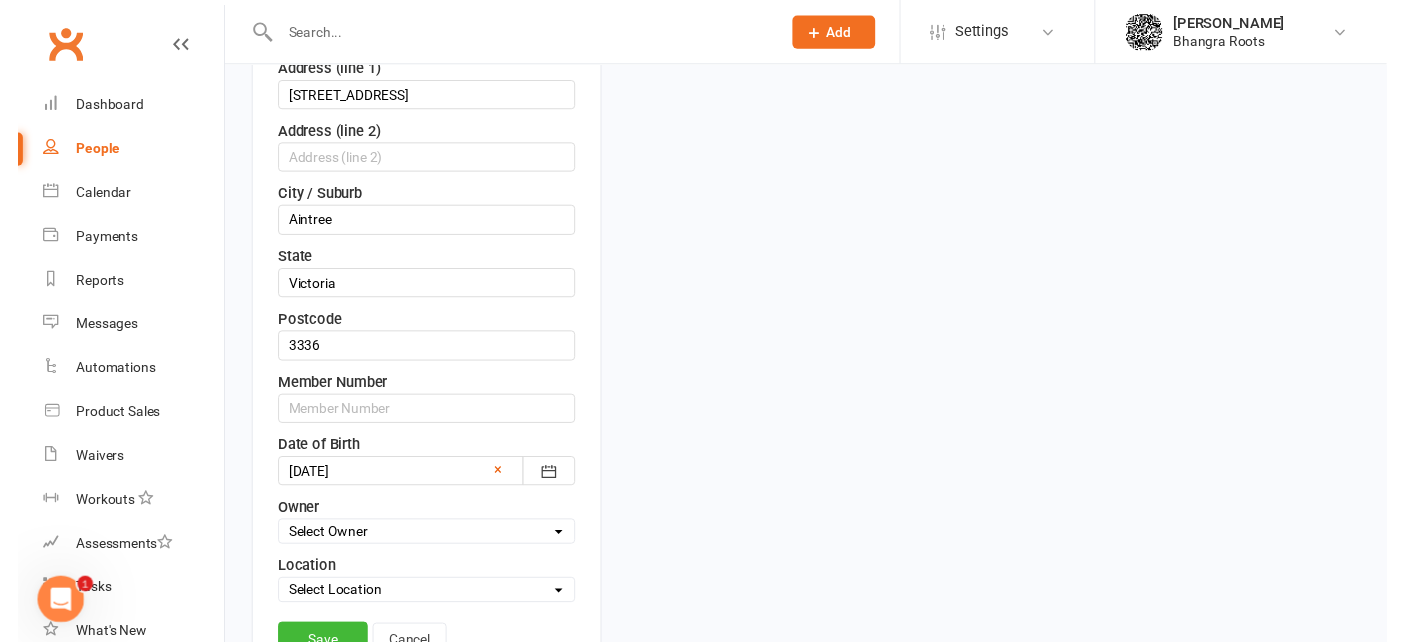 scroll, scrollTop: 818, scrollLeft: 0, axis: vertical 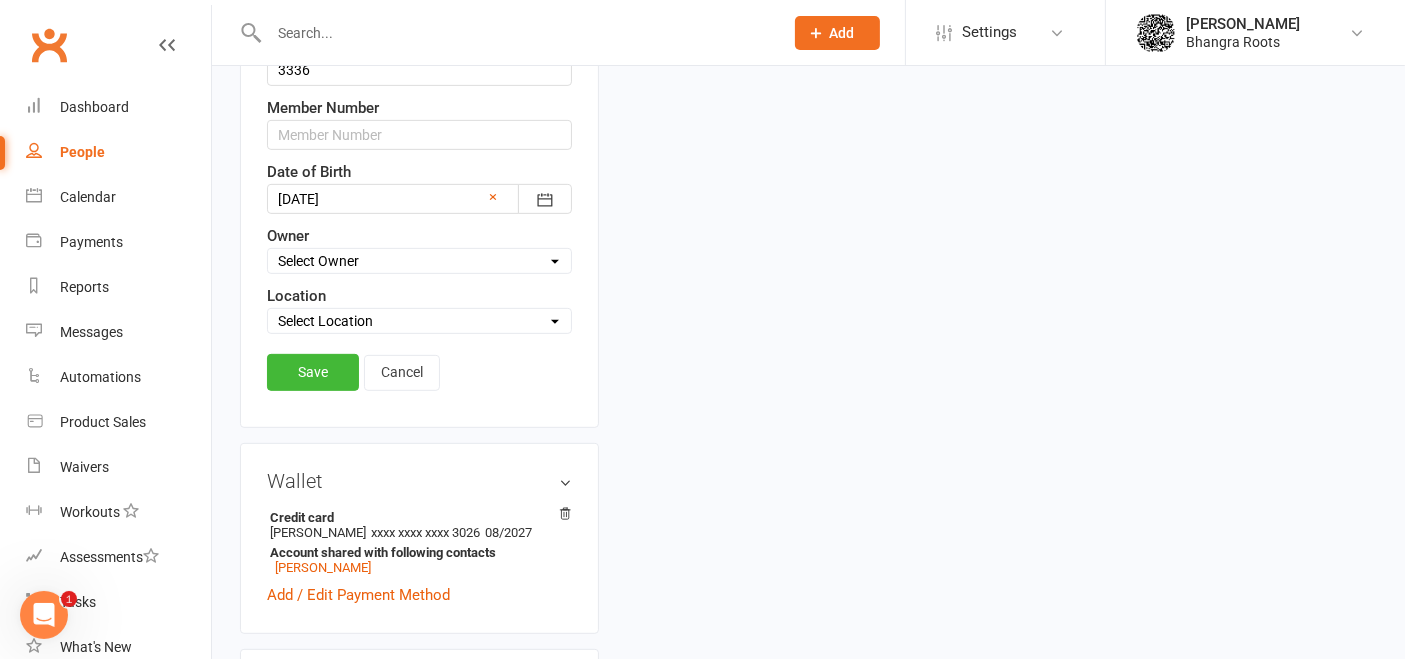 click on "Select Location [GEOGRAPHIC_DATA] [GEOGRAPHIC_DATA] [GEOGRAPHIC_DATA] [GEOGRAPHIC_DATA] [GEOGRAPHIC_DATA] [GEOGRAPHIC_DATA]" at bounding box center (419, 321) 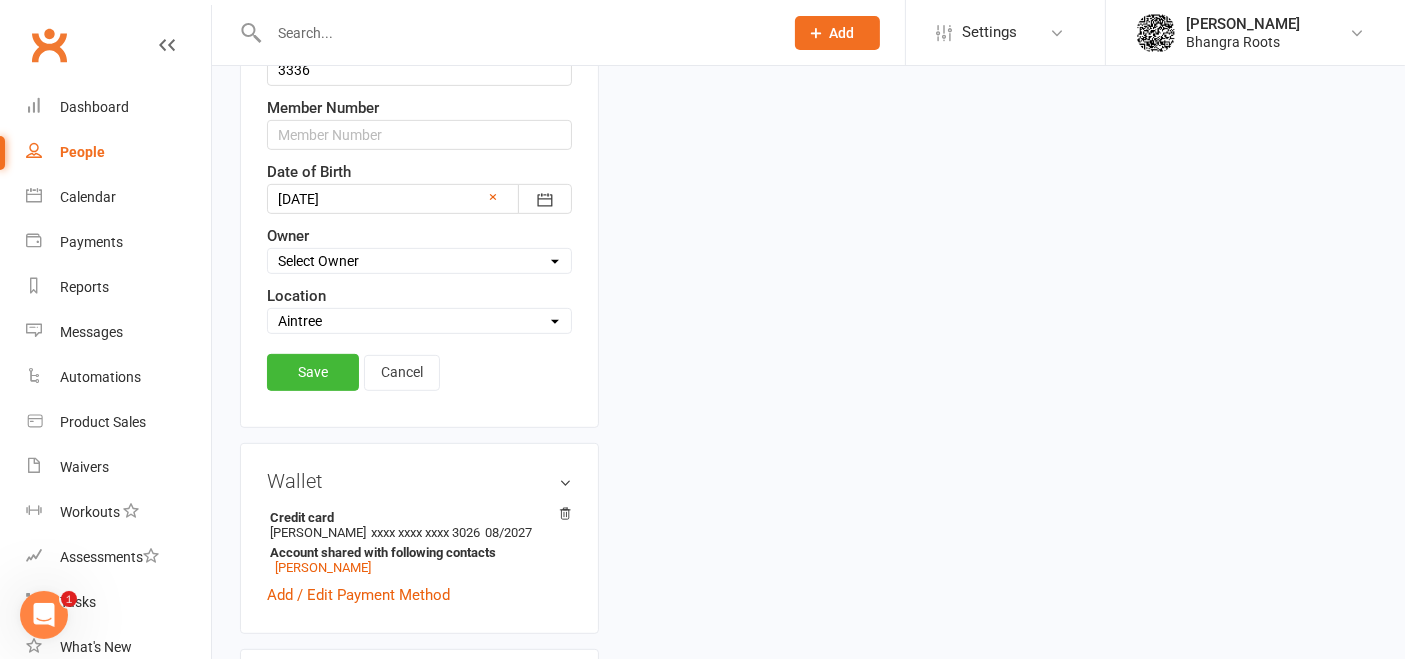 click on "Select Location [GEOGRAPHIC_DATA] [GEOGRAPHIC_DATA] [GEOGRAPHIC_DATA] [GEOGRAPHIC_DATA] [GEOGRAPHIC_DATA] [GEOGRAPHIC_DATA]" at bounding box center [419, 321] 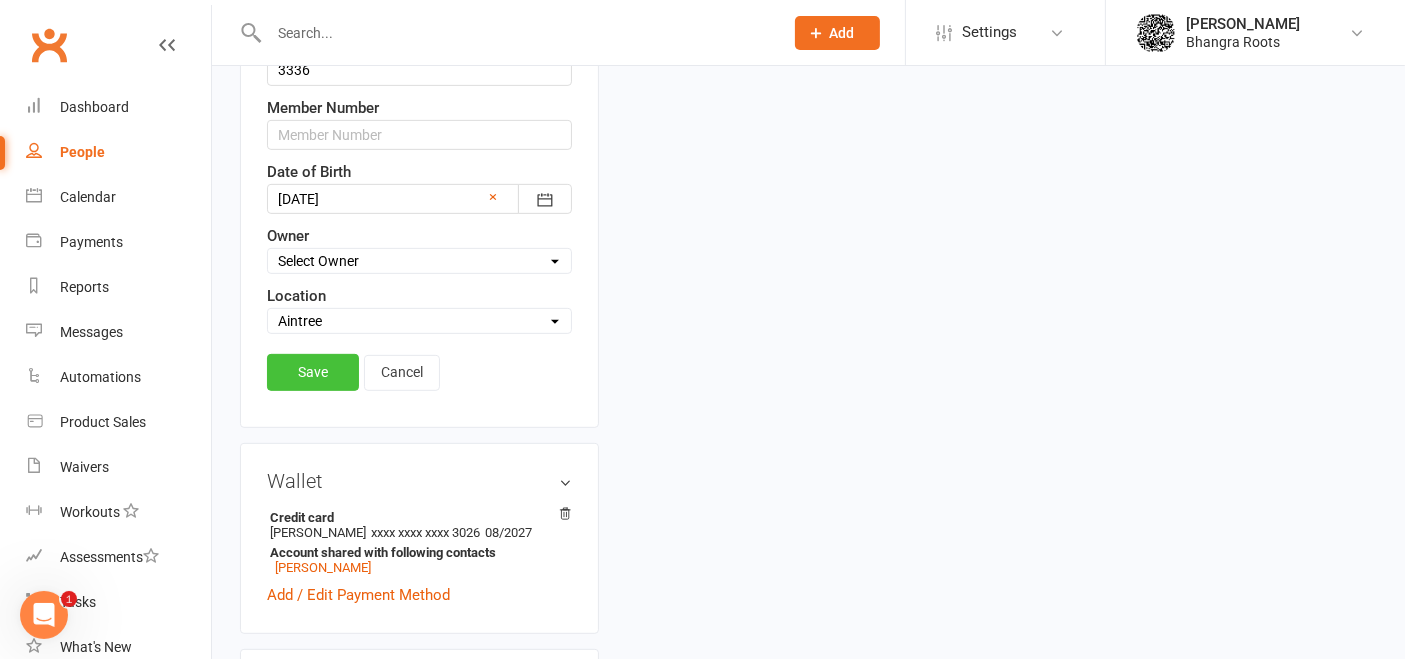 click on "Save" at bounding box center [313, 372] 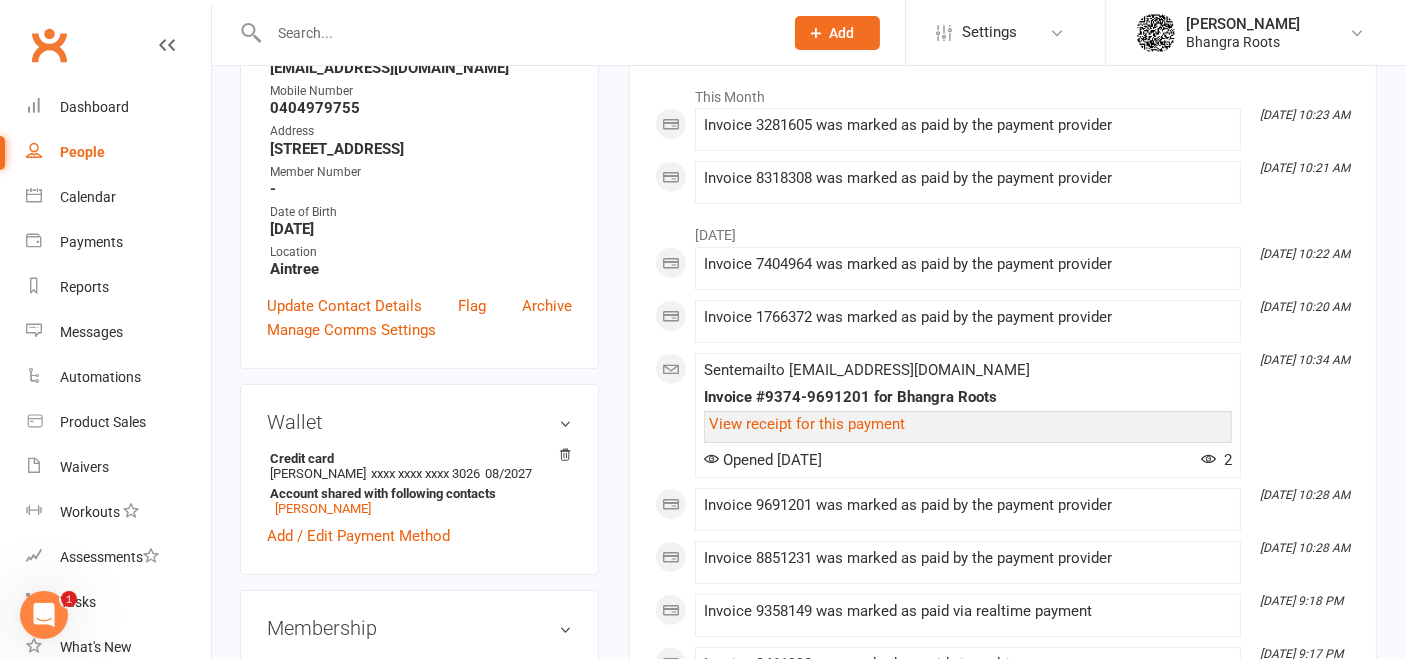 scroll, scrollTop: 0, scrollLeft: 0, axis: both 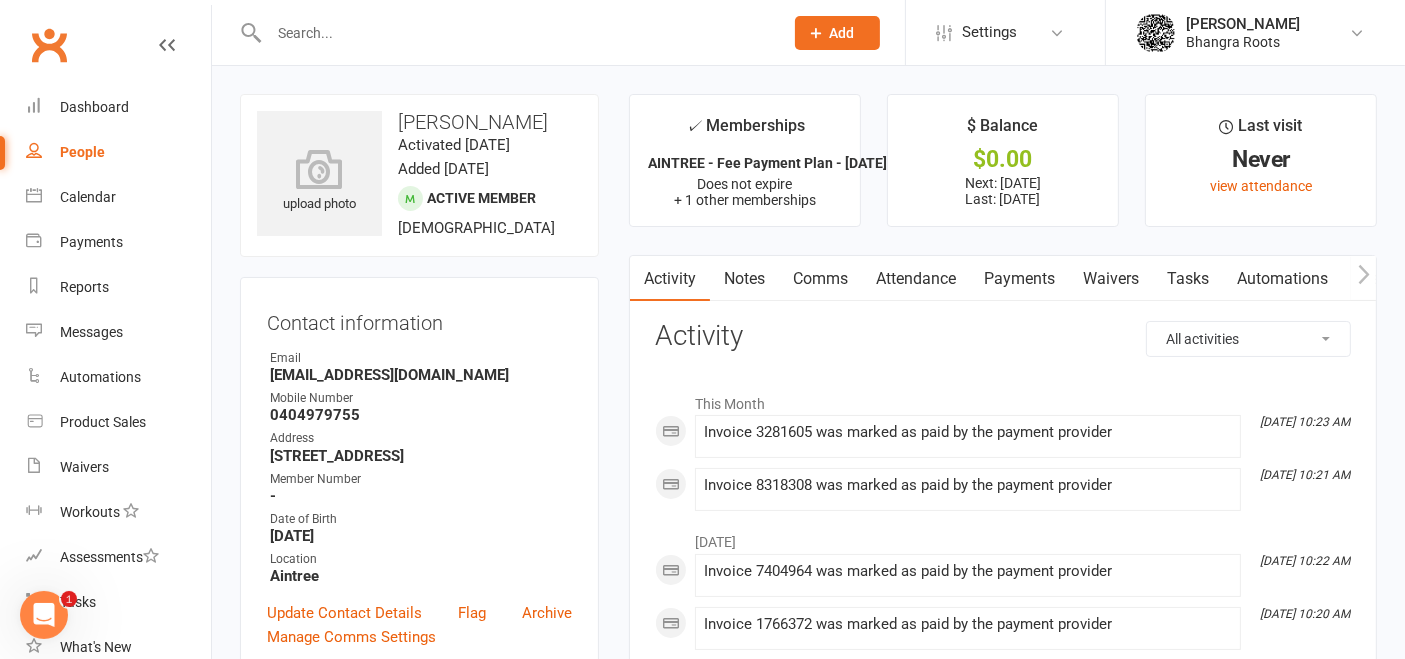 click on "-" at bounding box center (421, 496) 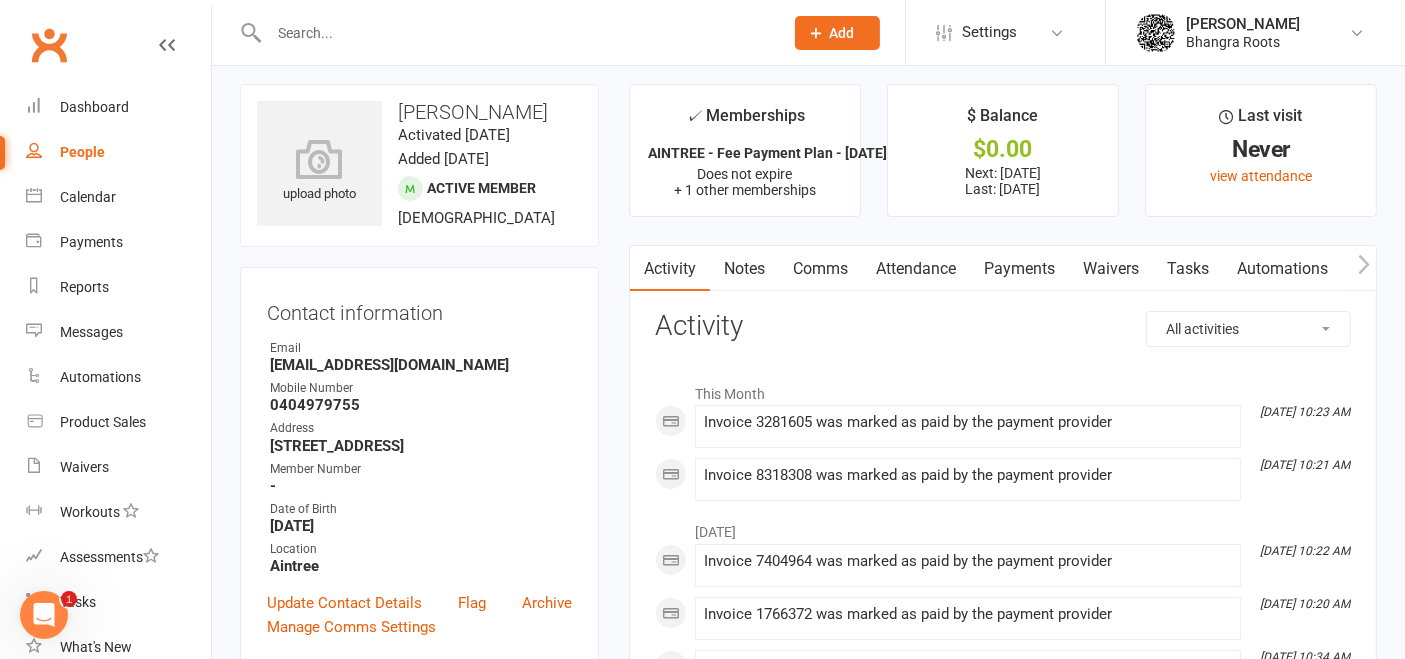 scroll, scrollTop: 0, scrollLeft: 0, axis: both 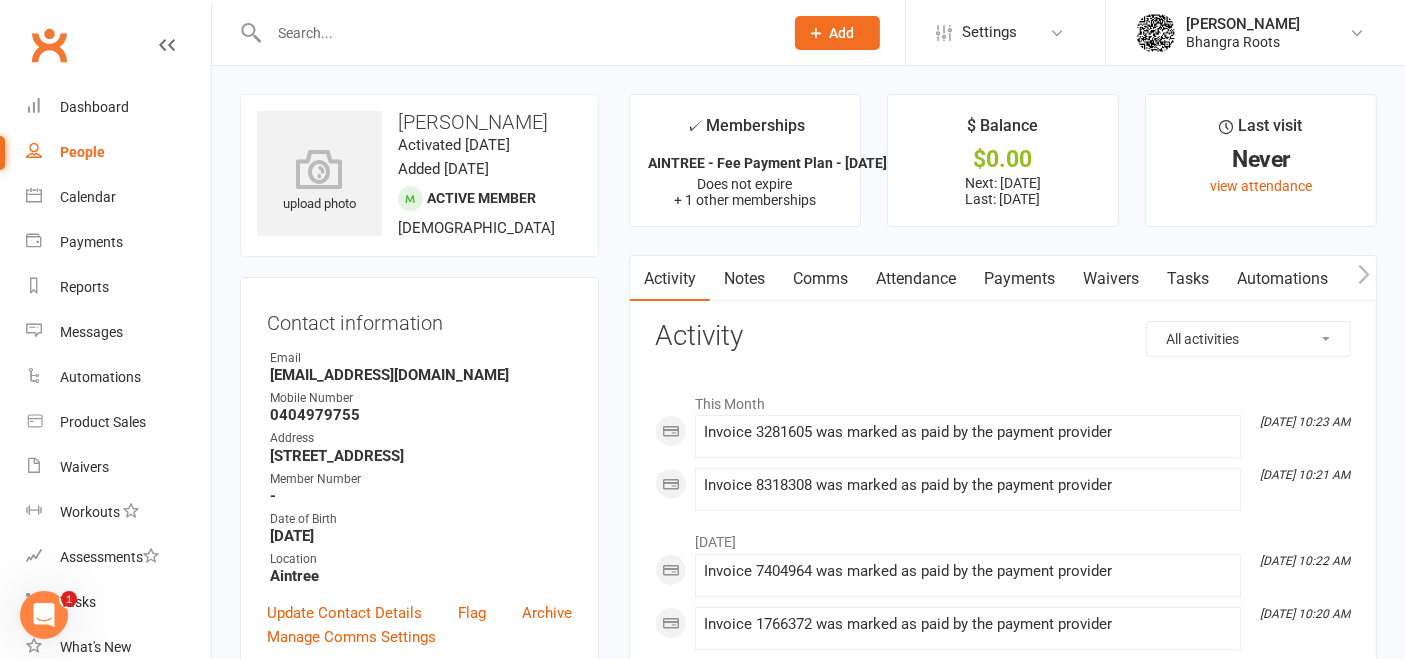 click on "People" at bounding box center [82, 152] 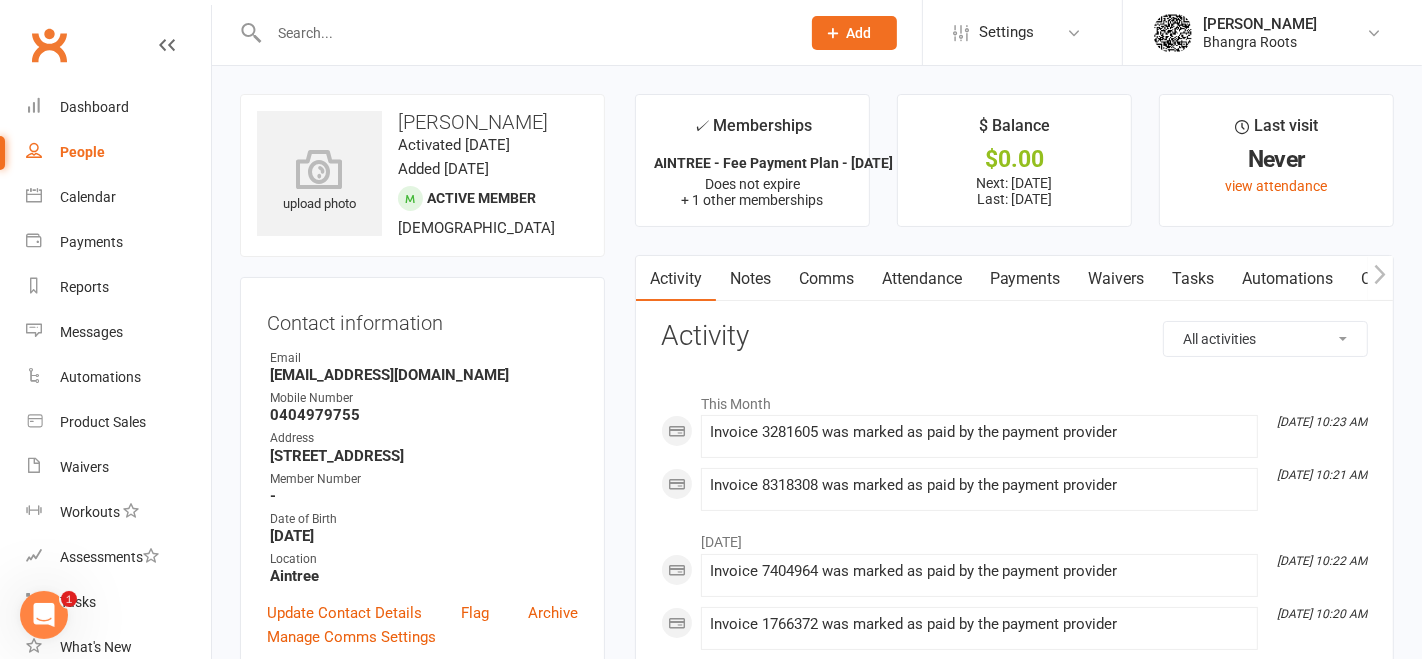 select on "100" 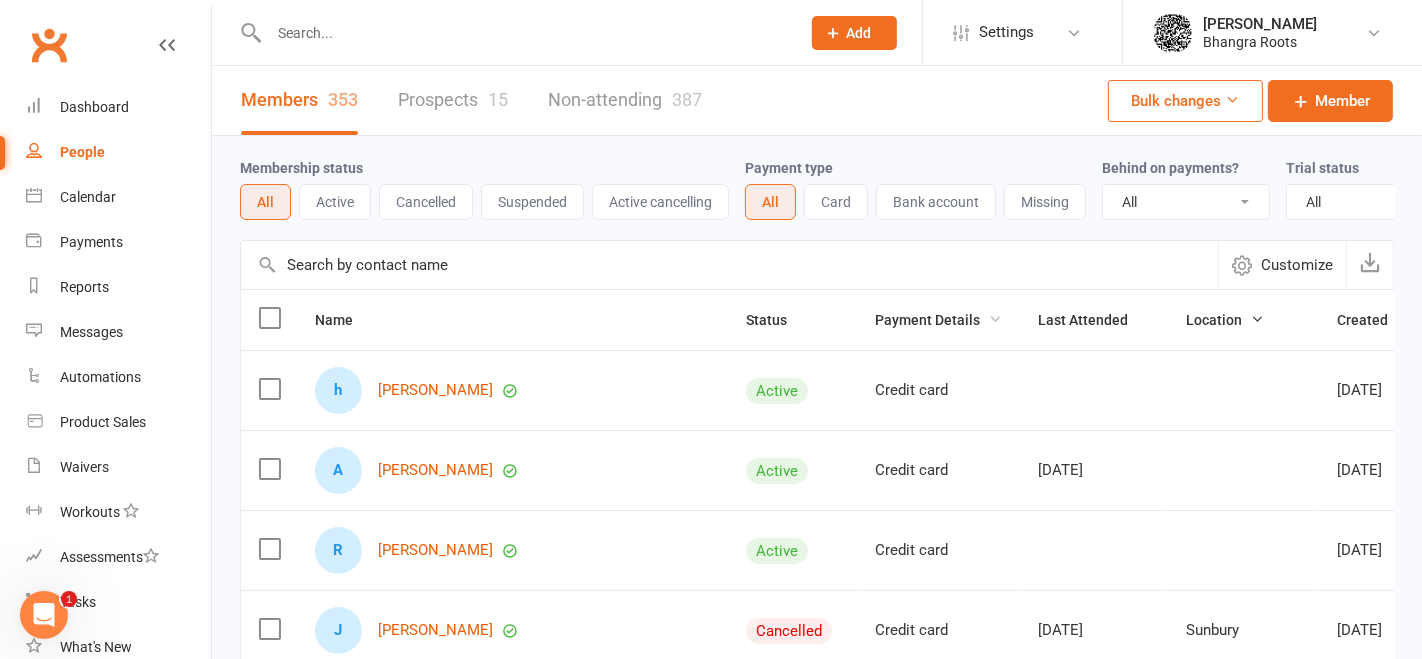click on "Payment Details" at bounding box center (938, 320) 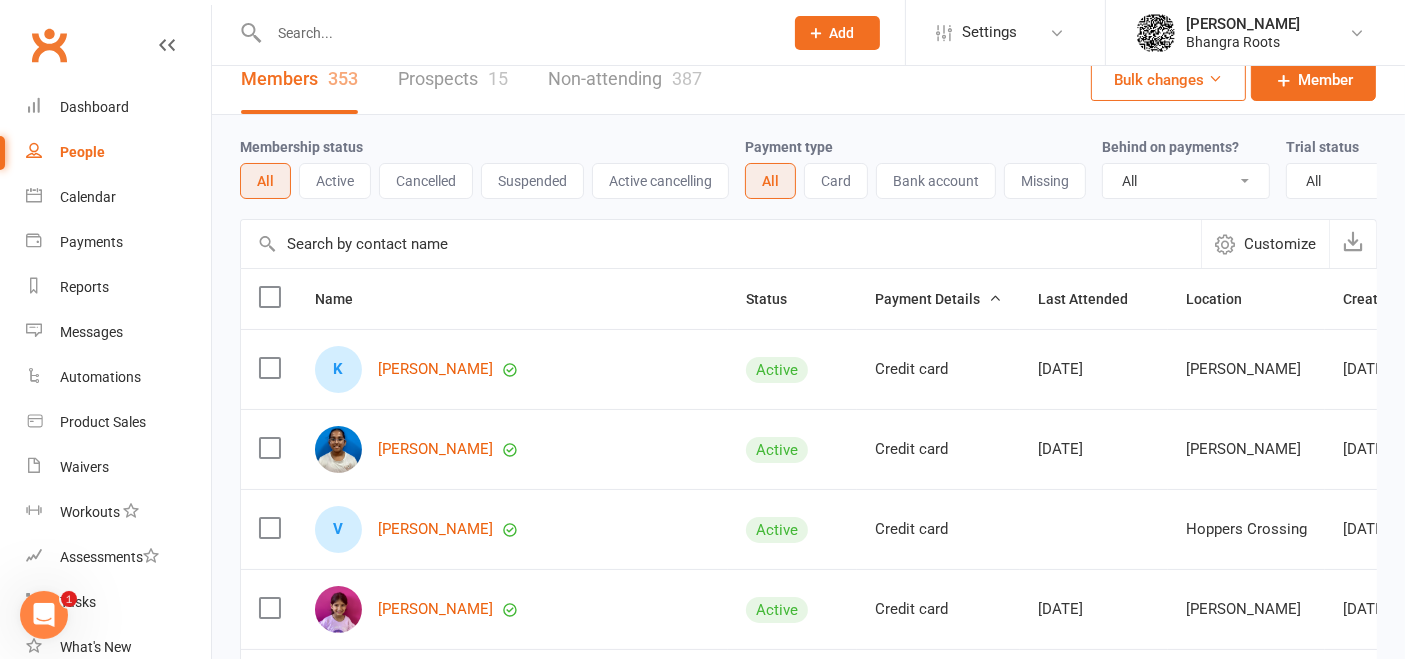 scroll, scrollTop: 22, scrollLeft: 0, axis: vertical 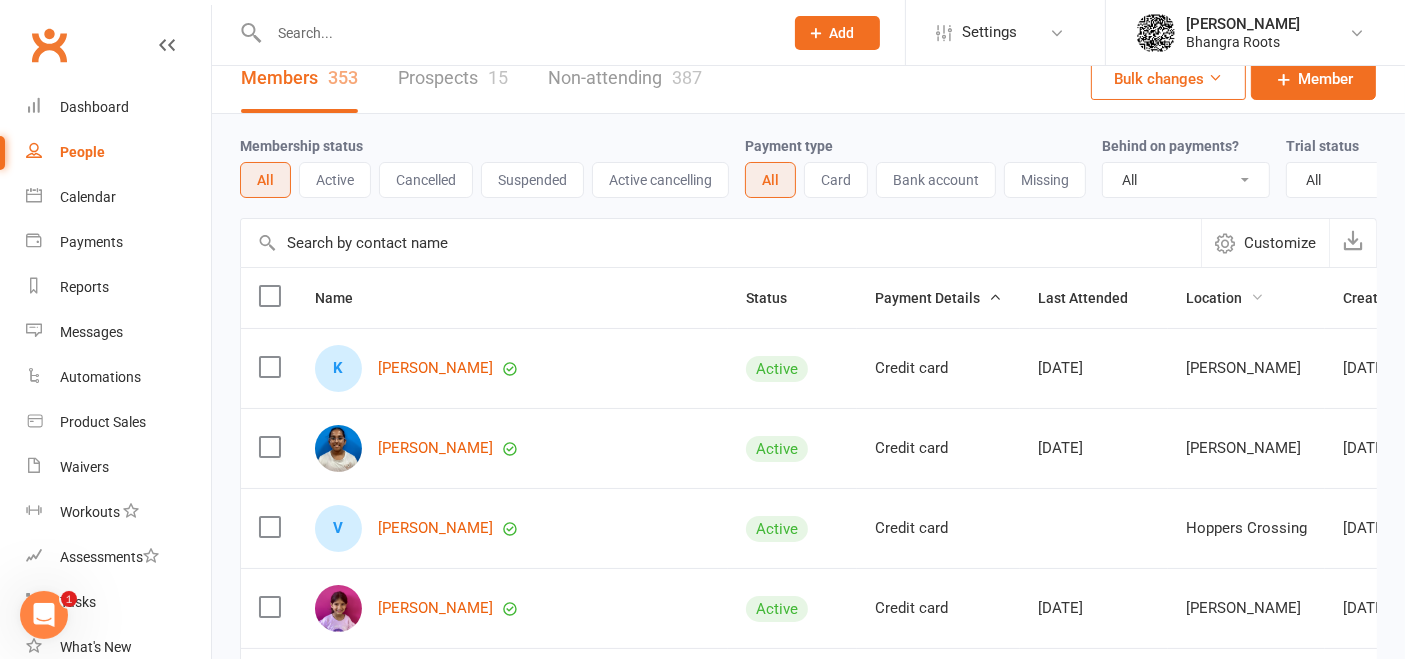 click on "Location" at bounding box center [1225, 298] 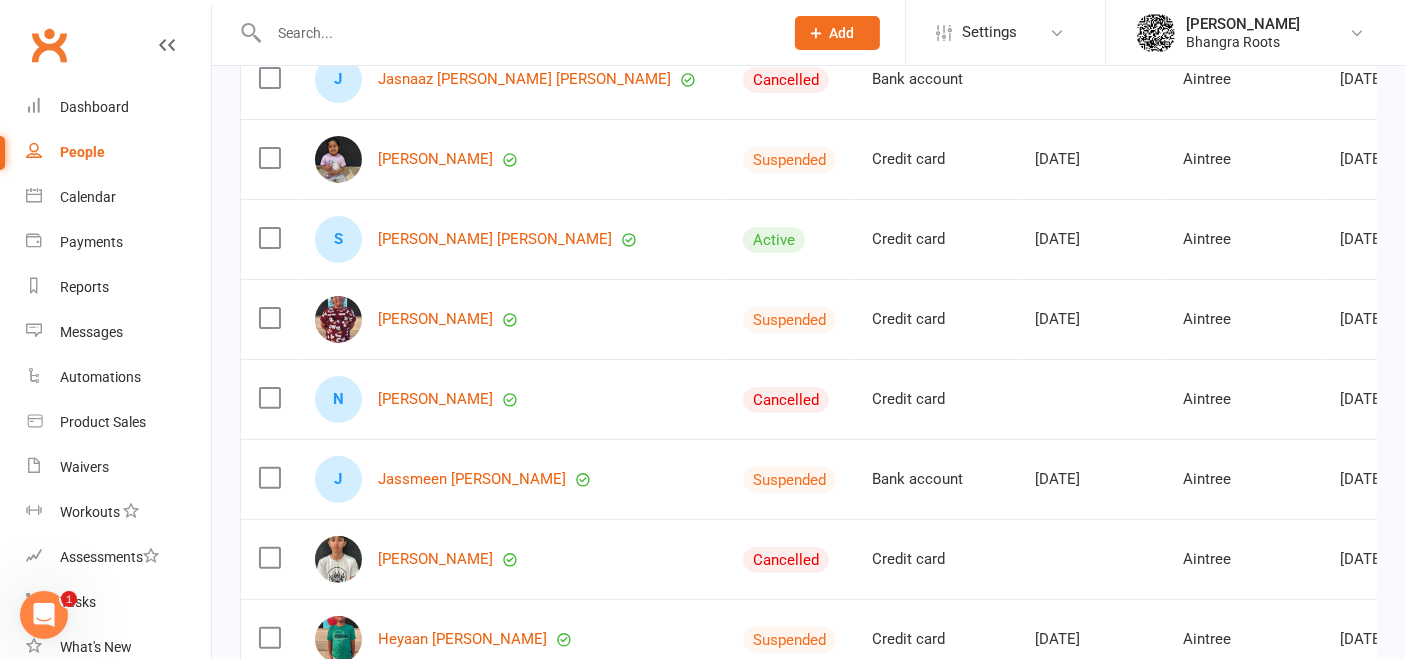scroll, scrollTop: 552, scrollLeft: 0, axis: vertical 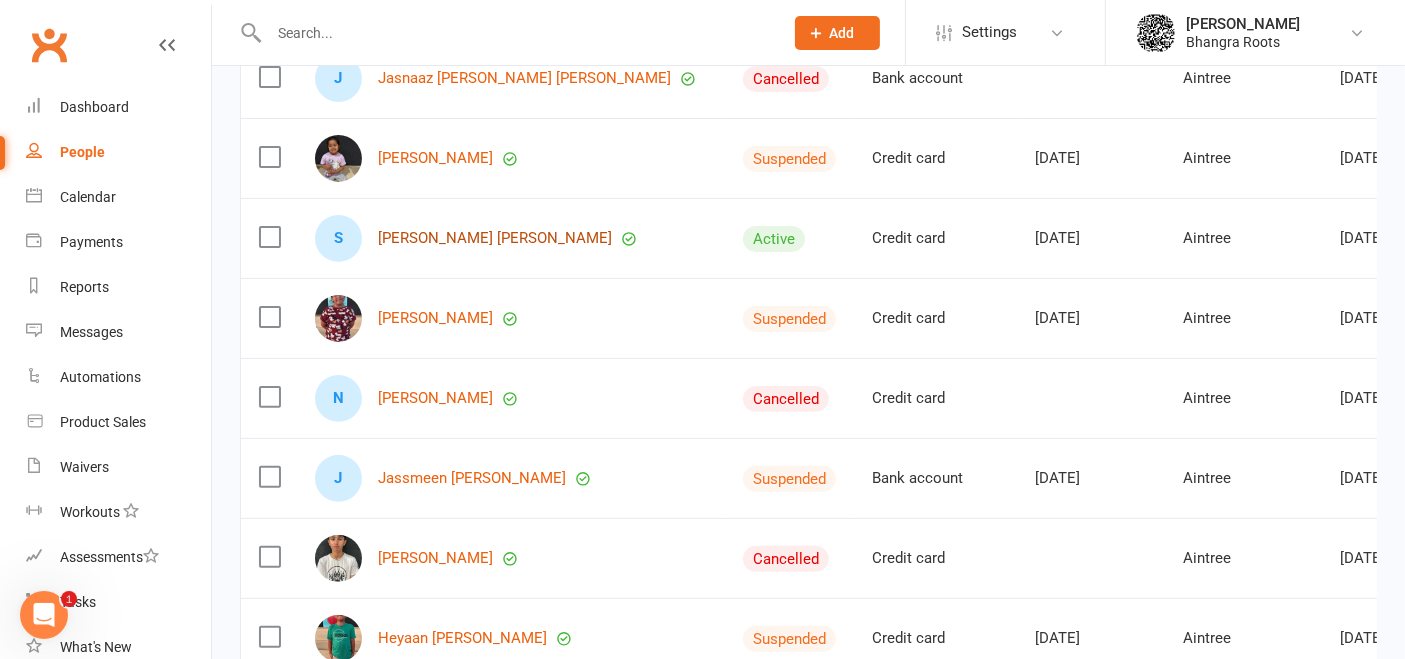 click on "[PERSON_NAME] [PERSON_NAME]" at bounding box center (495, 238) 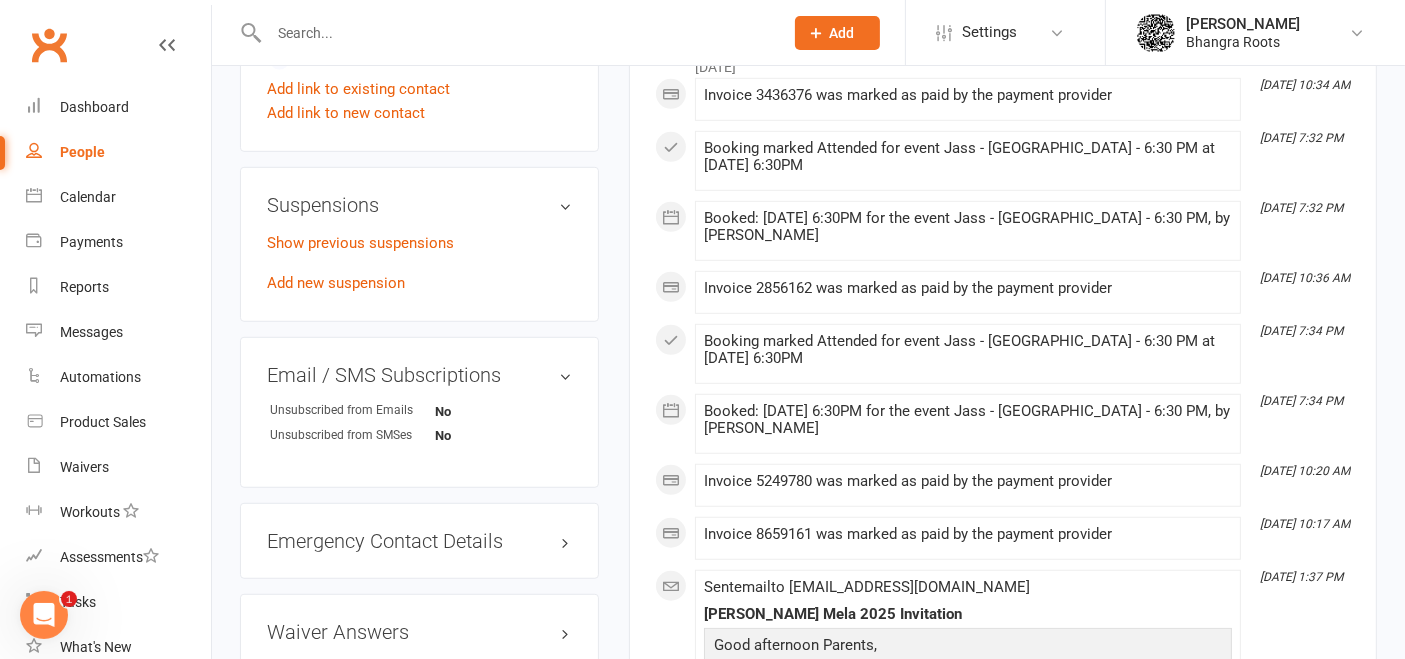 scroll, scrollTop: 1270, scrollLeft: 0, axis: vertical 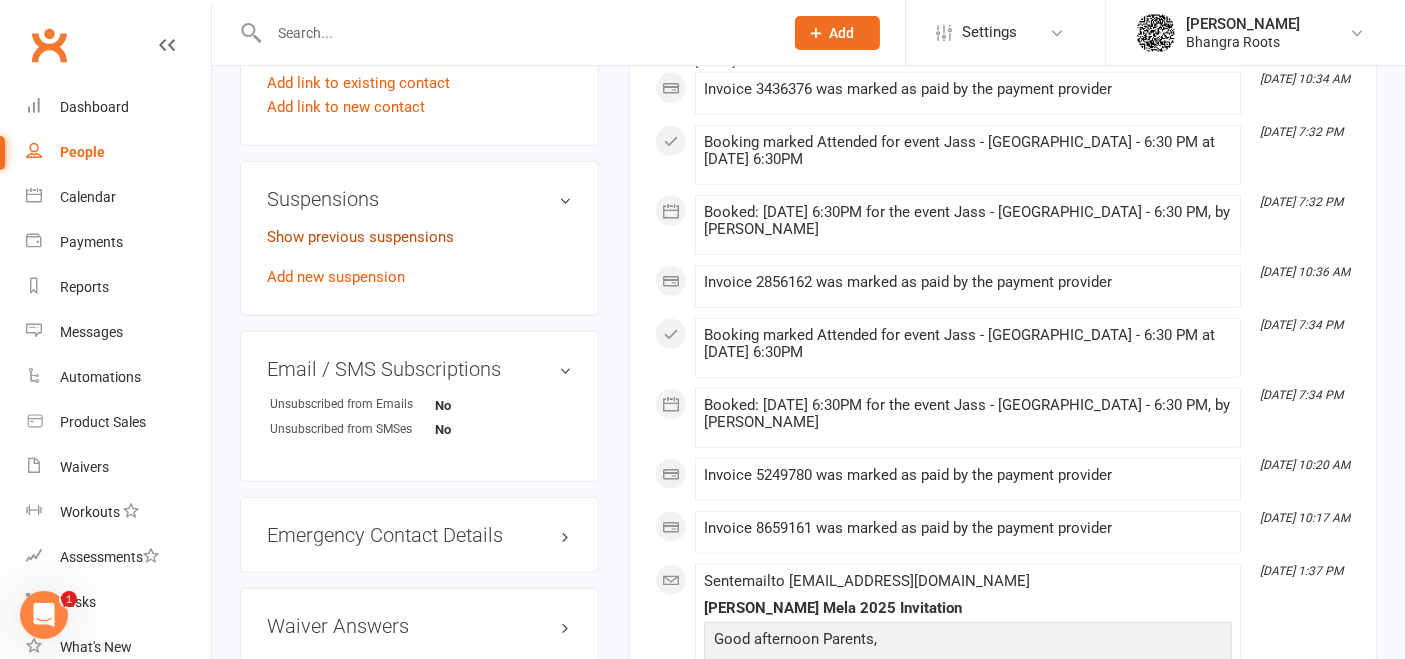 click on "Show previous suspensions" at bounding box center [360, 237] 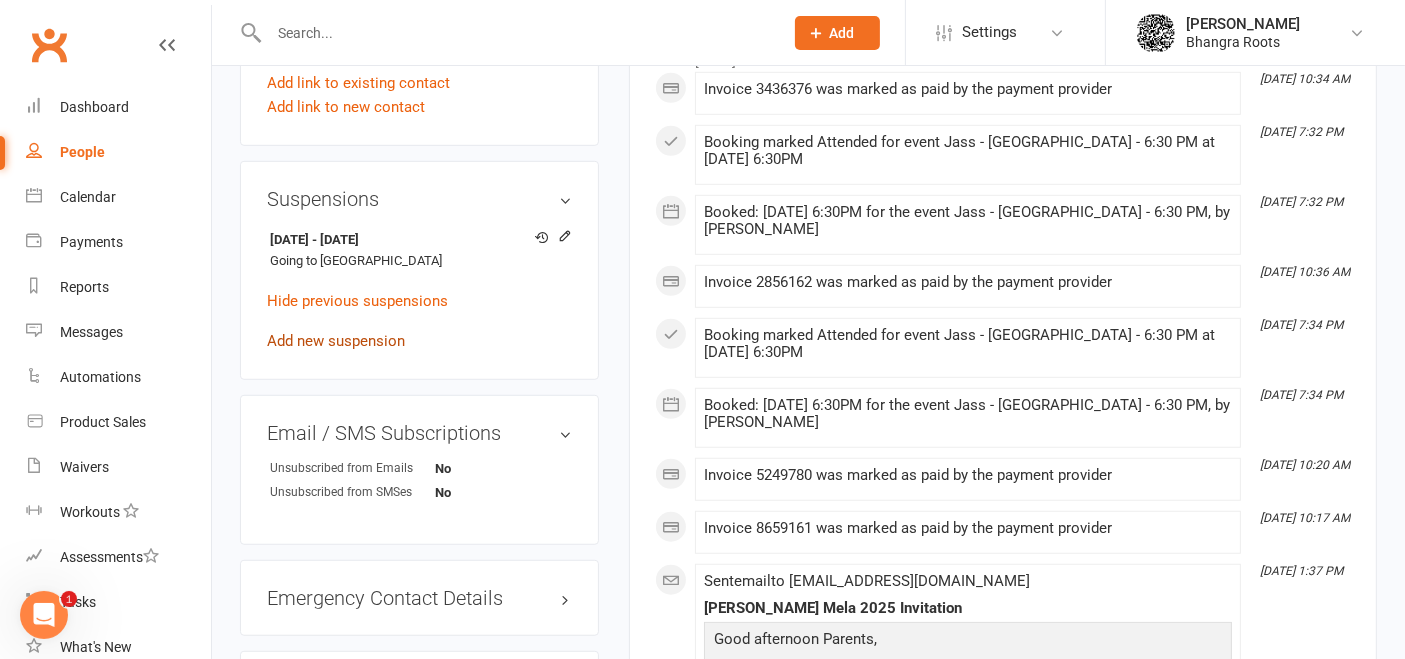 click on "Add new suspension" at bounding box center [336, 341] 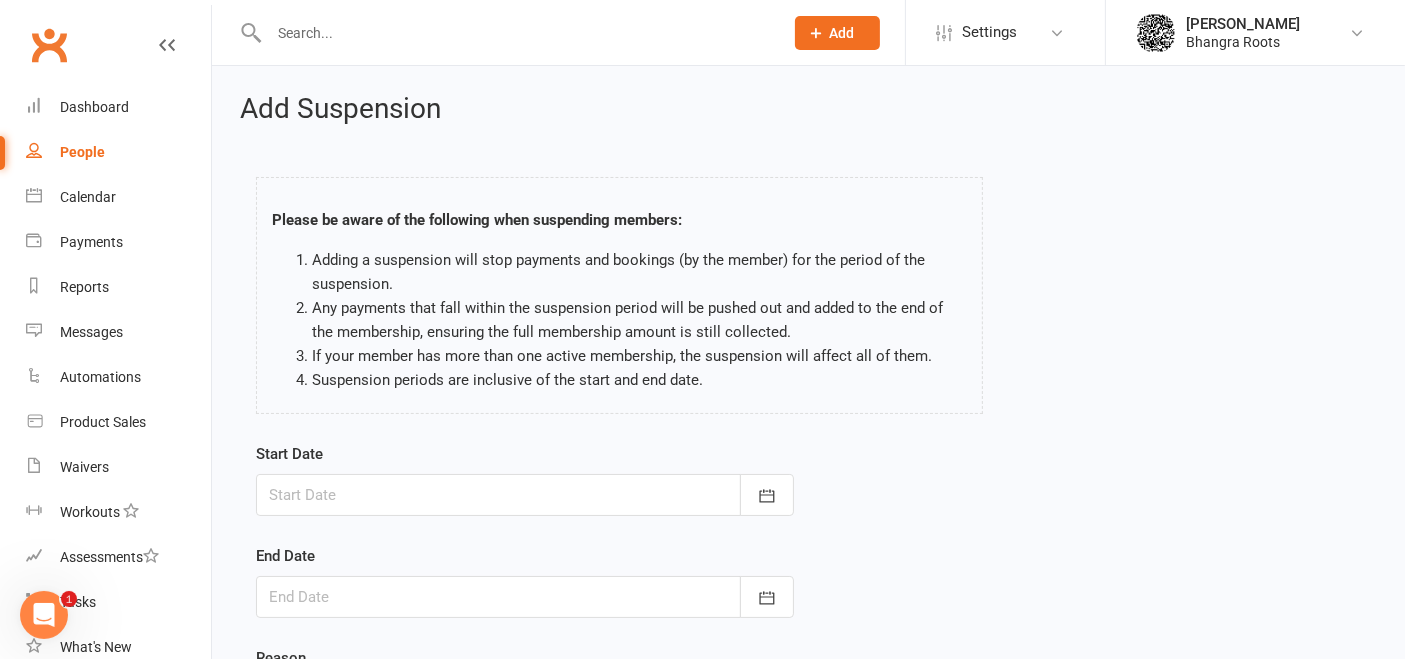 scroll, scrollTop: 205, scrollLeft: 0, axis: vertical 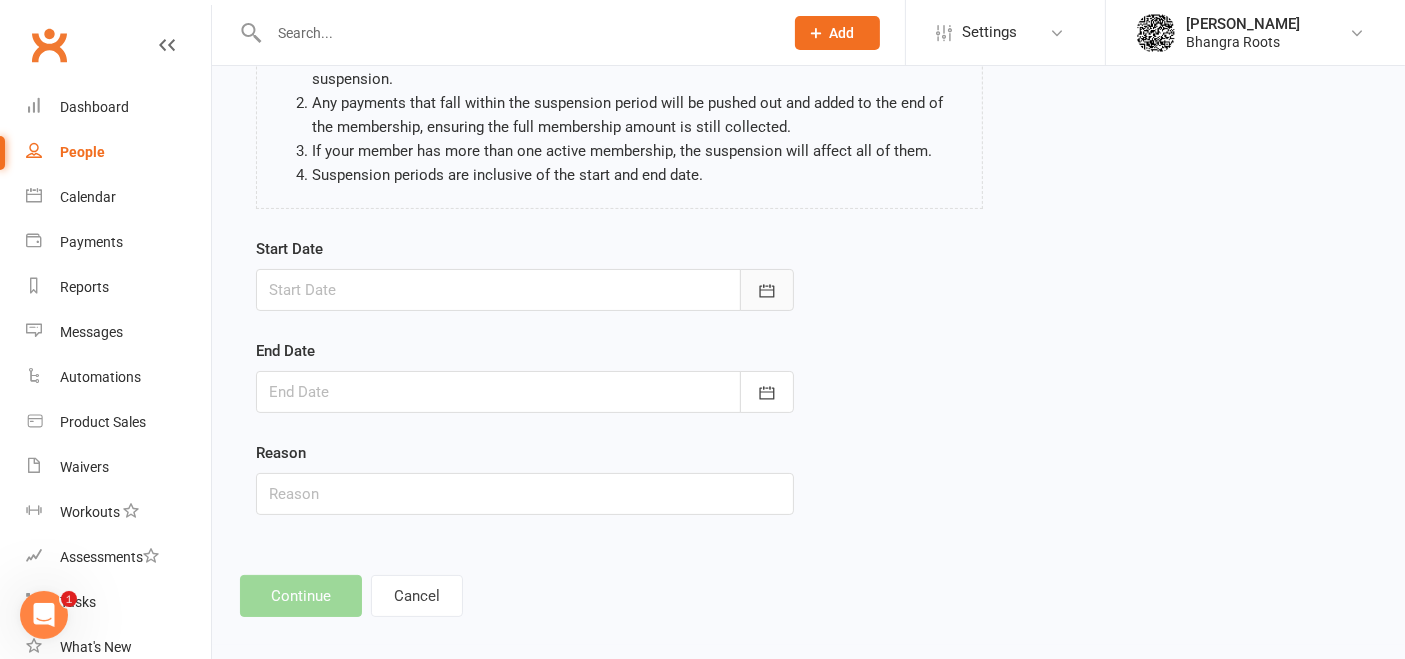 click at bounding box center [767, 290] 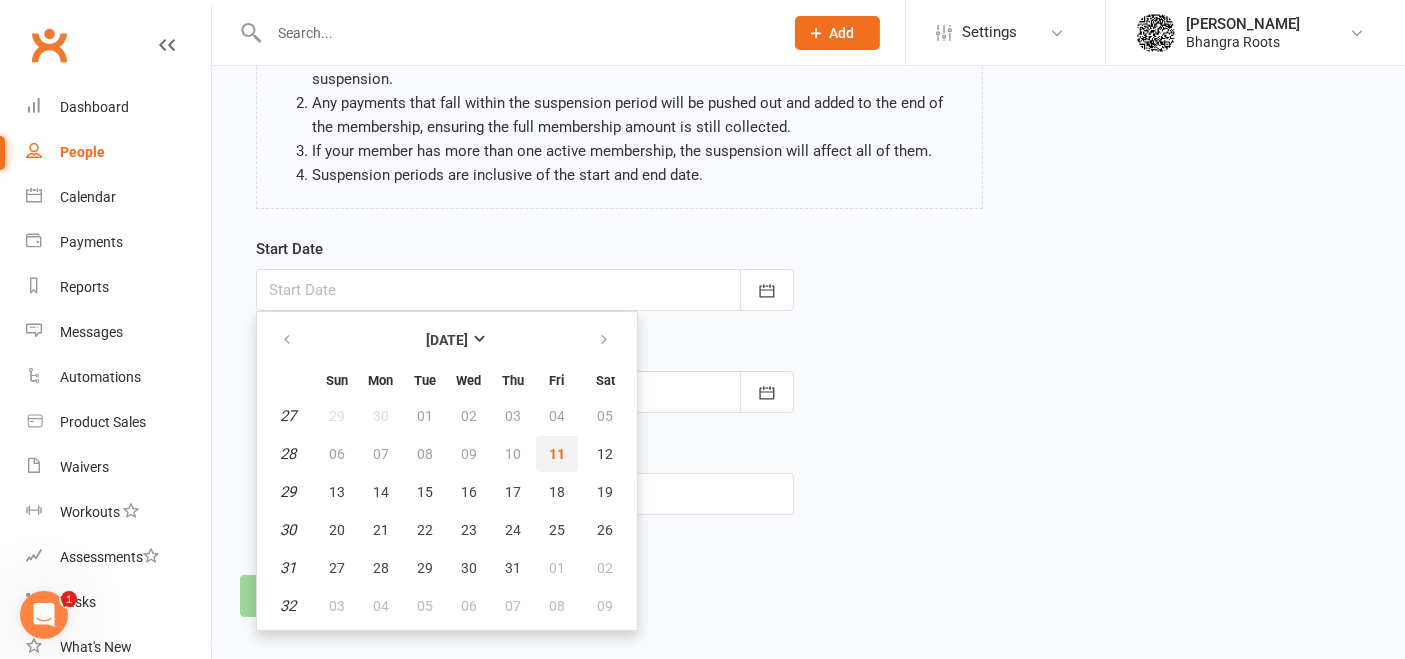 click on "11" at bounding box center [557, 454] 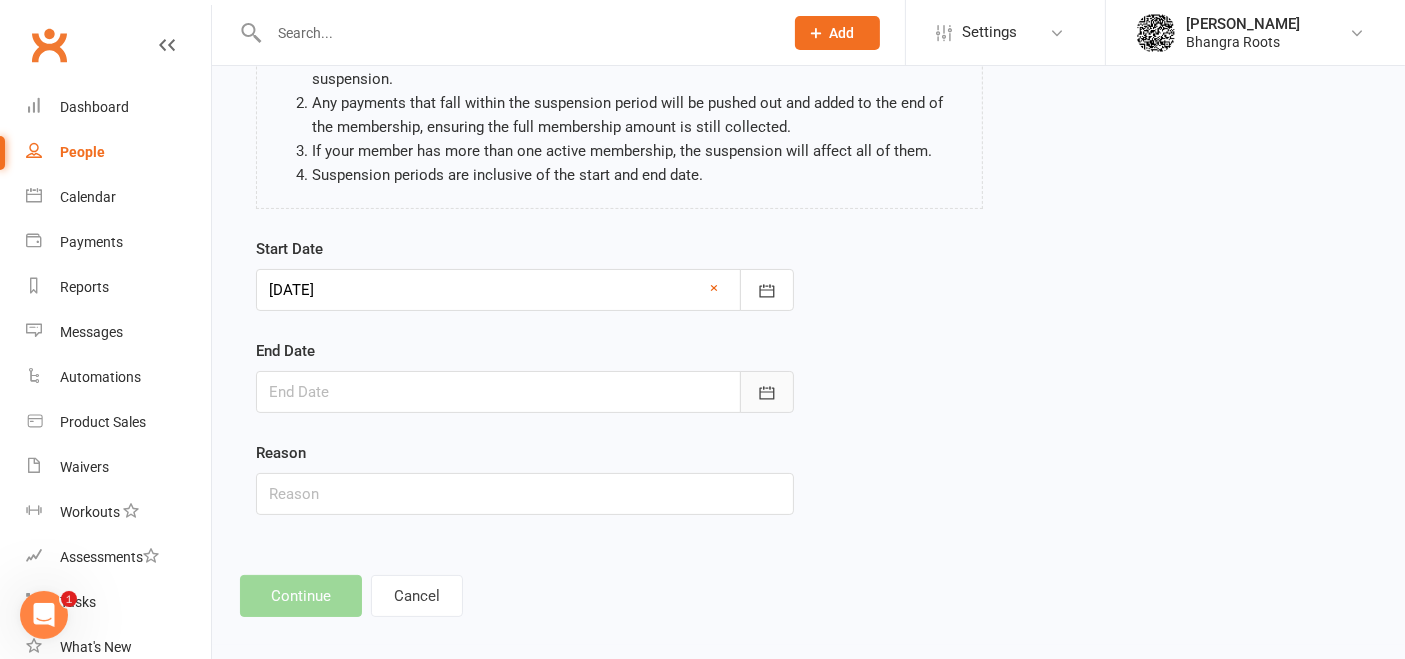 click 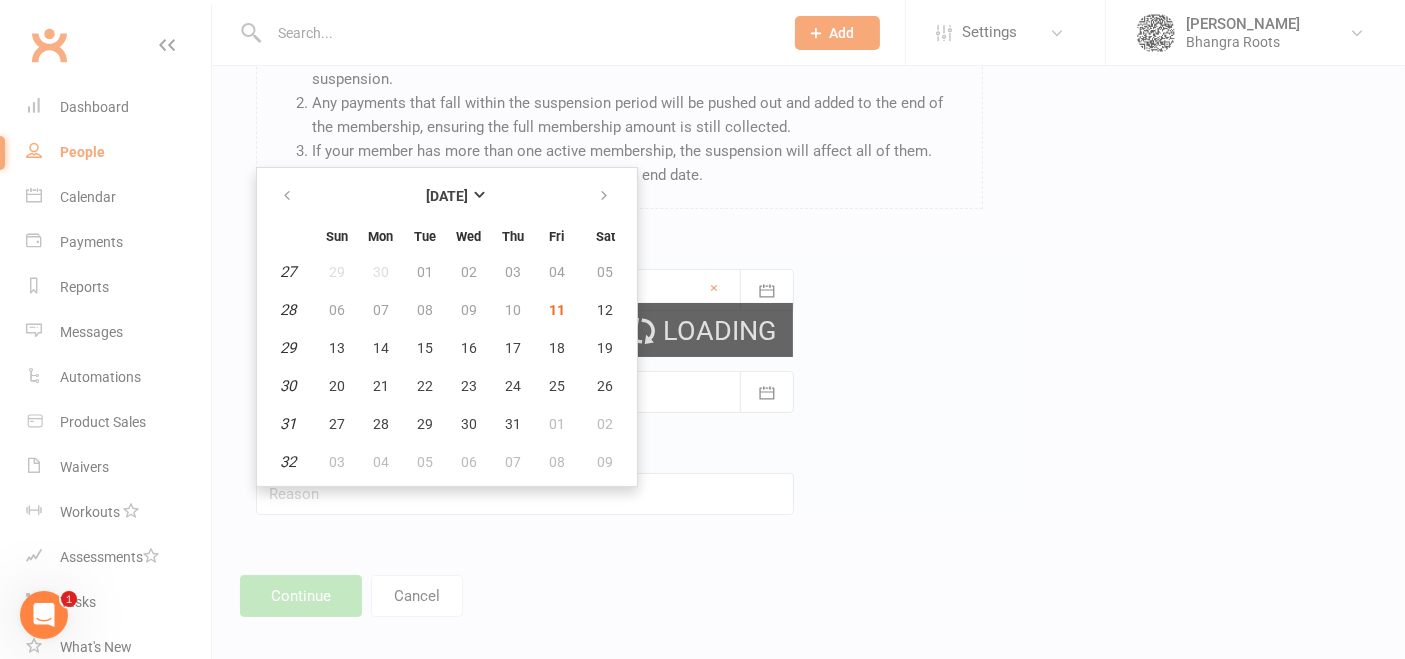 scroll, scrollTop: 0, scrollLeft: 0, axis: both 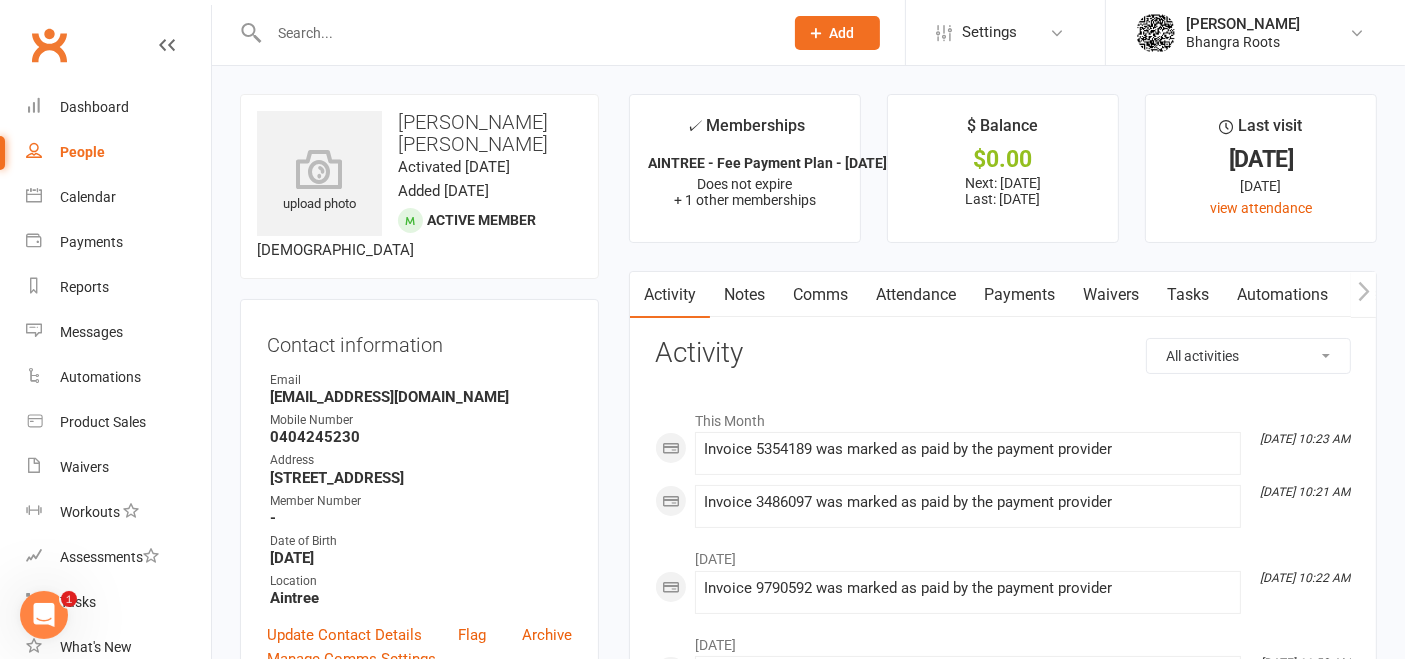 select on "100" 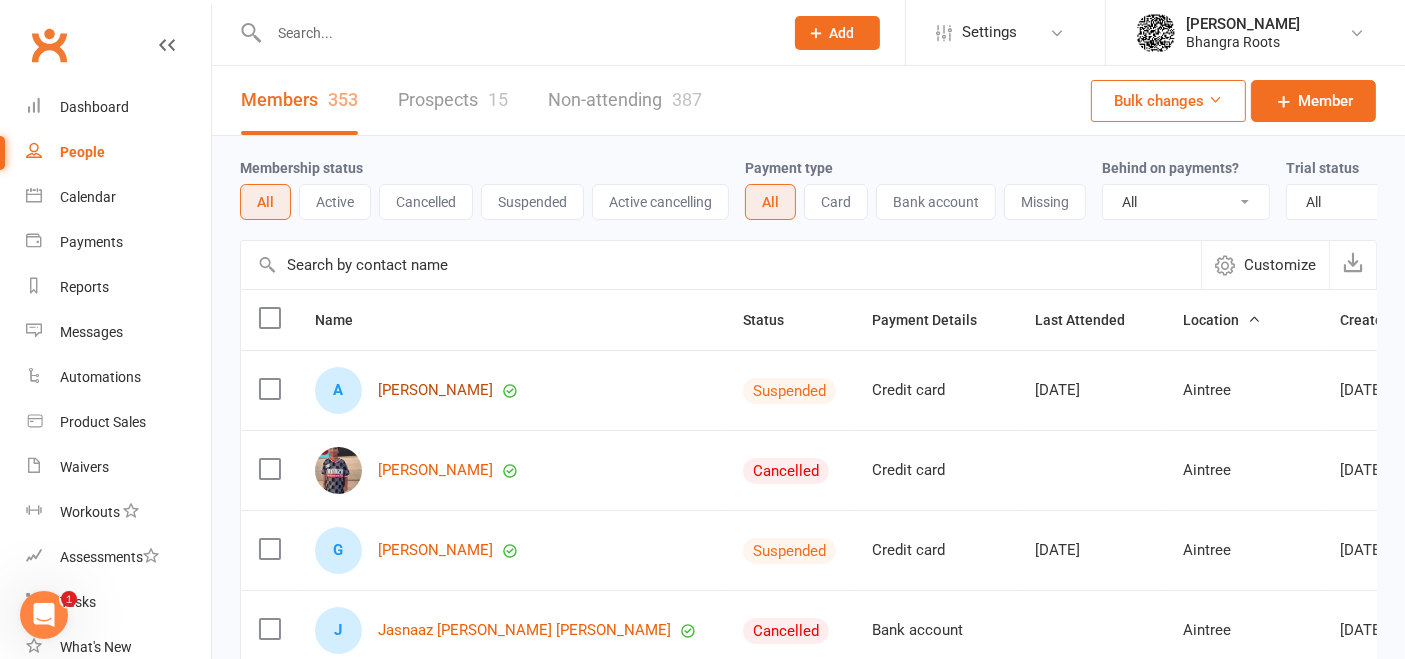 click on "[PERSON_NAME]" at bounding box center [435, 390] 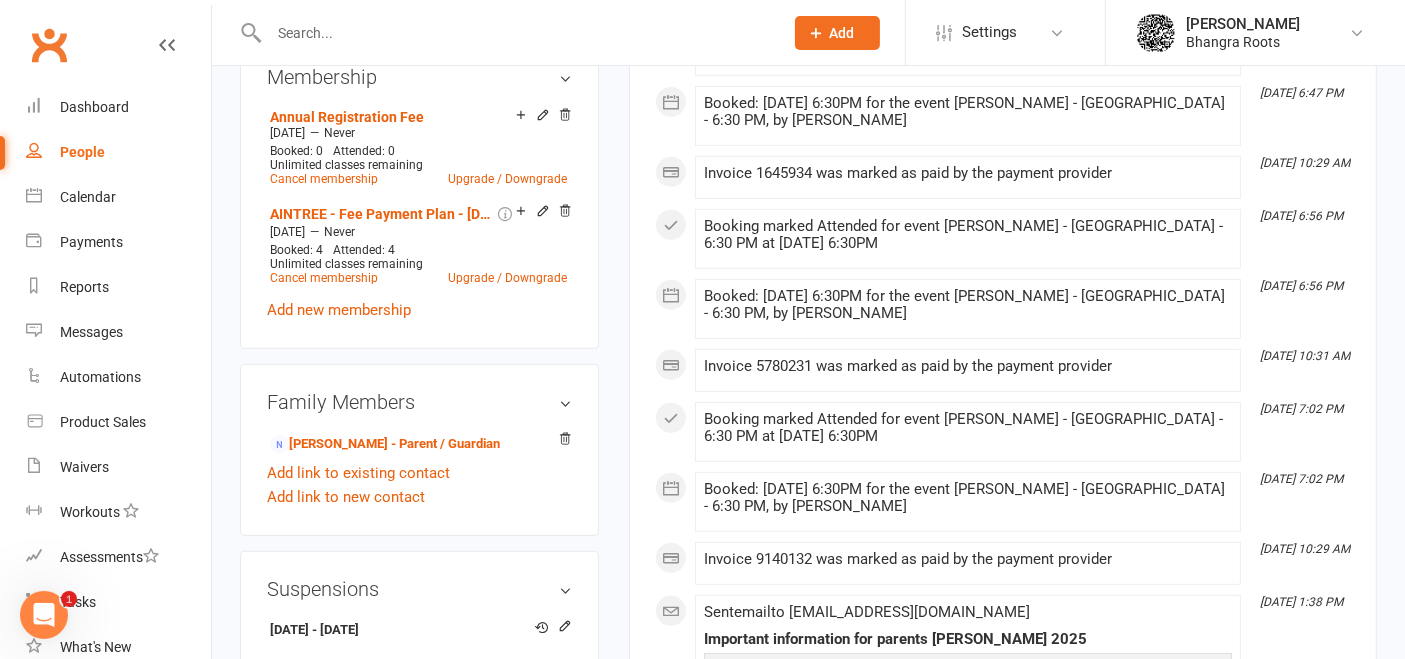 scroll, scrollTop: 1106, scrollLeft: 0, axis: vertical 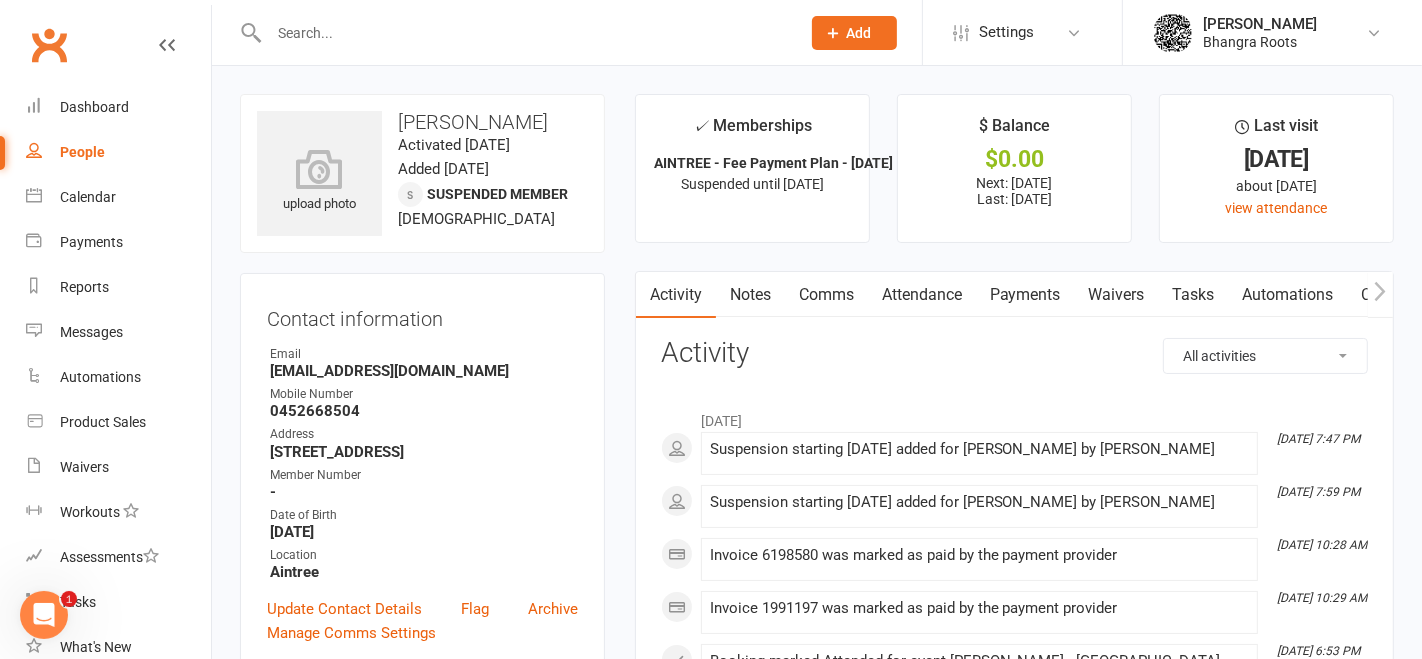 select on "100" 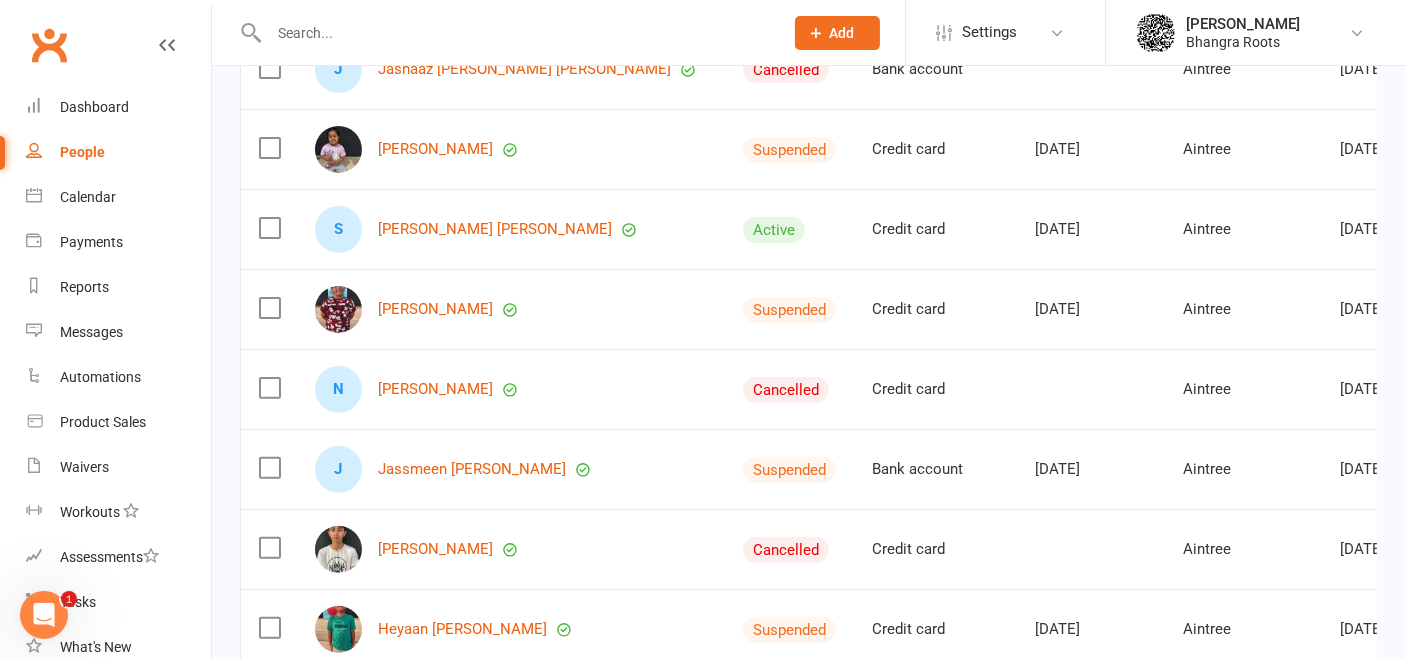 scroll, scrollTop: 563, scrollLeft: 0, axis: vertical 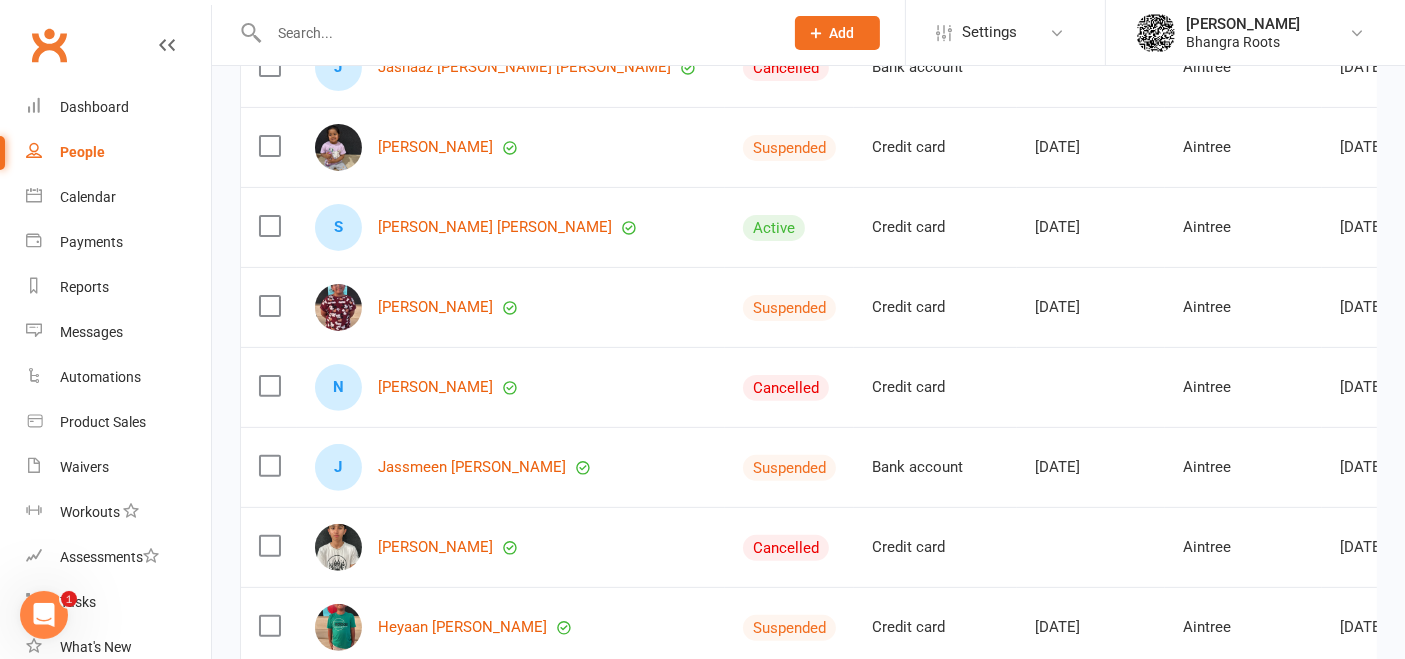 click at bounding box center (269, 226) 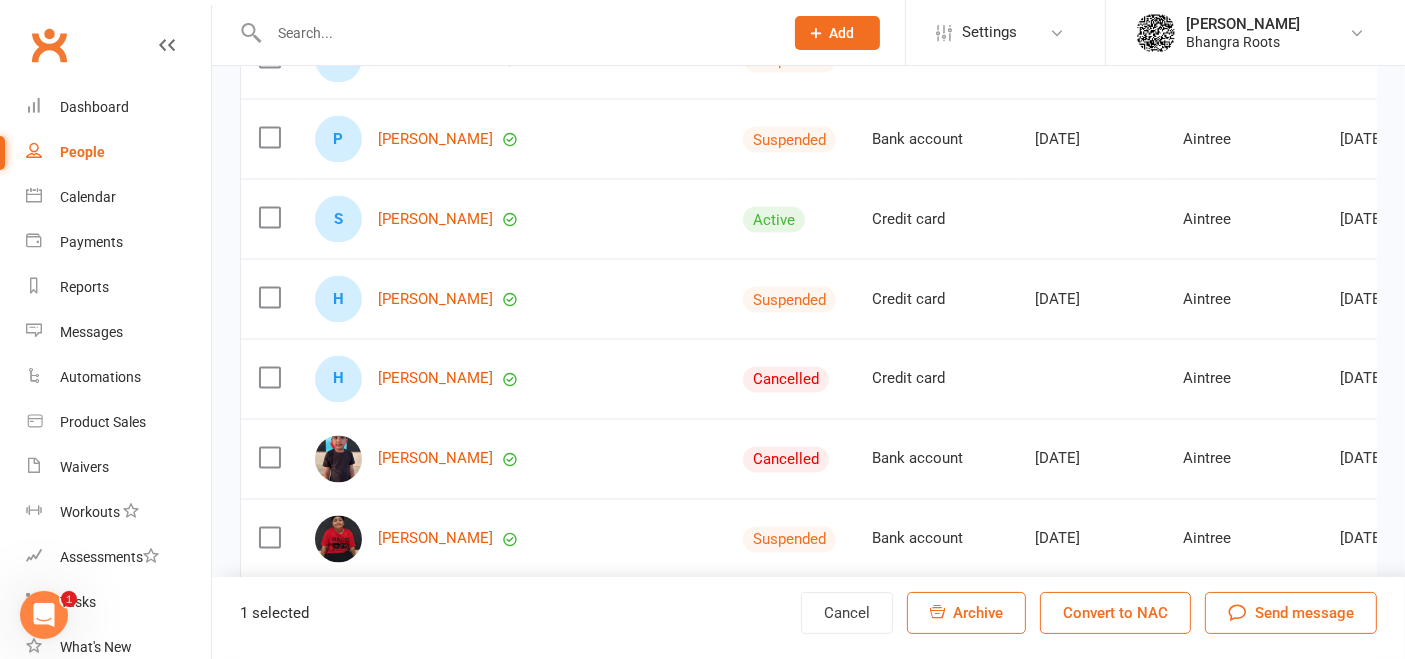 scroll, scrollTop: 3452, scrollLeft: 0, axis: vertical 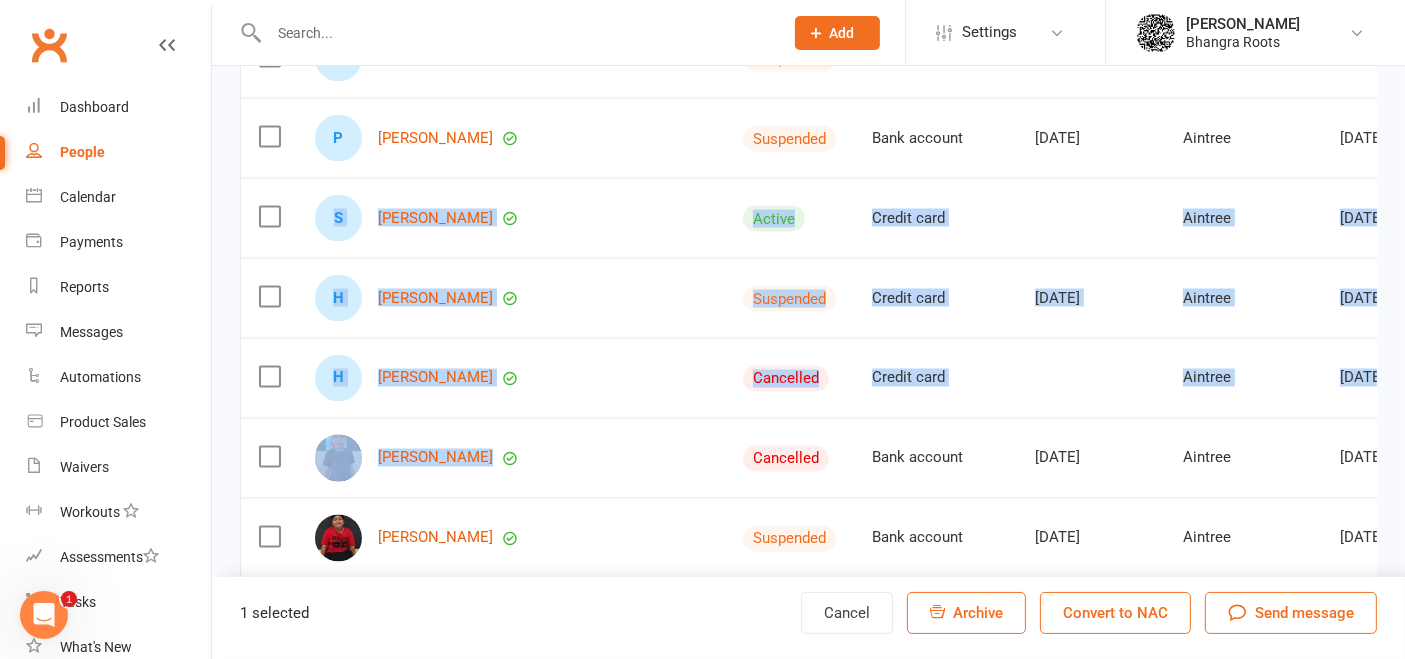 drag, startPoint x: 590, startPoint y: 429, endPoint x: 266, endPoint y: 216, distance: 387.74347 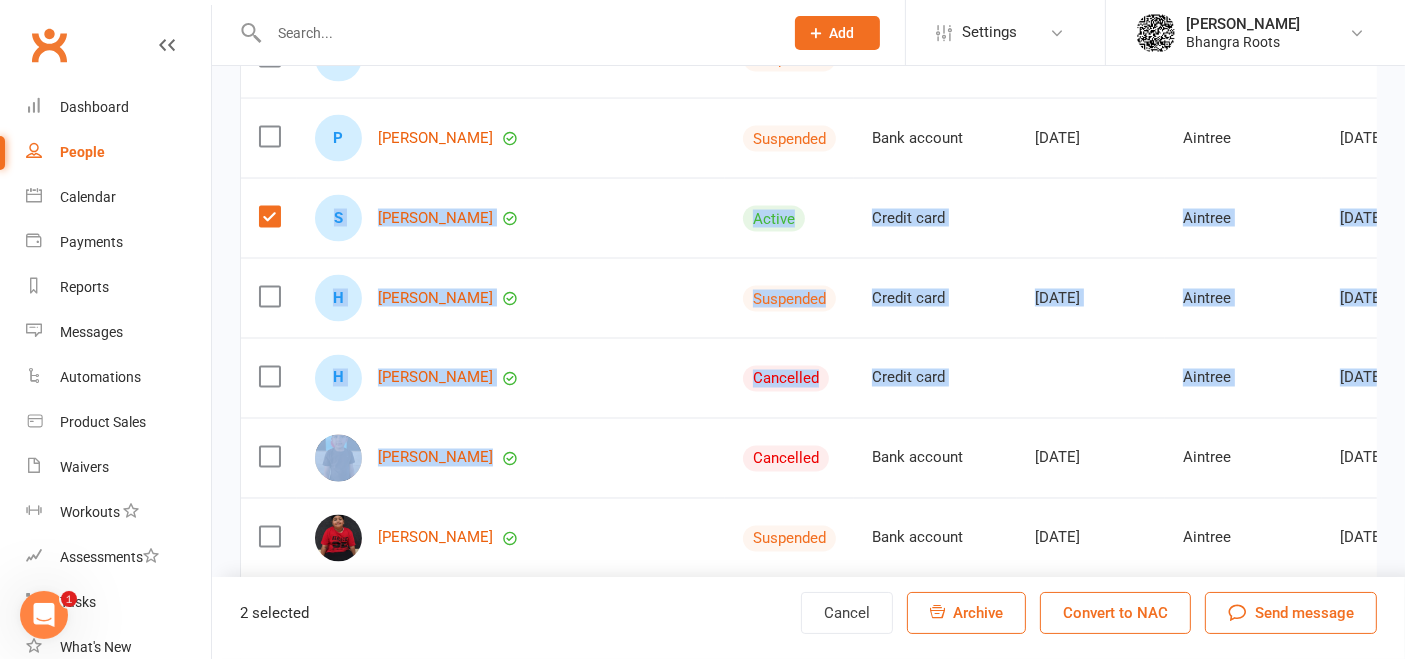 click on "S [PERSON_NAME]" at bounding box center (511, 218) 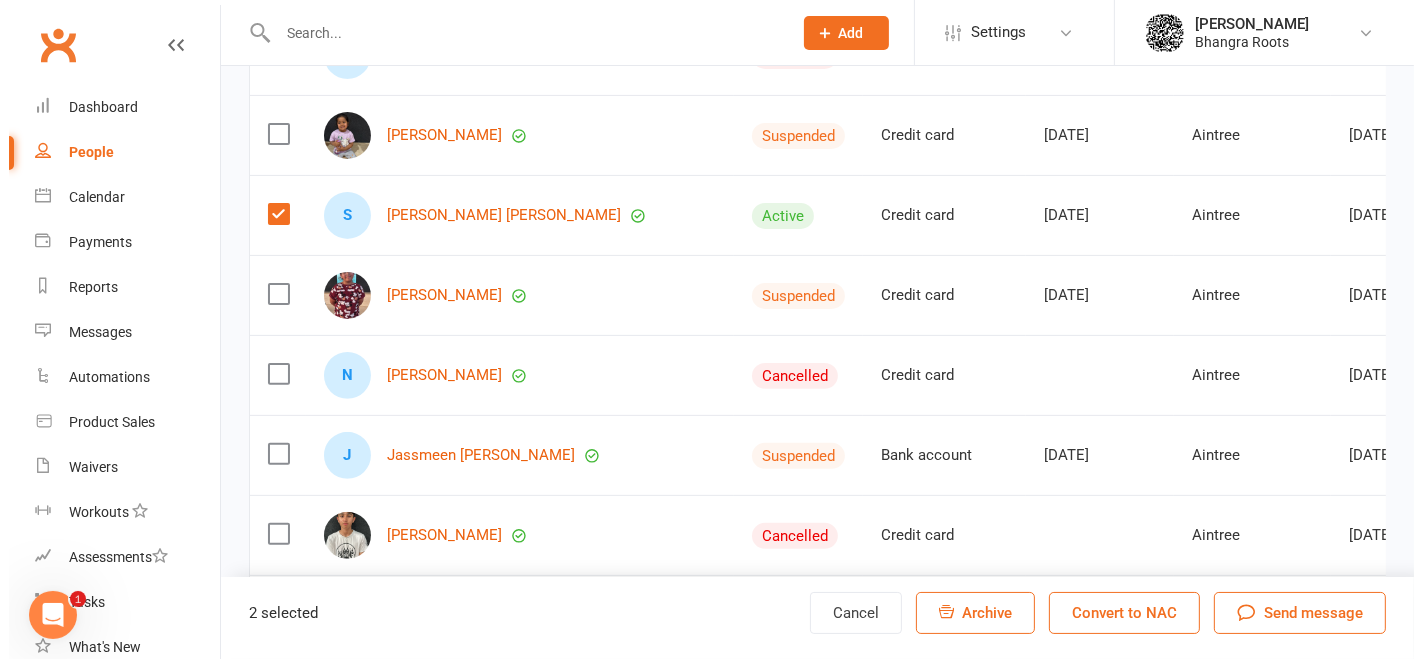 scroll, scrollTop: 0, scrollLeft: 0, axis: both 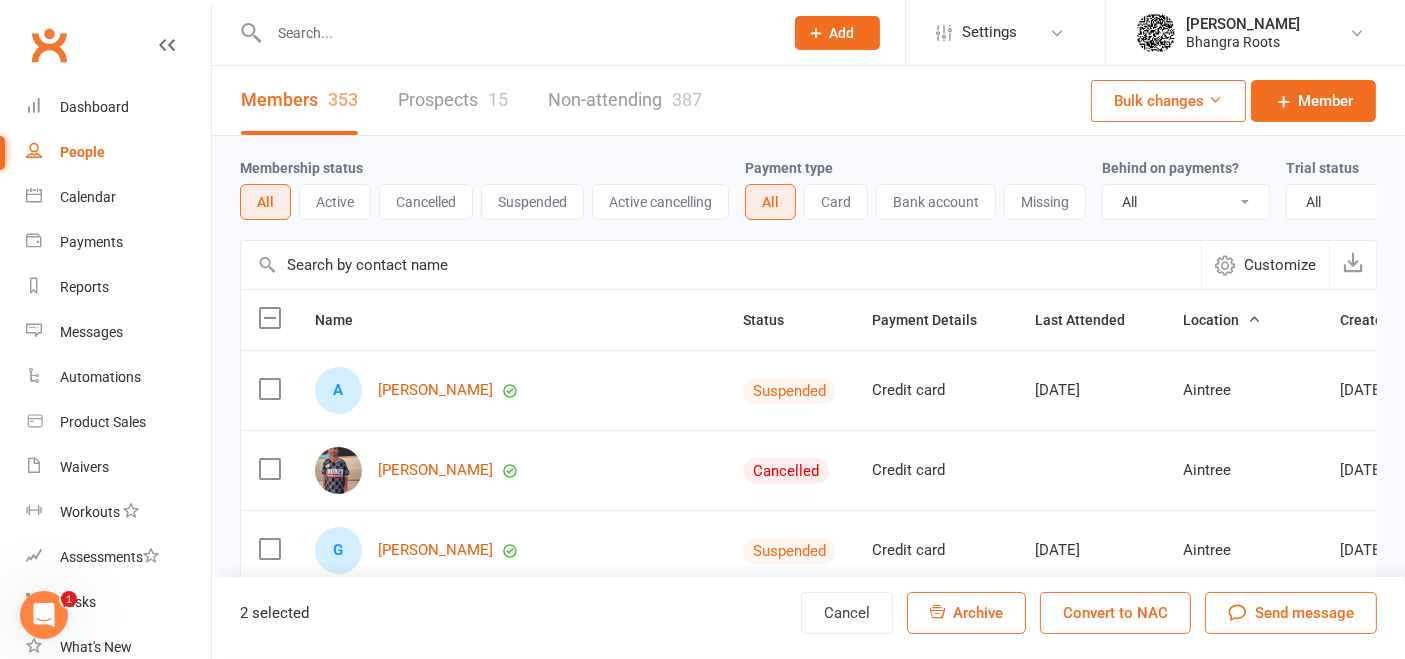 click on "Bulk changes" at bounding box center [1168, 101] 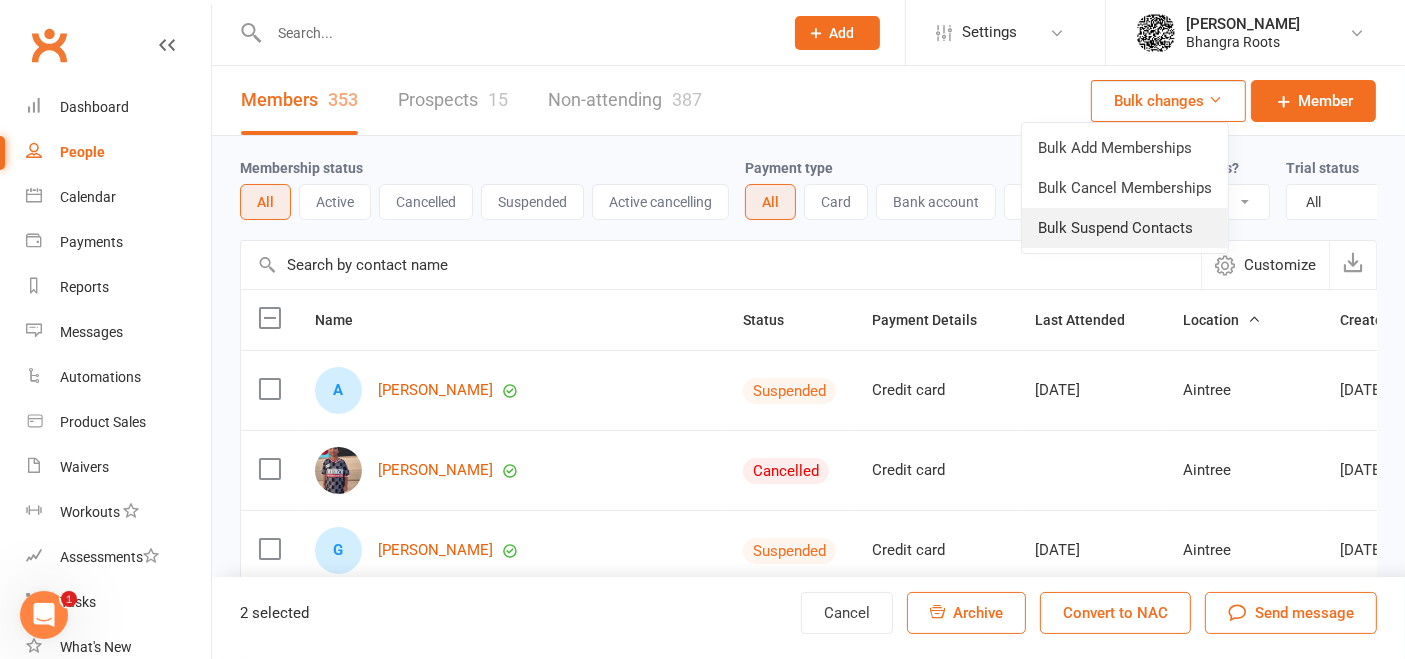 click on "Bulk Suspend Contacts" at bounding box center [1125, 228] 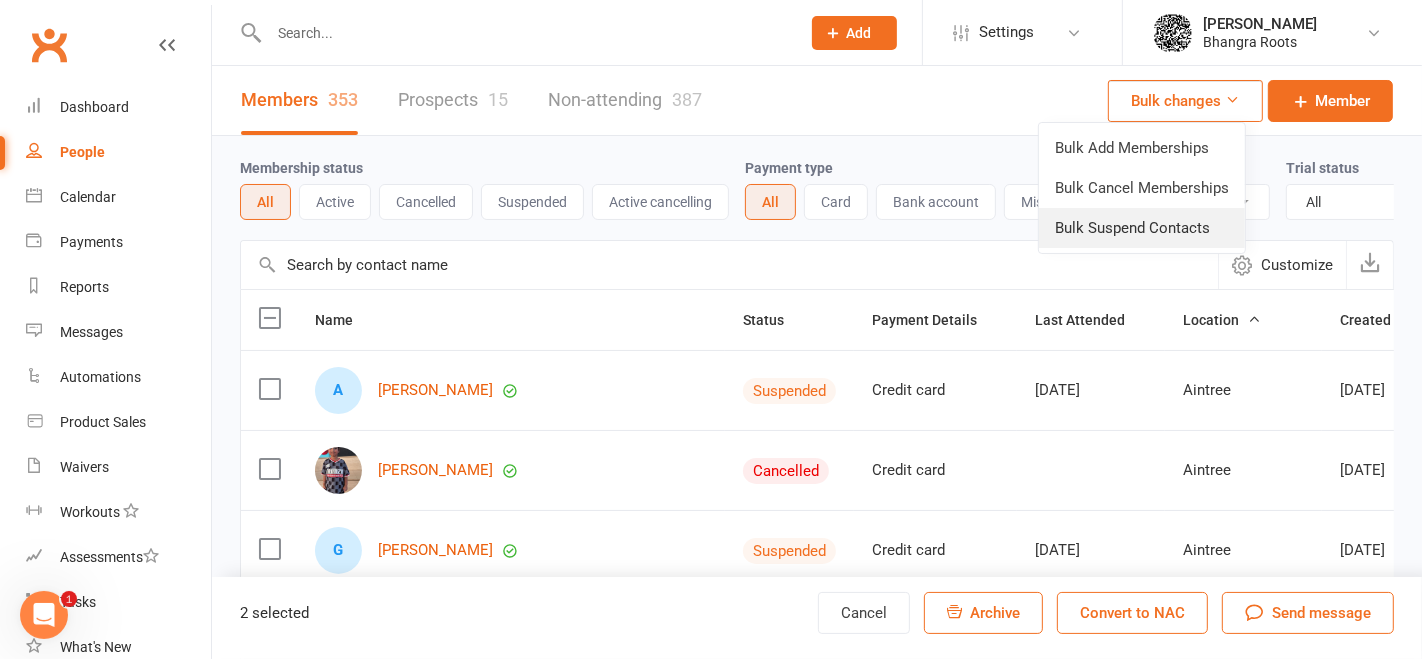 select on "Active" 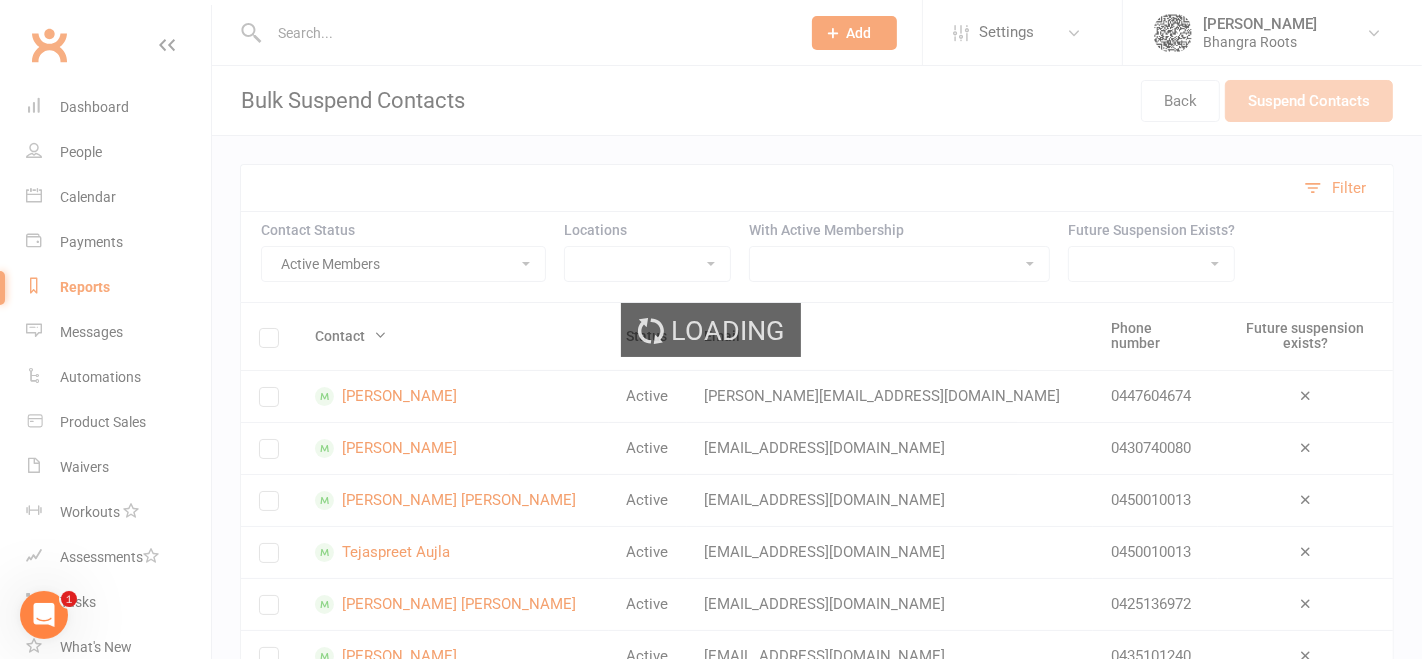 select on "100" 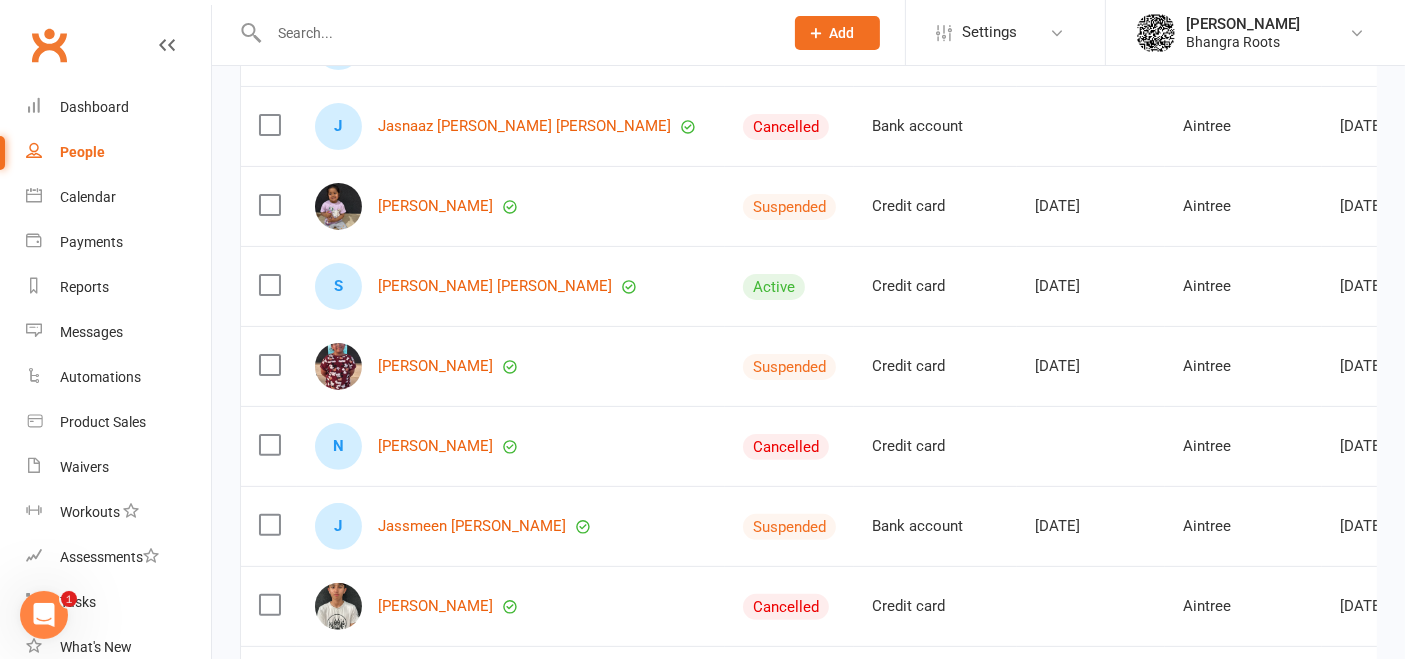 scroll, scrollTop: 506, scrollLeft: 0, axis: vertical 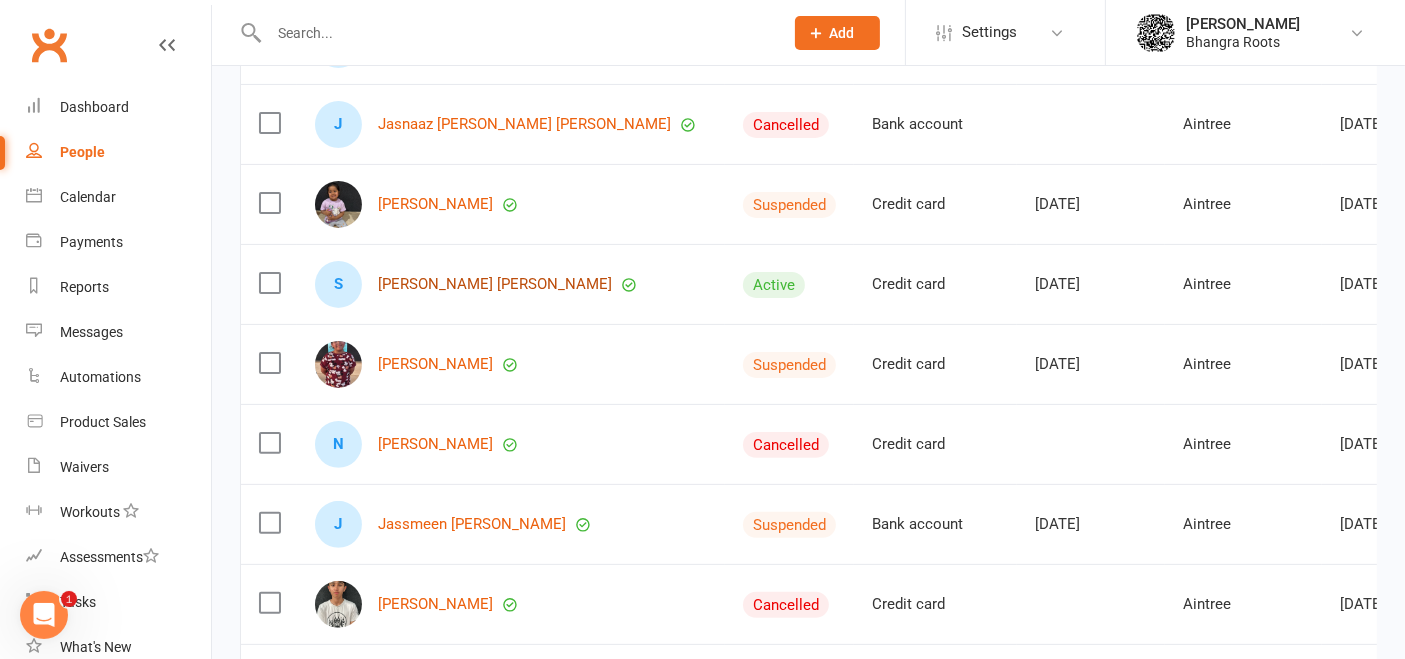 click on "[PERSON_NAME] [PERSON_NAME]" at bounding box center [495, 284] 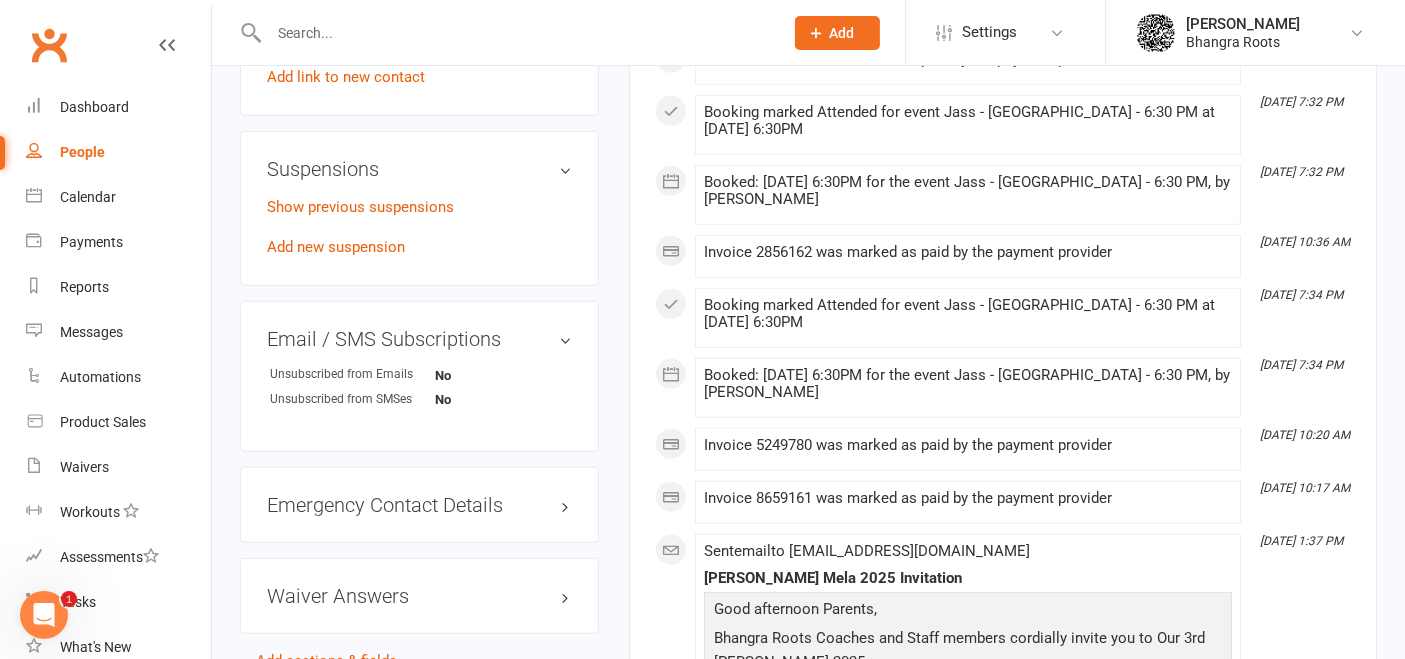 scroll, scrollTop: 1353, scrollLeft: 0, axis: vertical 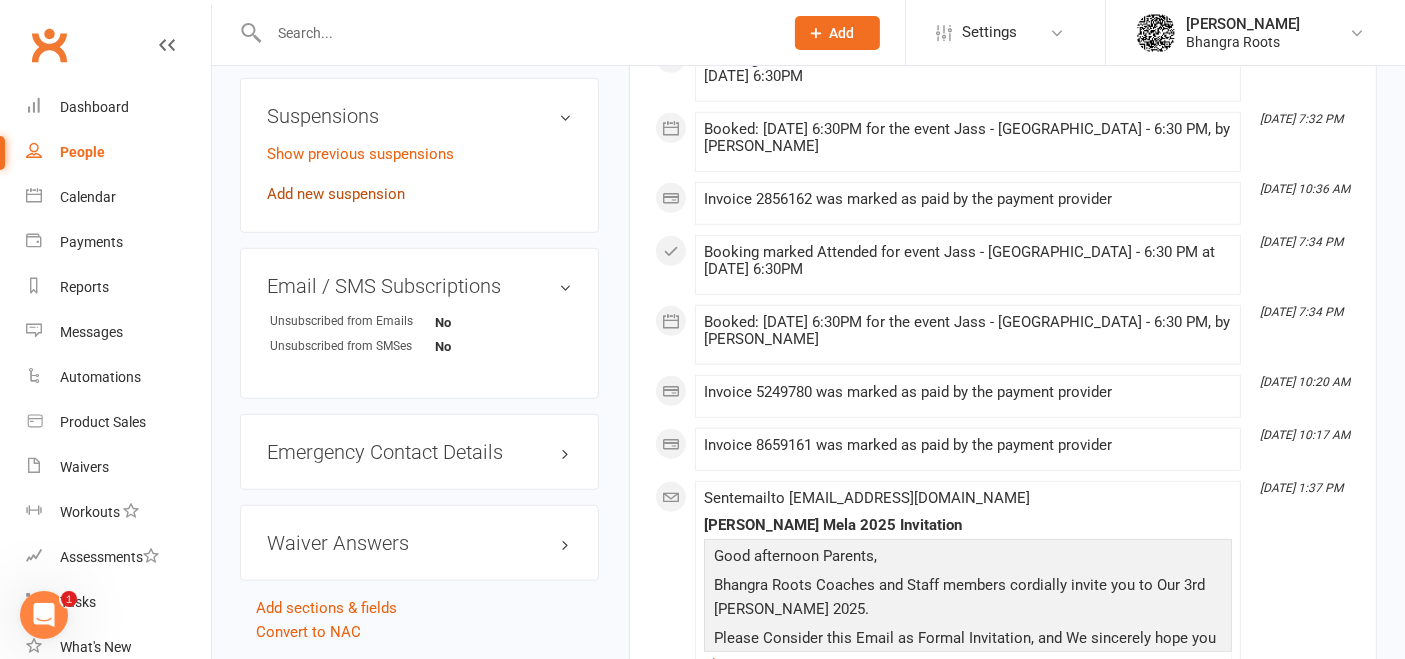 click on "Add new suspension" at bounding box center (336, 194) 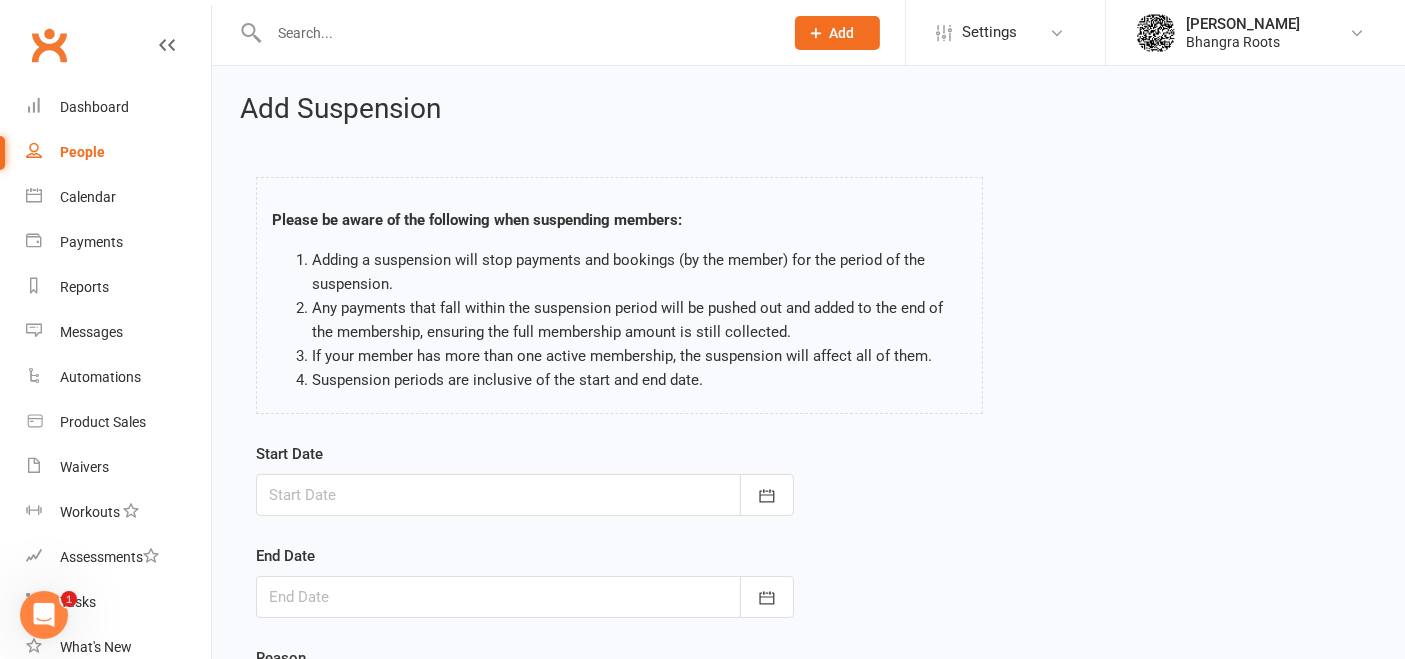 scroll, scrollTop: 217, scrollLeft: 0, axis: vertical 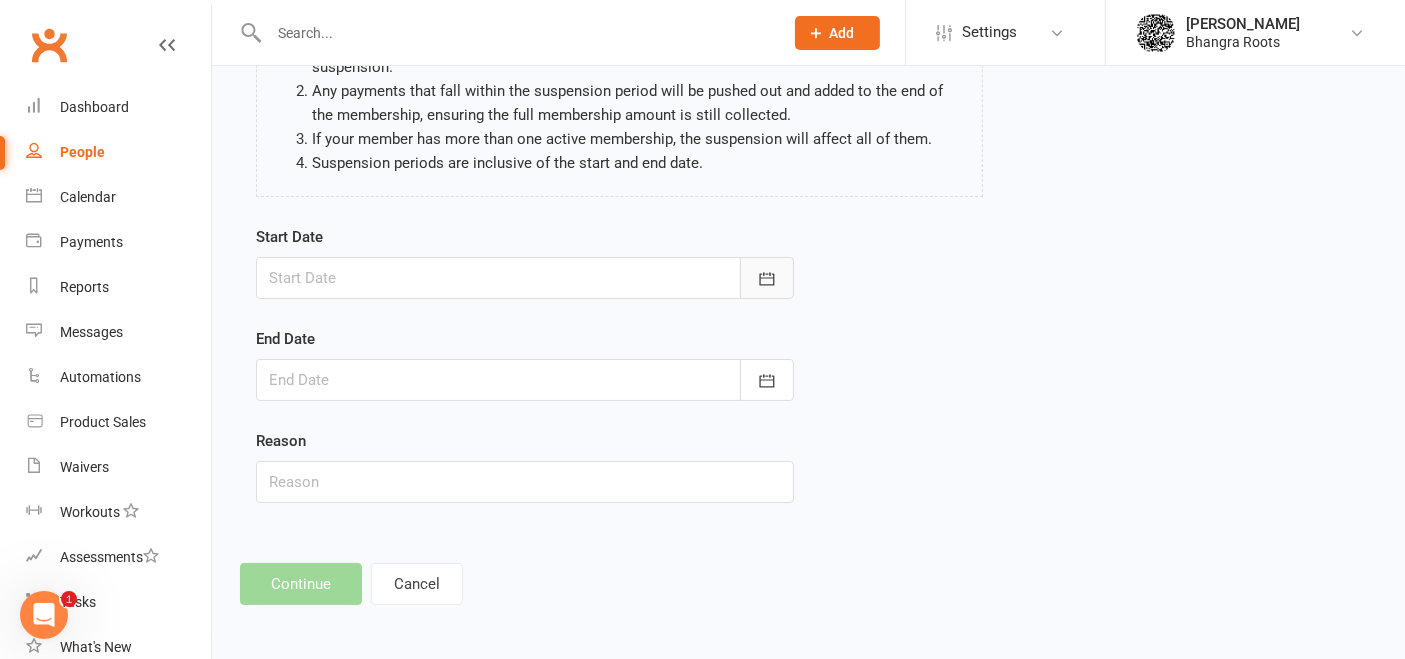 click at bounding box center [767, 278] 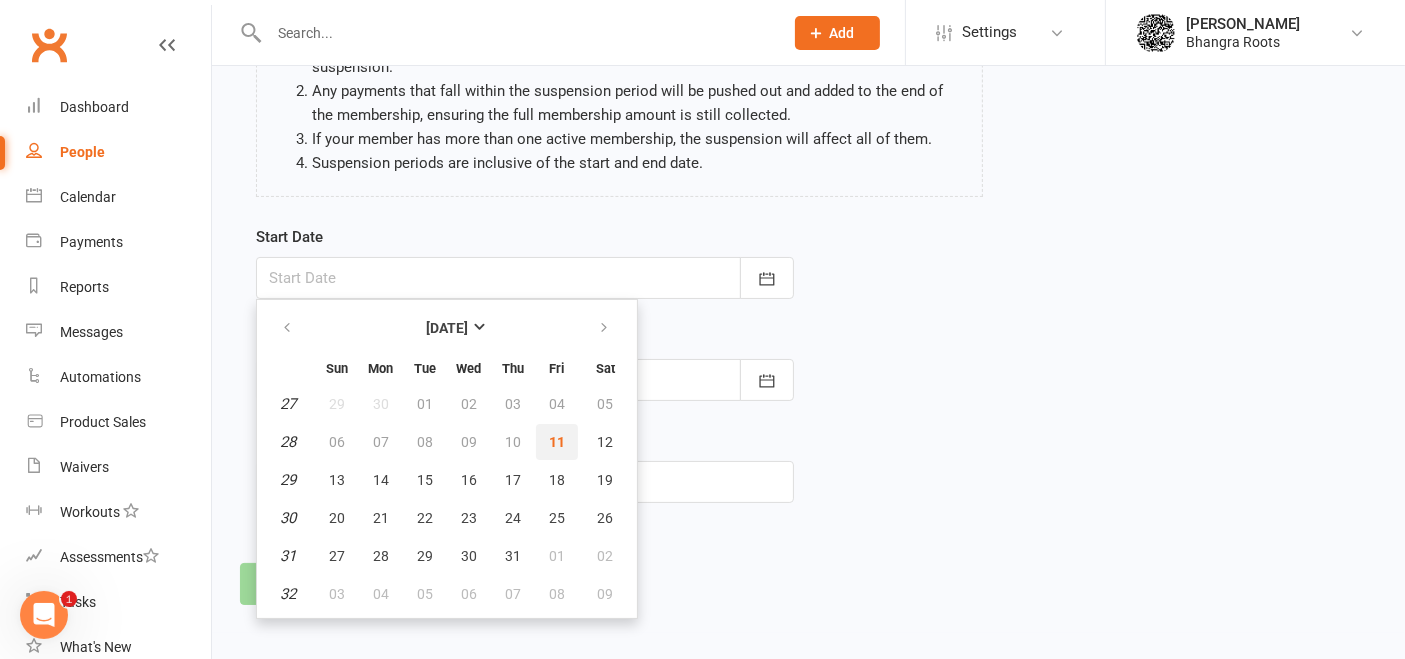 click on "11" at bounding box center (557, 442) 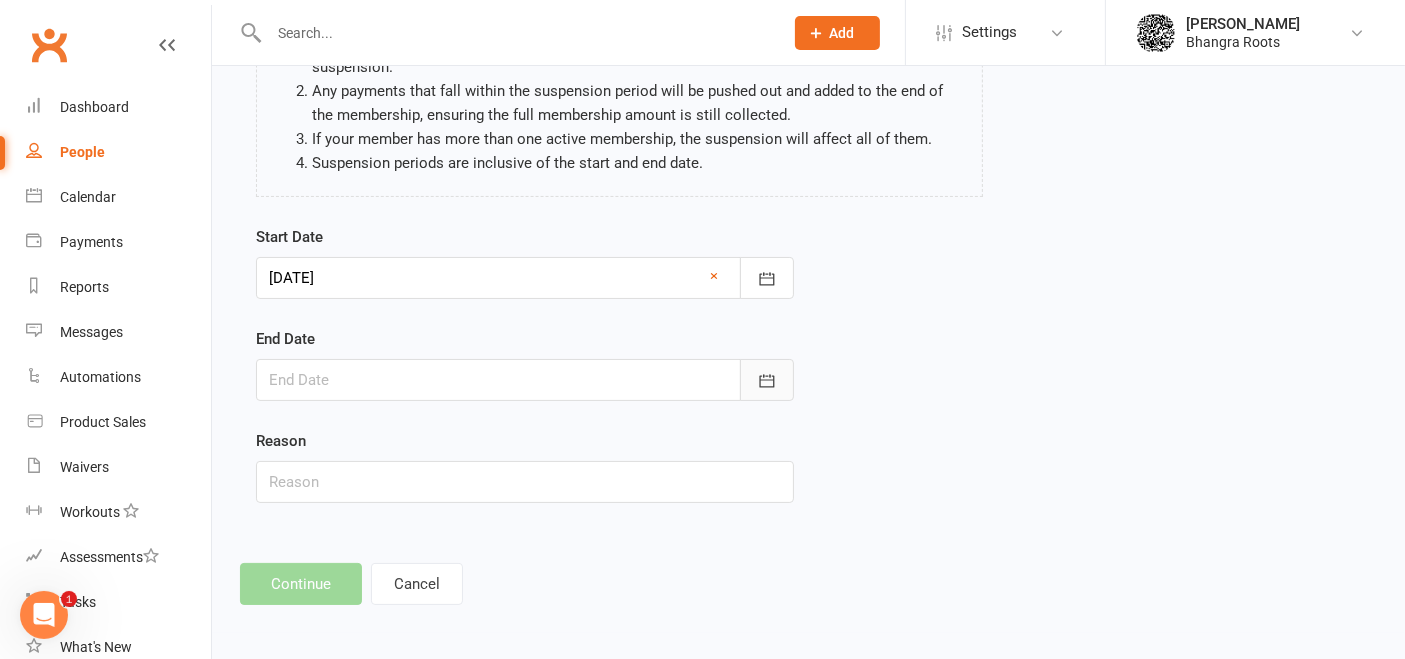 click at bounding box center [767, 380] 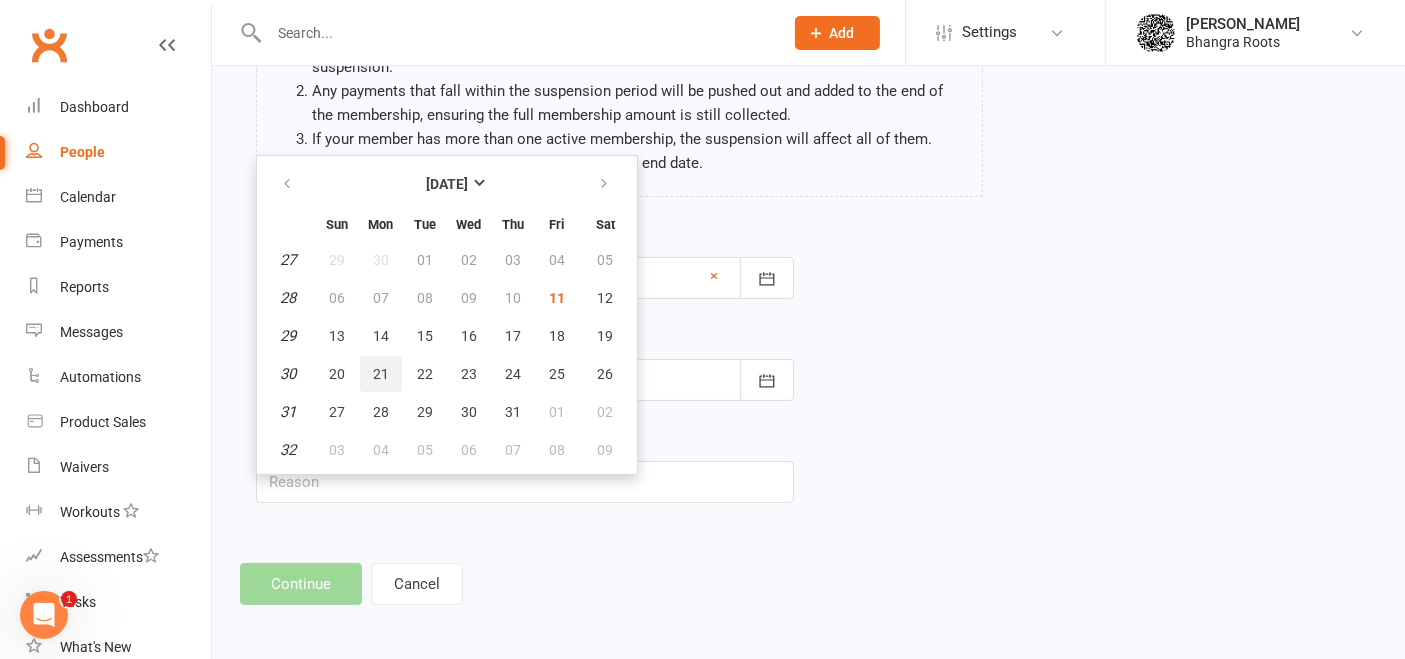 click on "21" at bounding box center [381, 374] 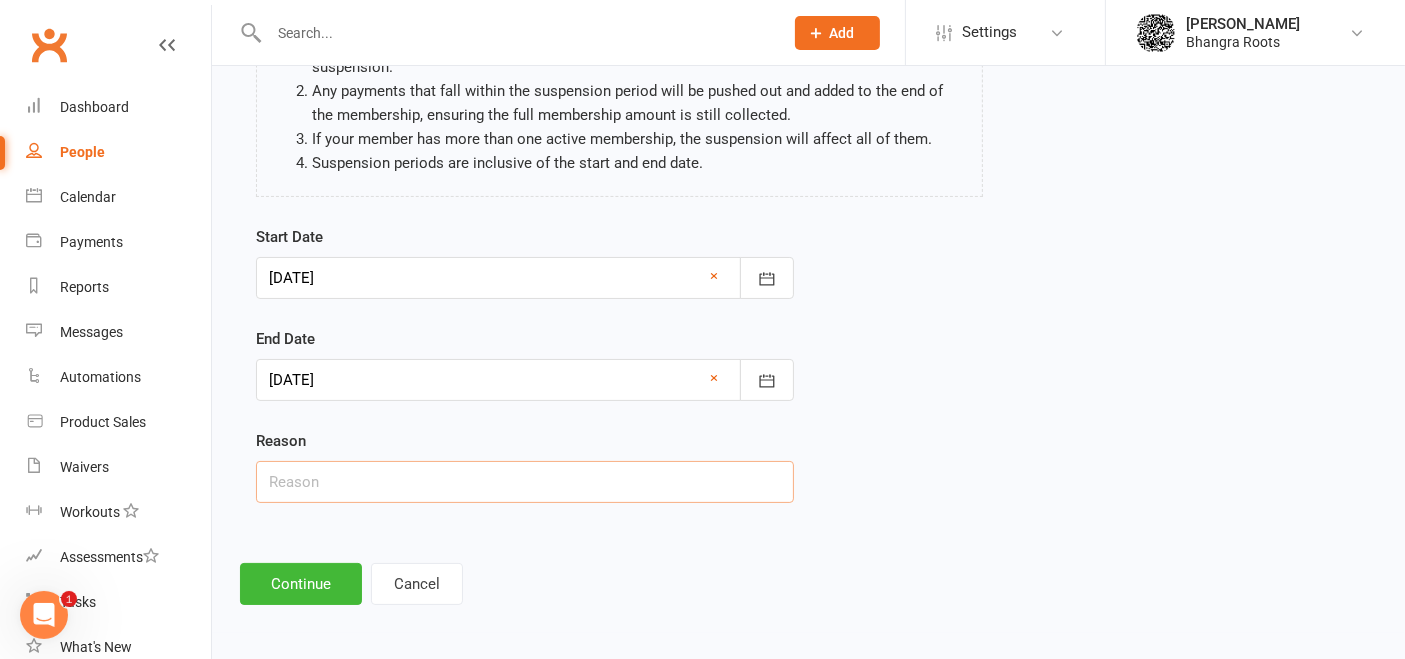 click at bounding box center (525, 482) 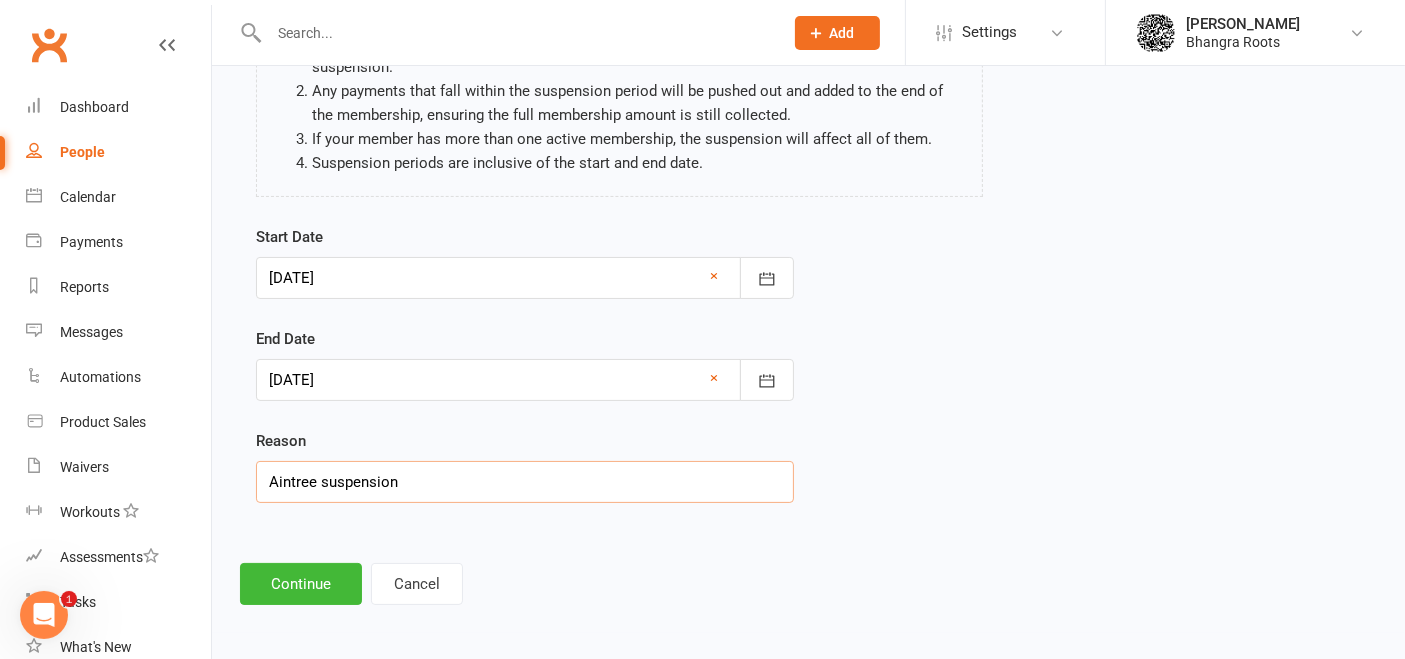 click on "Aintree suspension" at bounding box center [525, 482] 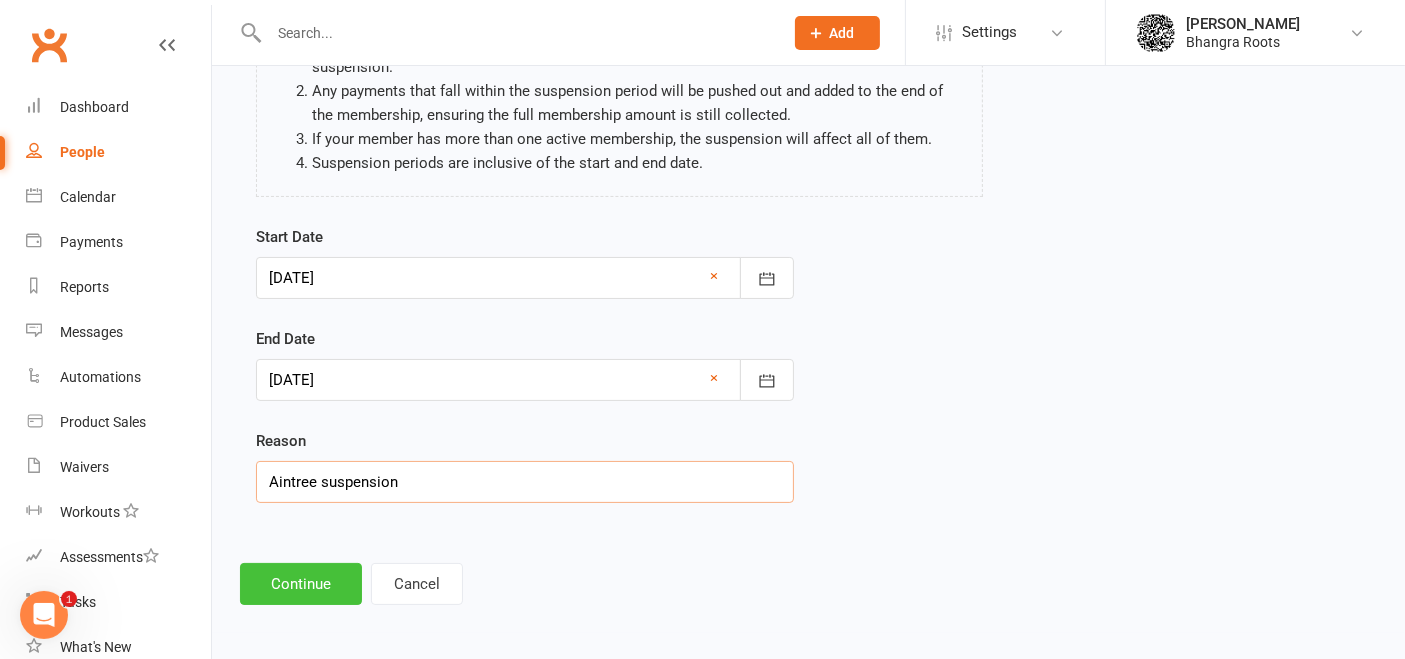 type on "Aintree suspension" 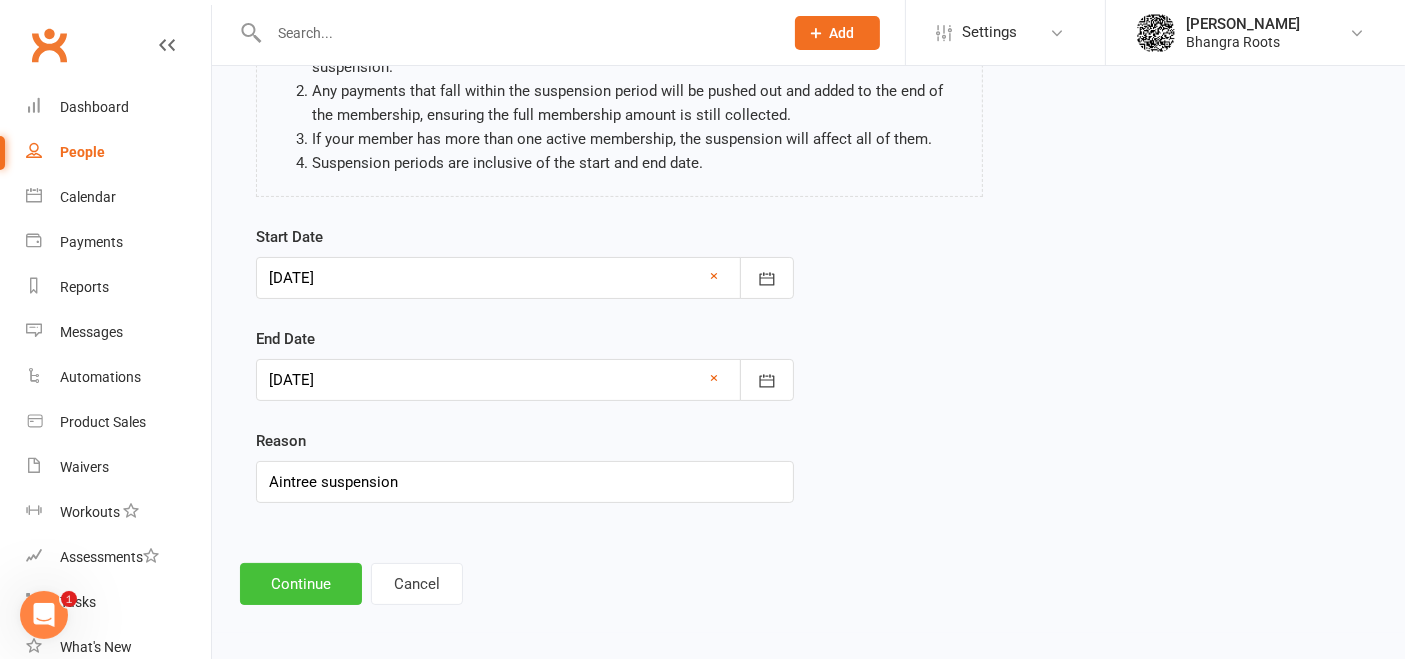 click on "Continue" at bounding box center [301, 584] 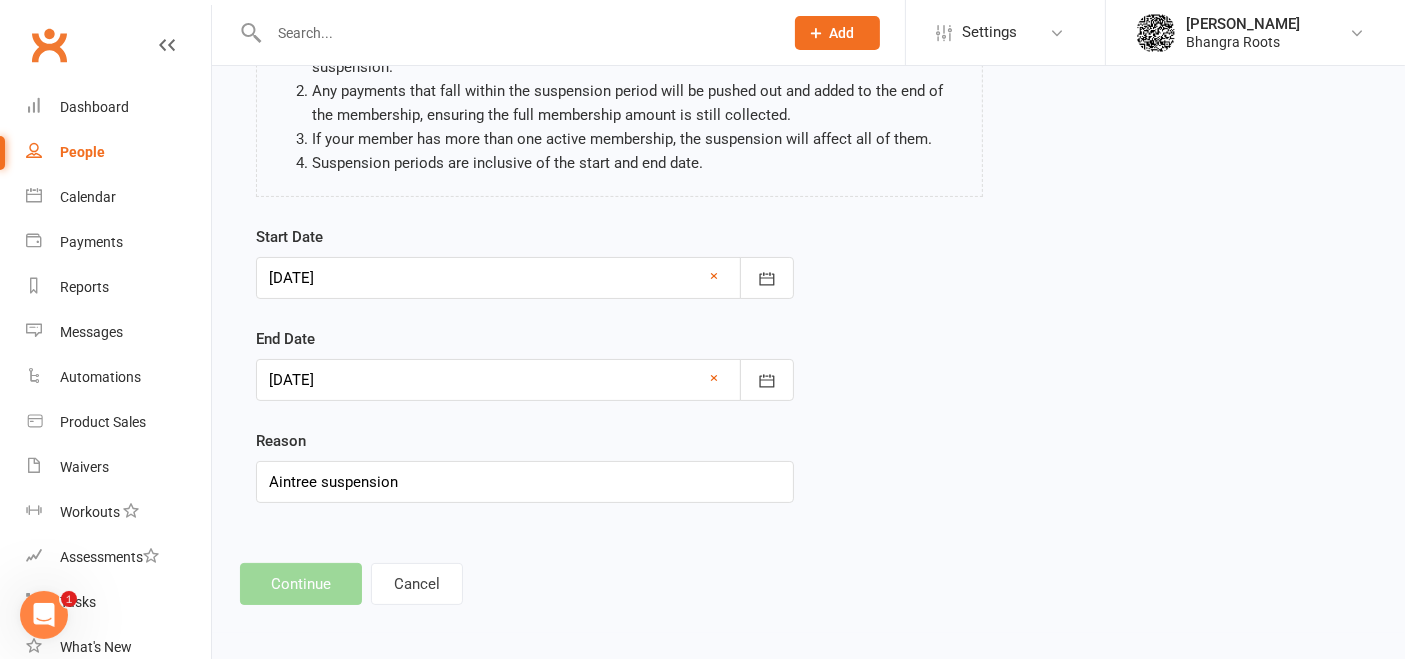 scroll, scrollTop: 0, scrollLeft: 0, axis: both 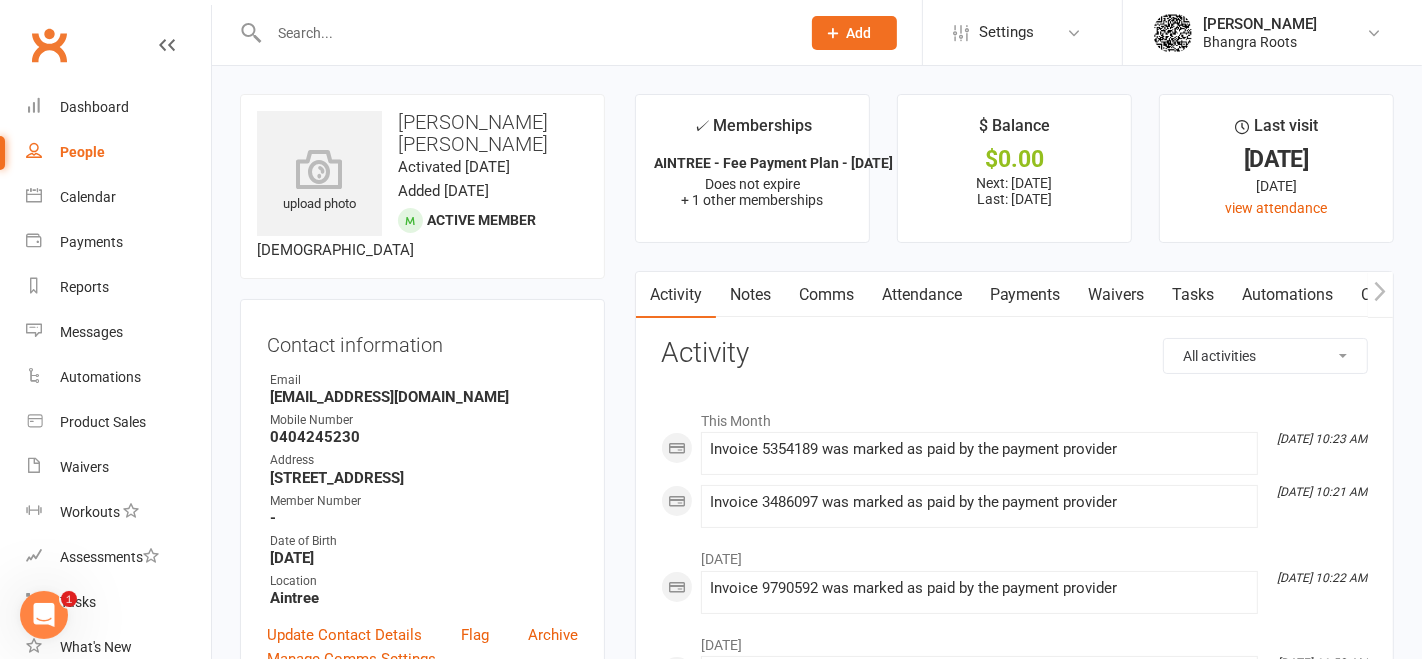 select on "100" 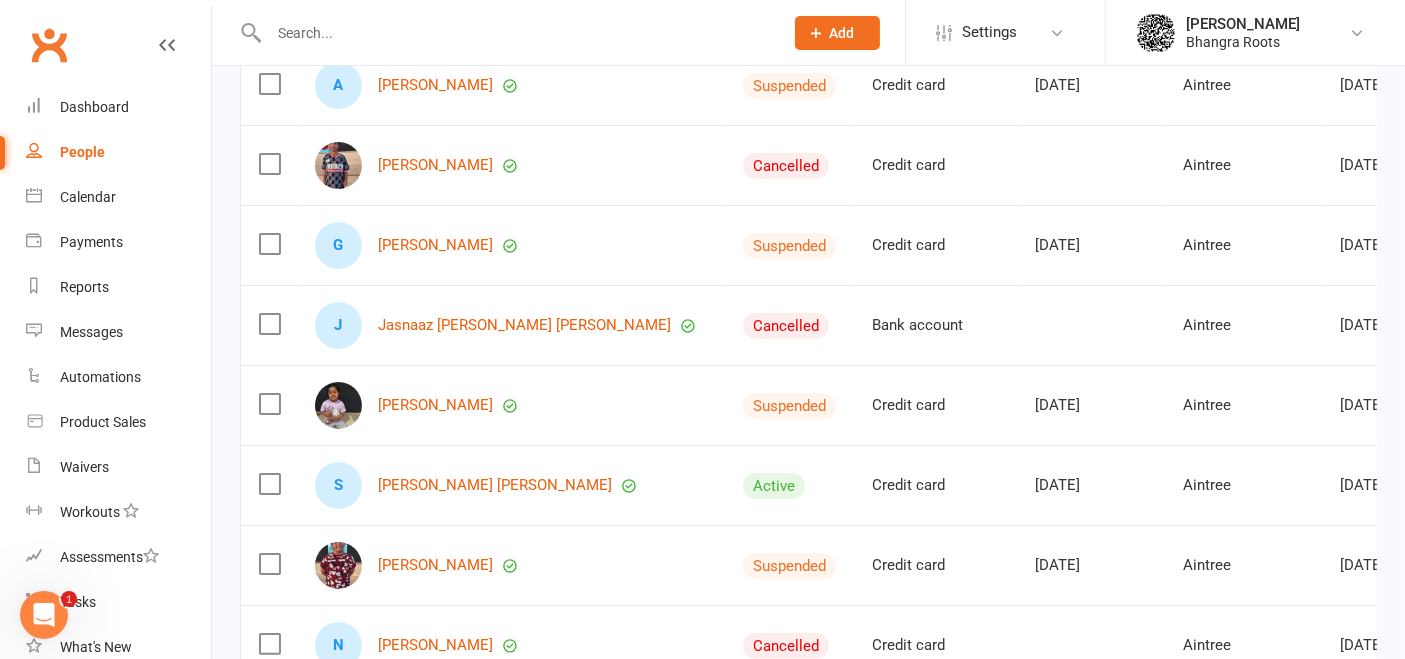 scroll, scrollTop: 332, scrollLeft: 0, axis: vertical 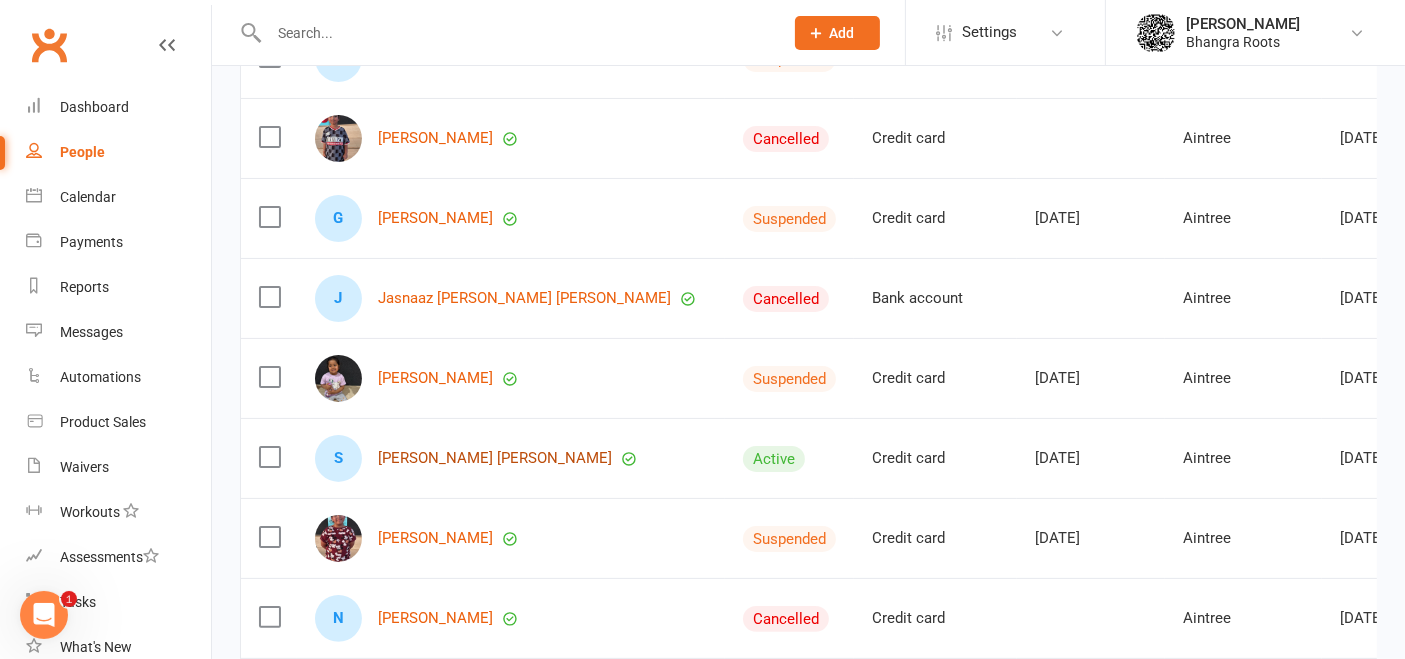 click on "[PERSON_NAME] [PERSON_NAME]" at bounding box center (495, 458) 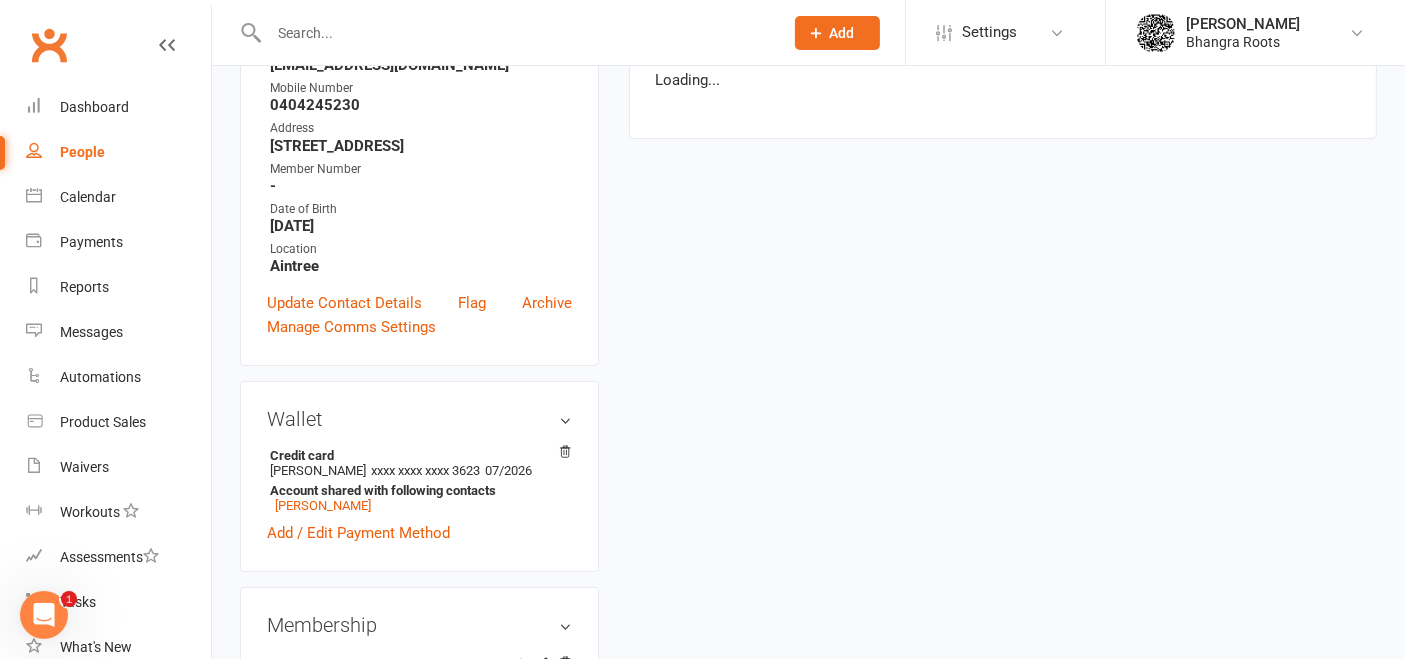 scroll, scrollTop: 0, scrollLeft: 0, axis: both 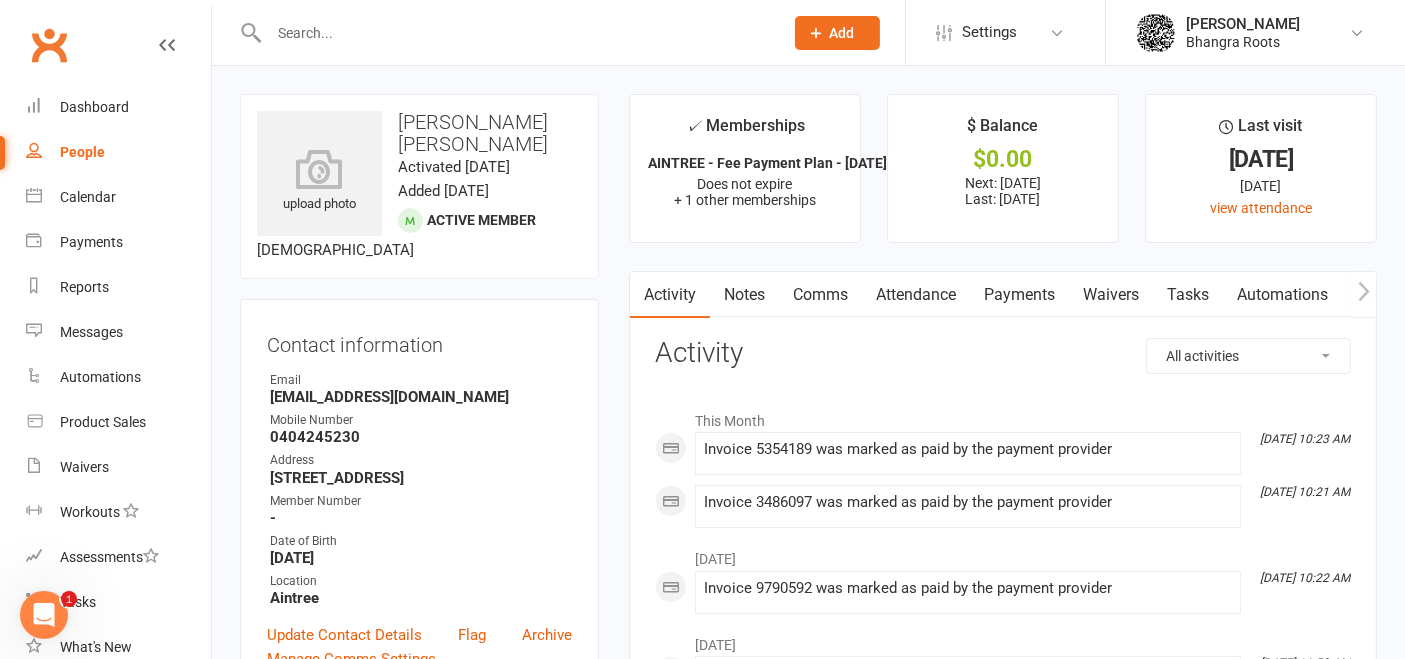 click on "Activity" at bounding box center (670, 295) 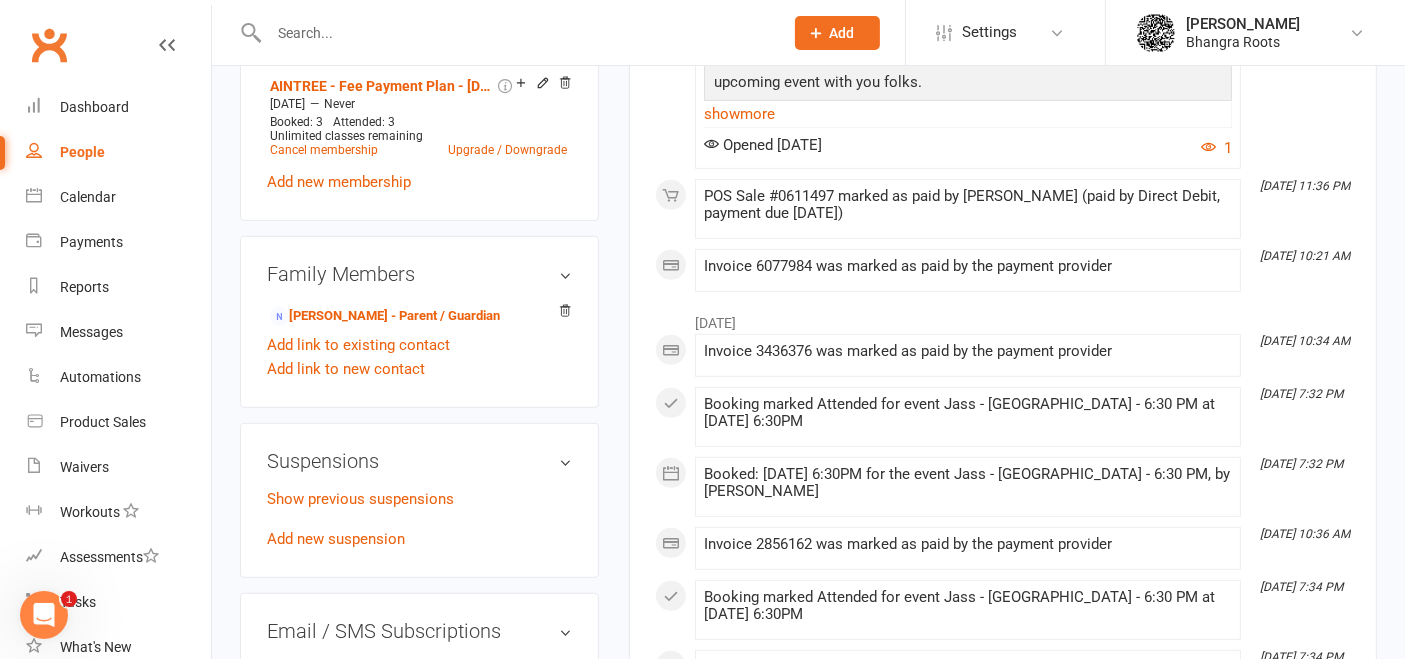 scroll, scrollTop: 1012, scrollLeft: 0, axis: vertical 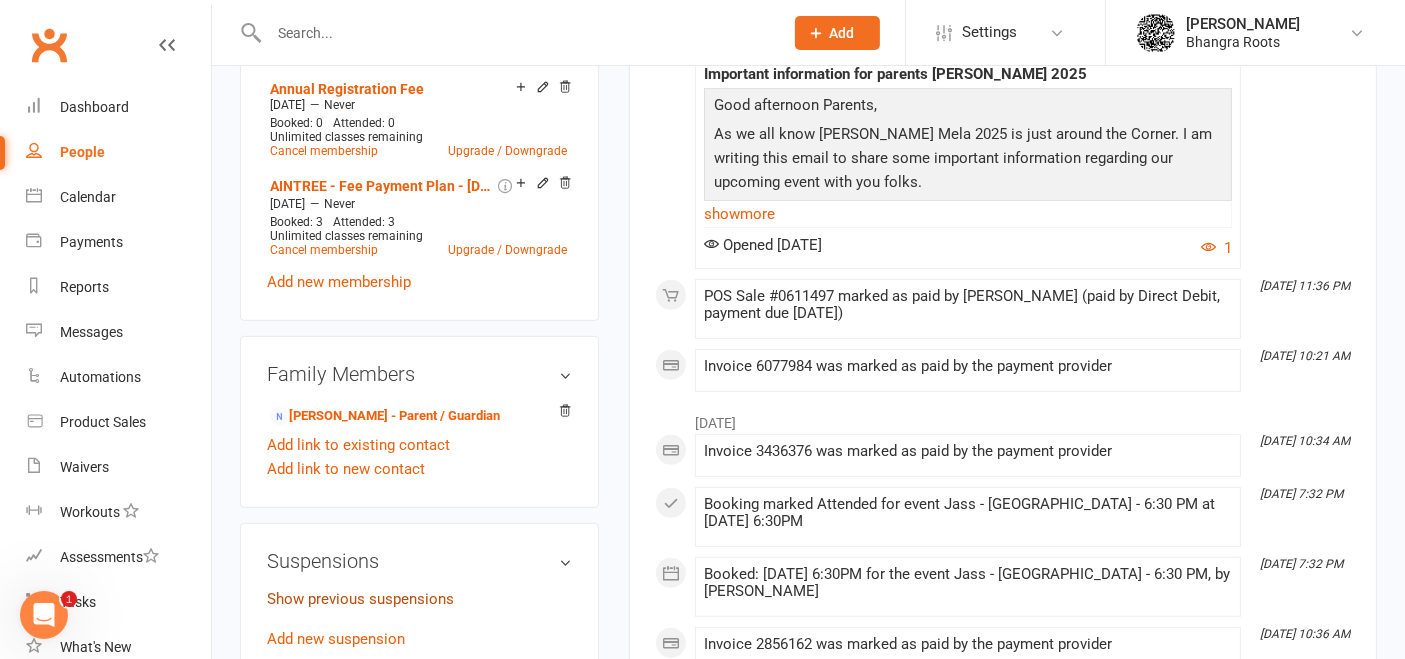click on "Show previous suspensions" at bounding box center [360, 599] 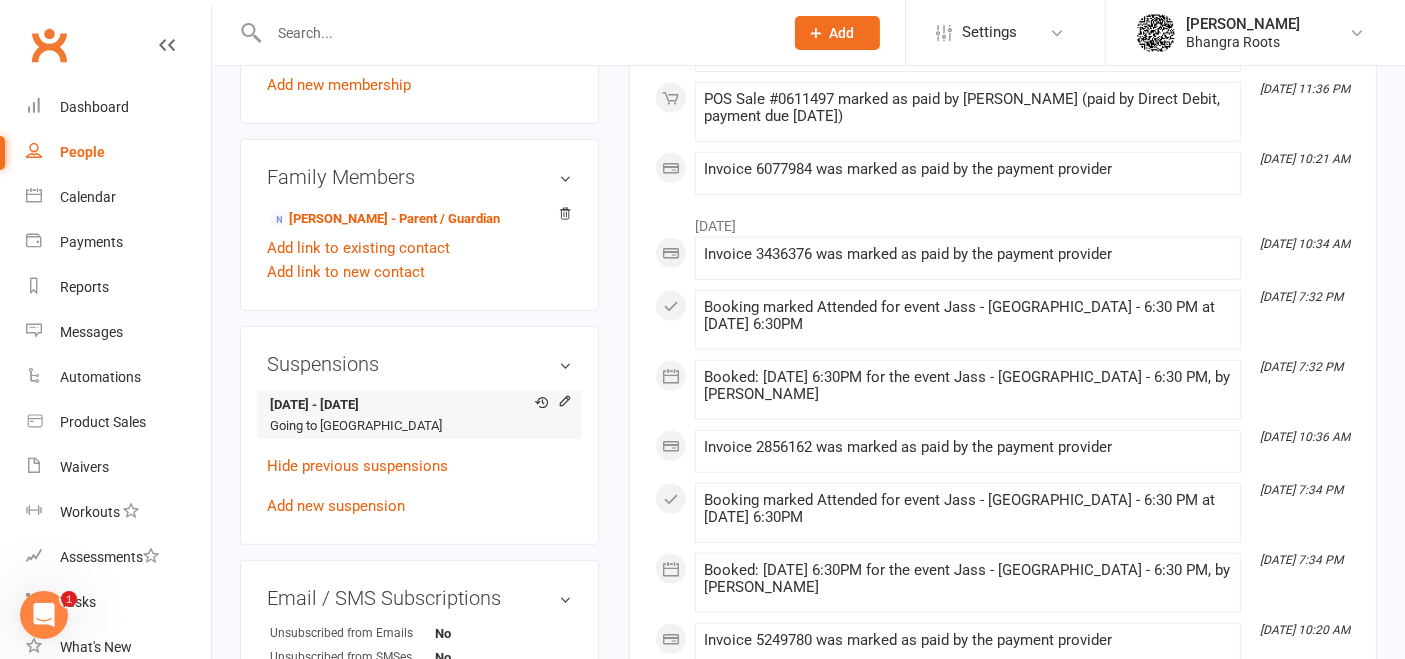 scroll, scrollTop: 1108, scrollLeft: 0, axis: vertical 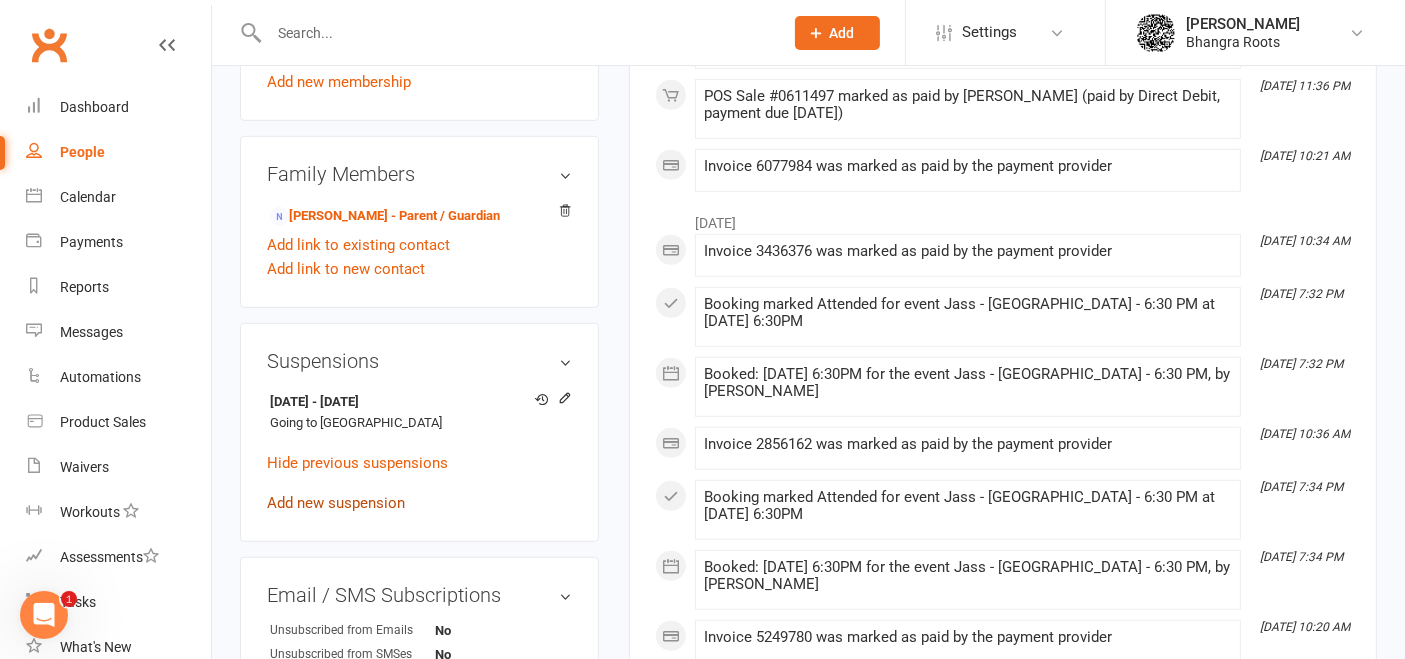 click on "Add new suspension" at bounding box center [336, 503] 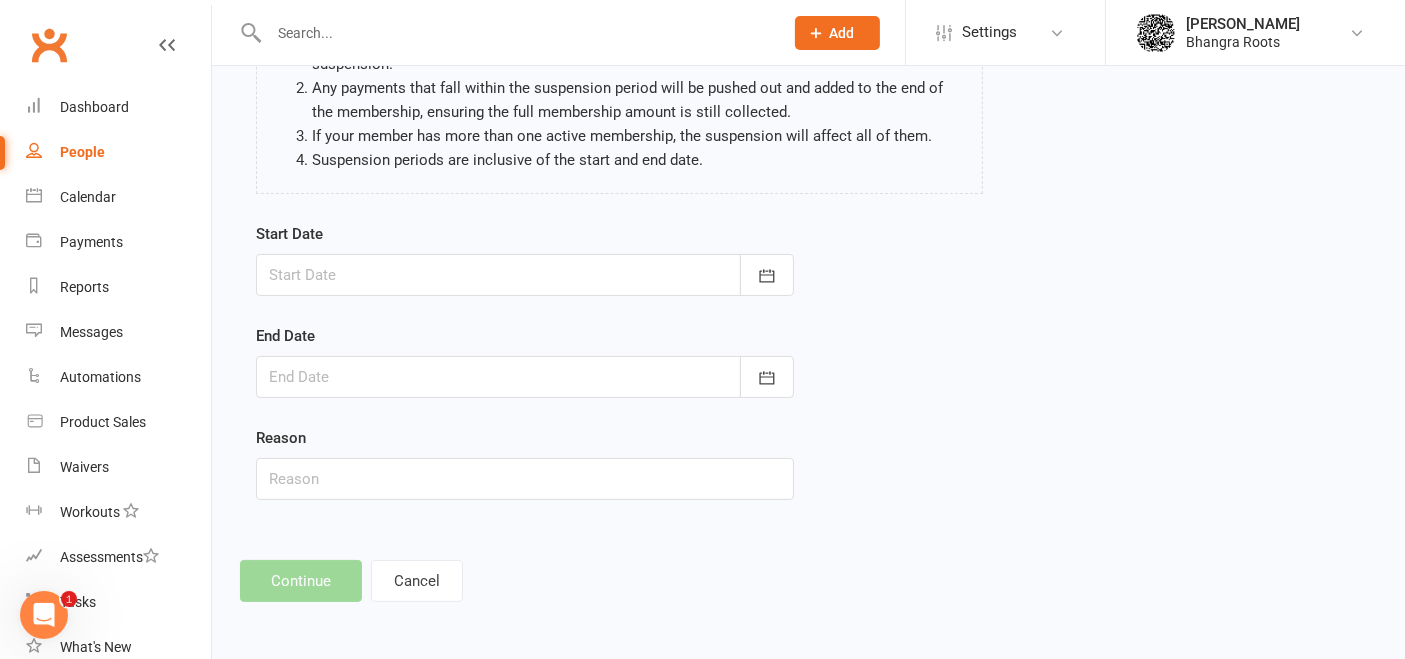 scroll, scrollTop: 0, scrollLeft: 0, axis: both 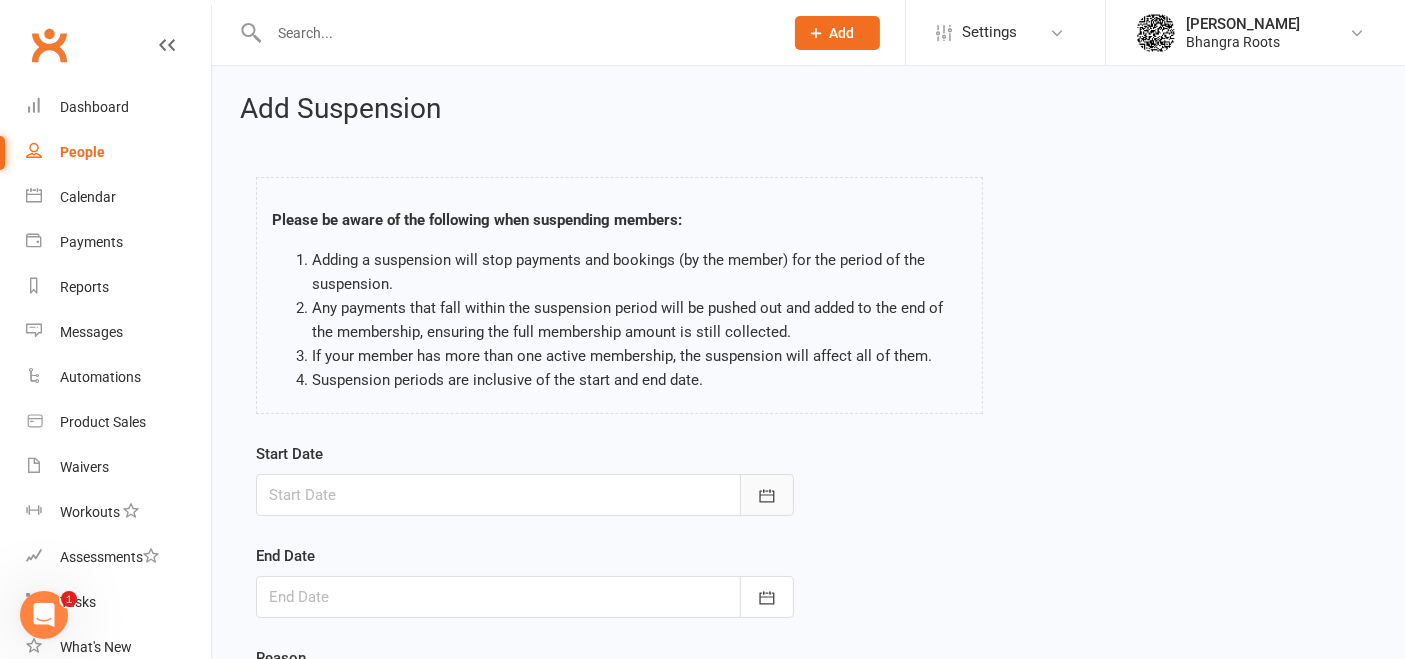 click at bounding box center [767, 495] 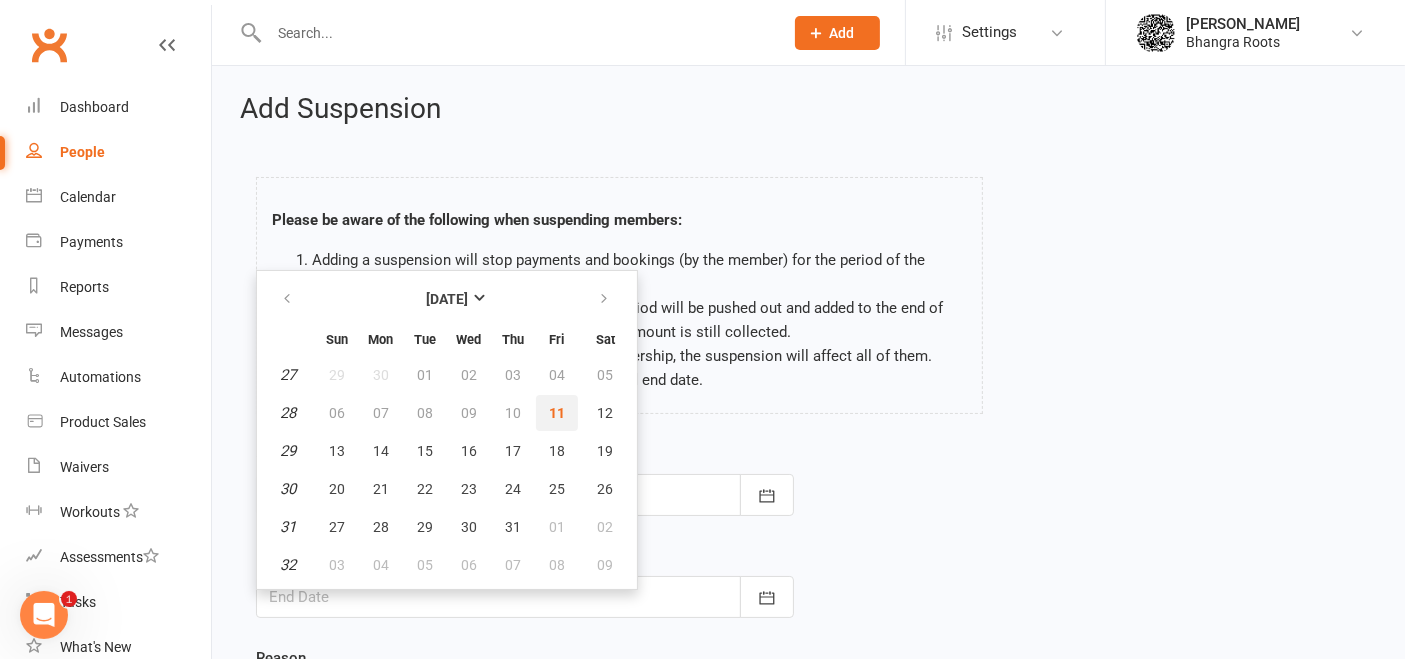 click on "11" at bounding box center (557, 413) 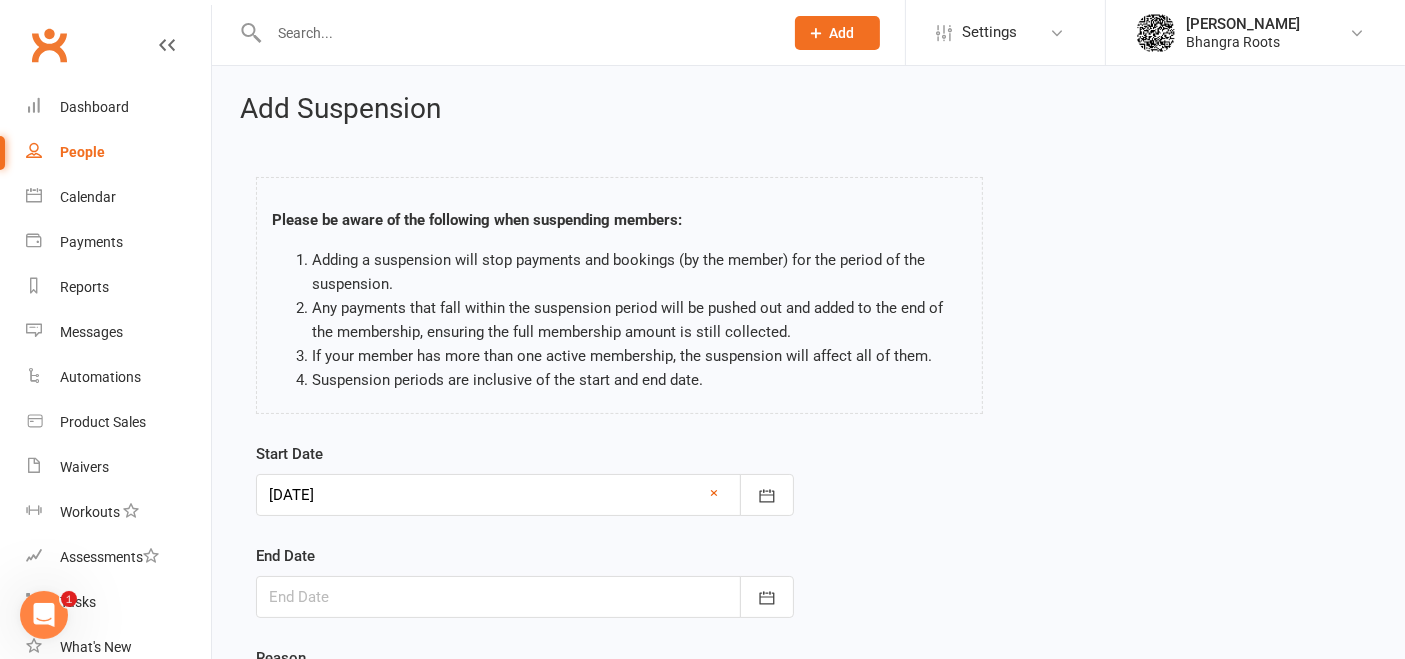 scroll, scrollTop: 217, scrollLeft: 0, axis: vertical 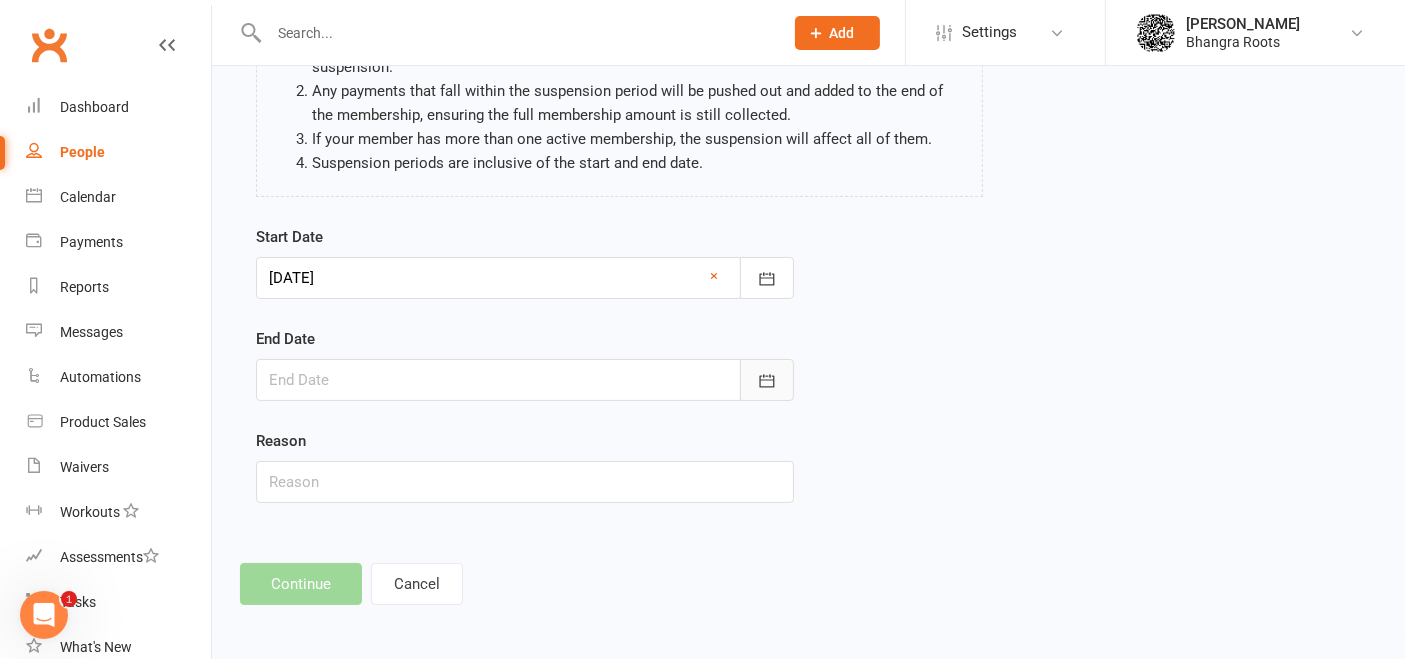 click 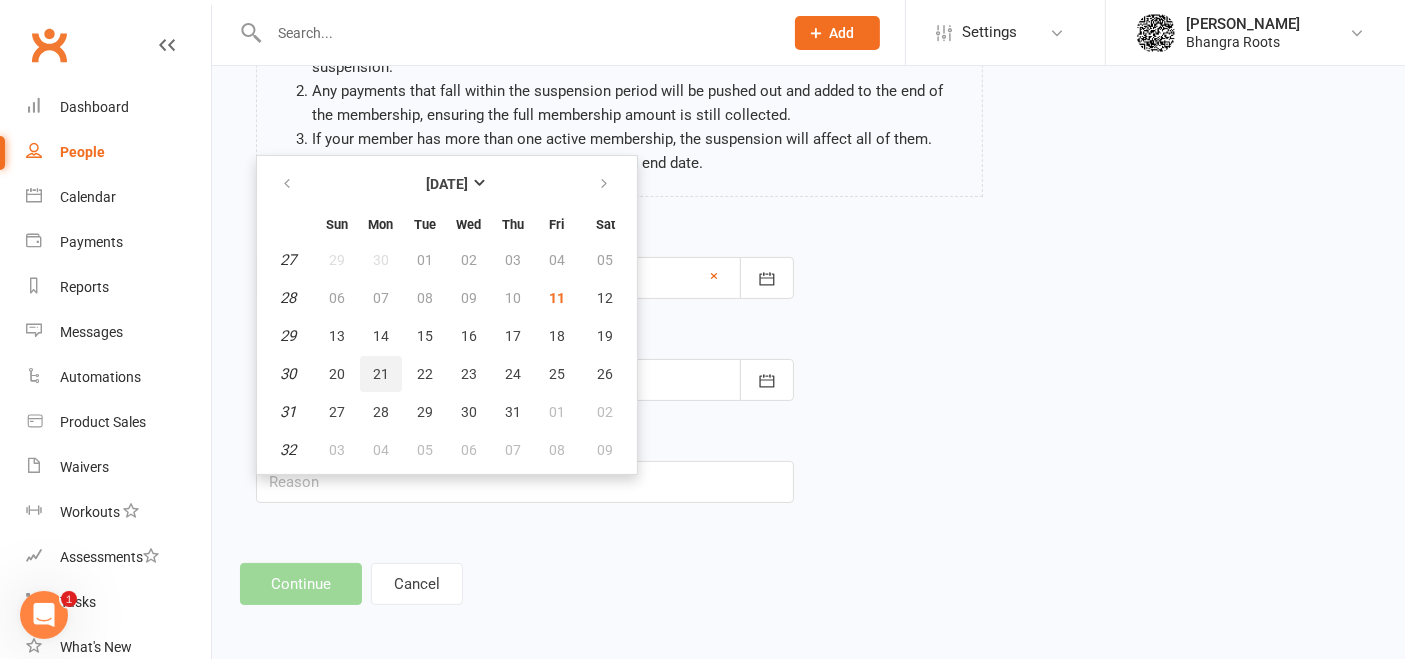 click on "21" at bounding box center (381, 374) 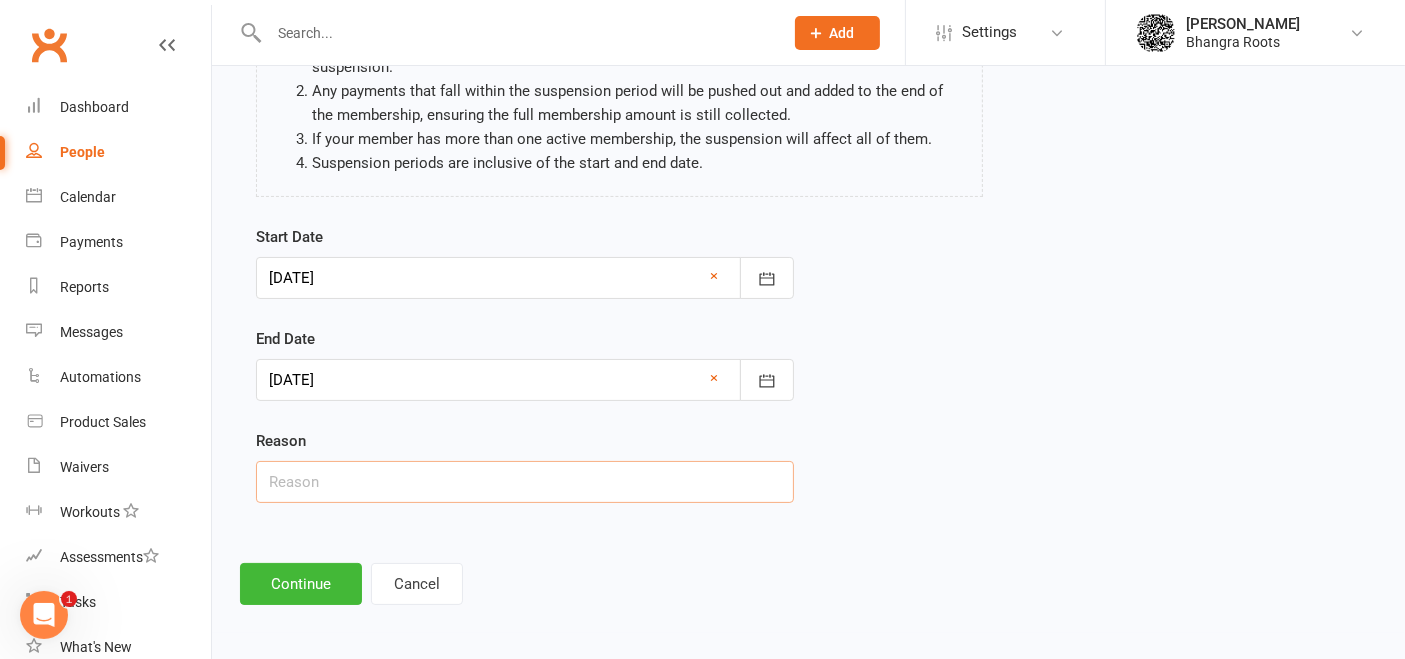 click at bounding box center (525, 482) 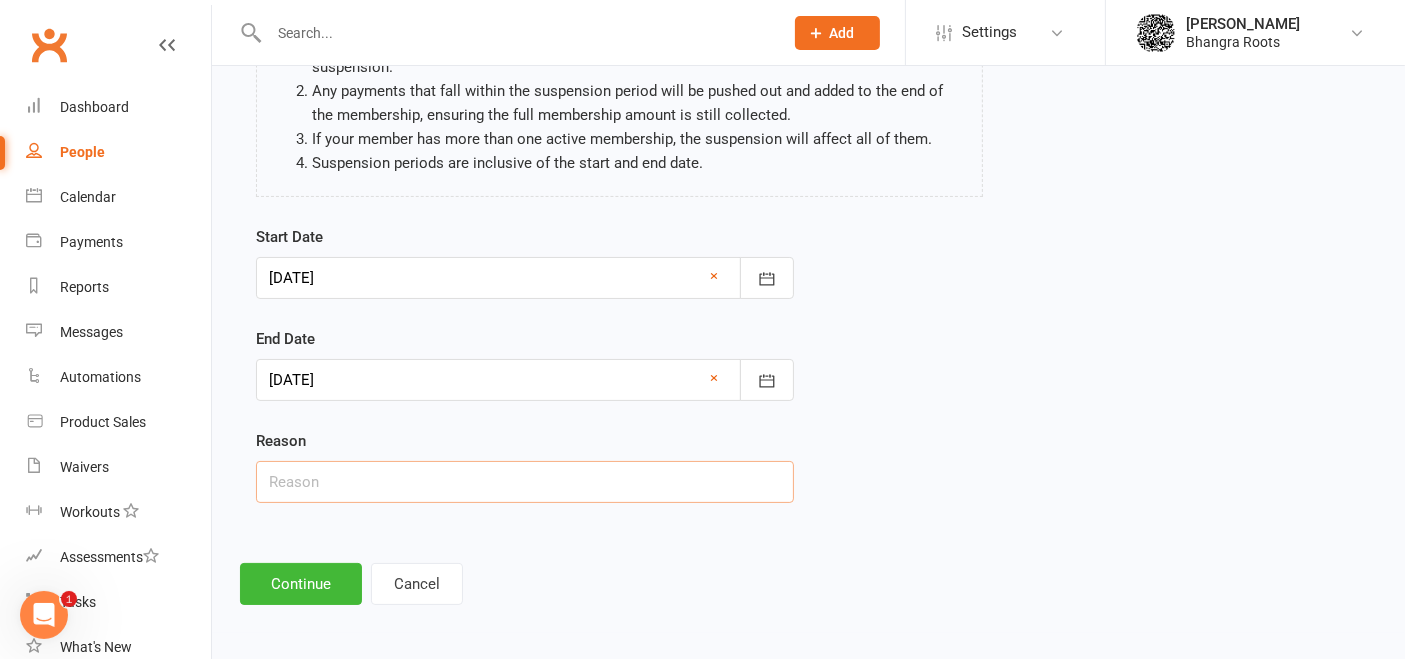 type on "Aintree suspension" 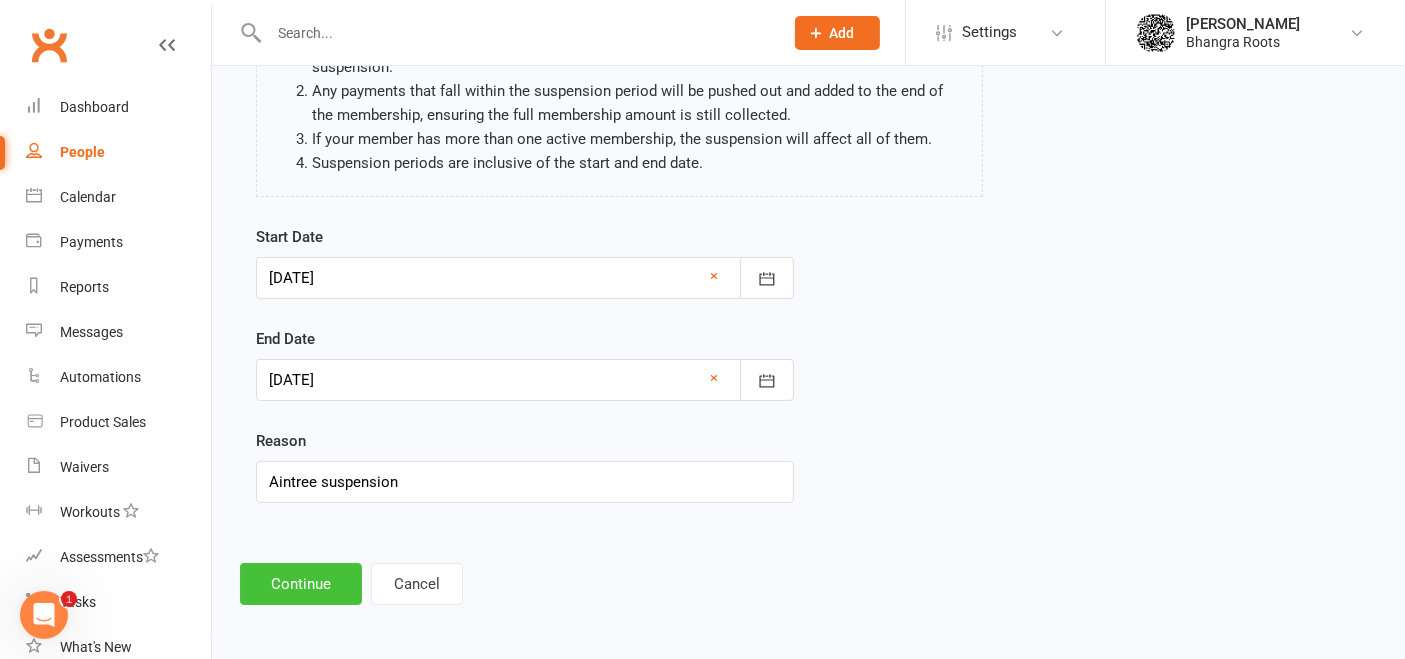 click on "Continue" at bounding box center [301, 584] 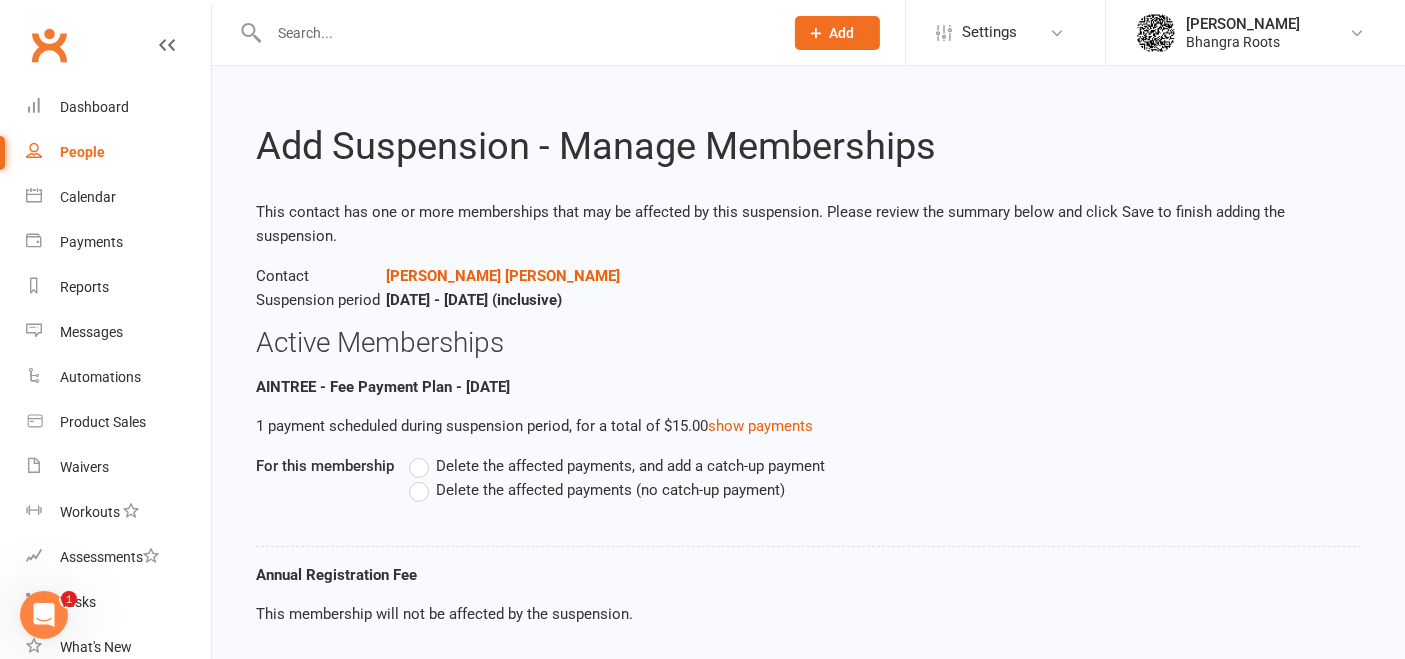 scroll, scrollTop: 128, scrollLeft: 0, axis: vertical 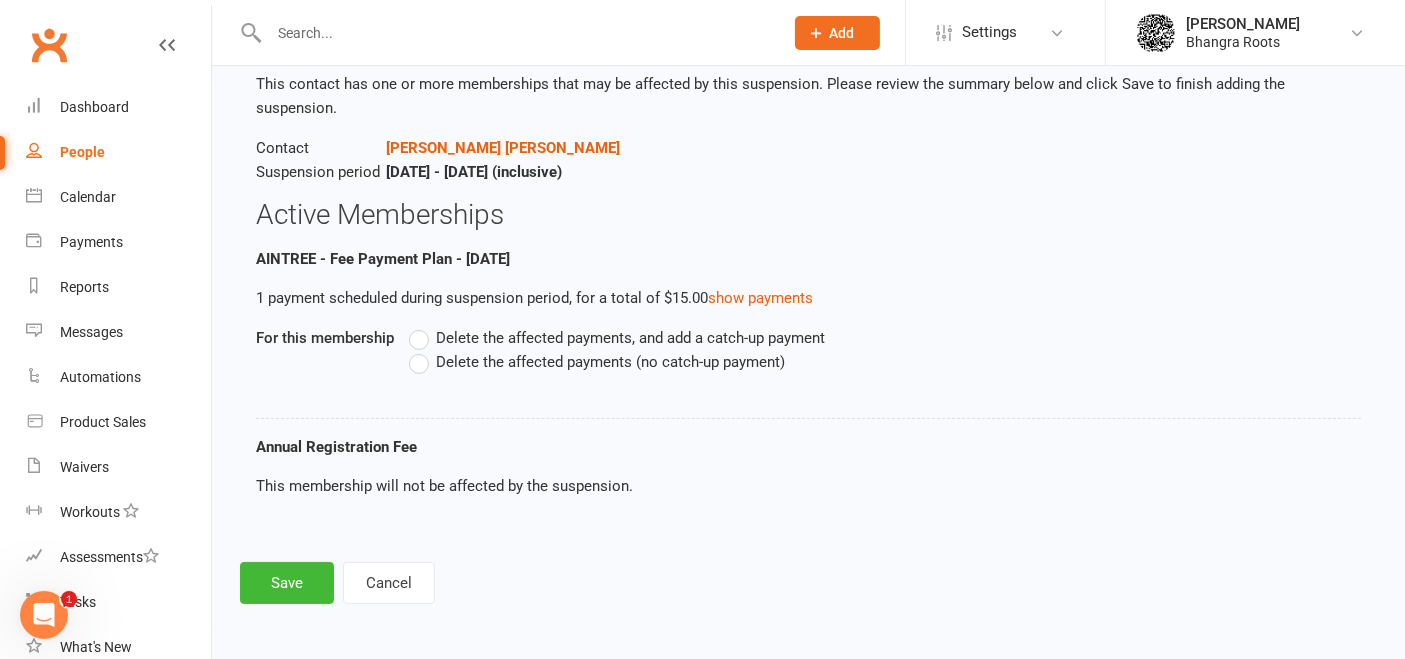 click on "Delete the affected payments (no catch-up payment)" at bounding box center [610, 360] 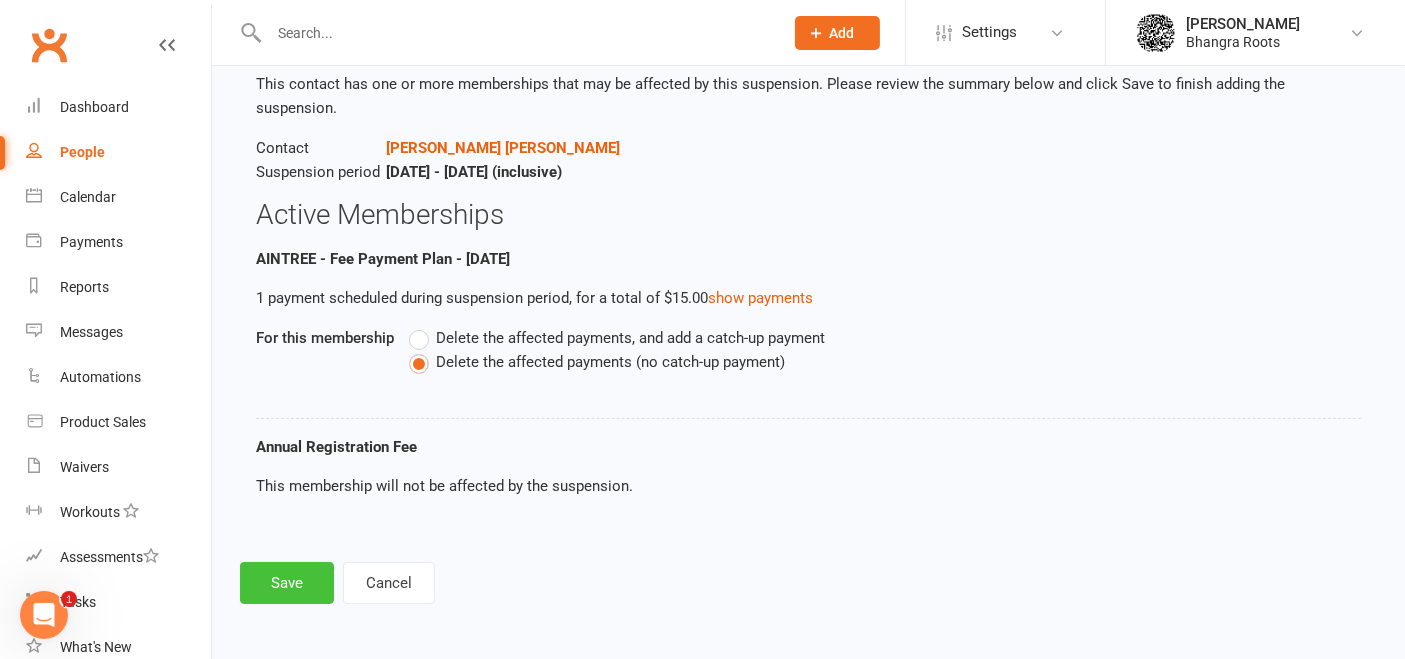 click on "Save" at bounding box center [287, 583] 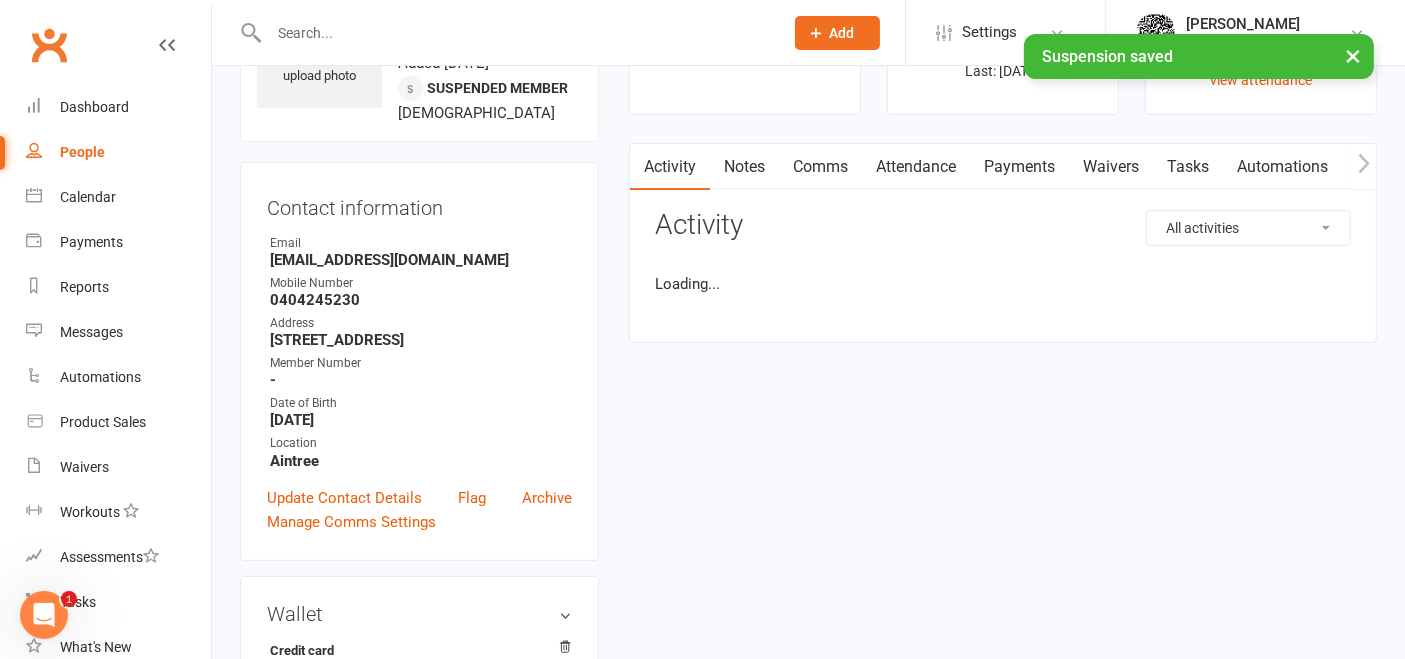 scroll, scrollTop: 0, scrollLeft: 0, axis: both 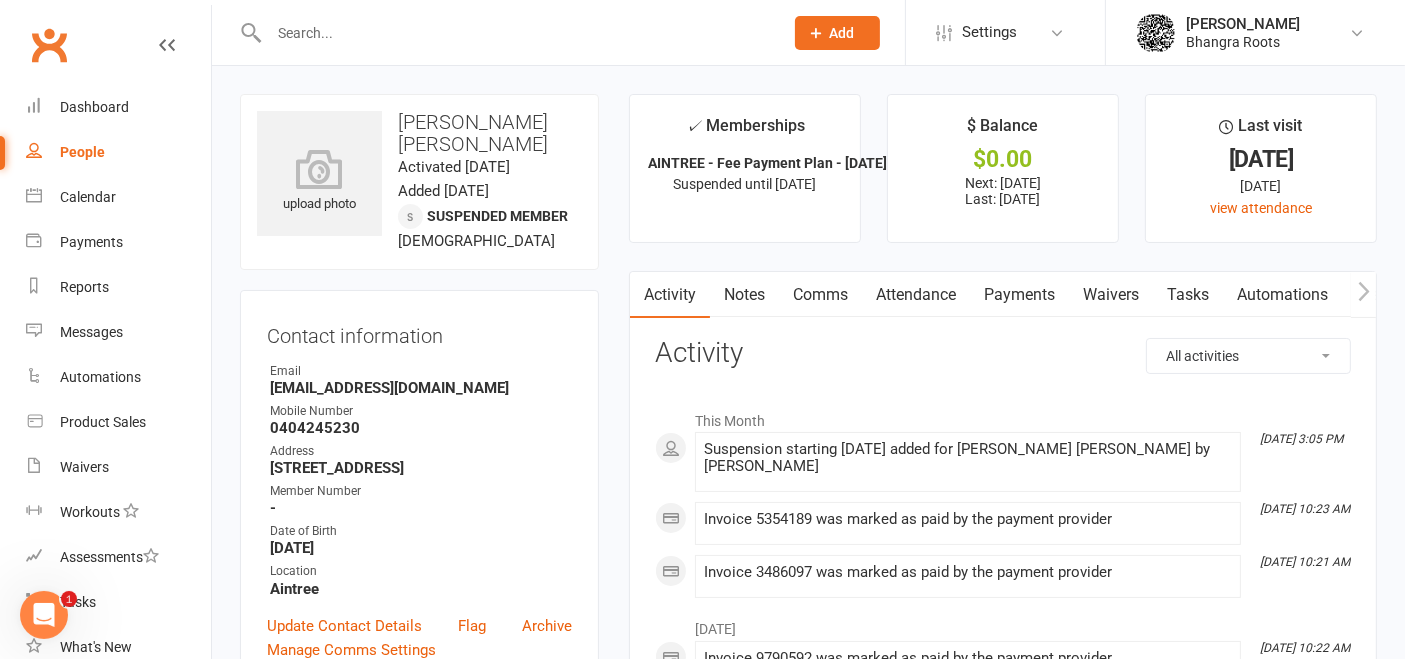 select on "100" 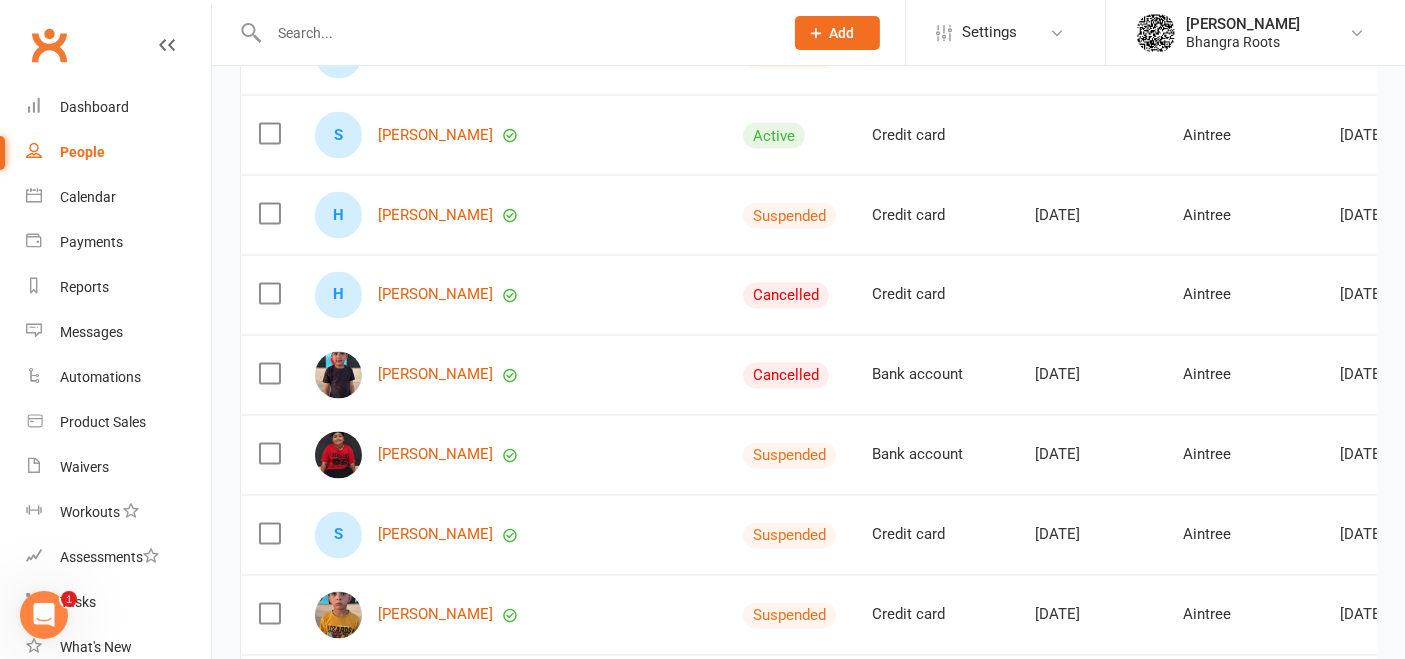 scroll, scrollTop: 3537, scrollLeft: 0, axis: vertical 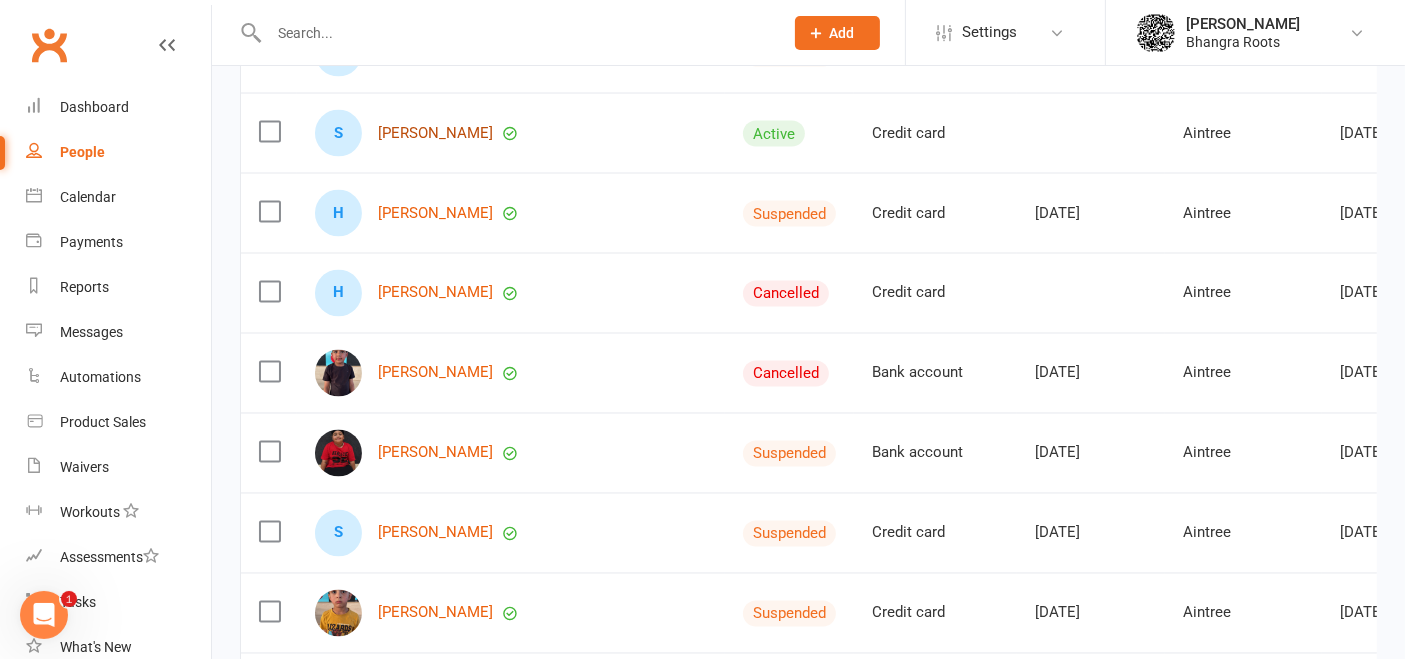 click on "[PERSON_NAME]" at bounding box center [435, 133] 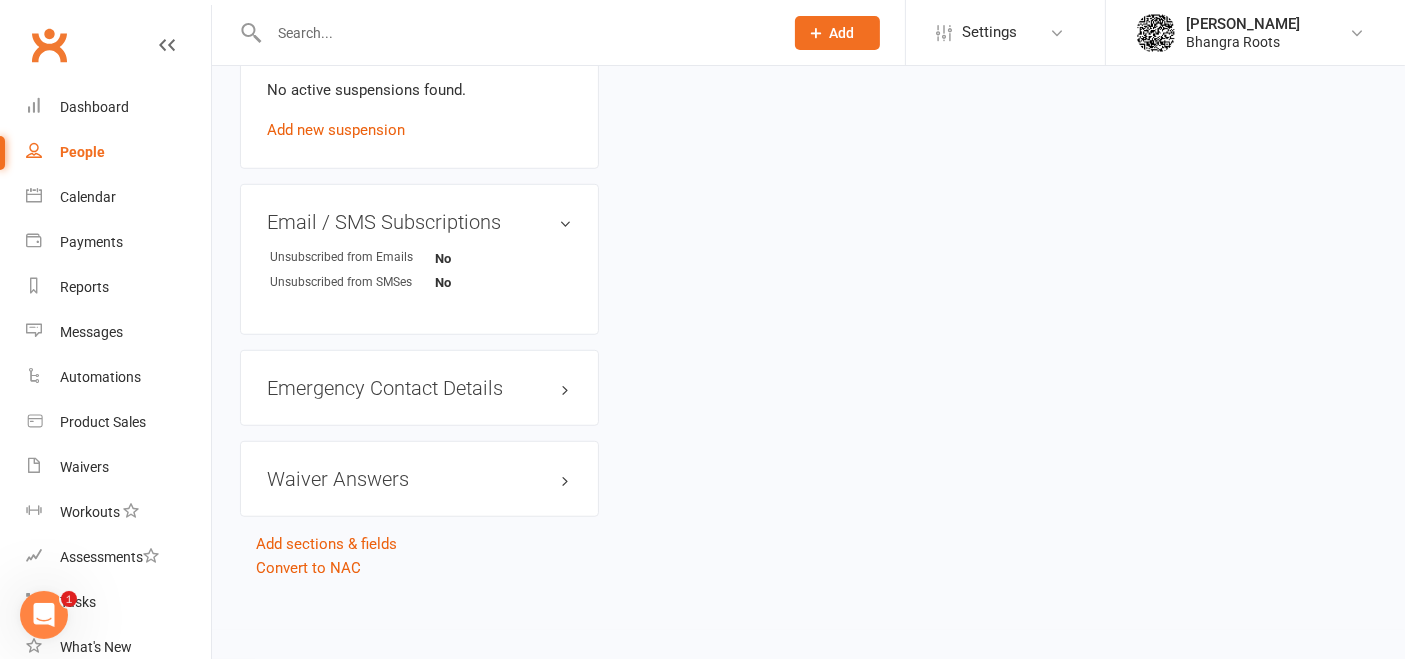 scroll, scrollTop: 0, scrollLeft: 0, axis: both 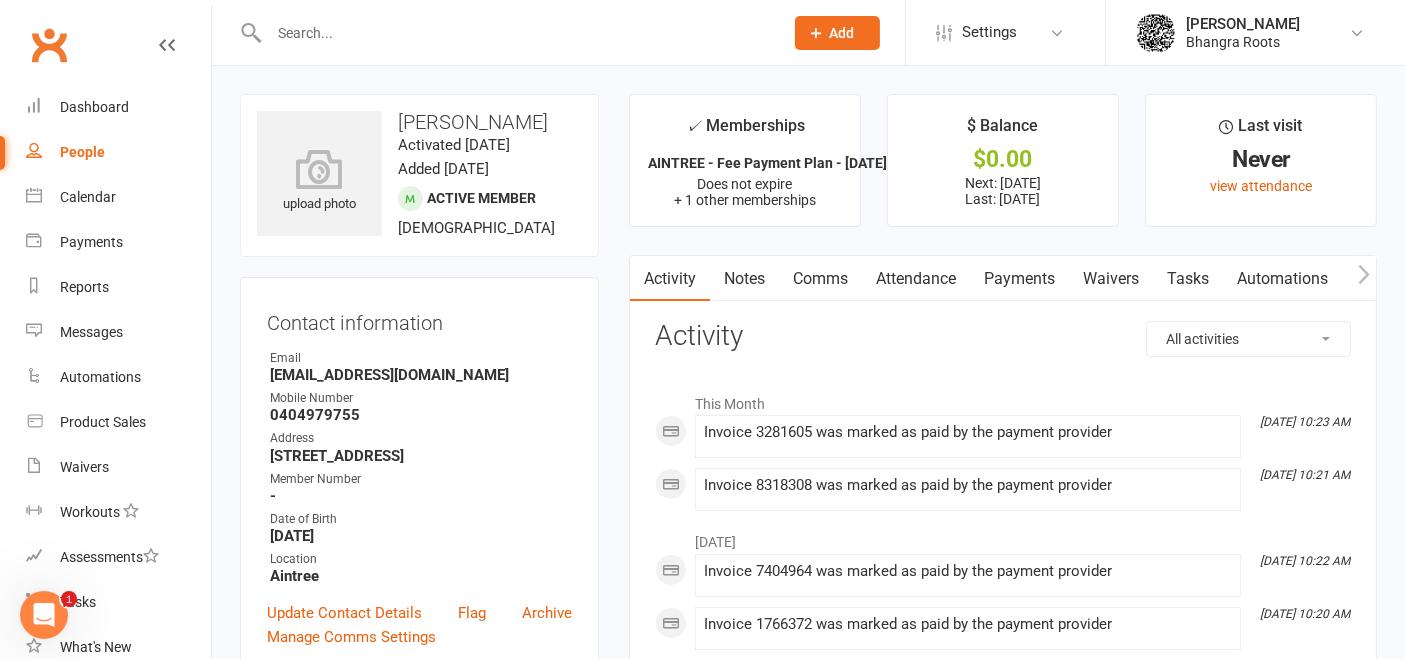 click on "Address" at bounding box center [421, 438] 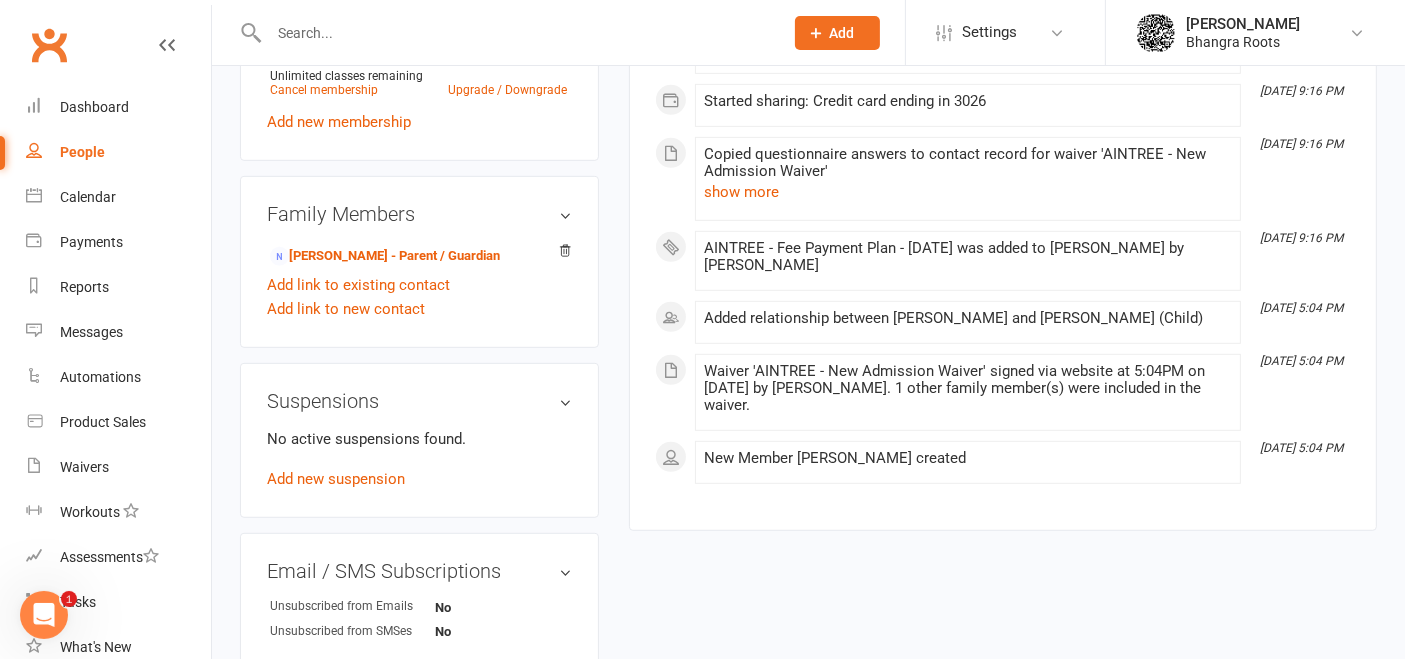 scroll, scrollTop: 1048, scrollLeft: 0, axis: vertical 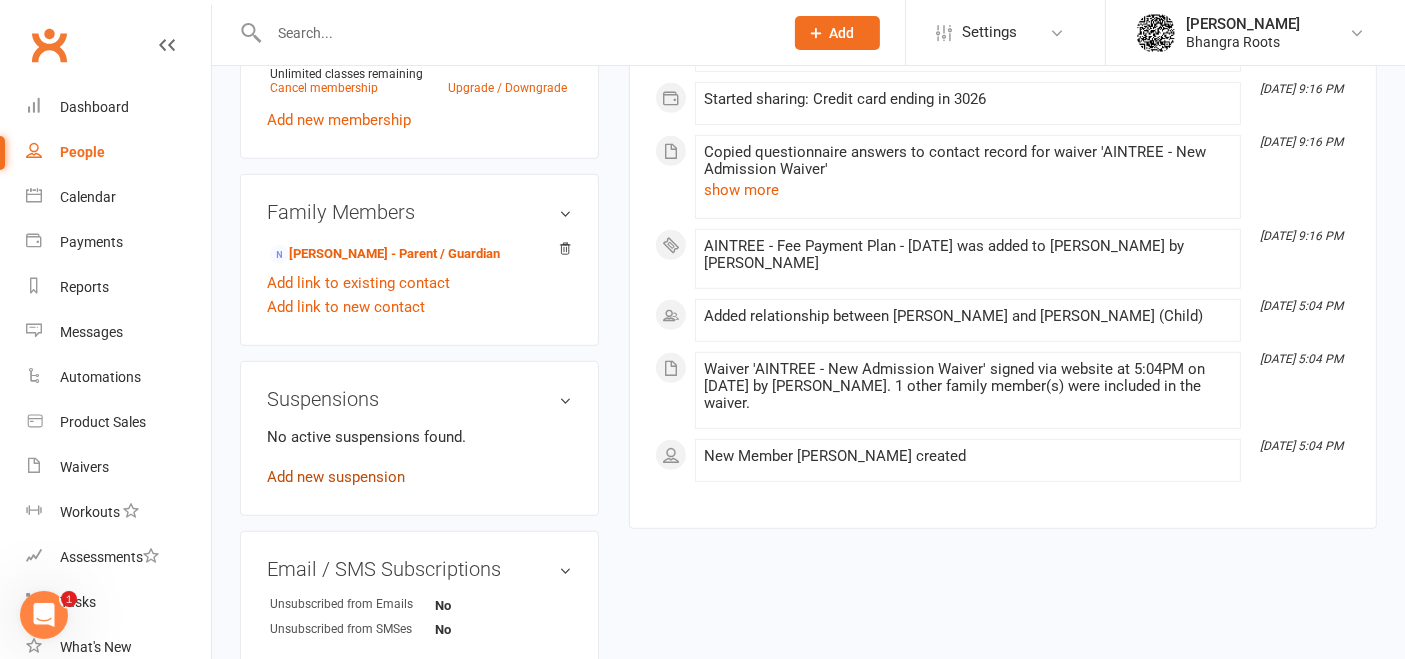 click on "Add new suspension" at bounding box center (336, 477) 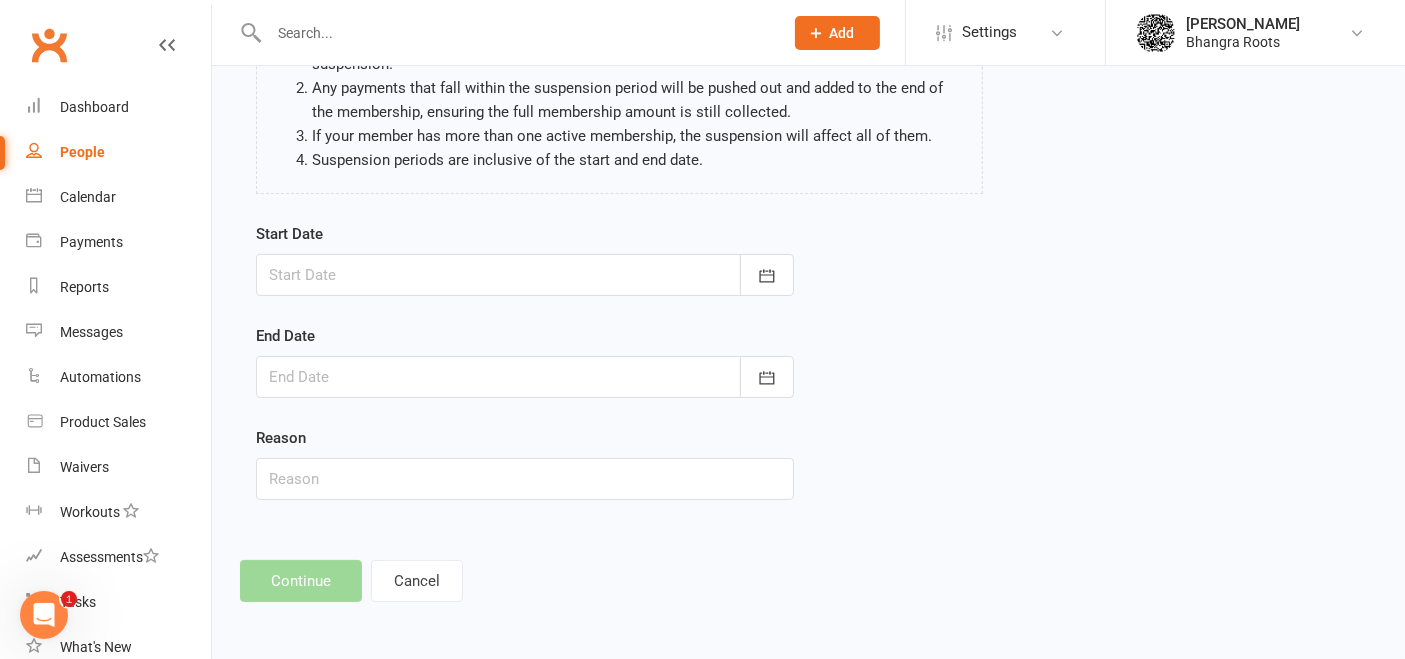 scroll, scrollTop: 0, scrollLeft: 0, axis: both 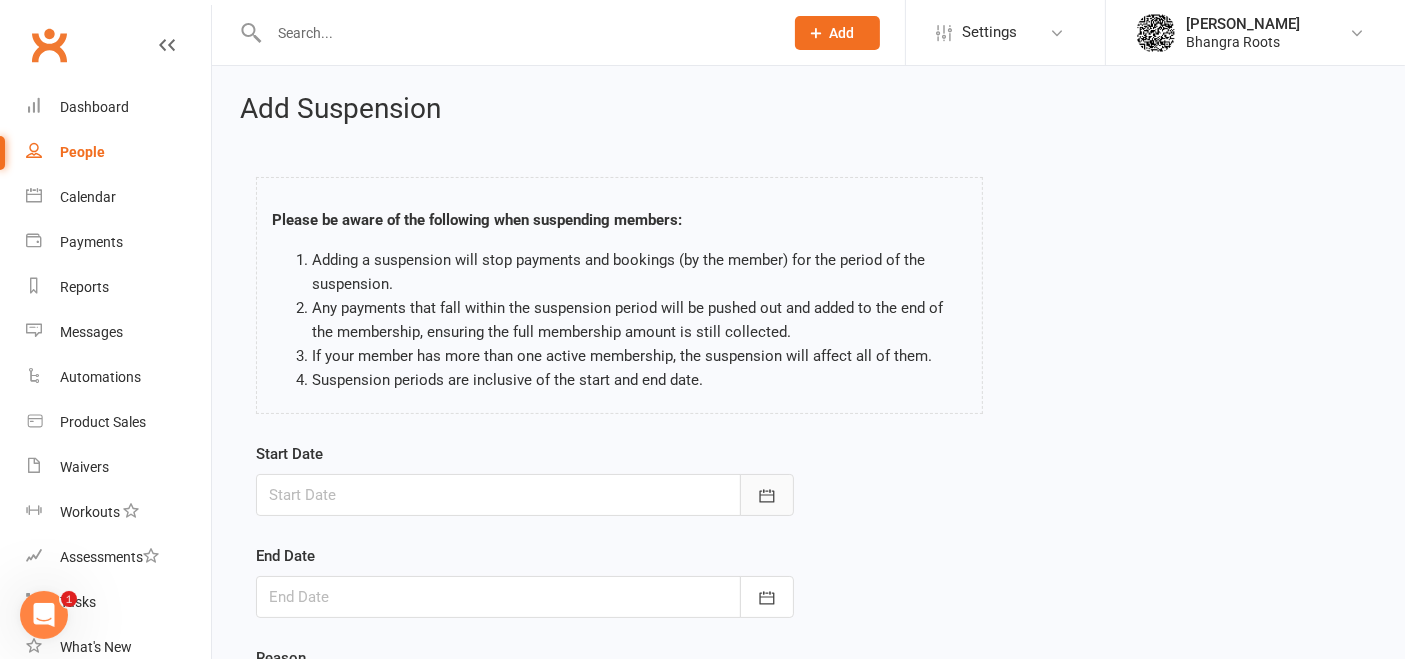 click 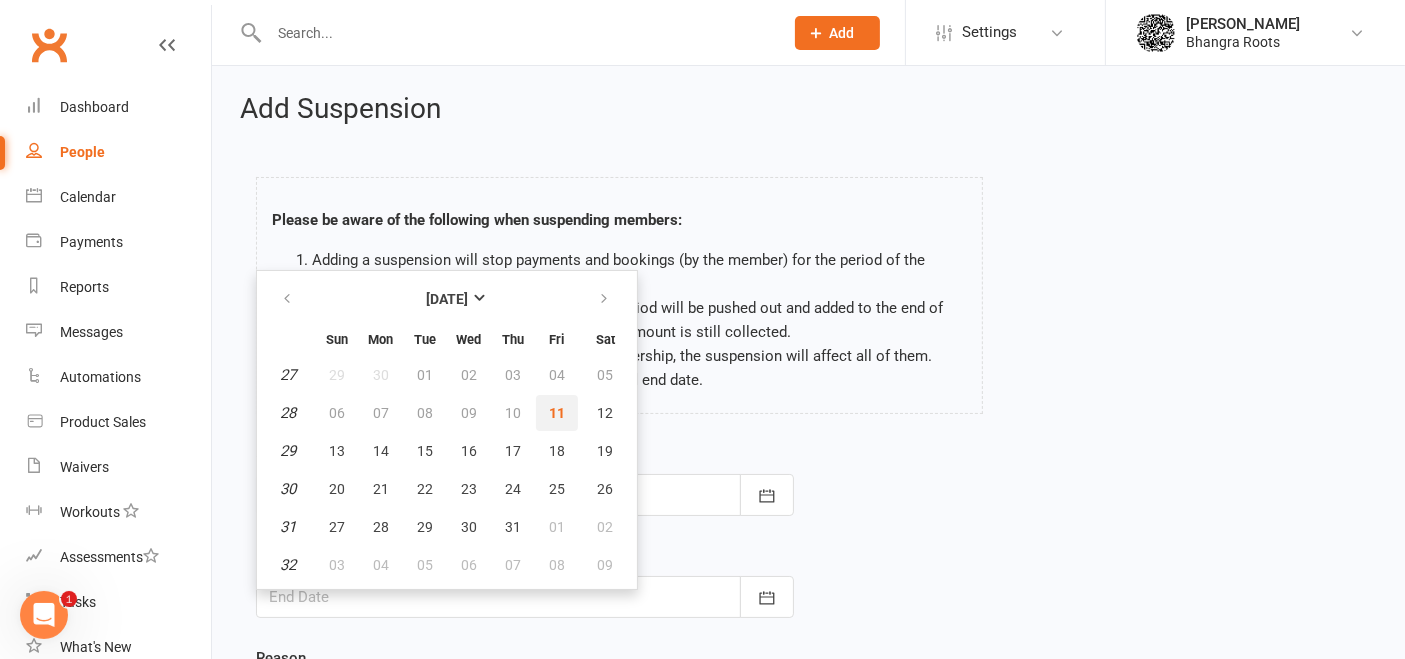click on "11" at bounding box center [557, 413] 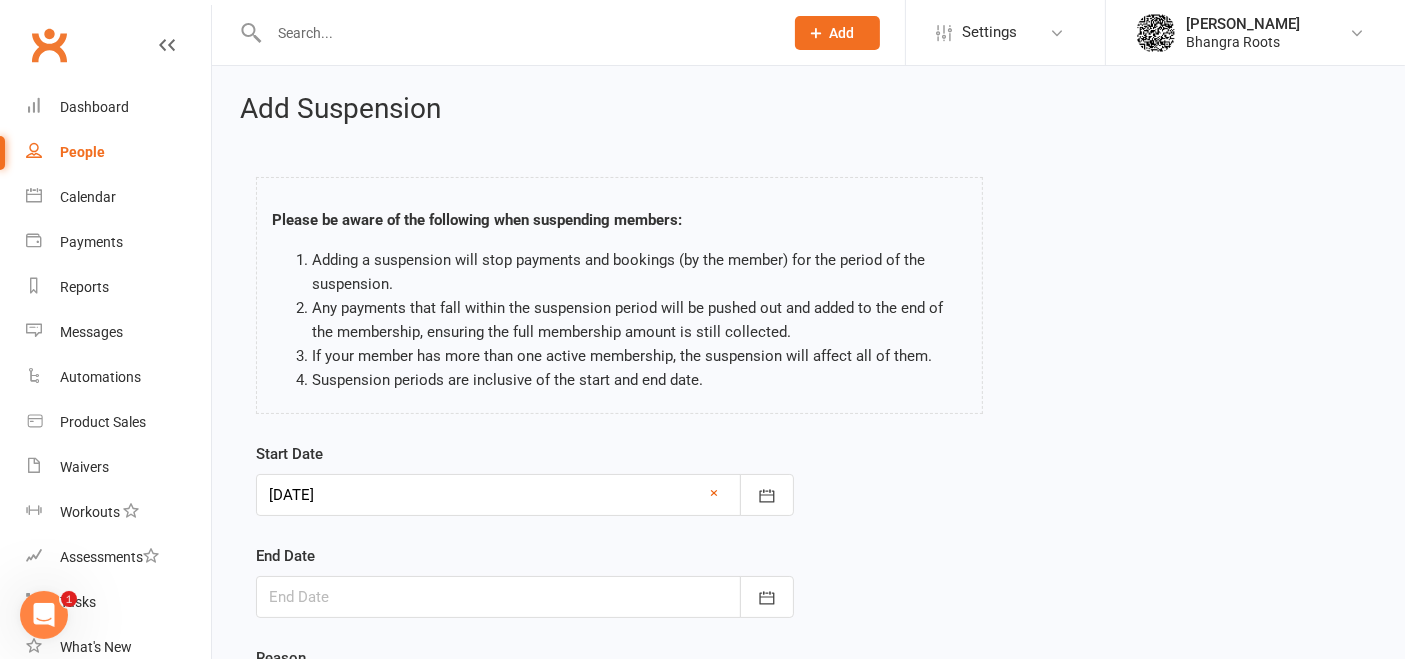 scroll, scrollTop: 217, scrollLeft: 0, axis: vertical 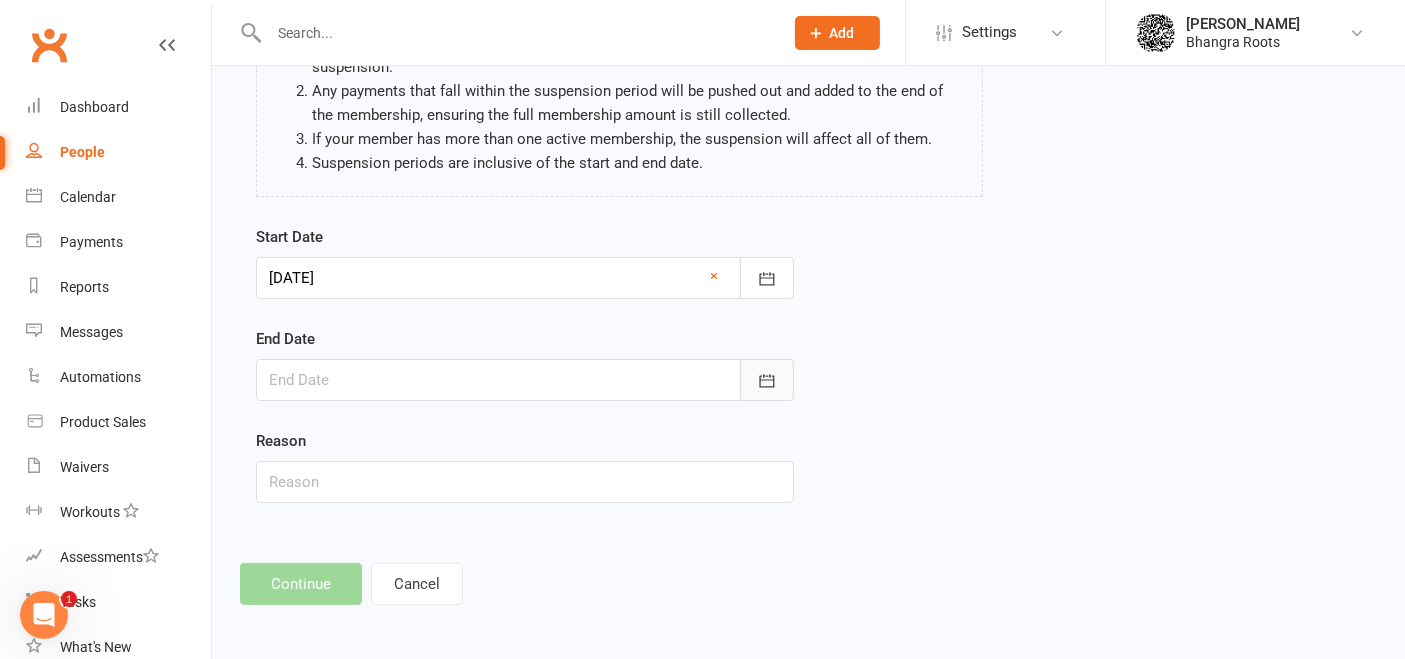 click 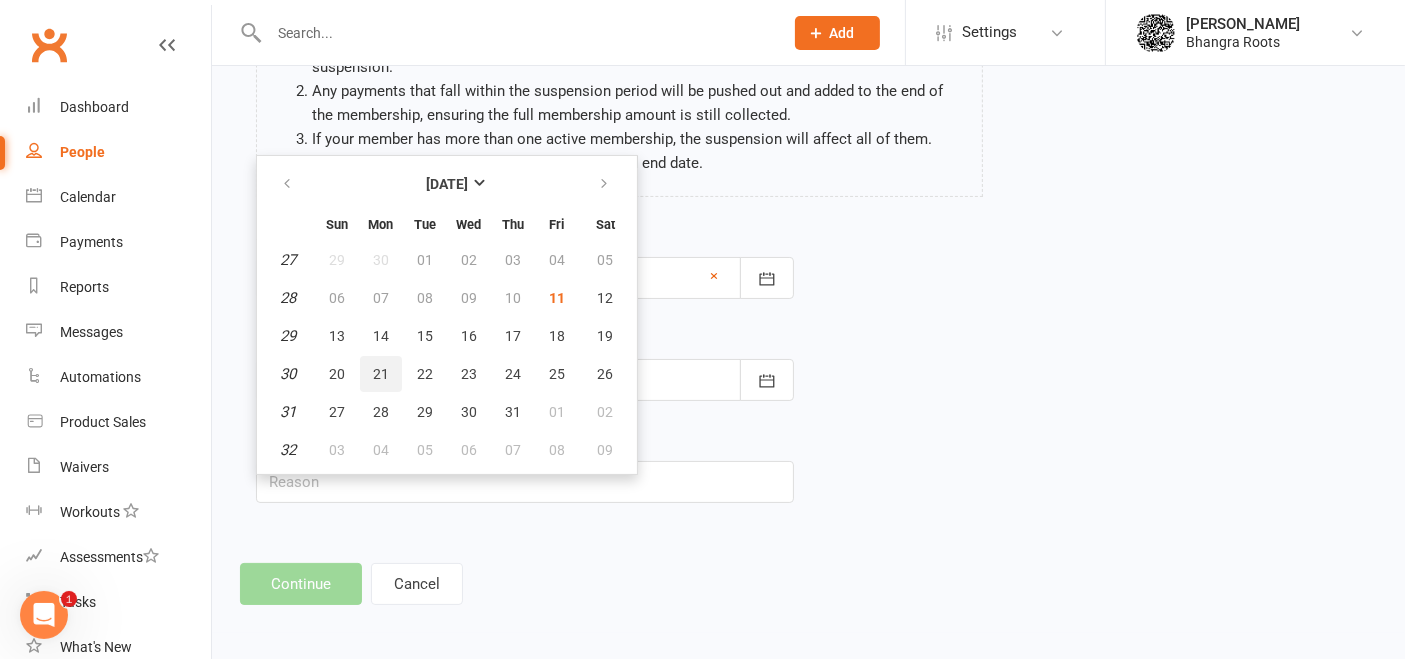 click on "21" at bounding box center [381, 374] 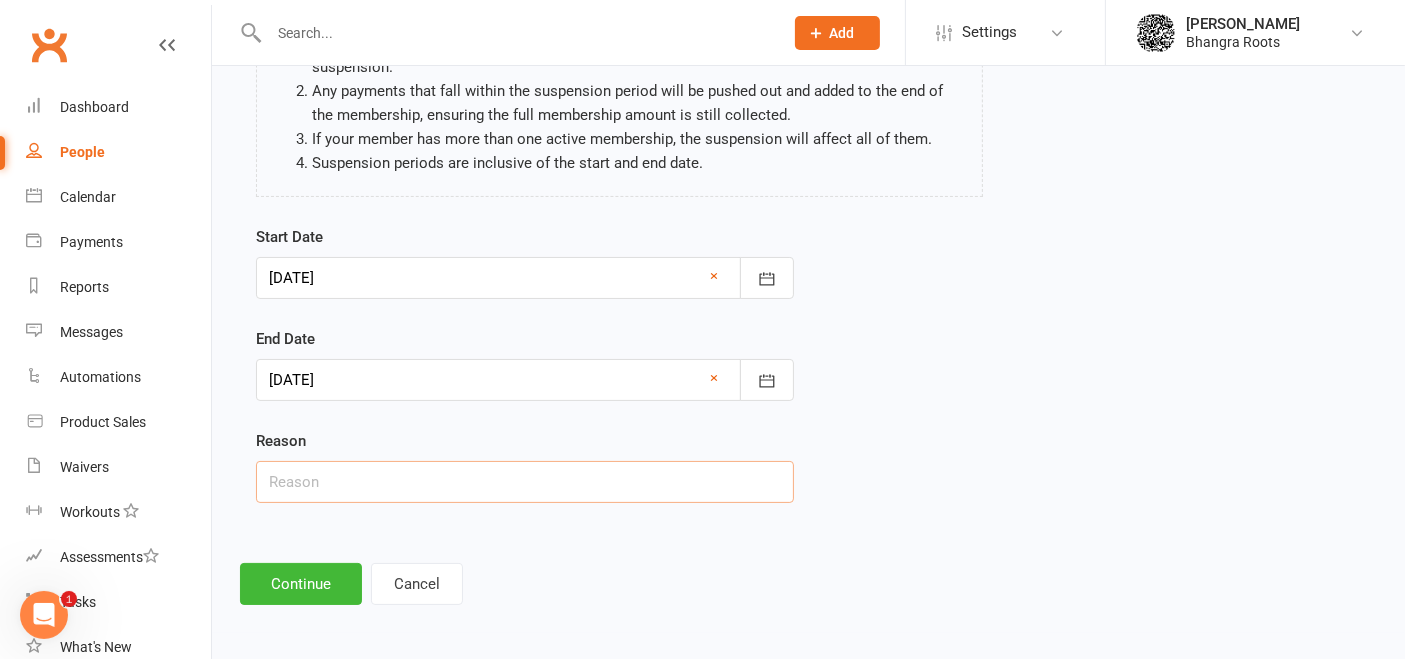 click at bounding box center (525, 482) 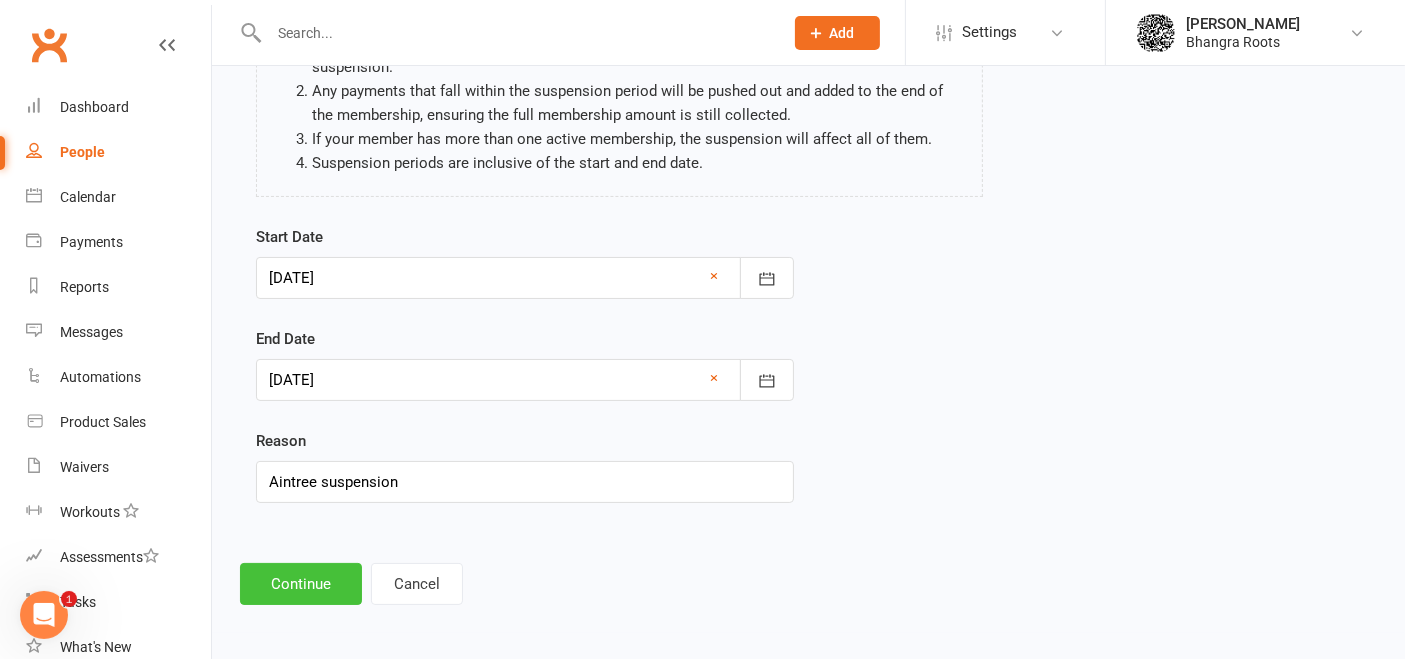 click on "Continue" at bounding box center [301, 584] 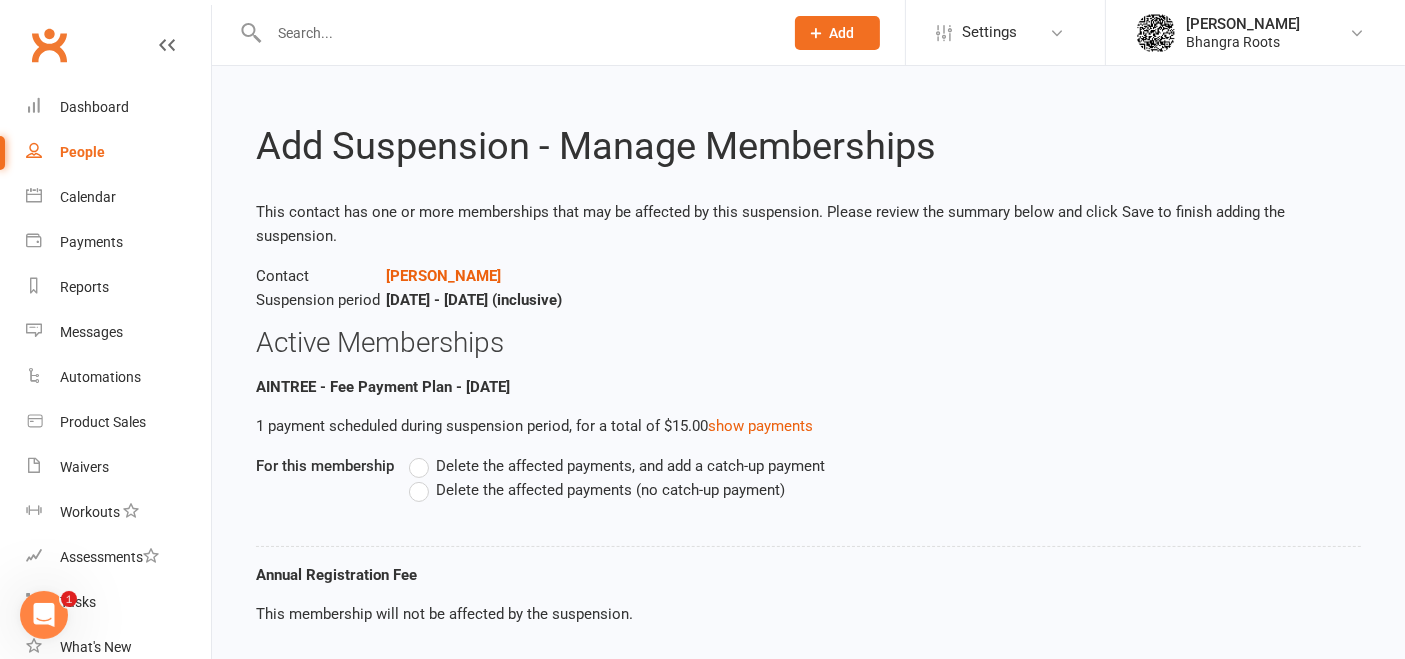 scroll, scrollTop: 128, scrollLeft: 0, axis: vertical 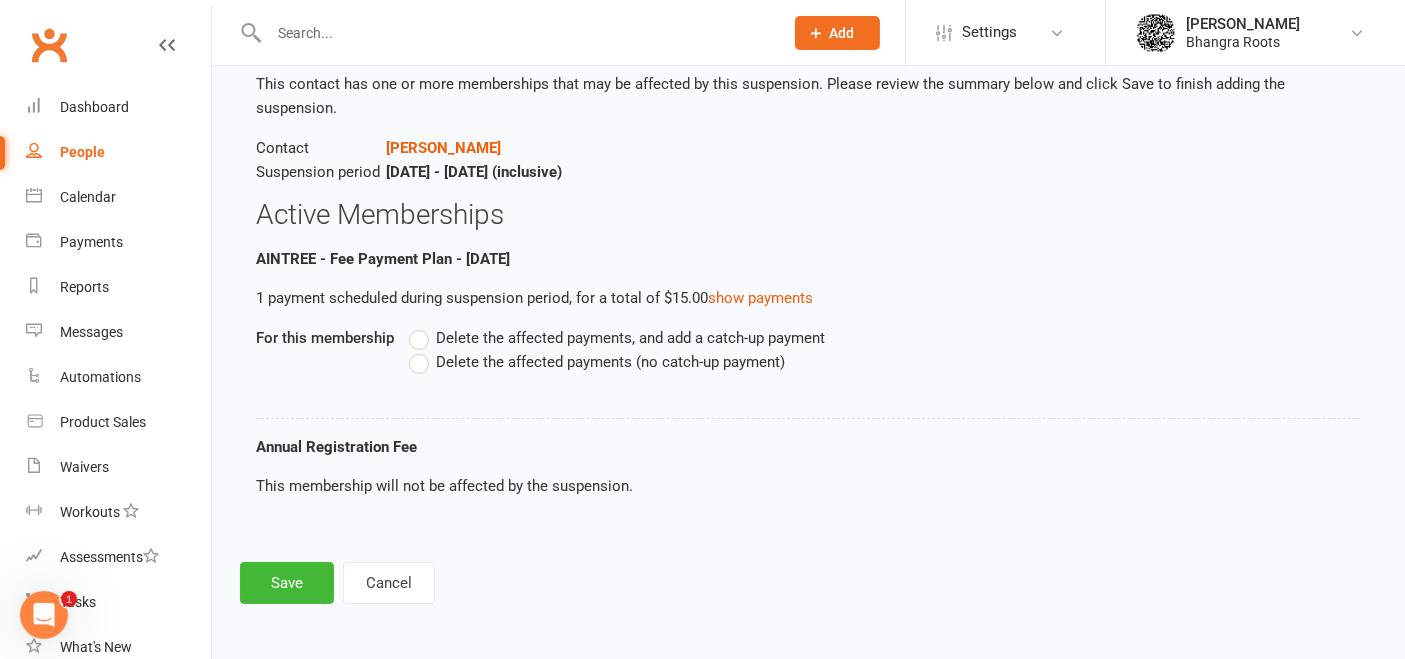 click on "Delete the affected payments (no catch-up payment)" at bounding box center (610, 360) 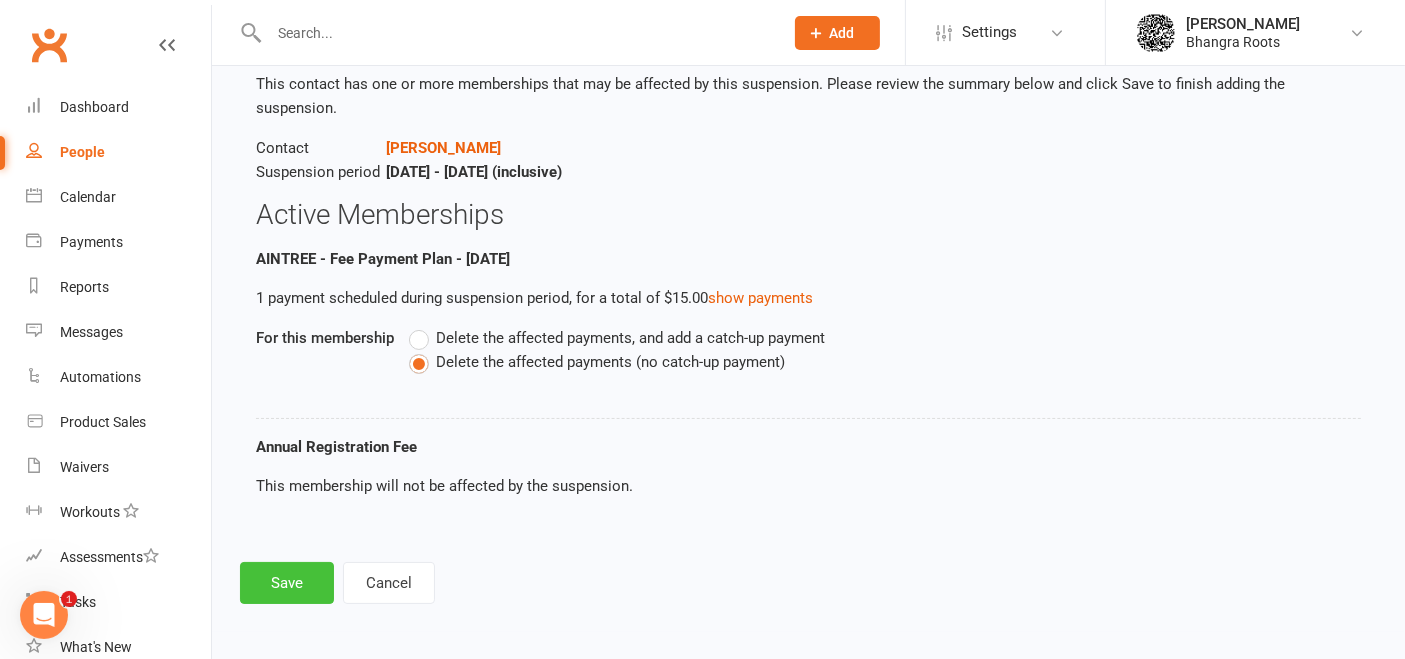 click on "Save" at bounding box center (287, 583) 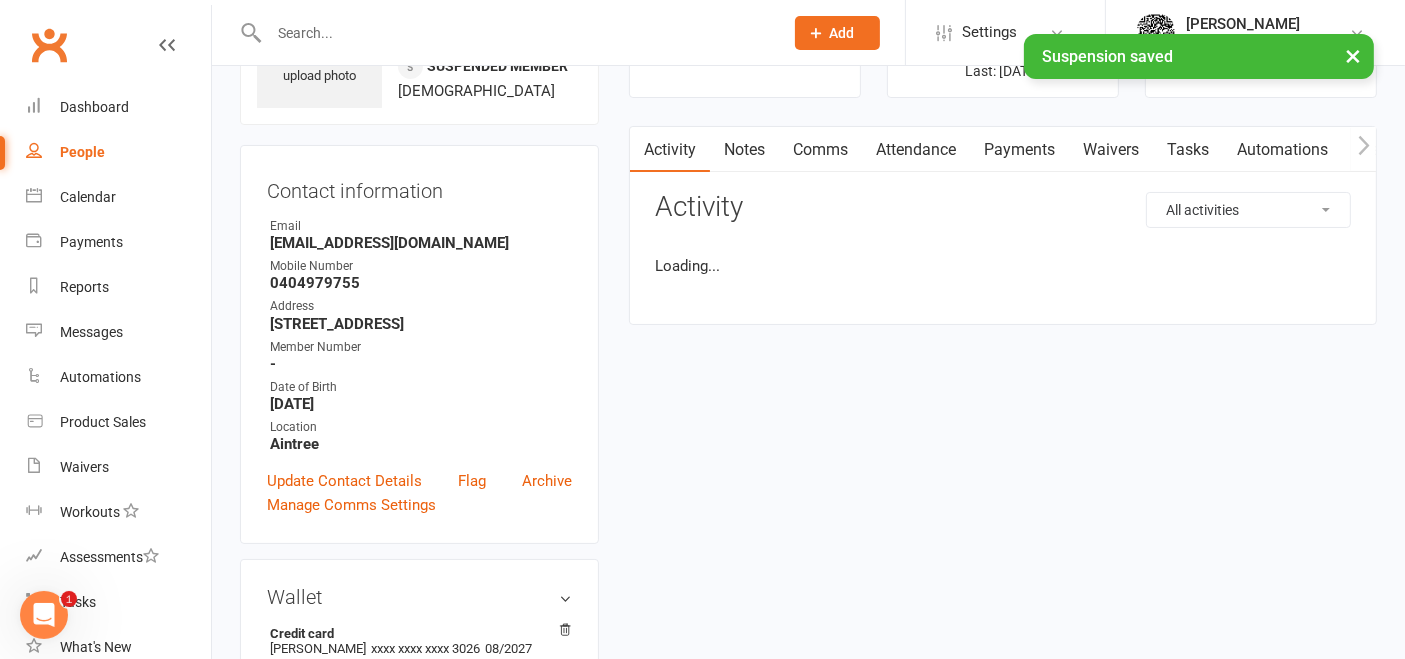 scroll, scrollTop: 0, scrollLeft: 0, axis: both 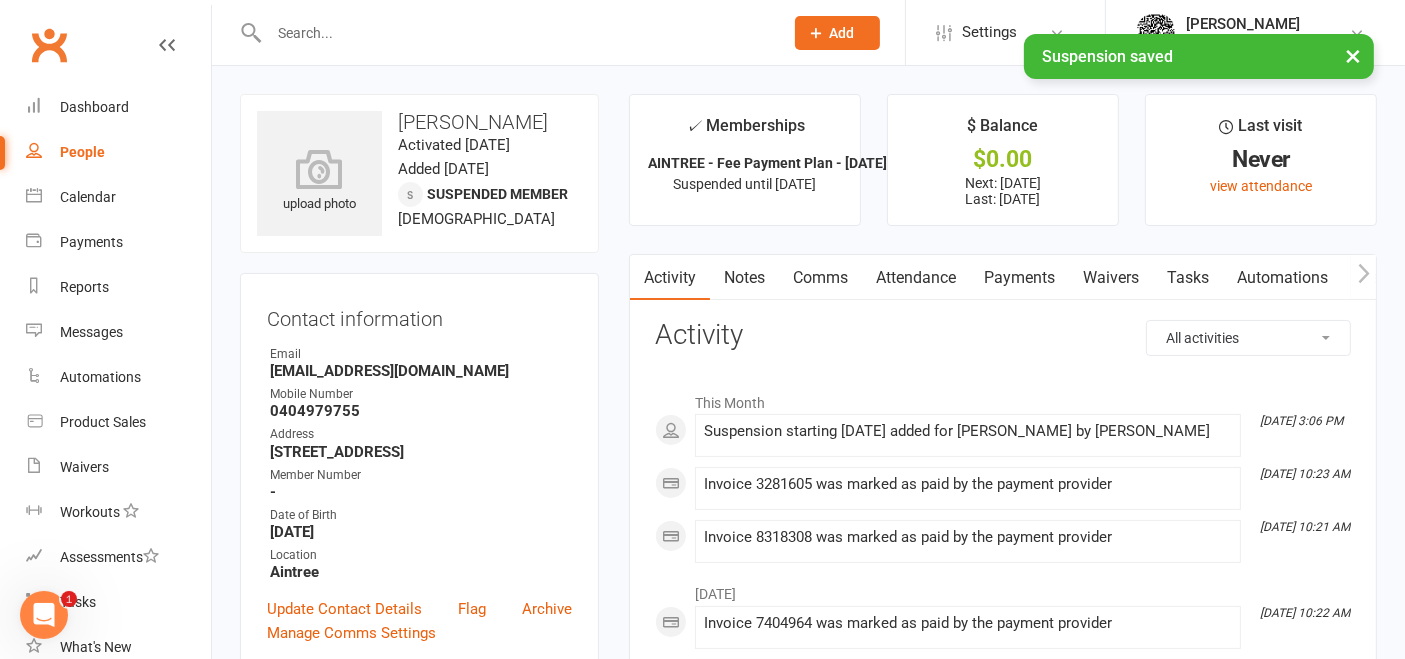 click on "People" at bounding box center (82, 152) 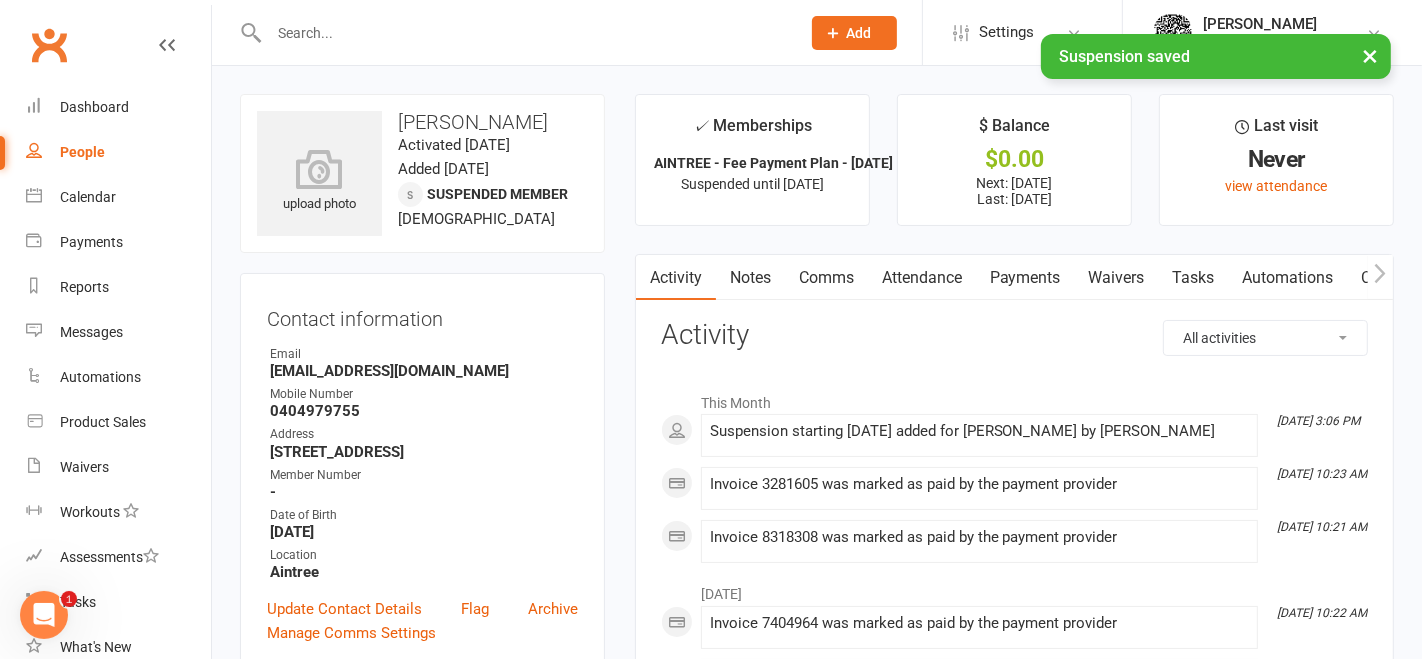 select on "100" 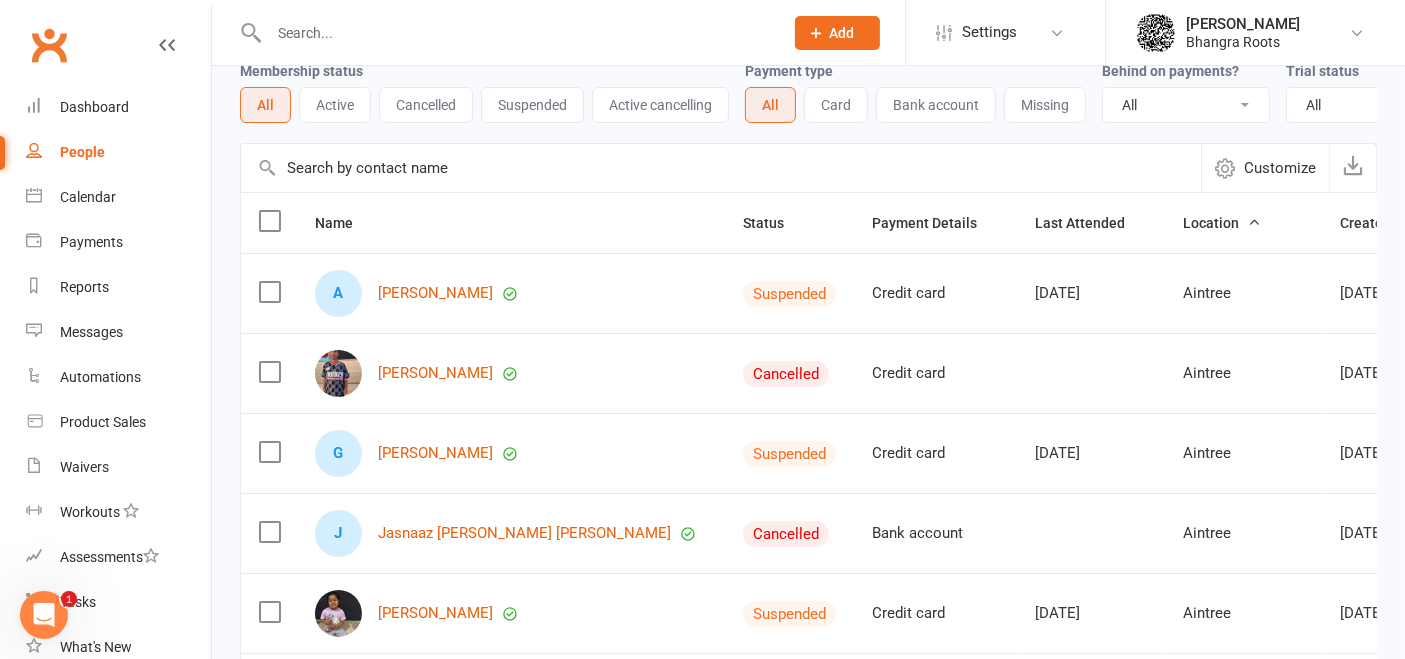 scroll, scrollTop: 0, scrollLeft: 0, axis: both 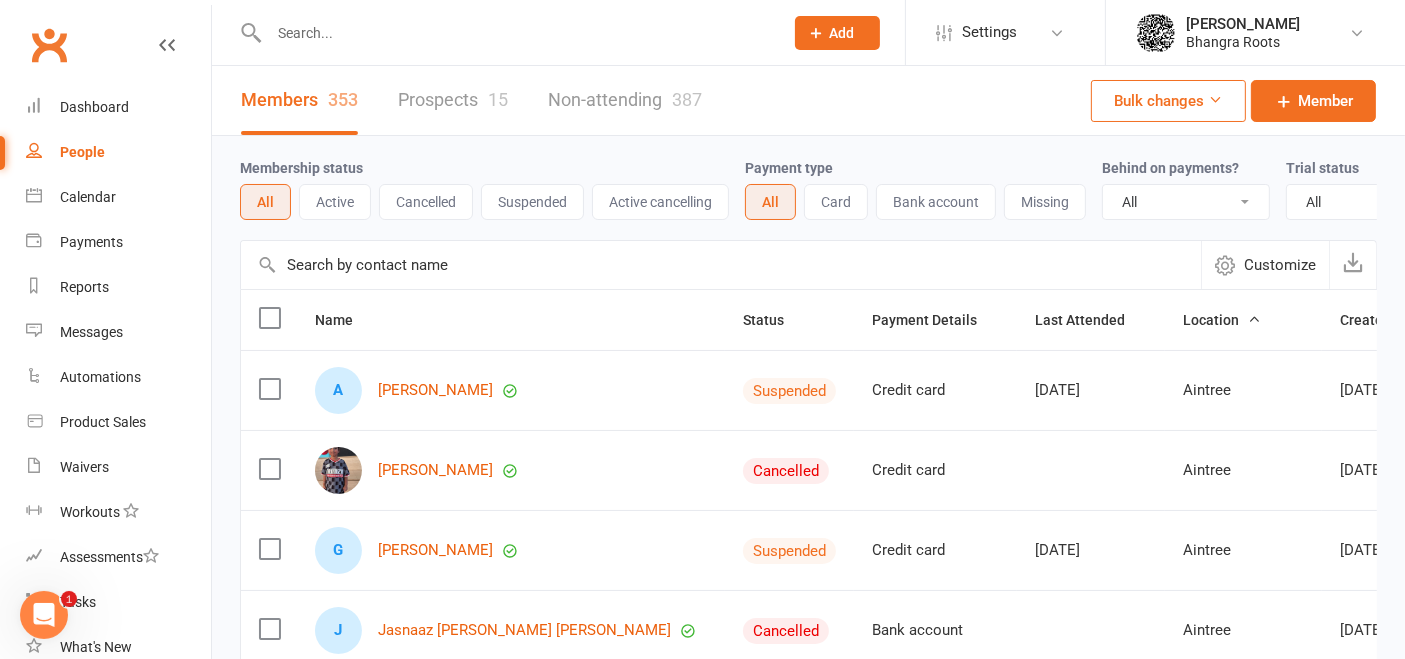 click on "Location" at bounding box center [1222, 320] 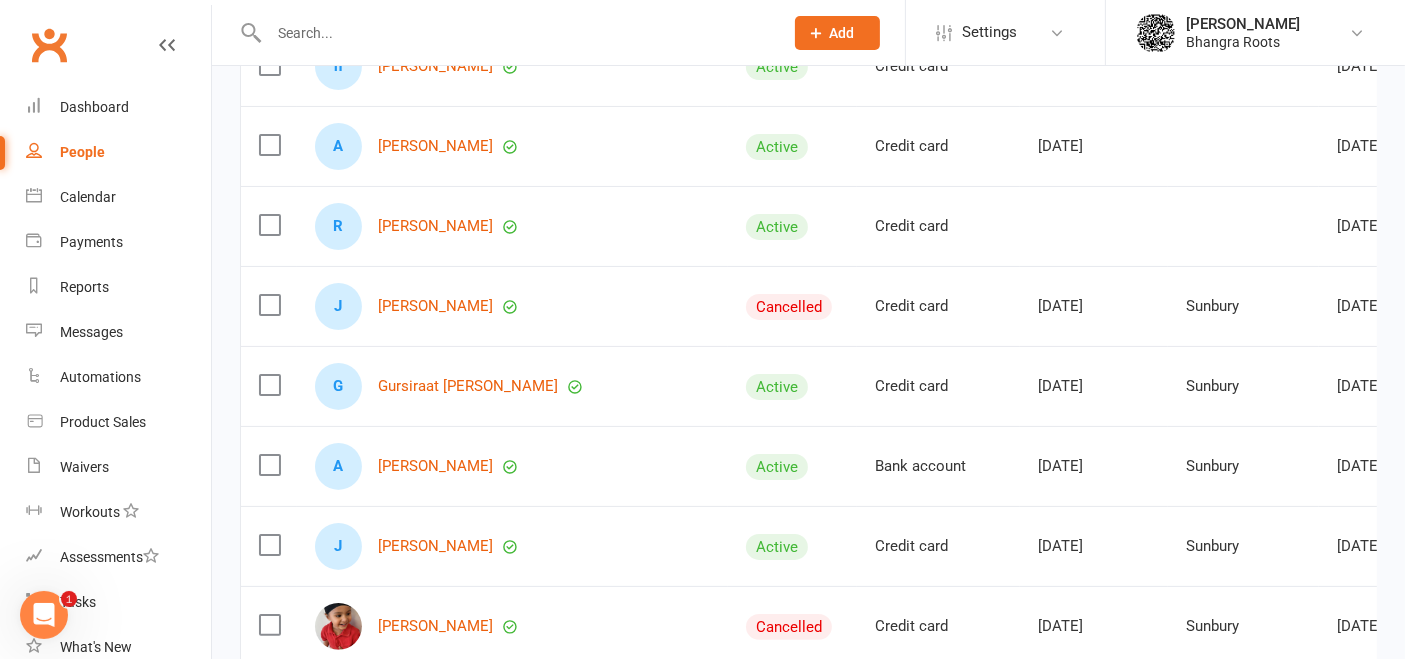 scroll, scrollTop: 194, scrollLeft: 0, axis: vertical 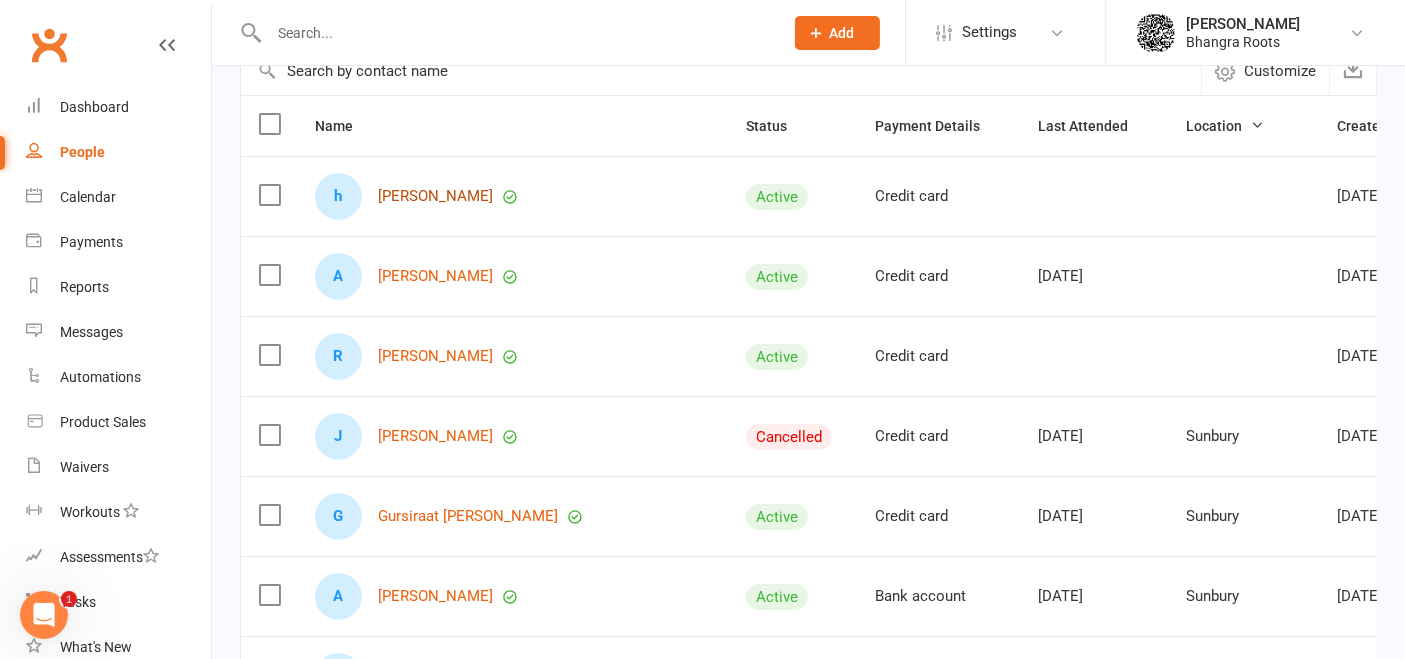click on "[PERSON_NAME]" at bounding box center (435, 196) 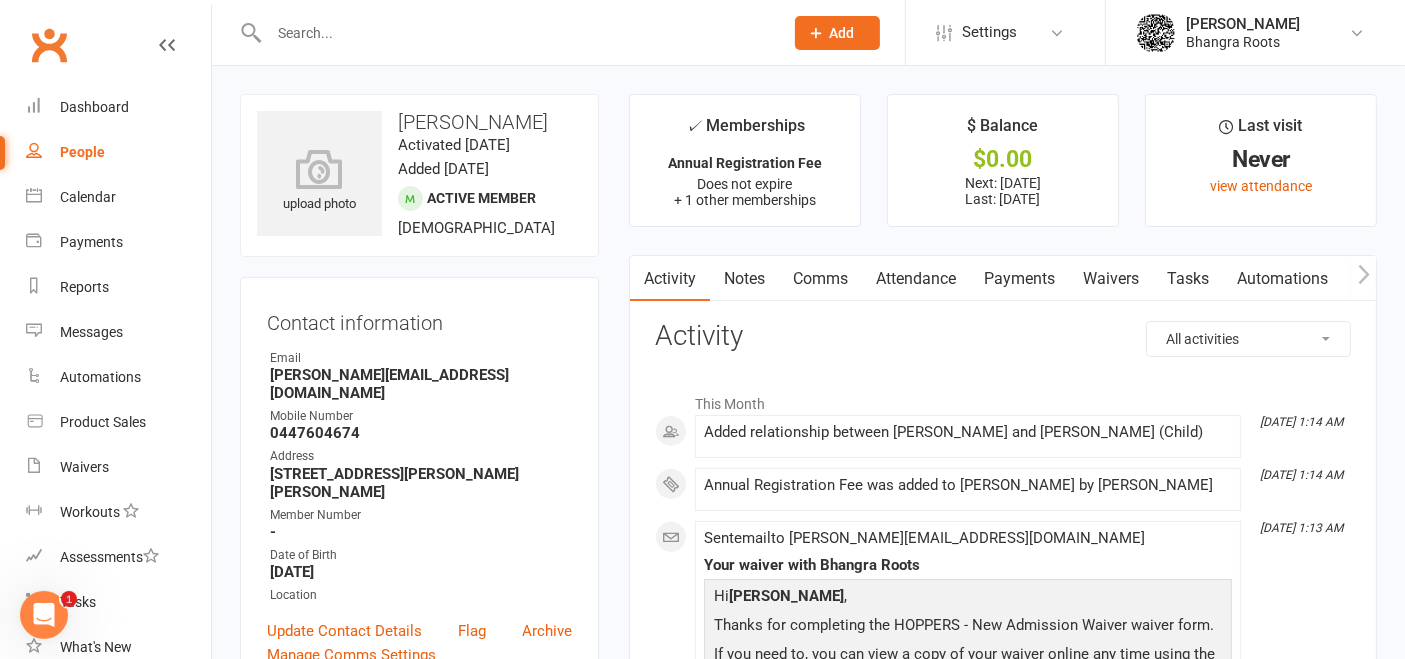 scroll, scrollTop: 320, scrollLeft: 0, axis: vertical 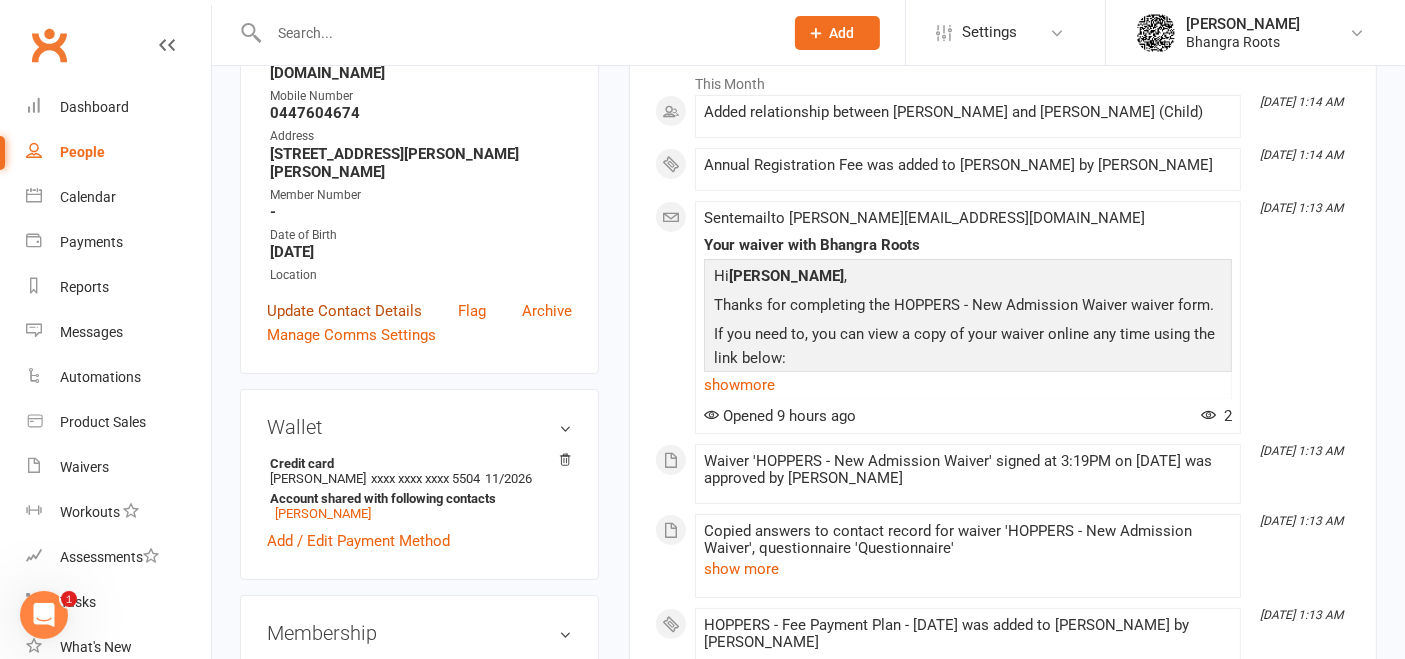 click on "Update Contact Details" at bounding box center (344, 311) 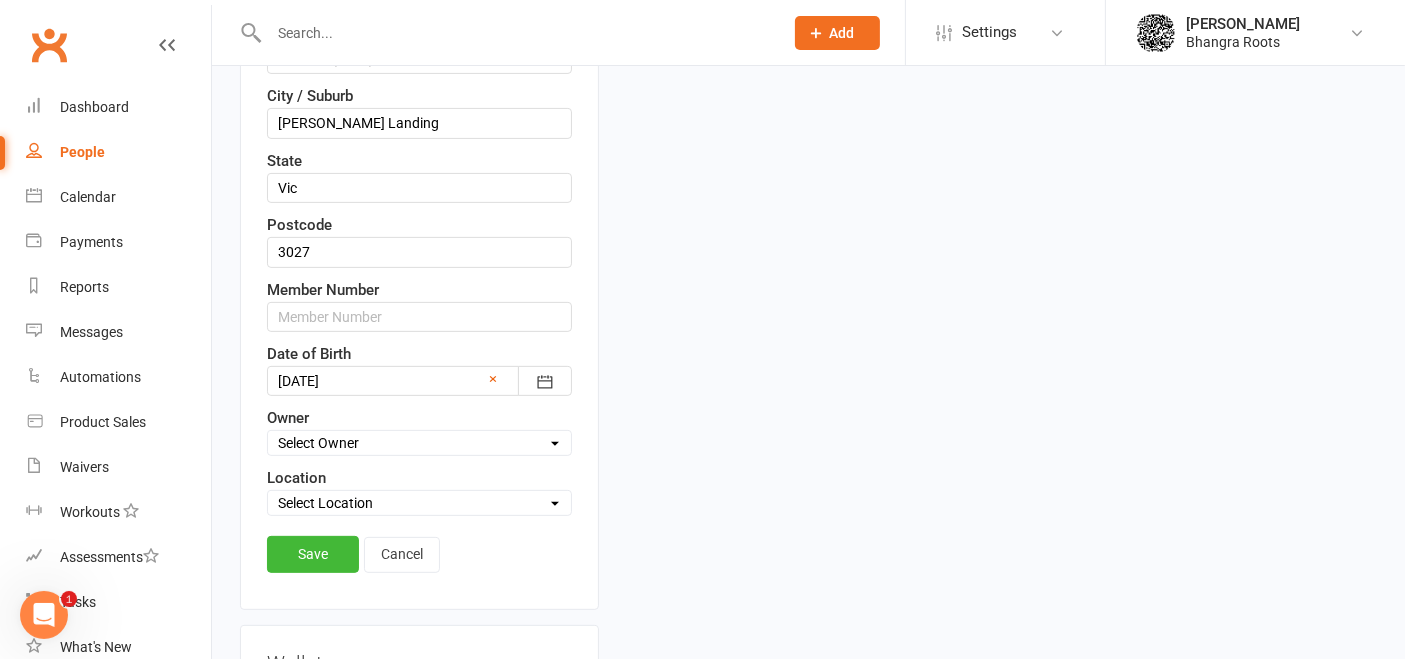 scroll, scrollTop: 638, scrollLeft: 0, axis: vertical 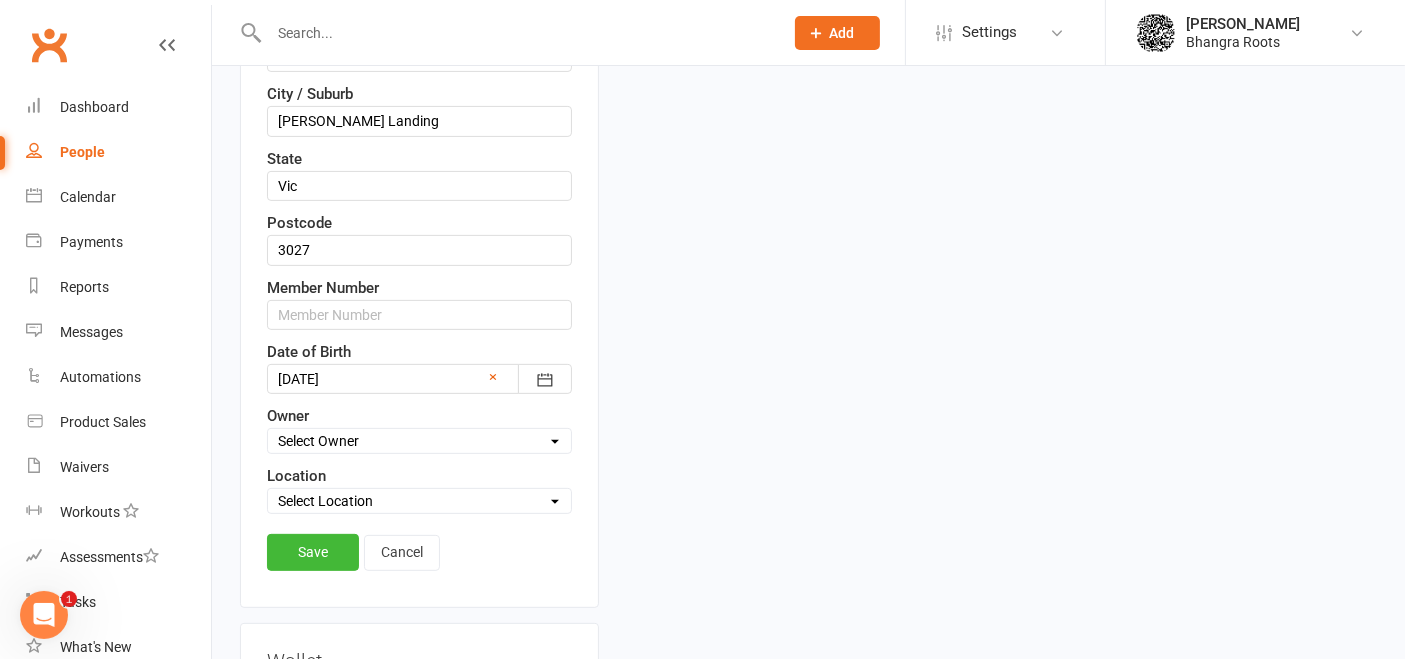 click on "Select Location [GEOGRAPHIC_DATA] [GEOGRAPHIC_DATA] [GEOGRAPHIC_DATA] [GEOGRAPHIC_DATA] [GEOGRAPHIC_DATA] [GEOGRAPHIC_DATA]" at bounding box center [419, 501] 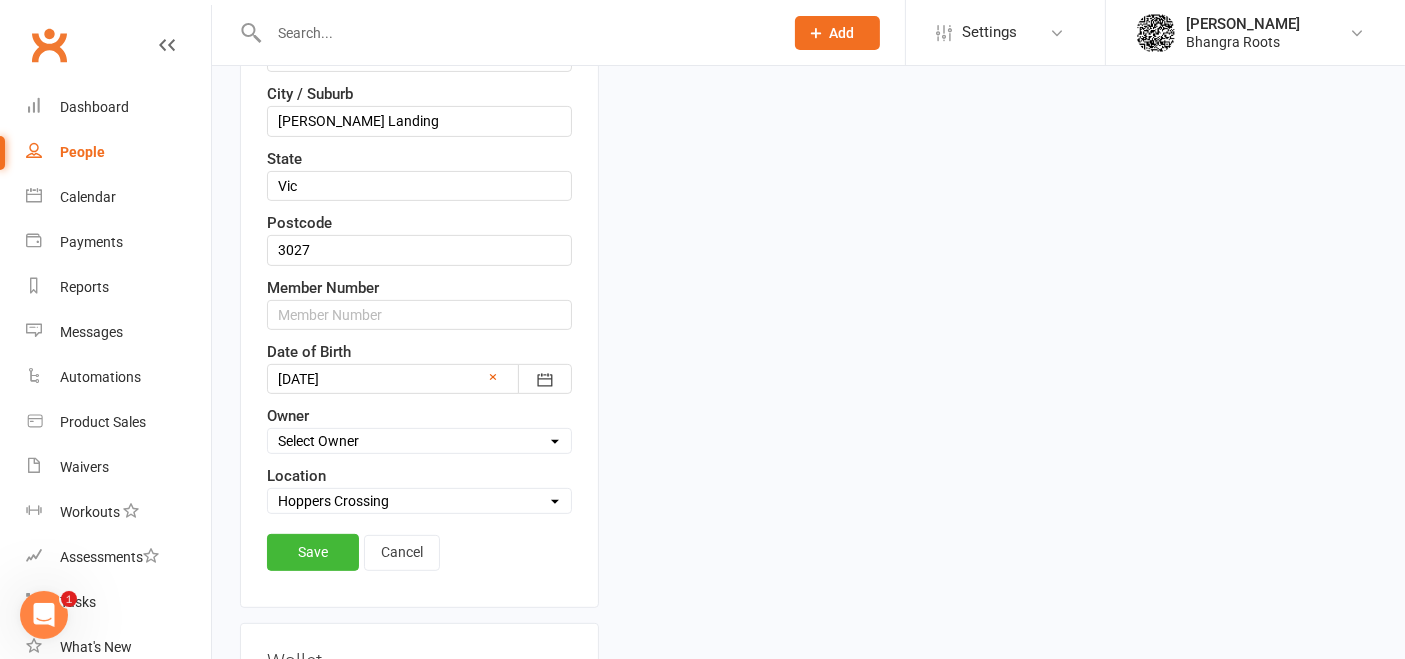 click on "Select Location [GEOGRAPHIC_DATA] [GEOGRAPHIC_DATA] [GEOGRAPHIC_DATA] [GEOGRAPHIC_DATA] [GEOGRAPHIC_DATA] [GEOGRAPHIC_DATA]" at bounding box center [419, 501] 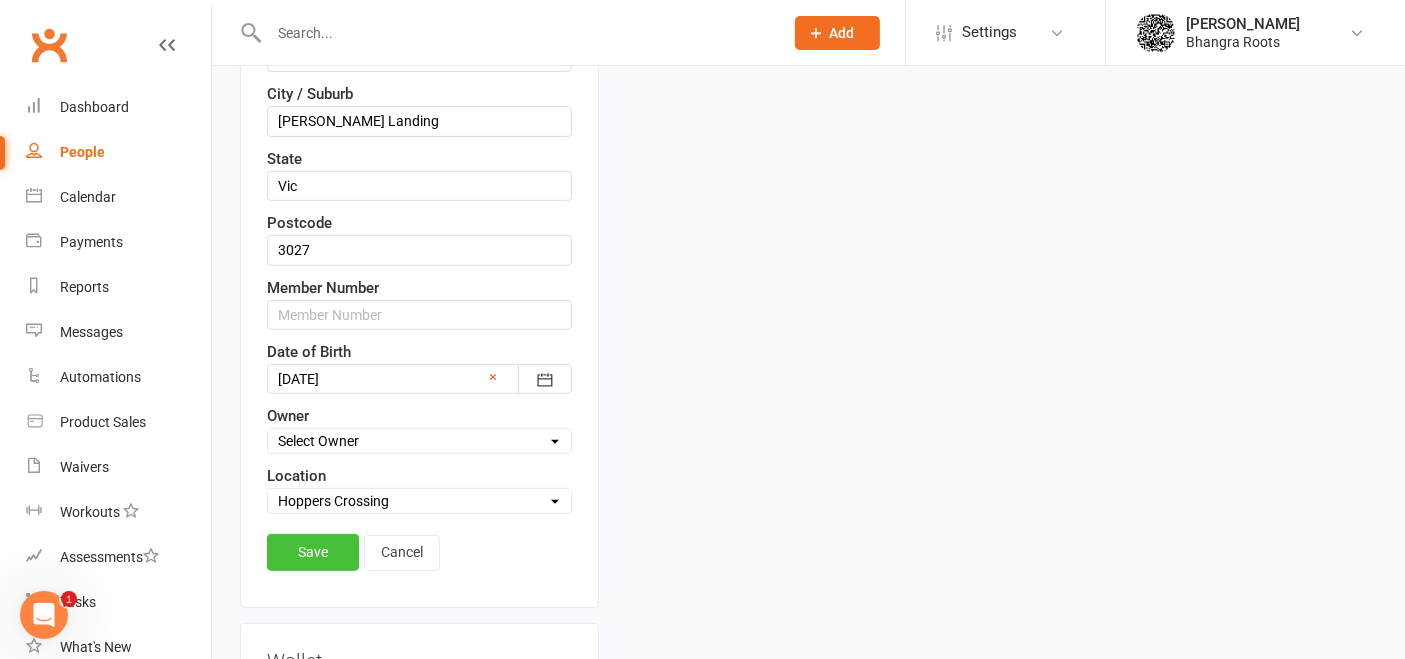 click on "Save" at bounding box center [313, 552] 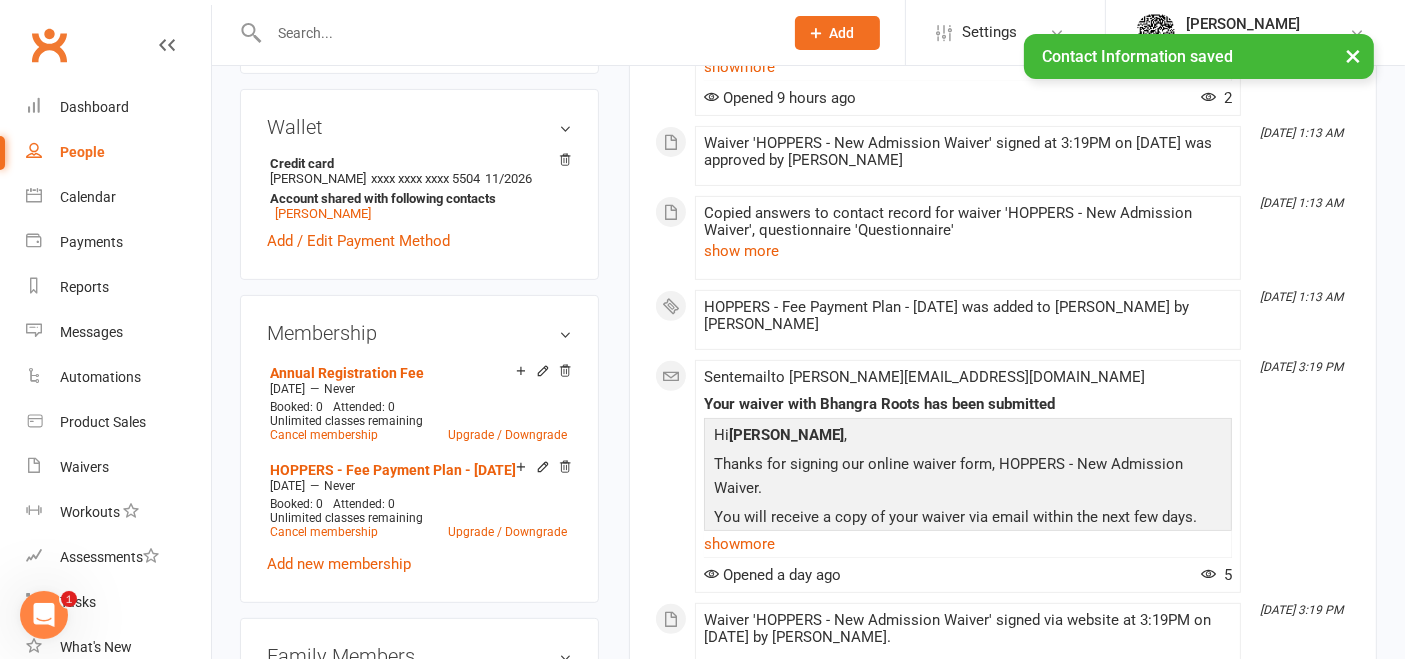 scroll, scrollTop: 0, scrollLeft: 0, axis: both 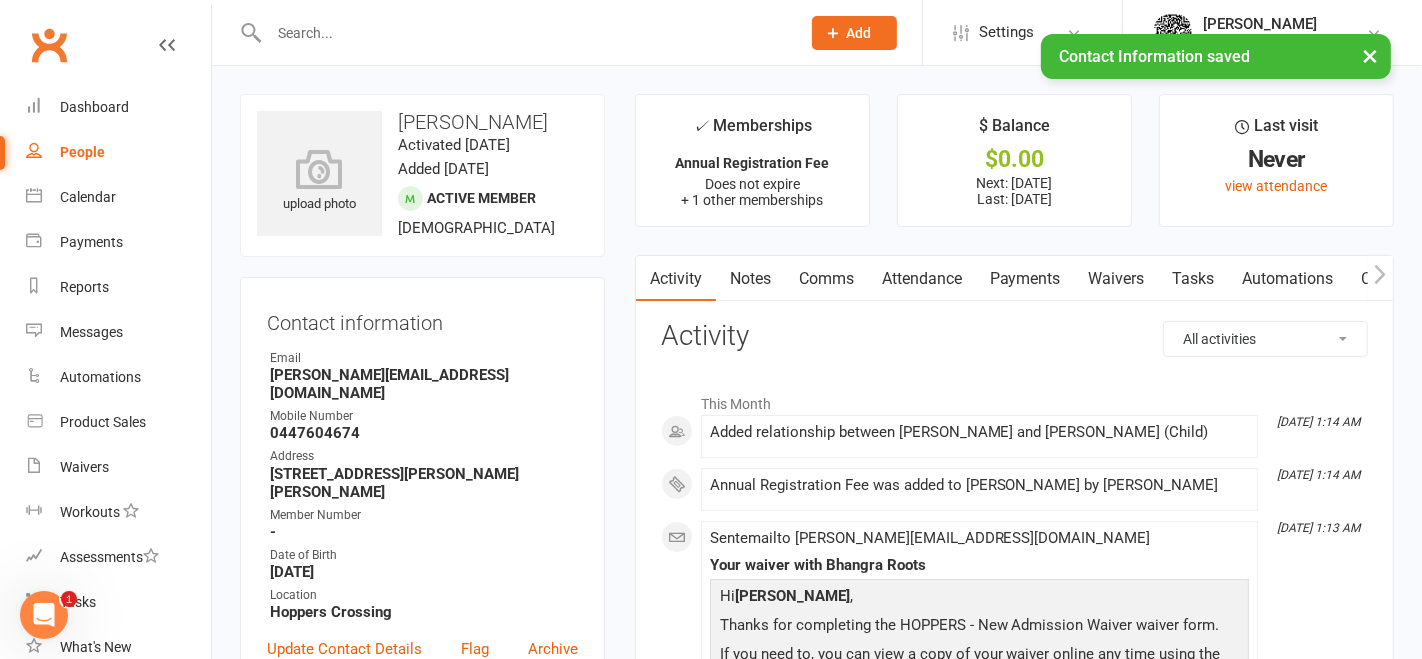select on "100" 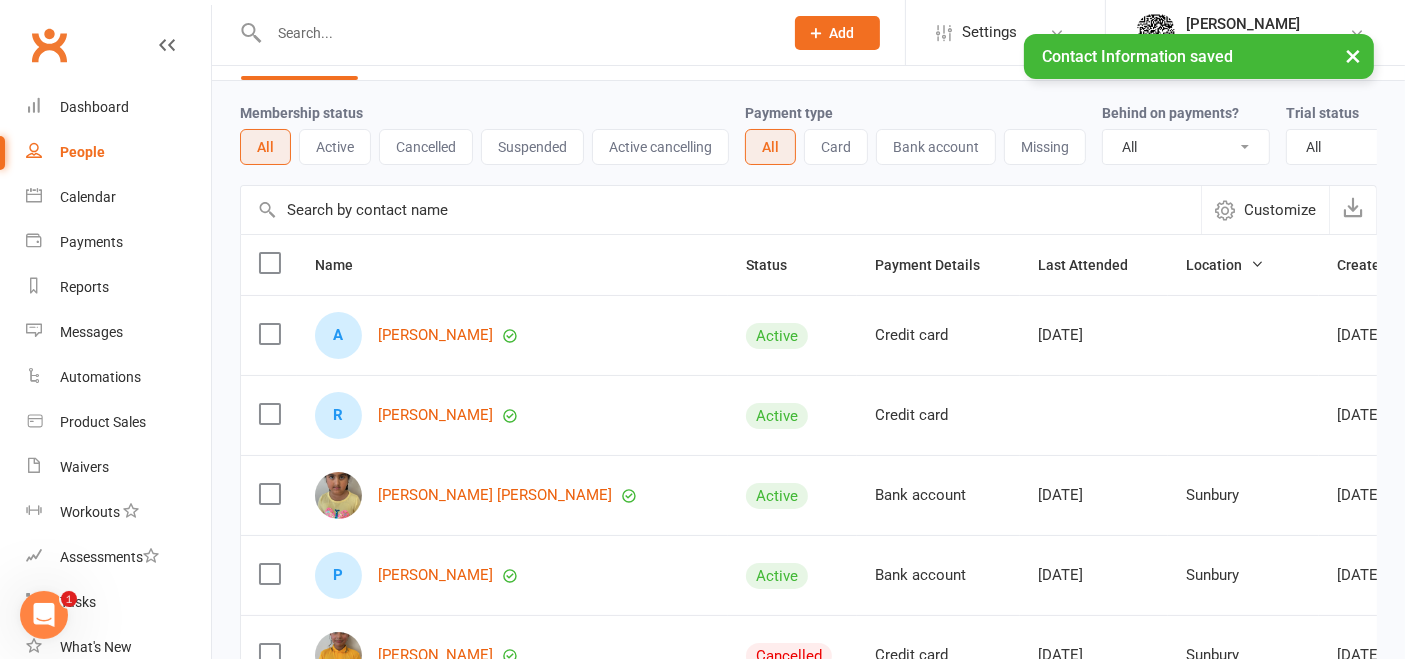 scroll, scrollTop: 61, scrollLeft: 0, axis: vertical 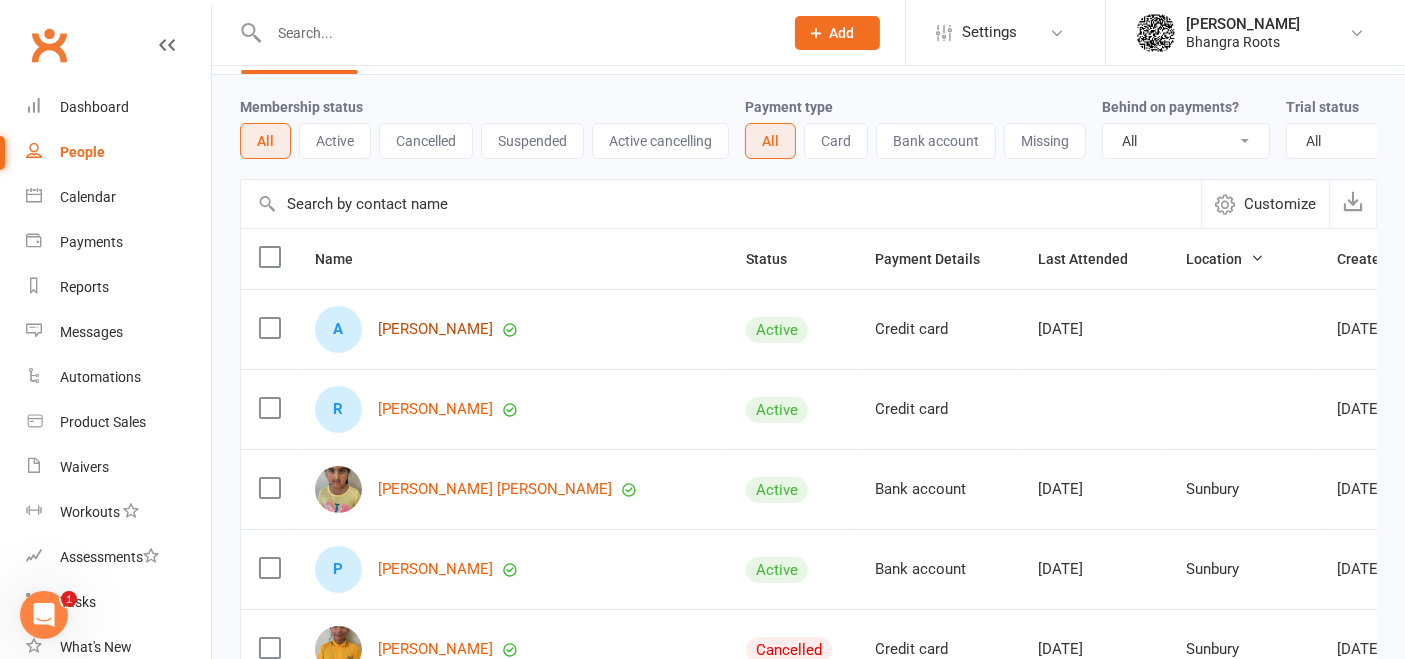 click on "[PERSON_NAME]" at bounding box center (435, 329) 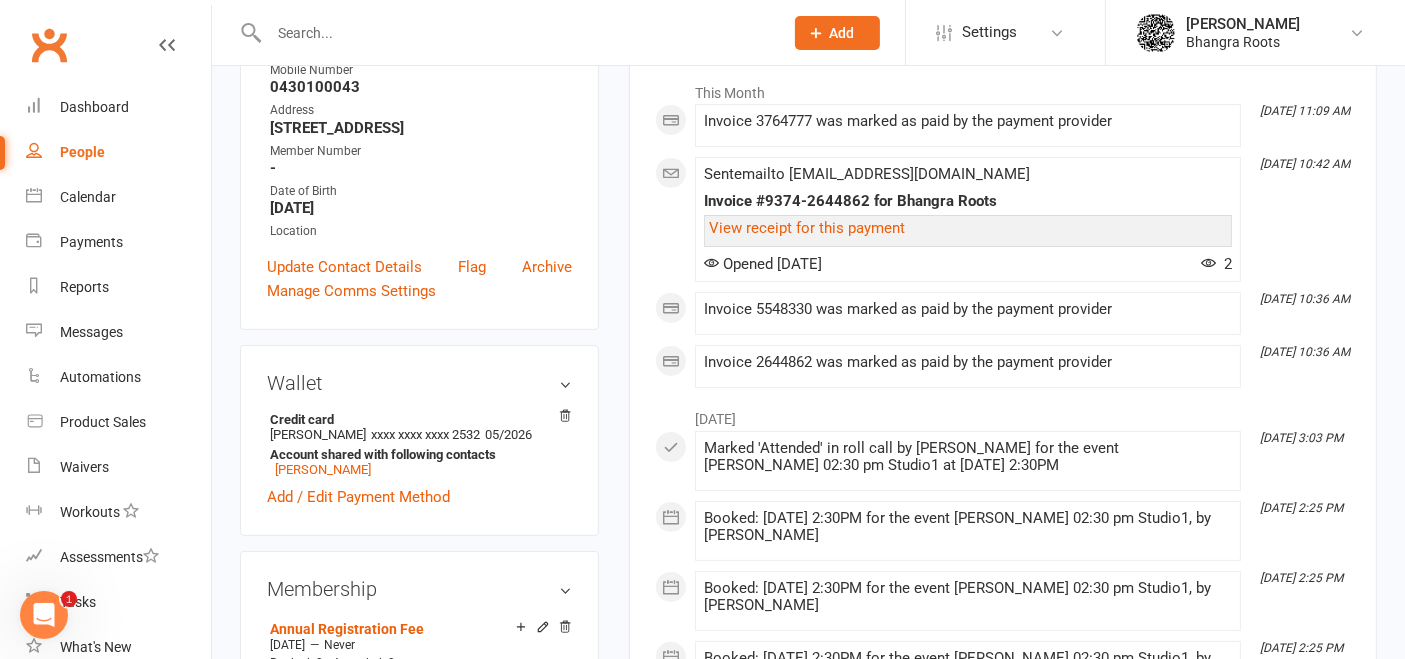 scroll, scrollTop: 331, scrollLeft: 0, axis: vertical 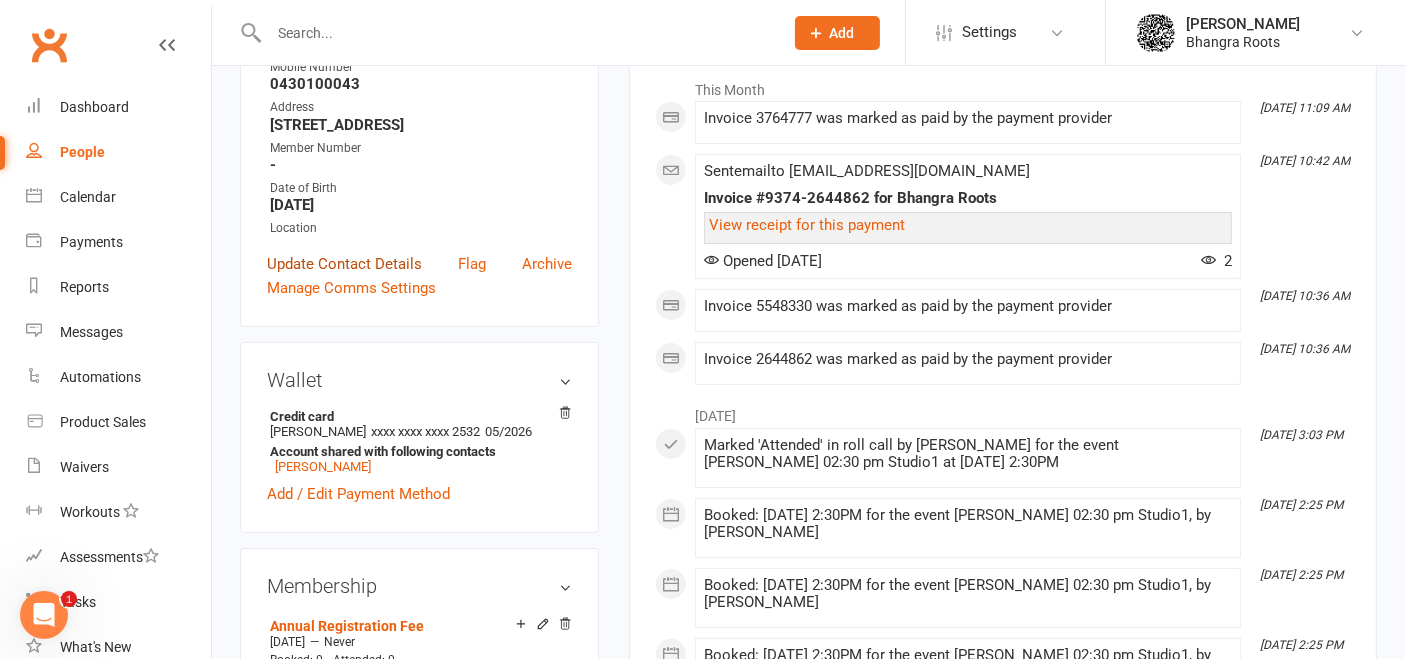 click on "Update Contact Details" at bounding box center (344, 264) 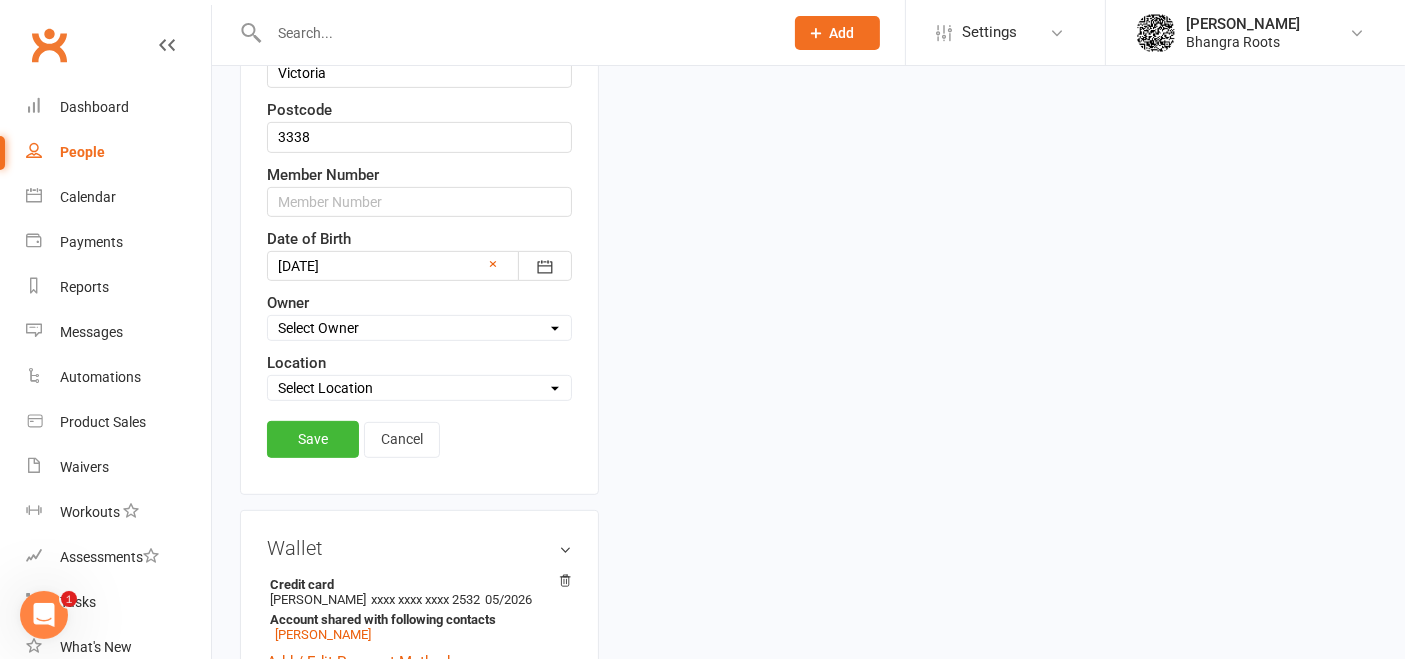 scroll, scrollTop: 751, scrollLeft: 0, axis: vertical 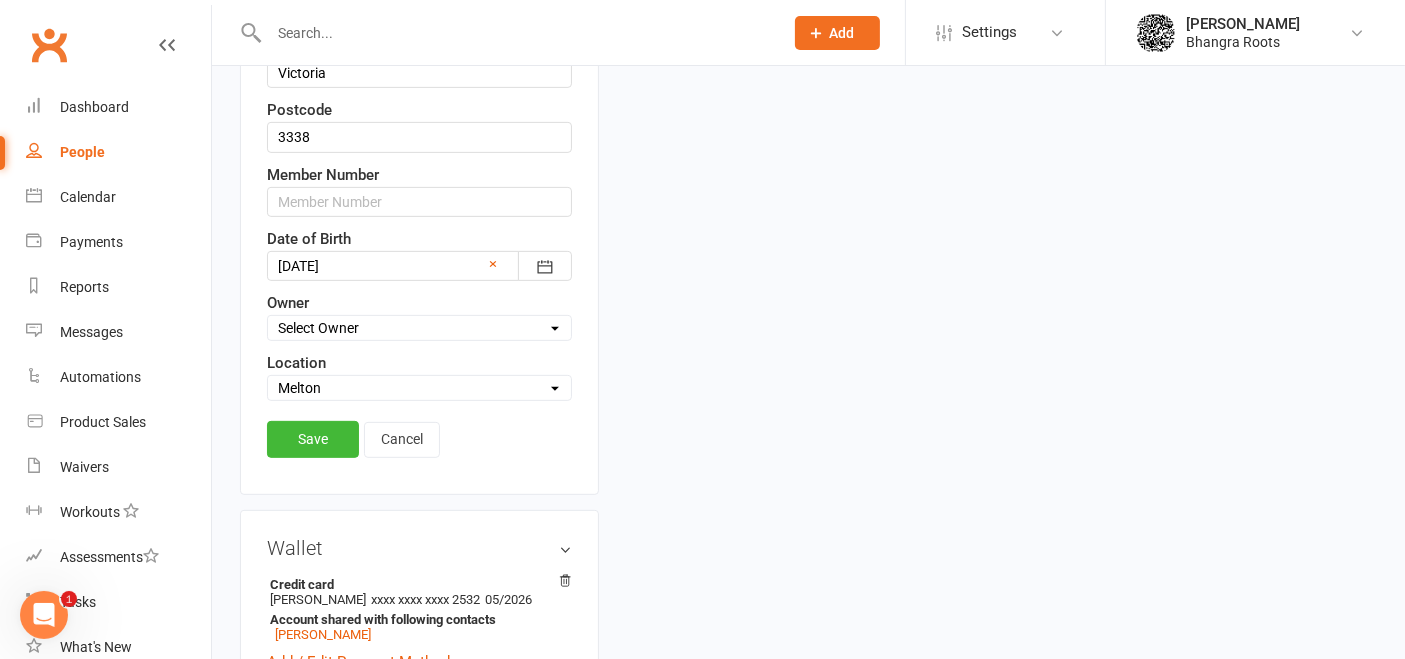 click on "Select Location [GEOGRAPHIC_DATA] [GEOGRAPHIC_DATA] [GEOGRAPHIC_DATA] [GEOGRAPHIC_DATA] [GEOGRAPHIC_DATA] [GEOGRAPHIC_DATA]" at bounding box center (419, 388) 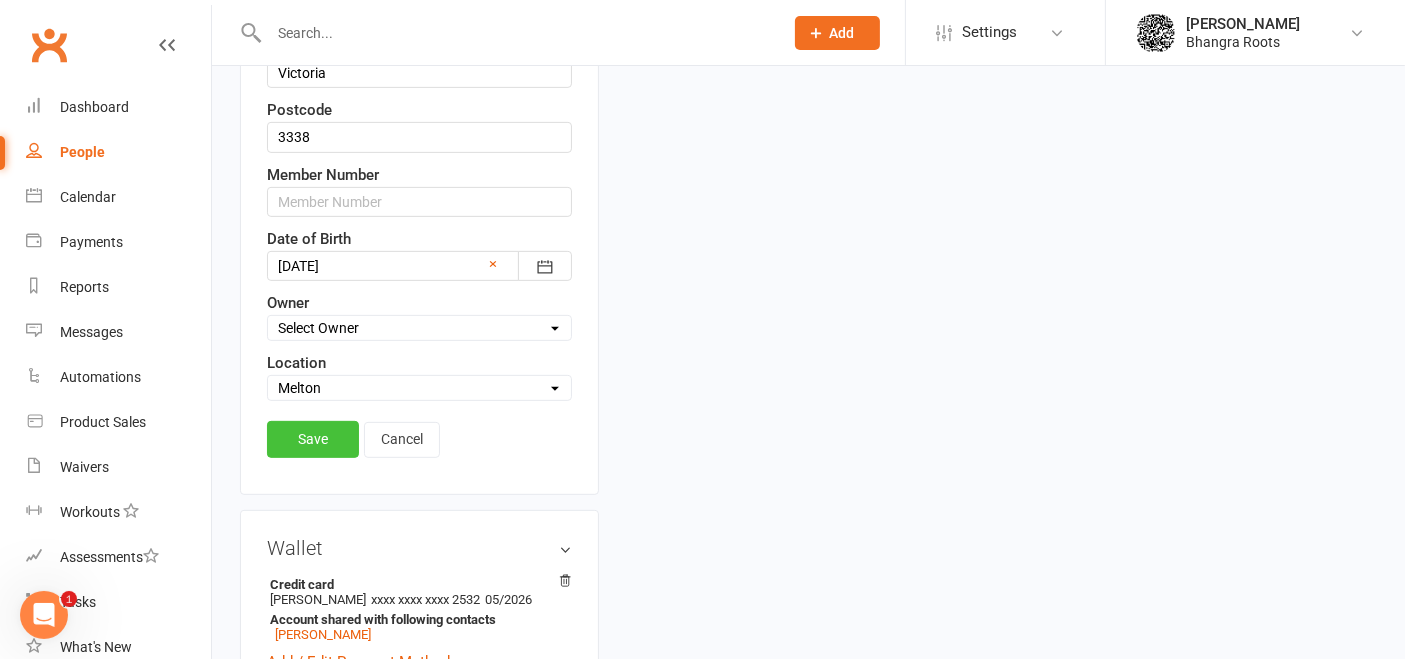 click on "Save" at bounding box center [313, 439] 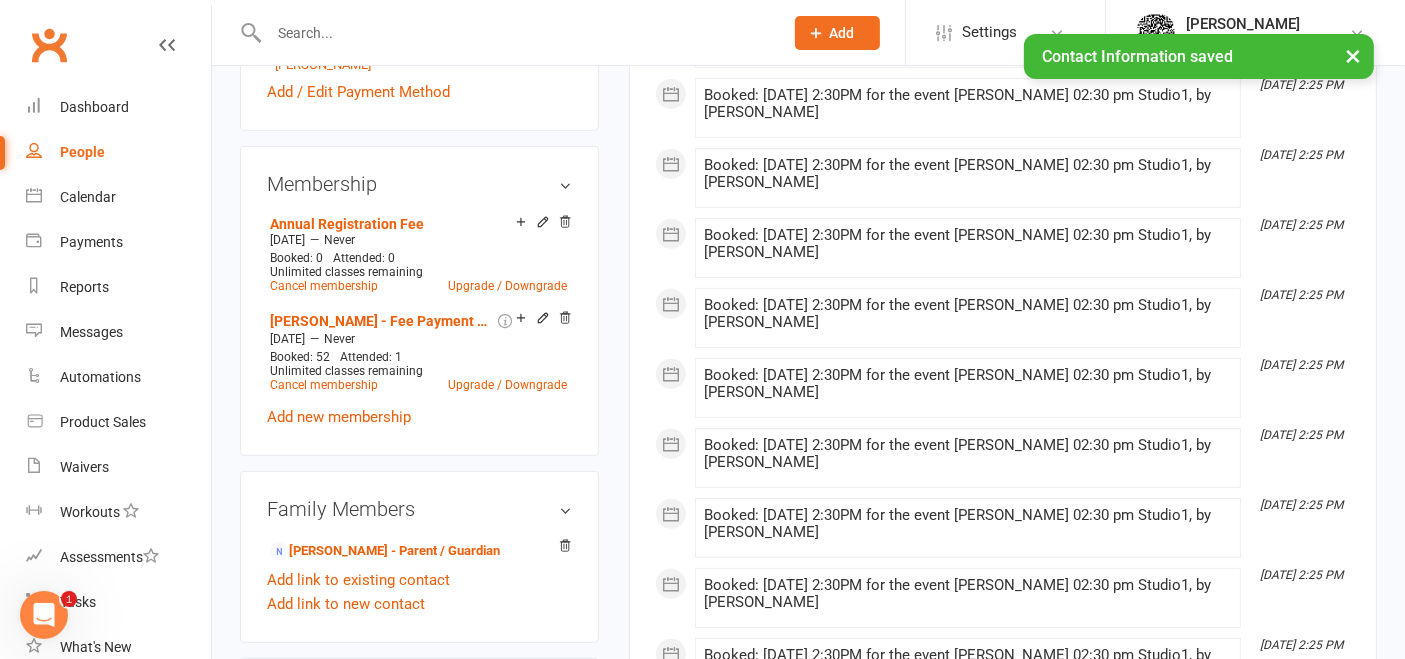 select on "100" 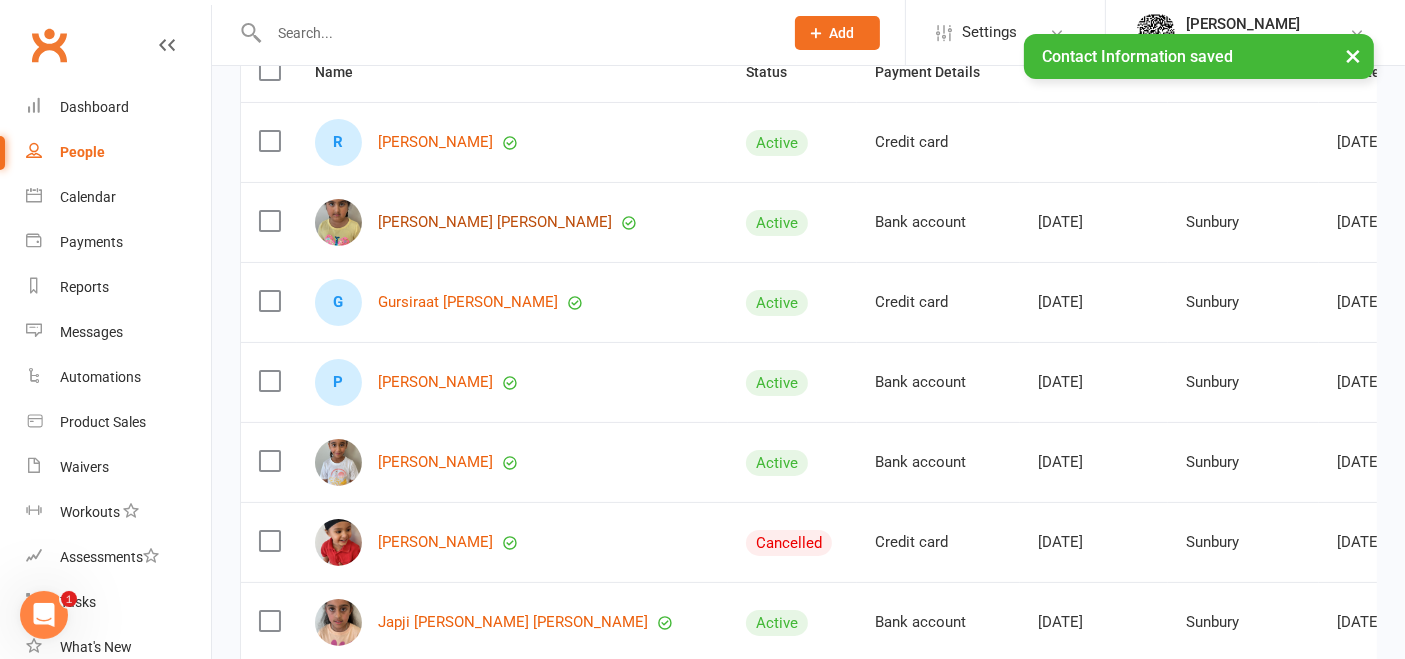 scroll, scrollTop: 248, scrollLeft: 0, axis: vertical 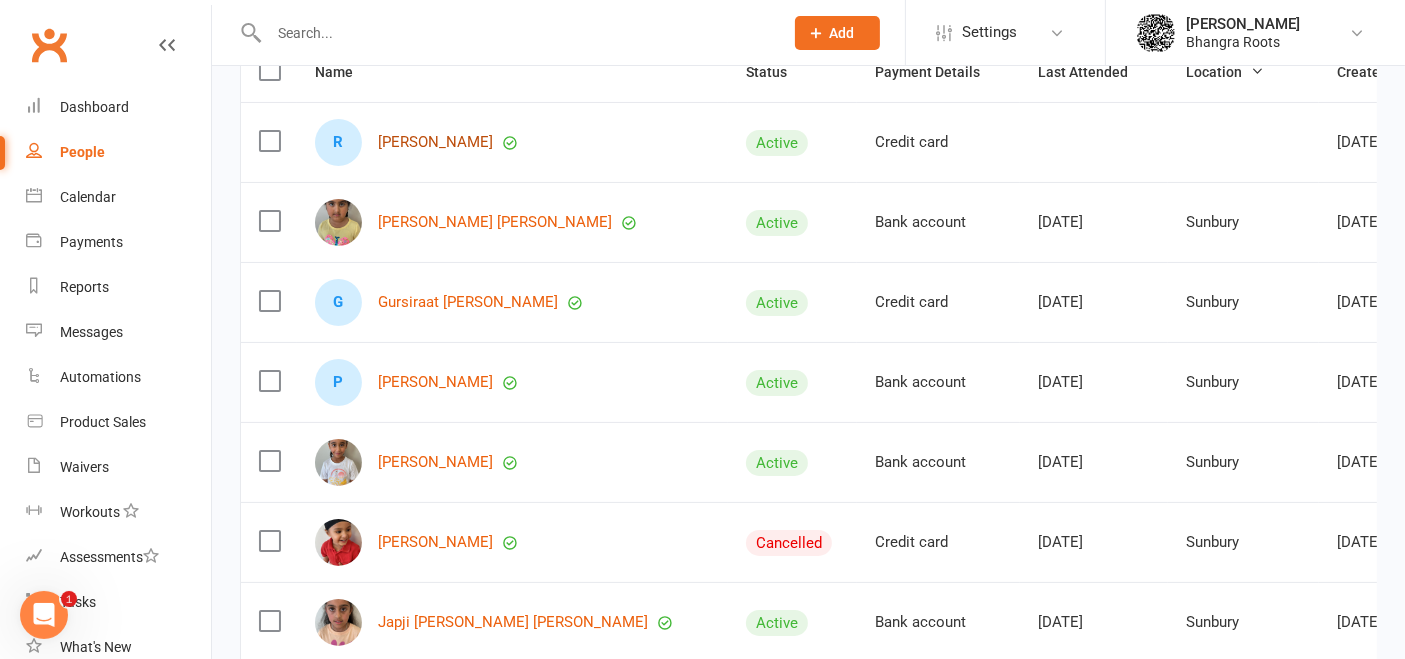 click on "[PERSON_NAME]" at bounding box center (435, 142) 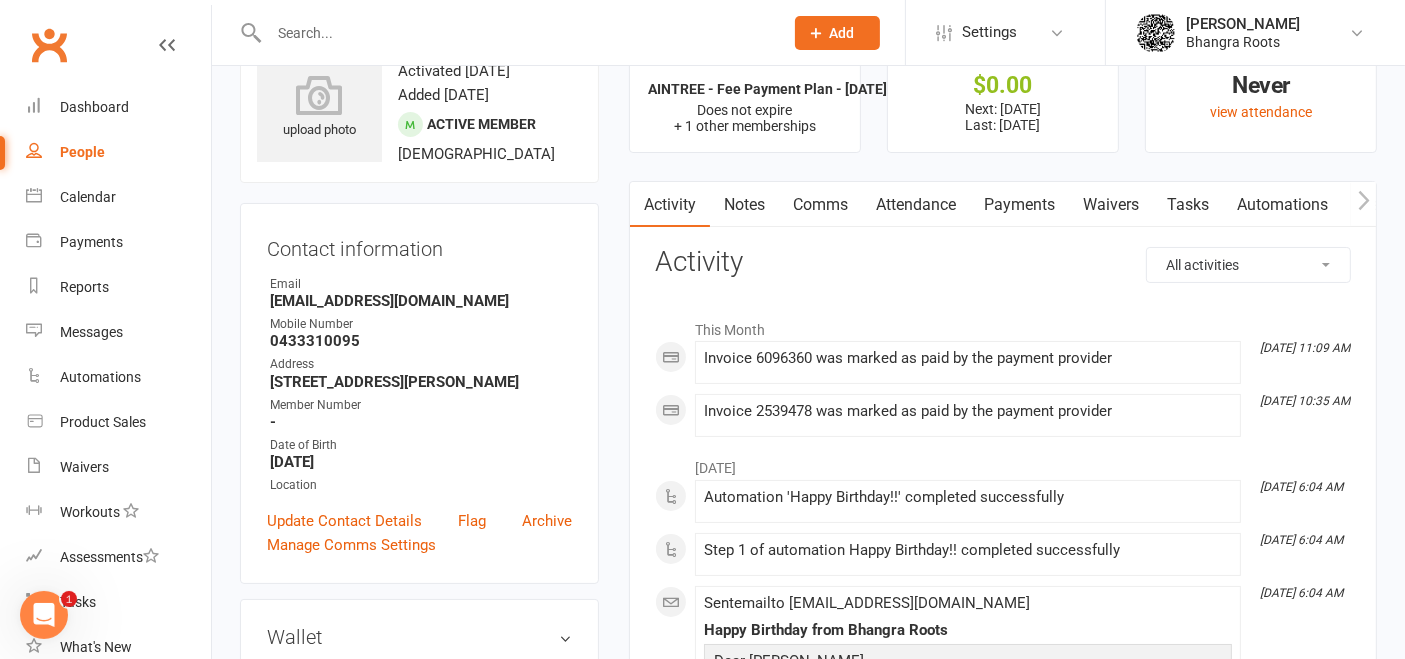 scroll, scrollTop: 0, scrollLeft: 0, axis: both 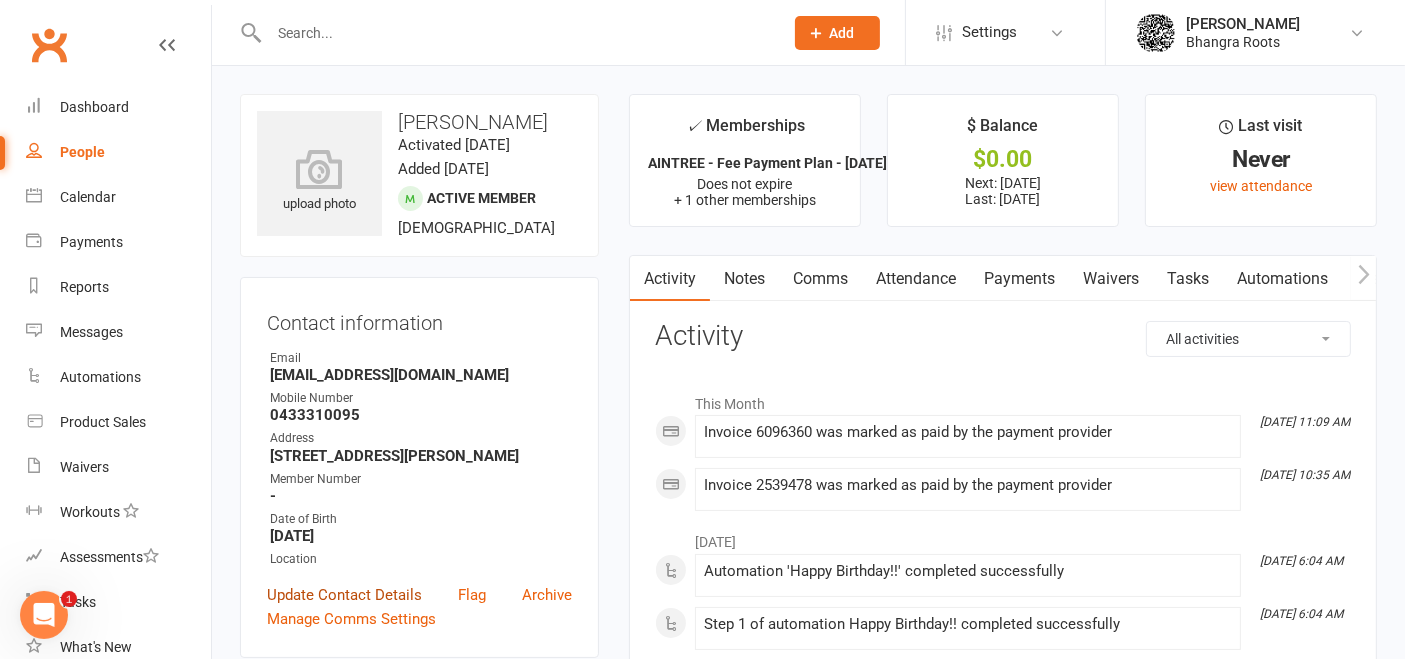 click on "Update Contact Details" at bounding box center (344, 595) 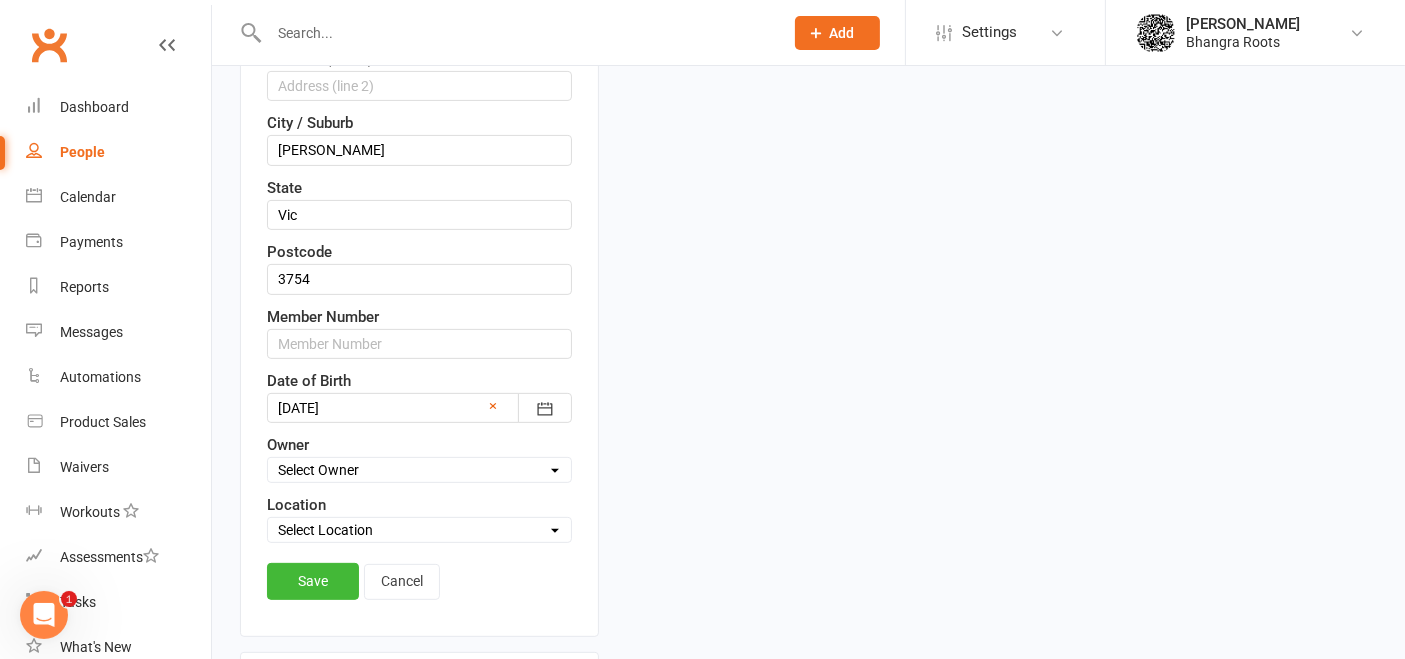 scroll, scrollTop: 724, scrollLeft: 0, axis: vertical 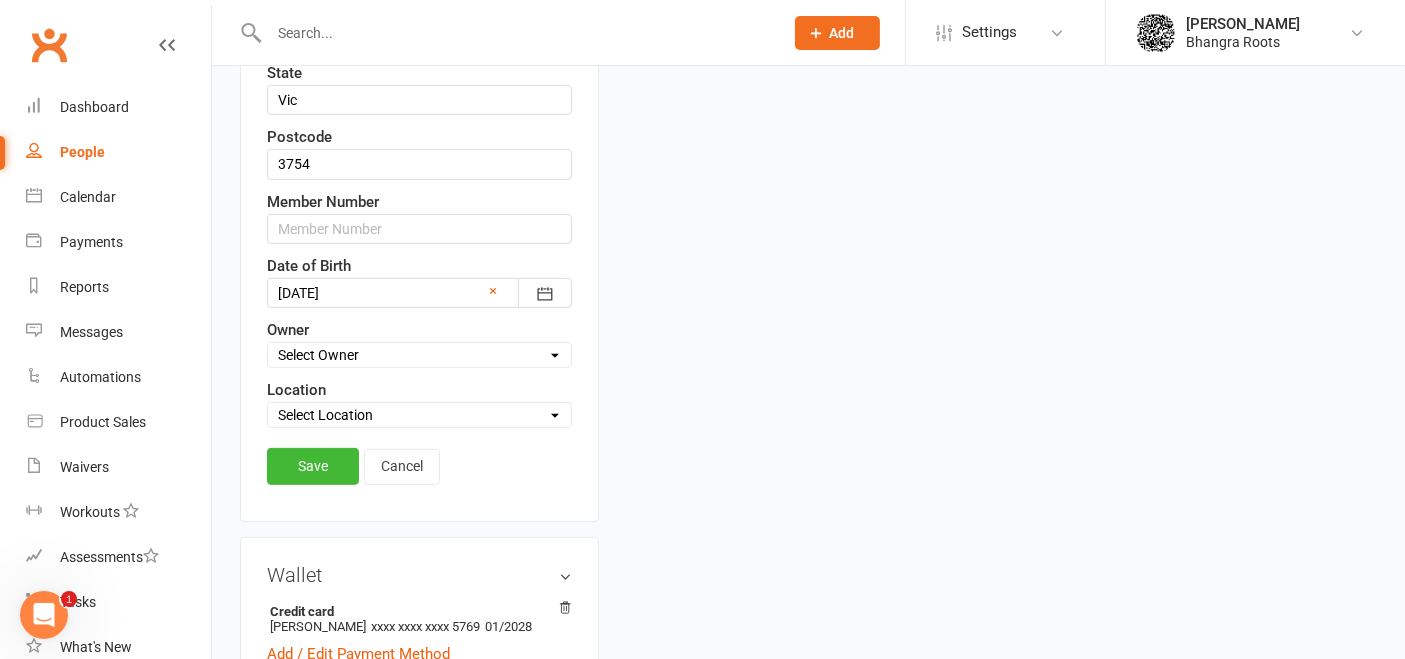 click on "Select Location [GEOGRAPHIC_DATA] [GEOGRAPHIC_DATA] [GEOGRAPHIC_DATA] [GEOGRAPHIC_DATA] [GEOGRAPHIC_DATA] [GEOGRAPHIC_DATA]" at bounding box center (419, 415) 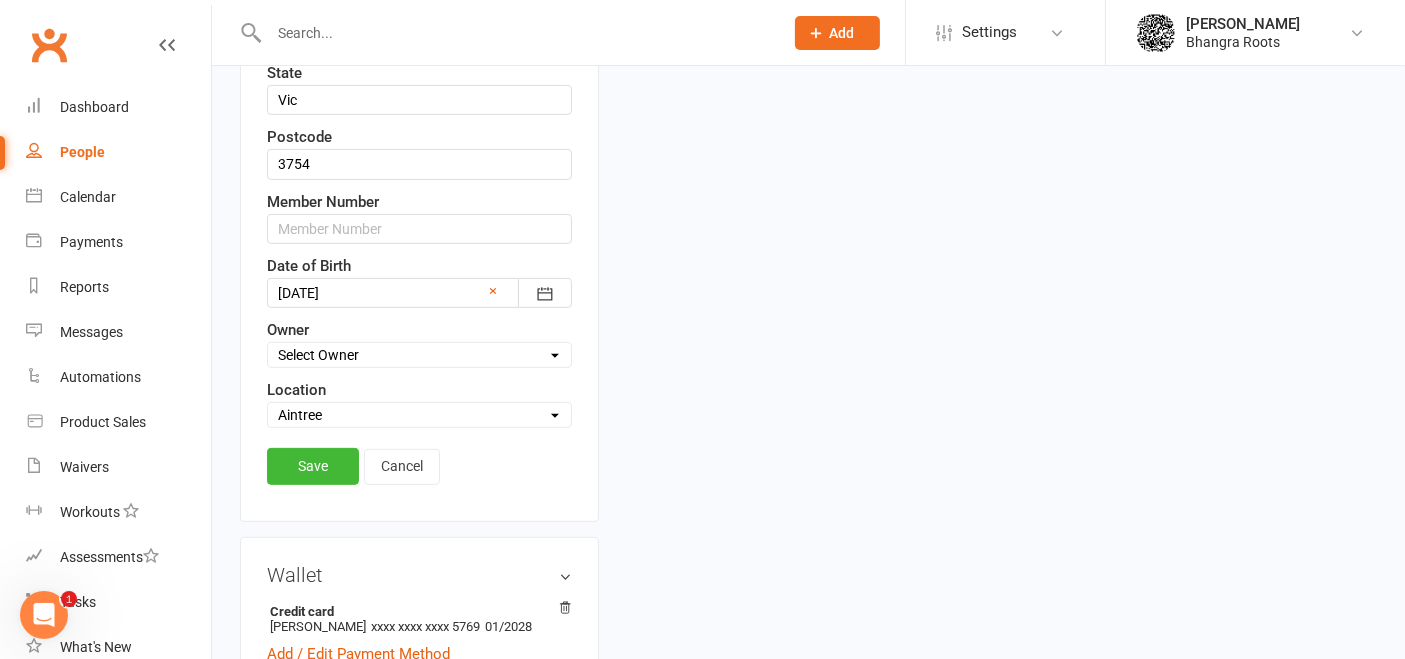 click on "Select Location [GEOGRAPHIC_DATA] [GEOGRAPHIC_DATA] [GEOGRAPHIC_DATA] [GEOGRAPHIC_DATA] [GEOGRAPHIC_DATA] [GEOGRAPHIC_DATA]" at bounding box center (419, 415) 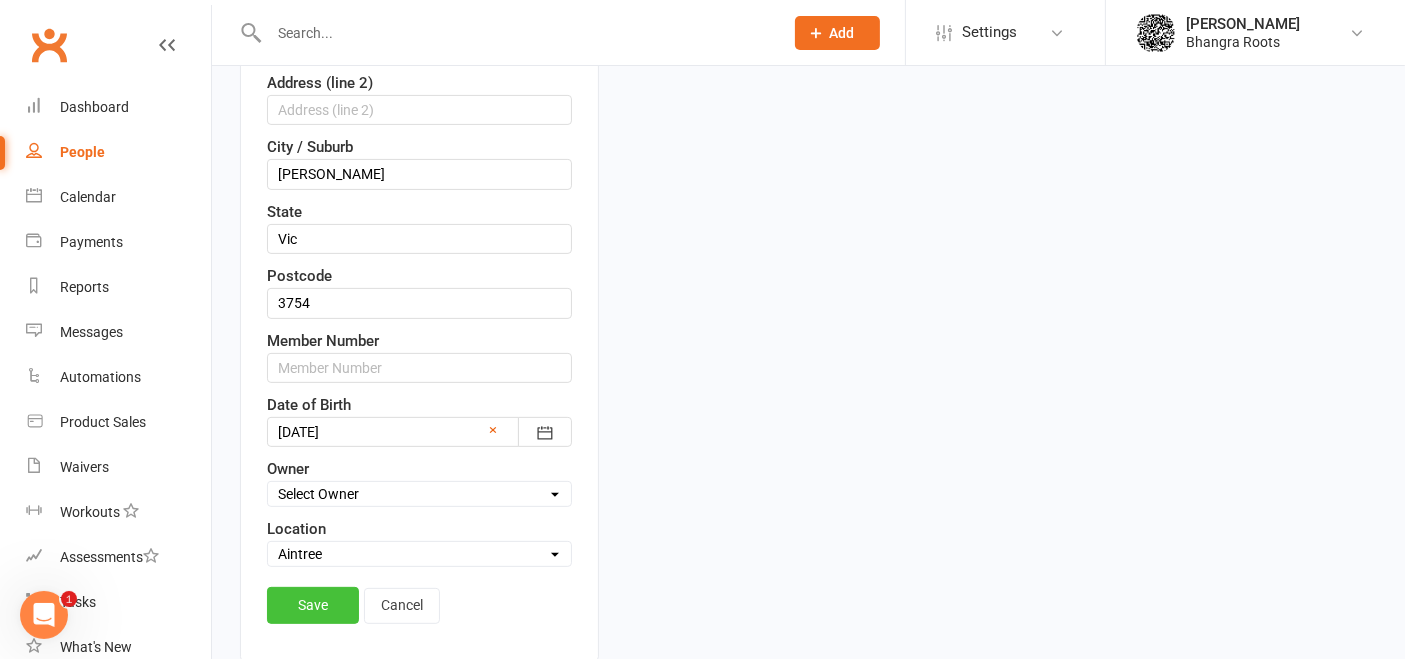 scroll, scrollTop: 636, scrollLeft: 0, axis: vertical 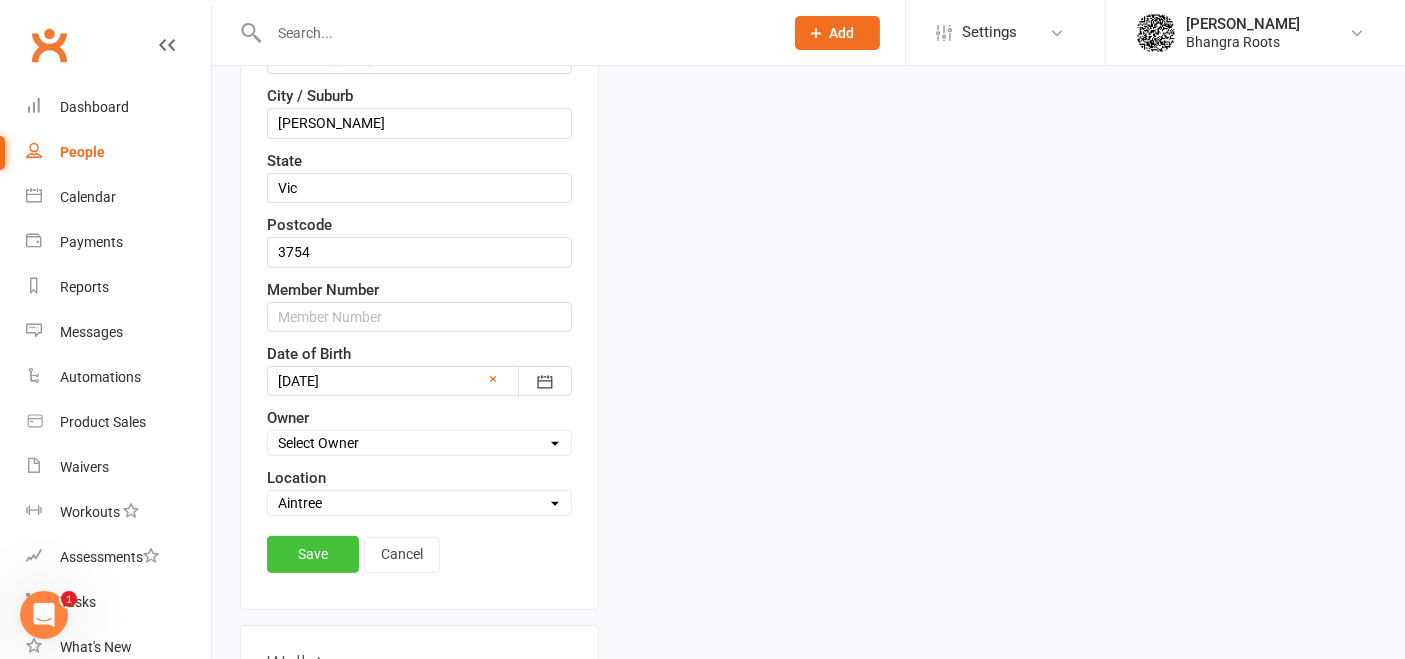 click on "Save" at bounding box center (313, 554) 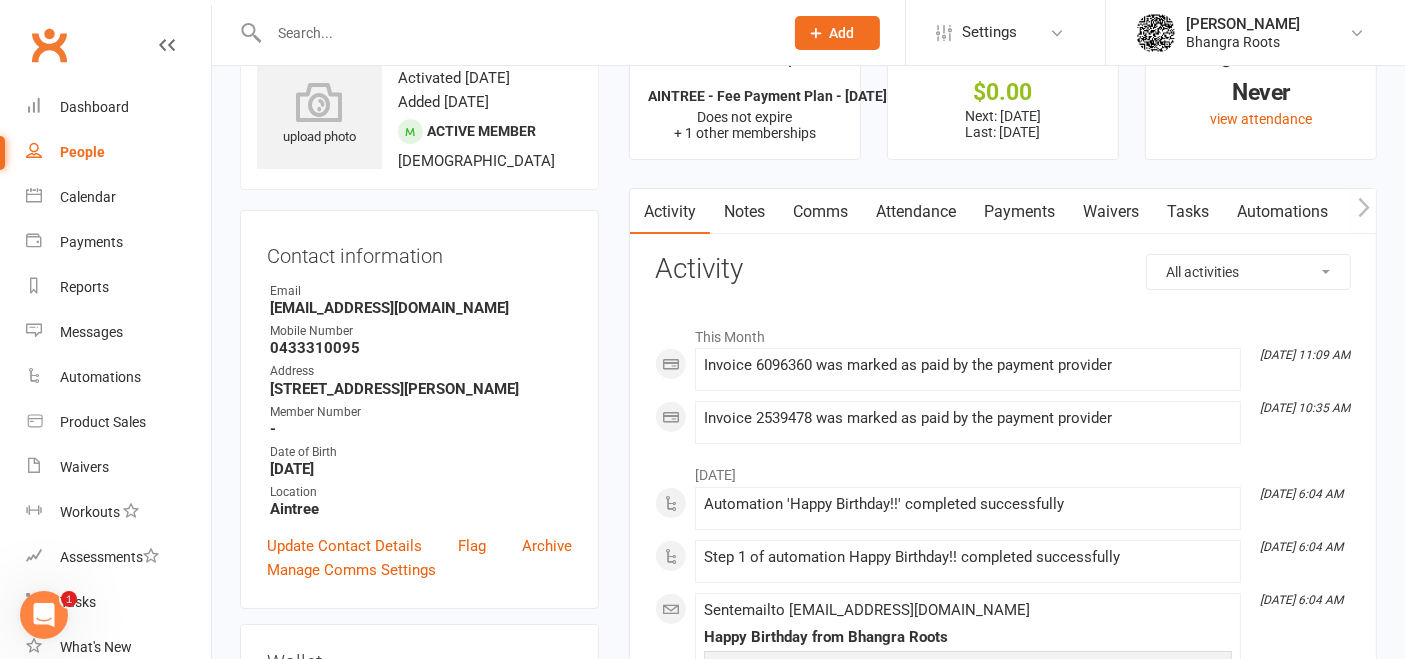 scroll, scrollTop: 60, scrollLeft: 0, axis: vertical 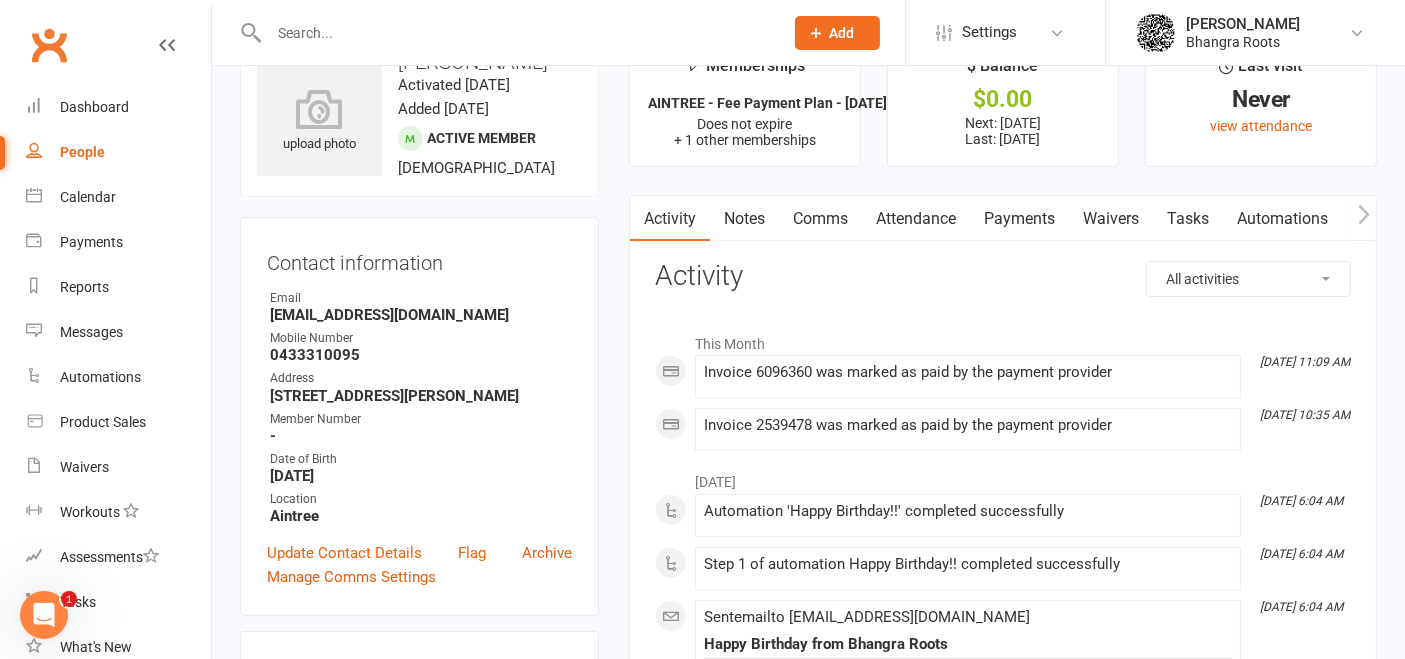 click on "Payments" at bounding box center (1019, 219) 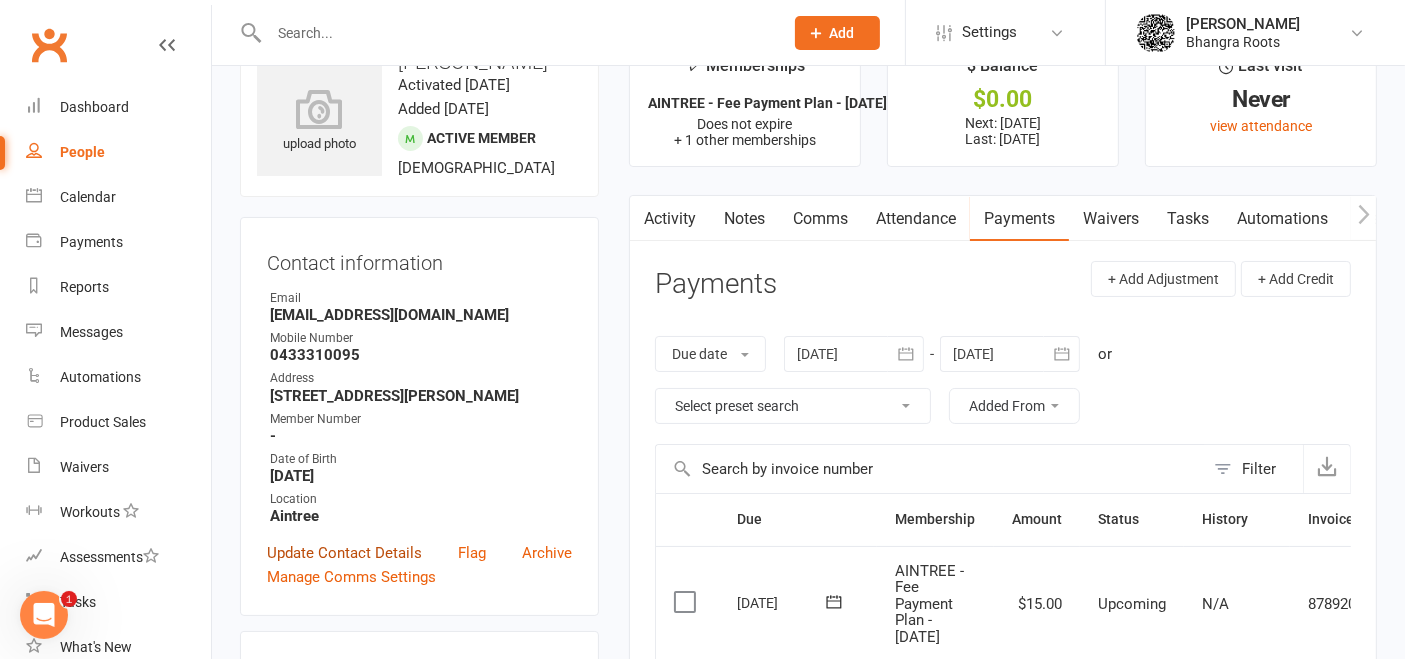 click on "Update Contact Details" at bounding box center (344, 553) 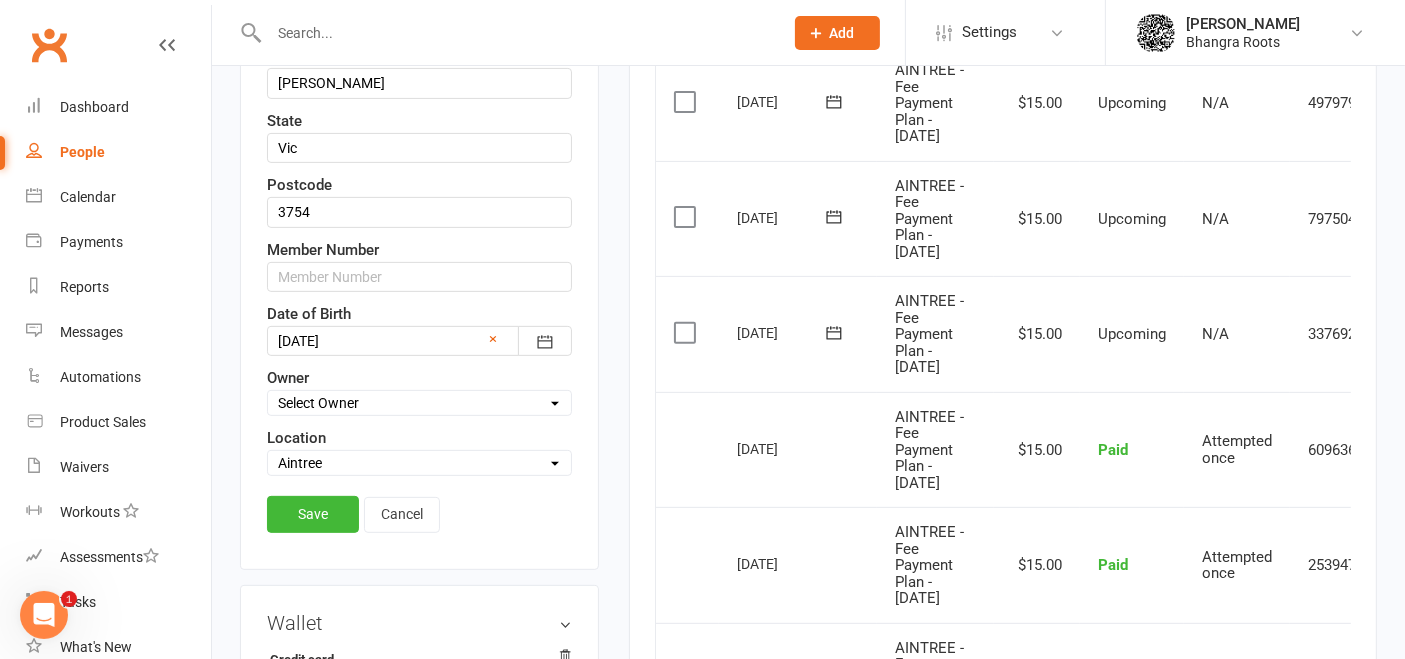 scroll, scrollTop: 677, scrollLeft: 0, axis: vertical 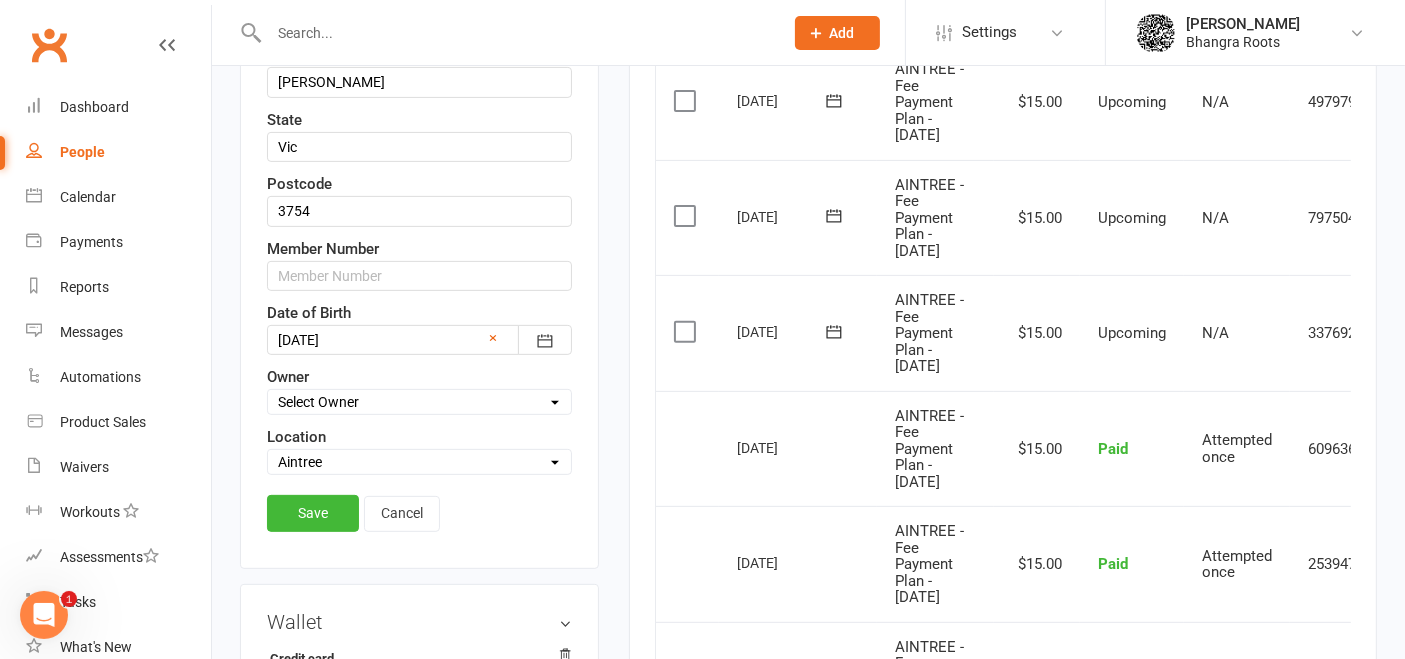 click on "Select Location [GEOGRAPHIC_DATA] [GEOGRAPHIC_DATA] [GEOGRAPHIC_DATA] [GEOGRAPHIC_DATA] [GEOGRAPHIC_DATA] [GEOGRAPHIC_DATA]" at bounding box center (419, 462) 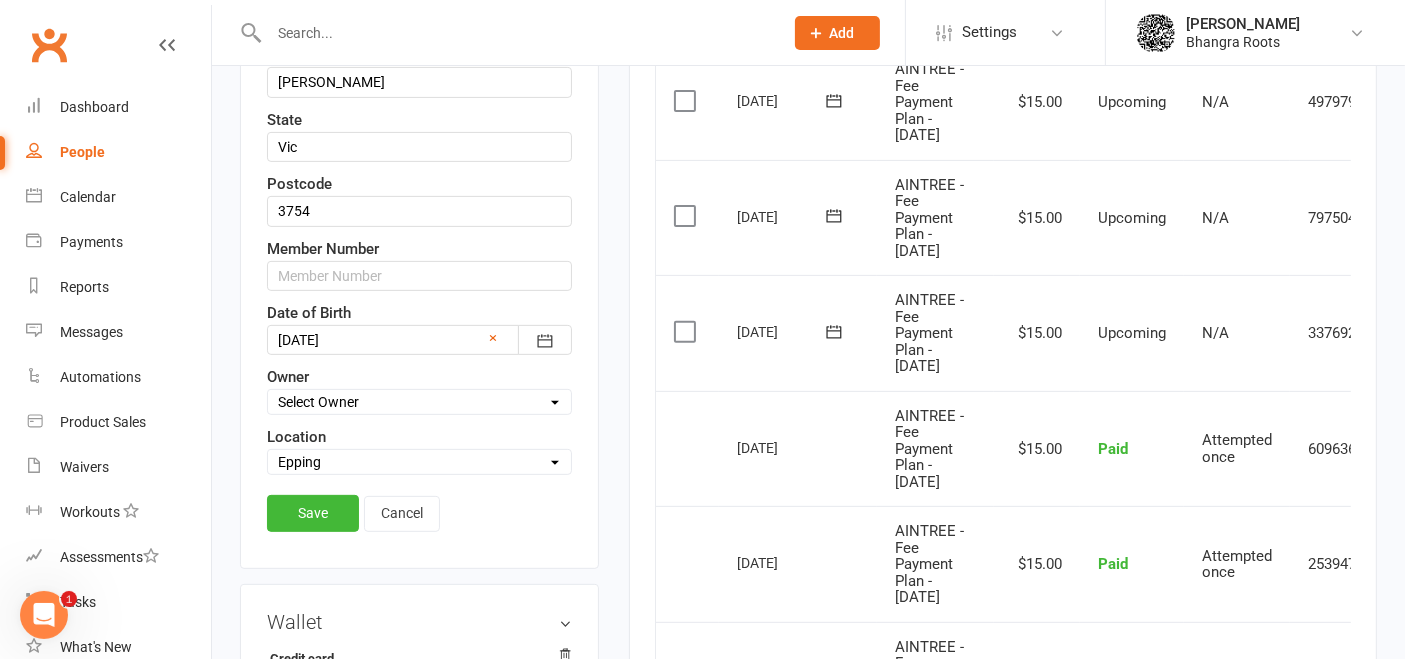 click on "Select Location [GEOGRAPHIC_DATA] [GEOGRAPHIC_DATA] [GEOGRAPHIC_DATA] [GEOGRAPHIC_DATA] [GEOGRAPHIC_DATA] [GEOGRAPHIC_DATA]" at bounding box center (419, 462) 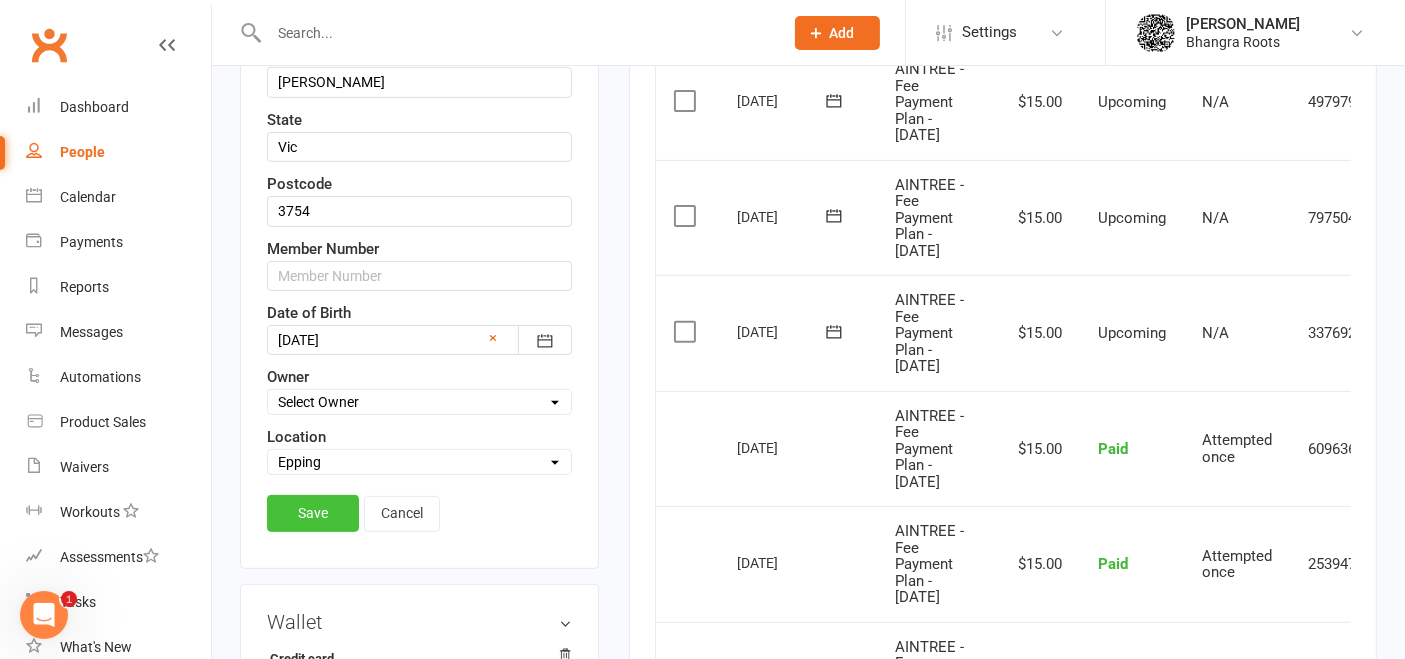 click on "Save" at bounding box center [313, 513] 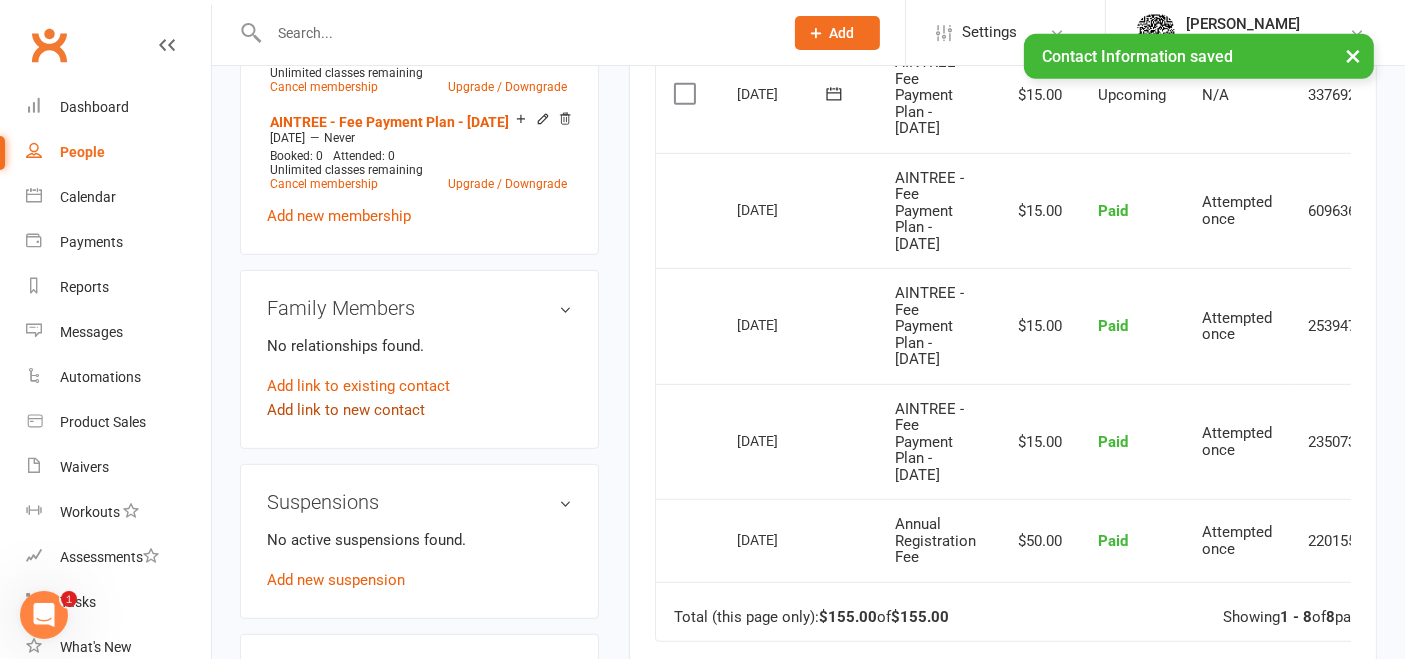 scroll, scrollTop: 916, scrollLeft: 0, axis: vertical 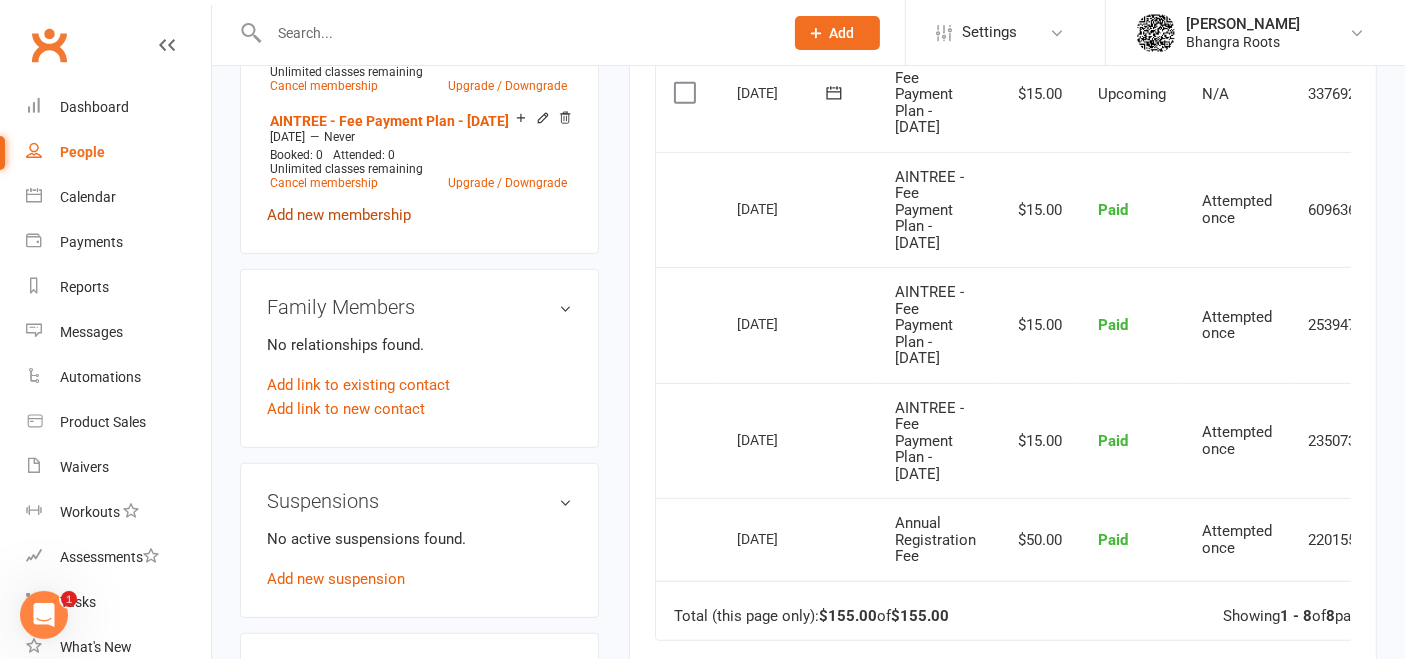 click on "Add new membership" at bounding box center (339, 215) 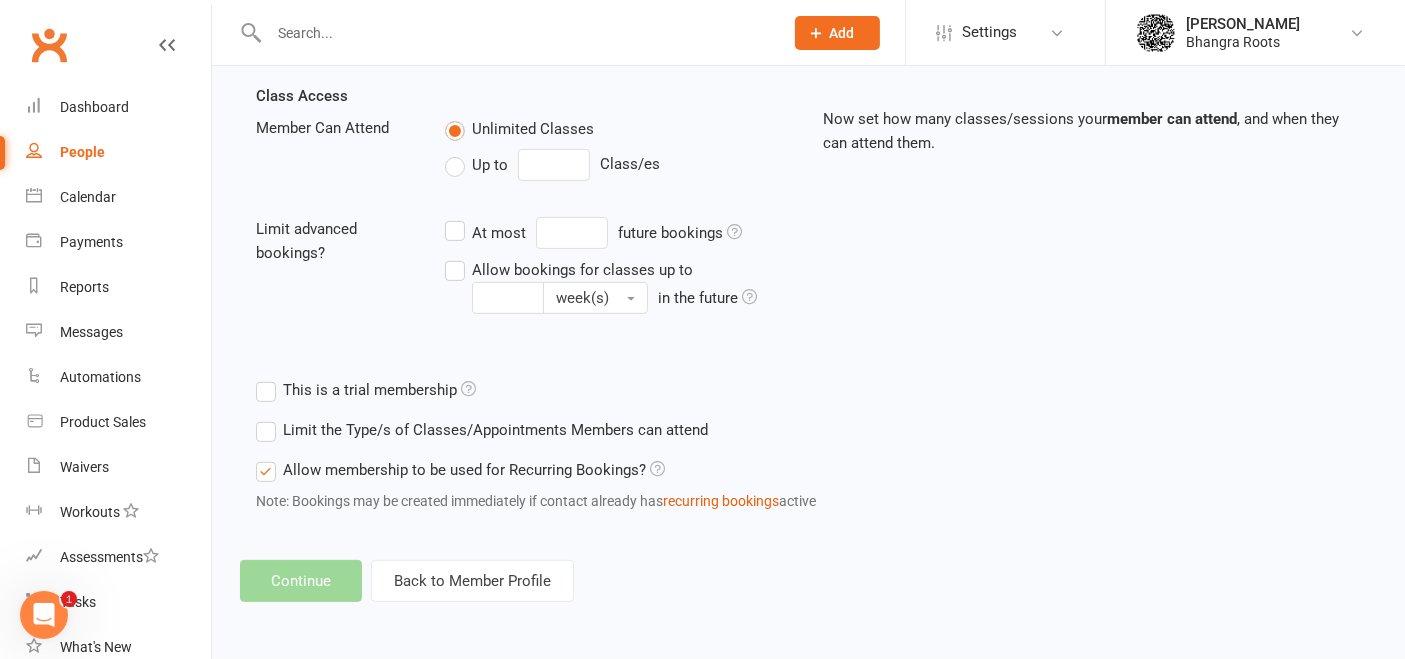 scroll, scrollTop: 0, scrollLeft: 0, axis: both 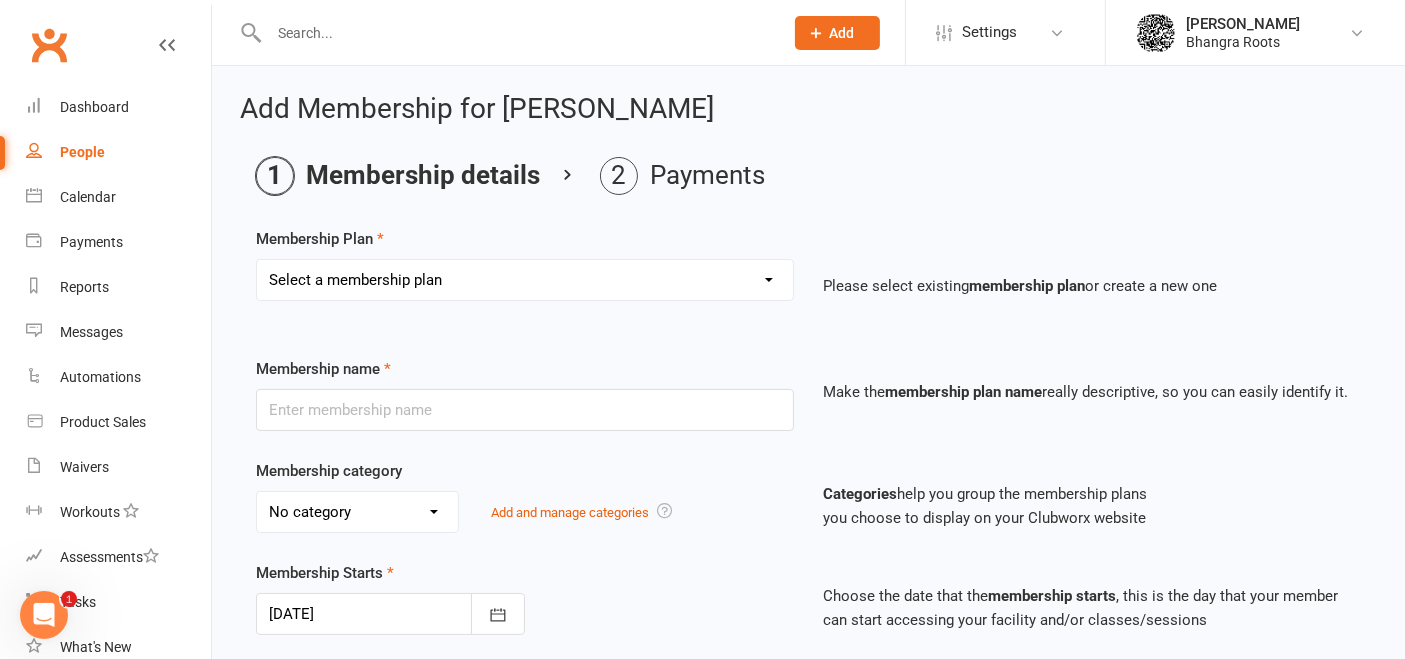 click on "Select a membership plan Create new Membership Plan MELTON - Fee Payment Plan Fee Payment Plan - Discounted Fee Payment Plan - Term 4 New admission Form Epping - Fee Payment Plan Registration fee Term 4 2024 Term 3 Fee Term 3 & 4 - 2024 Cash payment Accounts Term 4 - 2024 Annual Registration Fee Do NOT Use Cash payment plan Term 4 - Discounted Cash payment Accounts Term 1 - 2025 Cash payment Accounts Term 2 - 2025 Cash payment Accounts Term 3 - 2025 Cash payment Accounts Term 4 - 2025 AINTREE - Fee Payment Plan - Wednesday Term 1 - 2025 payment SUNBURY - Fee Payment Plan HOPPERS - Fee Payment Plan - Wednesday AINTREE - Fee Payment Plan - Thursday HOPPERS - Fee Payment Plan - Thursday GEELONG - Fee Payment Plan" at bounding box center [525, 280] 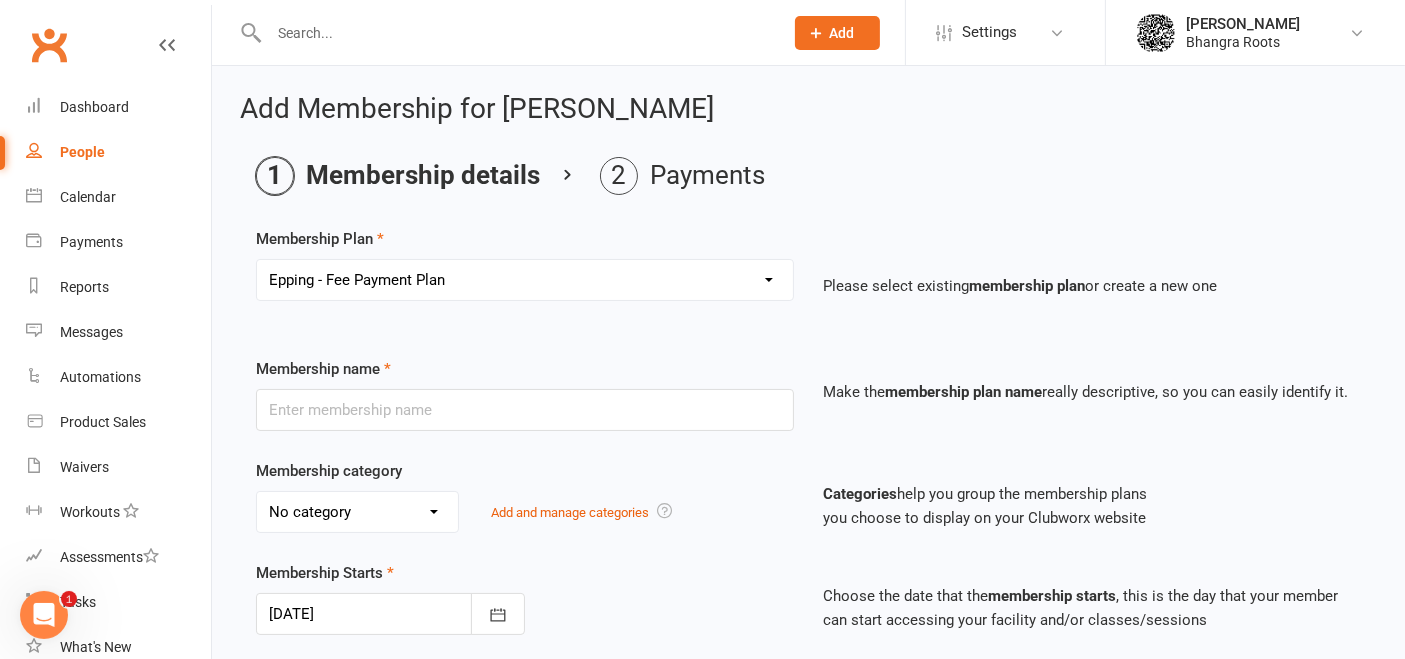 click on "Select a membership plan Create new Membership Plan MELTON - Fee Payment Plan Fee Payment Plan - Discounted Fee Payment Plan - Term 4 New admission Form Epping - Fee Payment Plan Registration fee Term 4 2024 Term 3 Fee Term 3 & 4 - 2024 Cash payment Accounts Term 4 - 2024 Annual Registration Fee Do NOT Use Cash payment plan Term 4 - Discounted Cash payment Accounts Term 1 - 2025 Cash payment Accounts Term 2 - 2025 Cash payment Accounts Term 3 - 2025 Cash payment Accounts Term 4 - 2025 AINTREE - Fee Payment Plan - Wednesday Term 1 - 2025 payment SUNBURY - Fee Payment Plan HOPPERS - Fee Payment Plan - Wednesday AINTREE - Fee Payment Plan - Thursday HOPPERS - Fee Payment Plan - Thursday GEELONG - Fee Payment Plan" at bounding box center (525, 280) 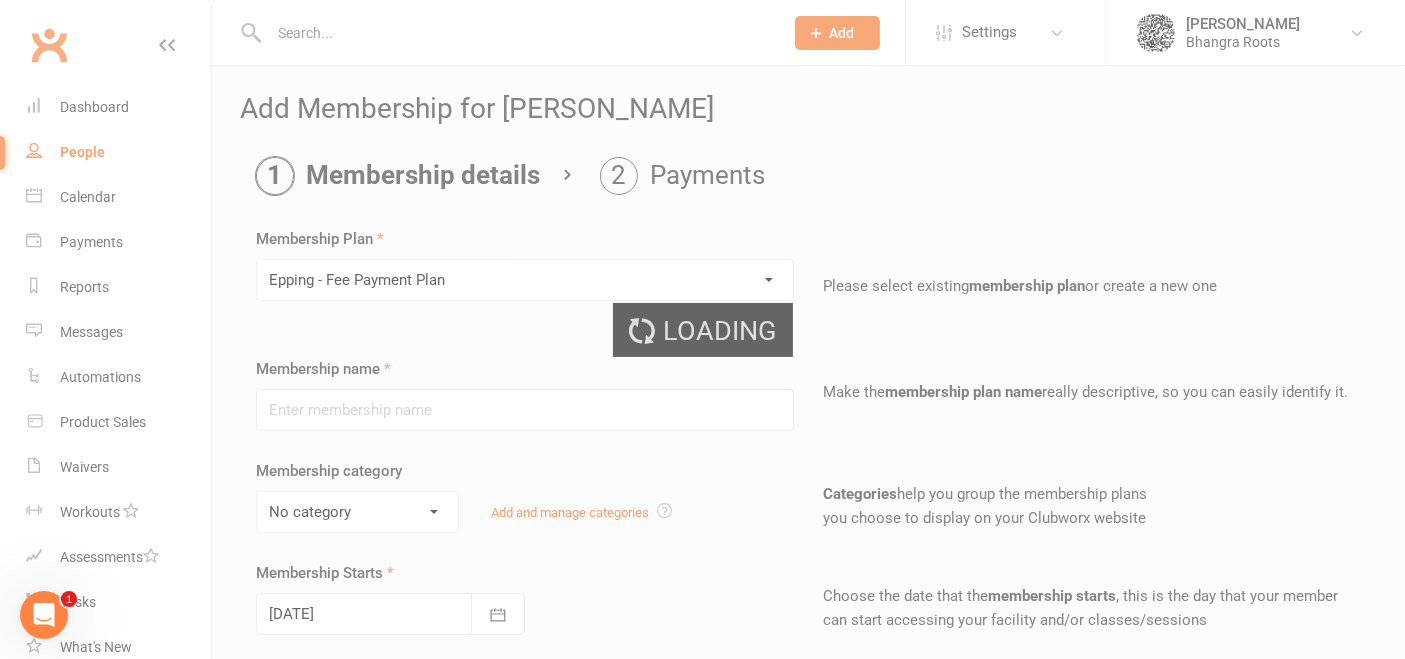 type on "Epping - Fee Payment Plan" 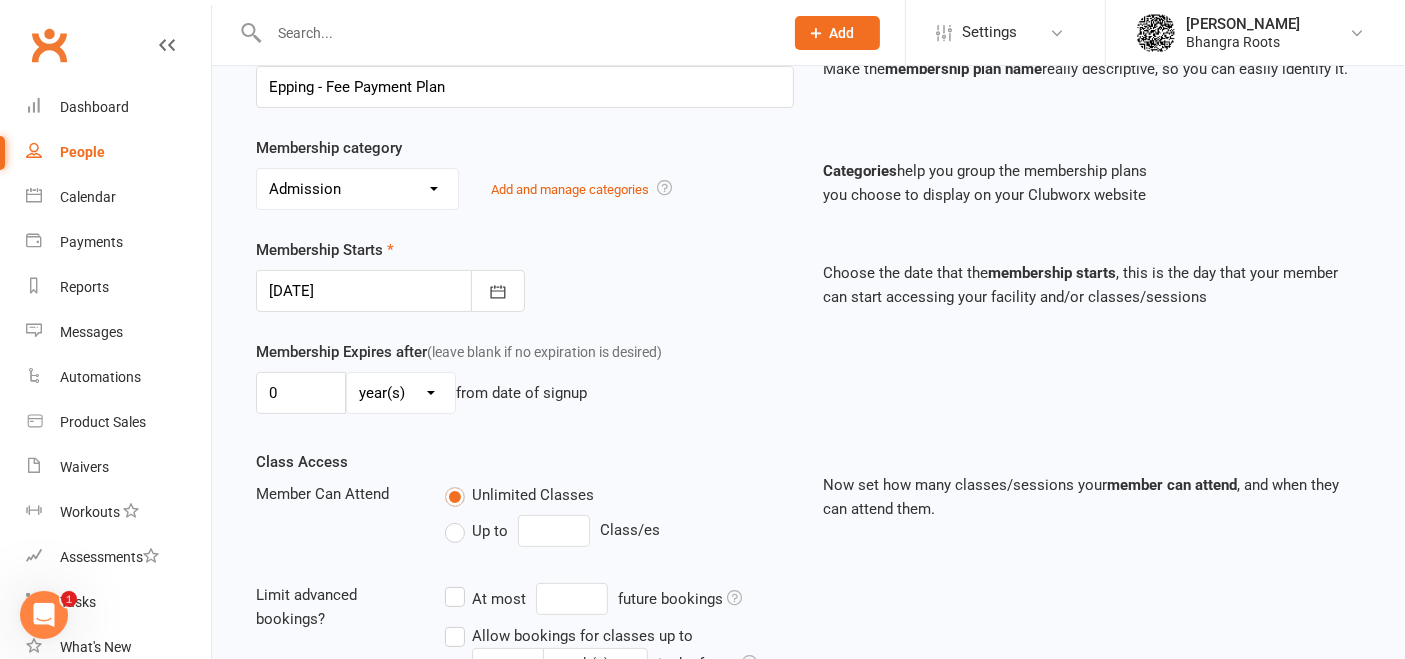 scroll, scrollTop: 685, scrollLeft: 0, axis: vertical 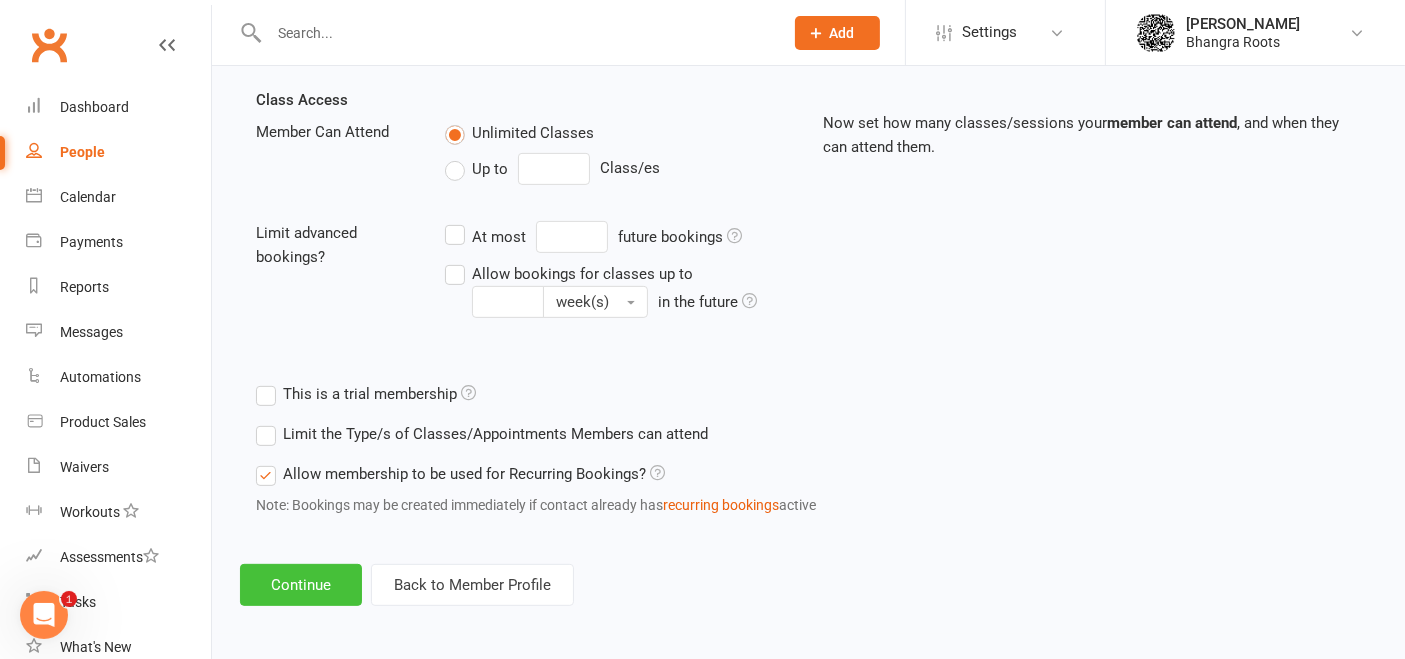 click on "Continue" at bounding box center [301, 585] 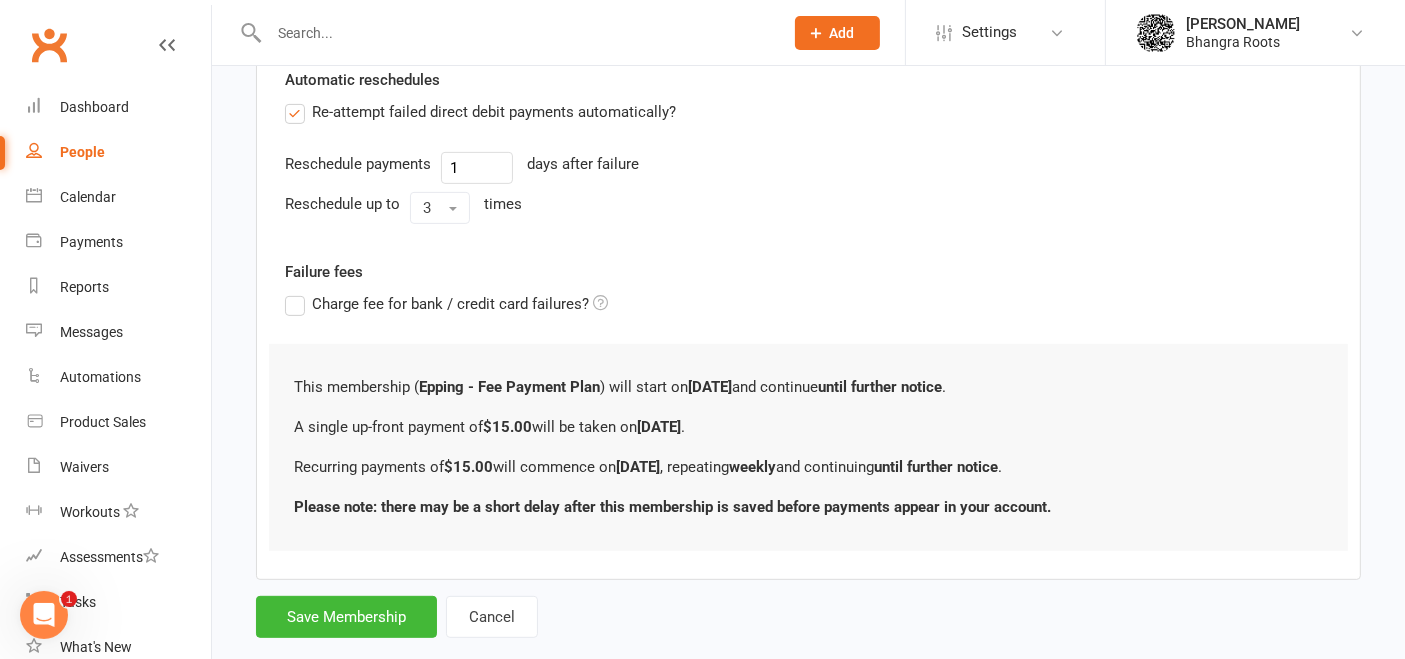 scroll, scrollTop: 751, scrollLeft: 0, axis: vertical 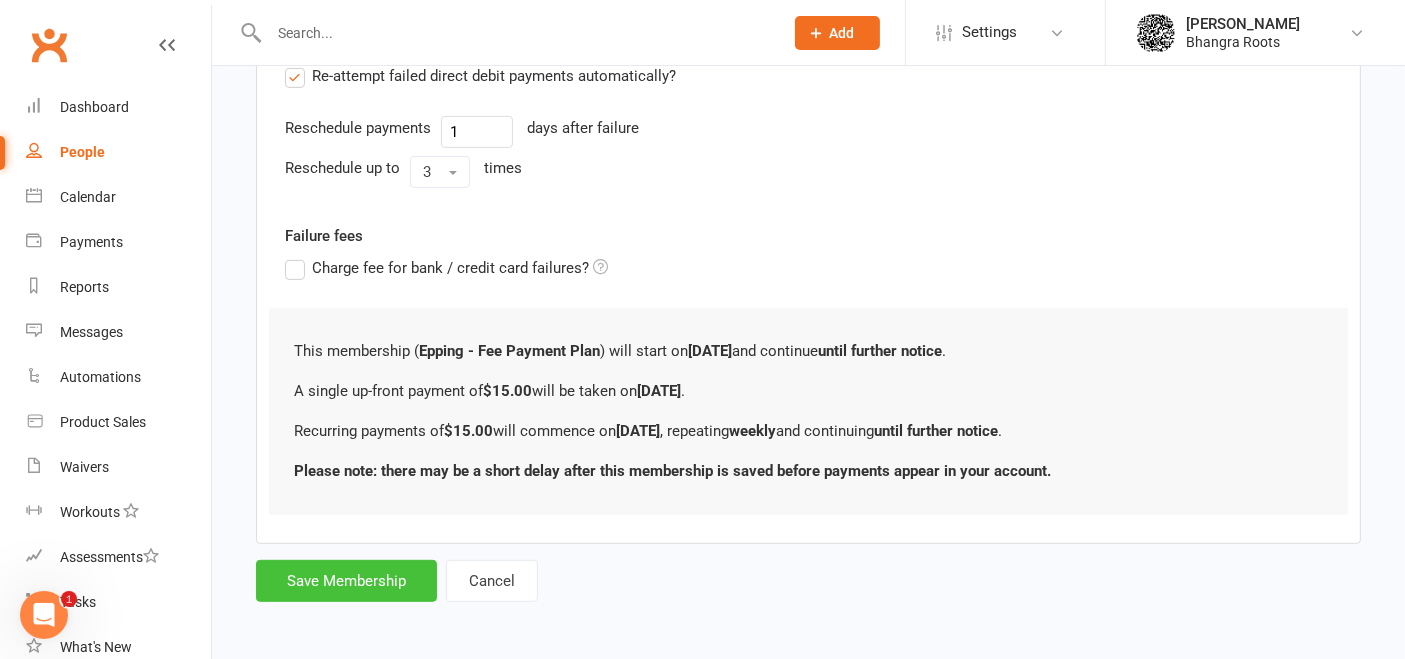 click on "Save Membership" at bounding box center [346, 581] 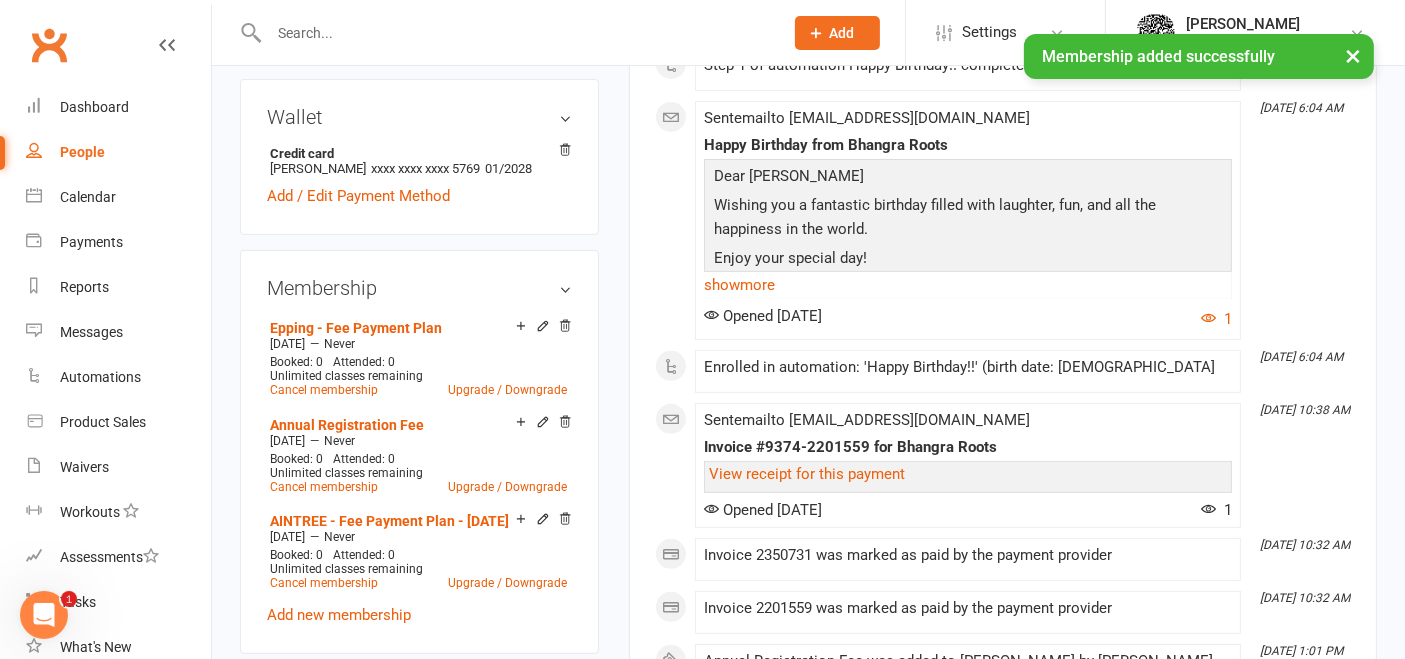 scroll, scrollTop: 613, scrollLeft: 0, axis: vertical 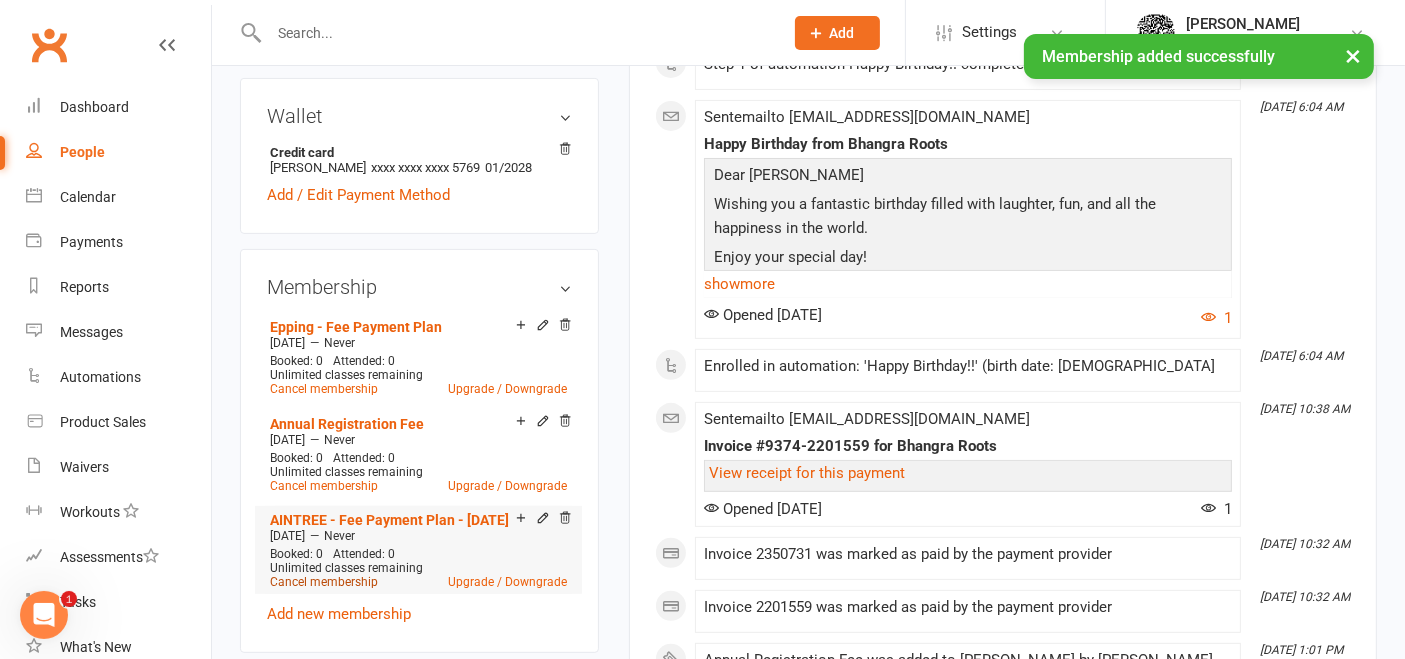 click on "Cancel membership" at bounding box center [324, 582] 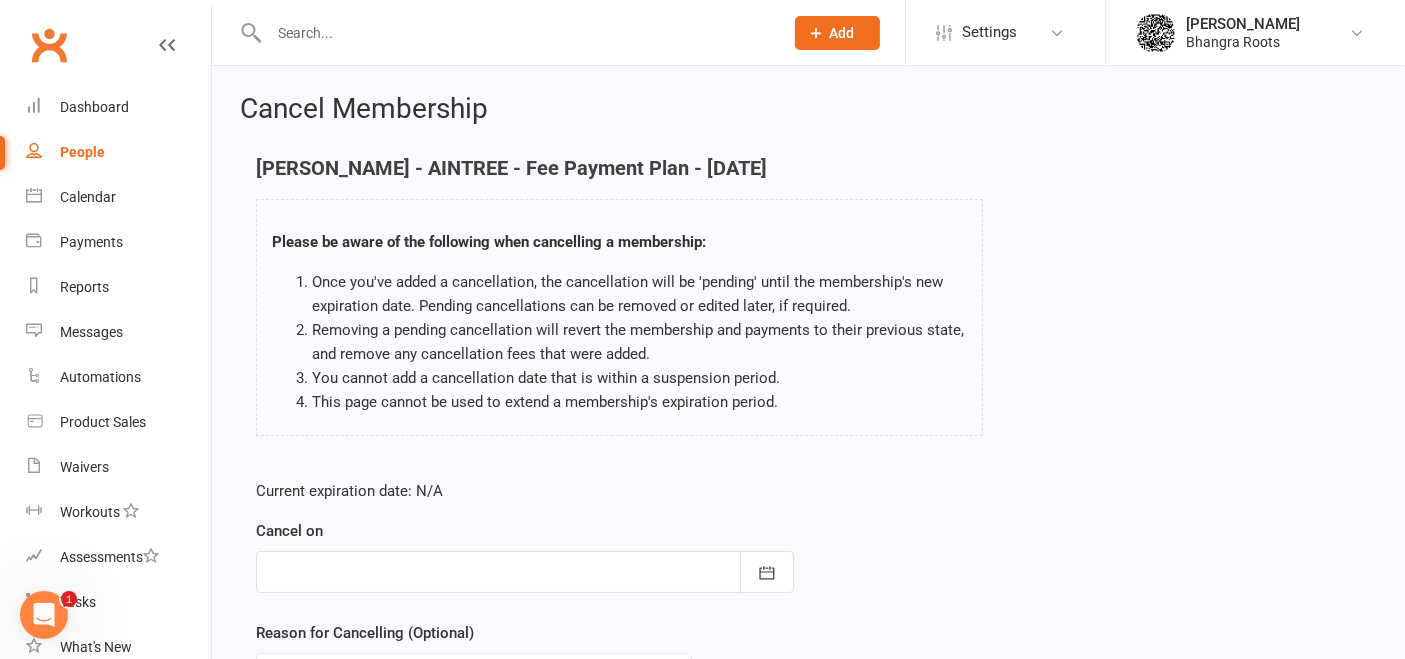 scroll, scrollTop: 202, scrollLeft: 0, axis: vertical 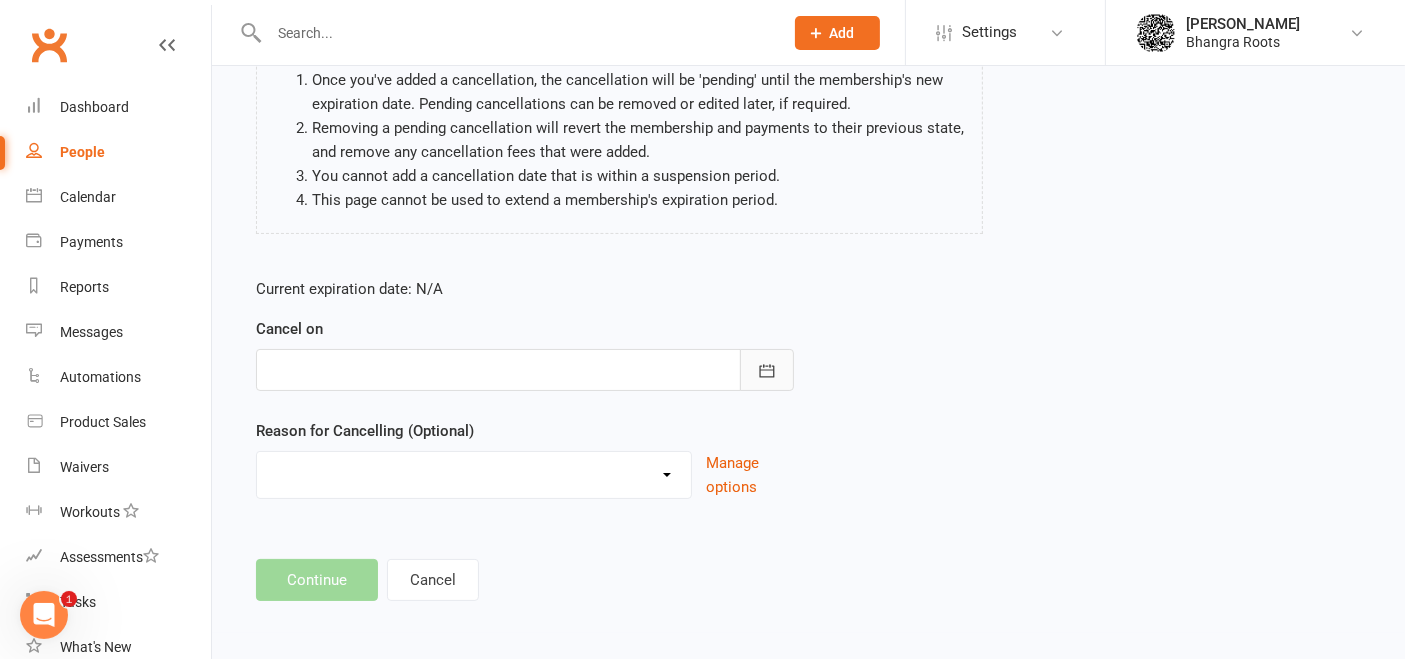 click at bounding box center (767, 370) 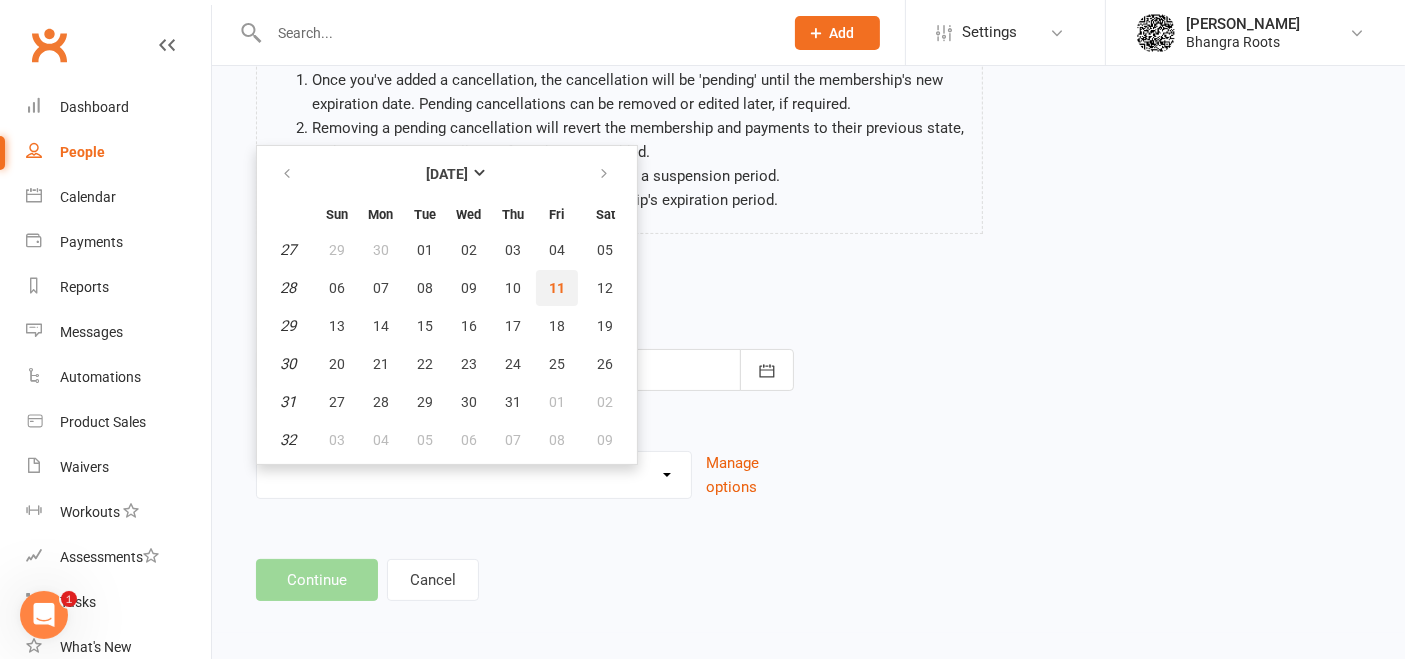 click on "11" at bounding box center (557, 288) 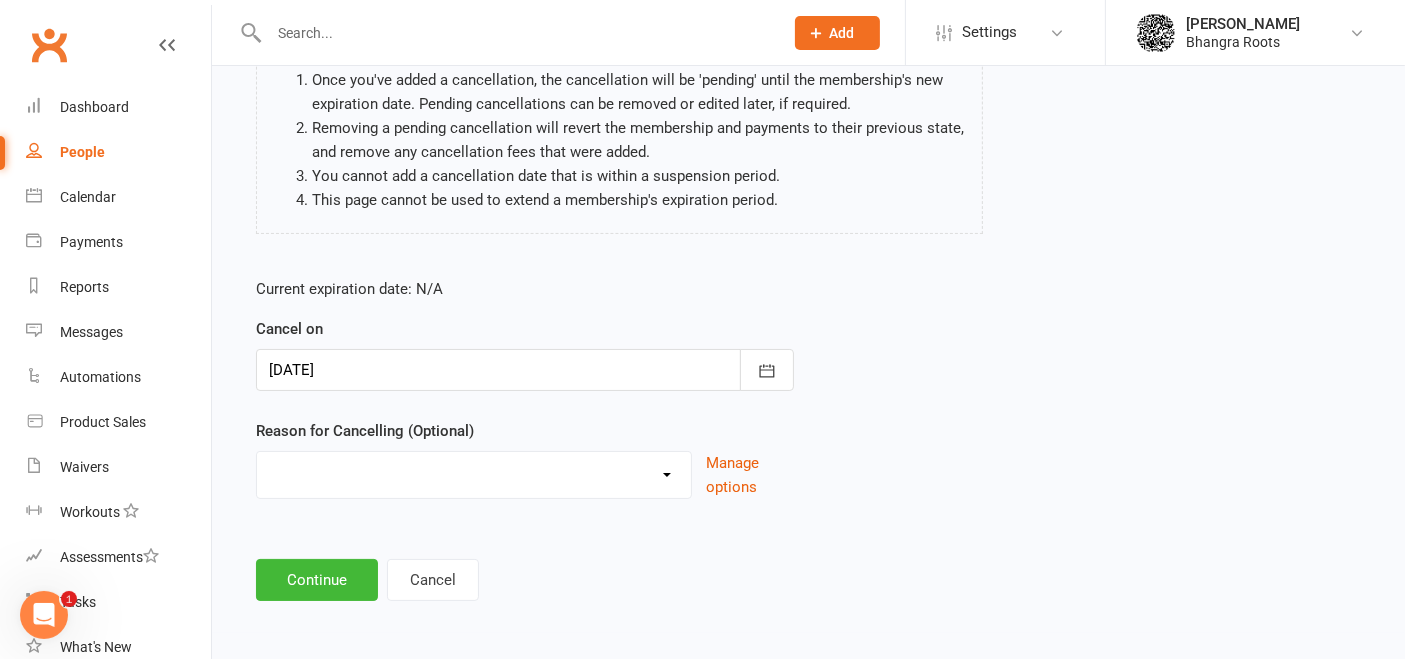 click on "Holiday Injury Quit Other reason" at bounding box center (474, 472) 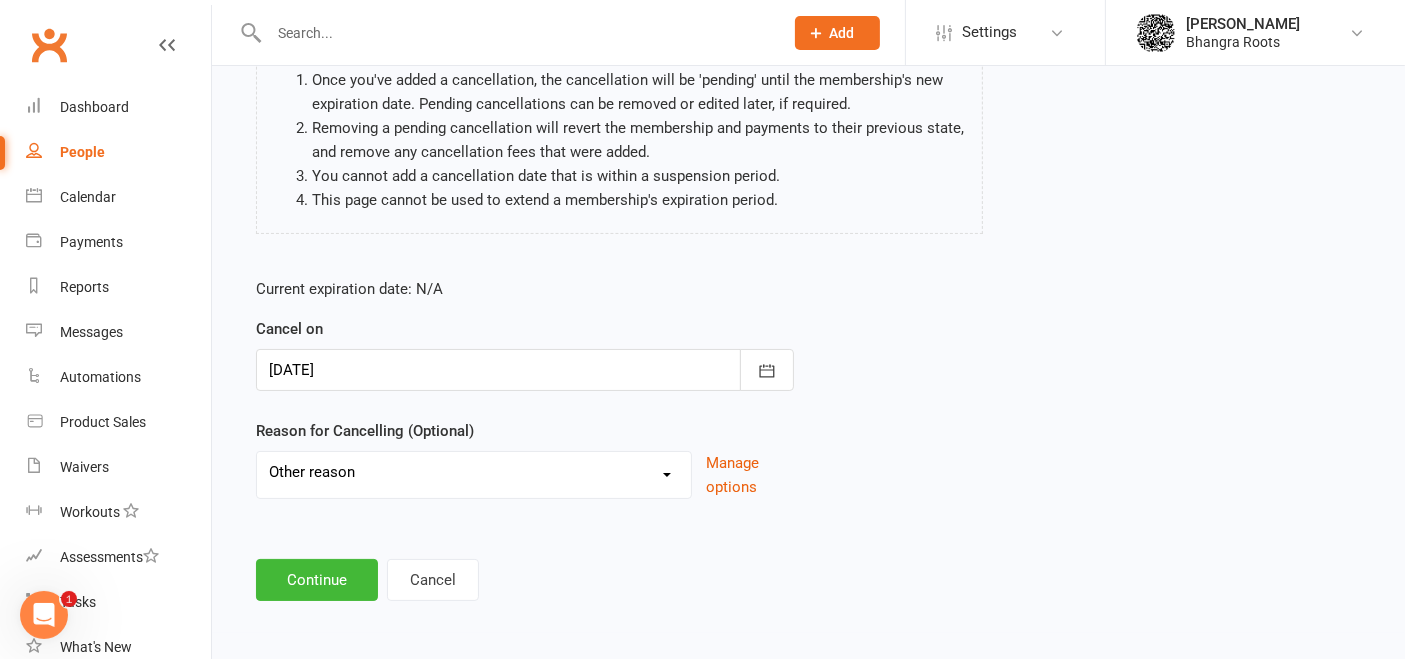 click on "Holiday Injury Quit Other reason" at bounding box center (474, 472) 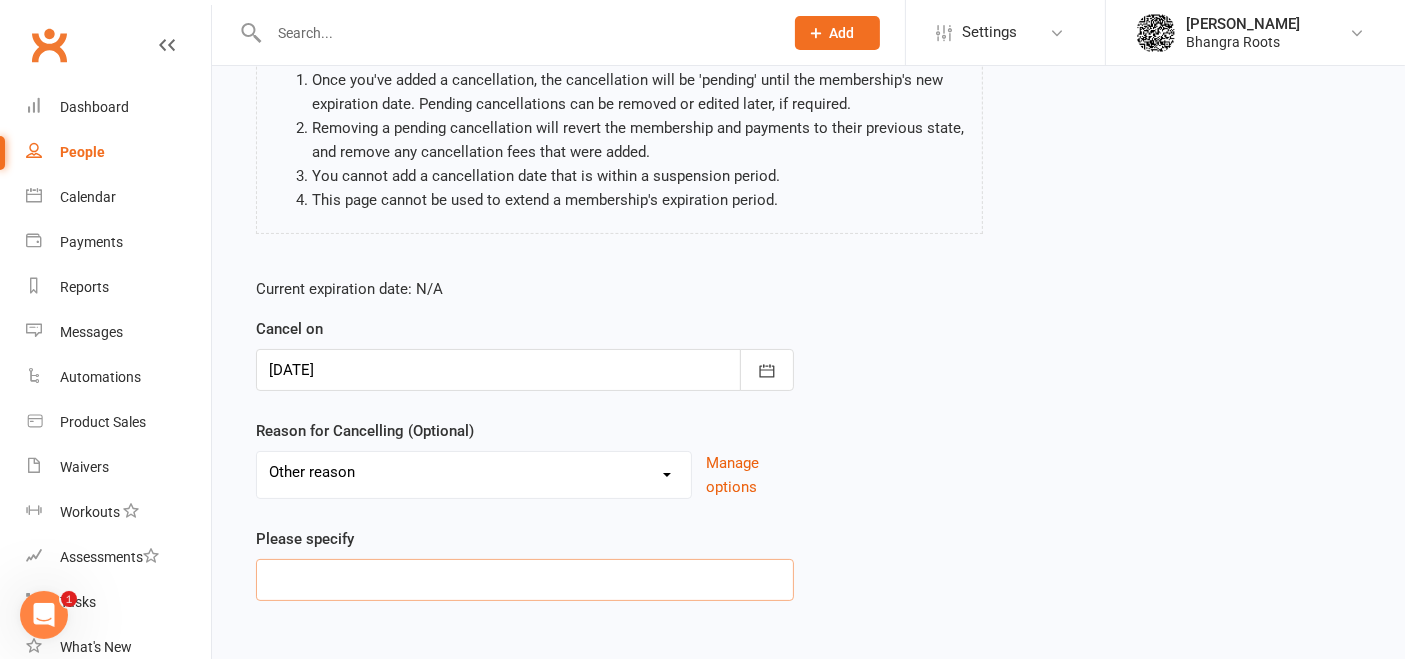 click at bounding box center (525, 580) 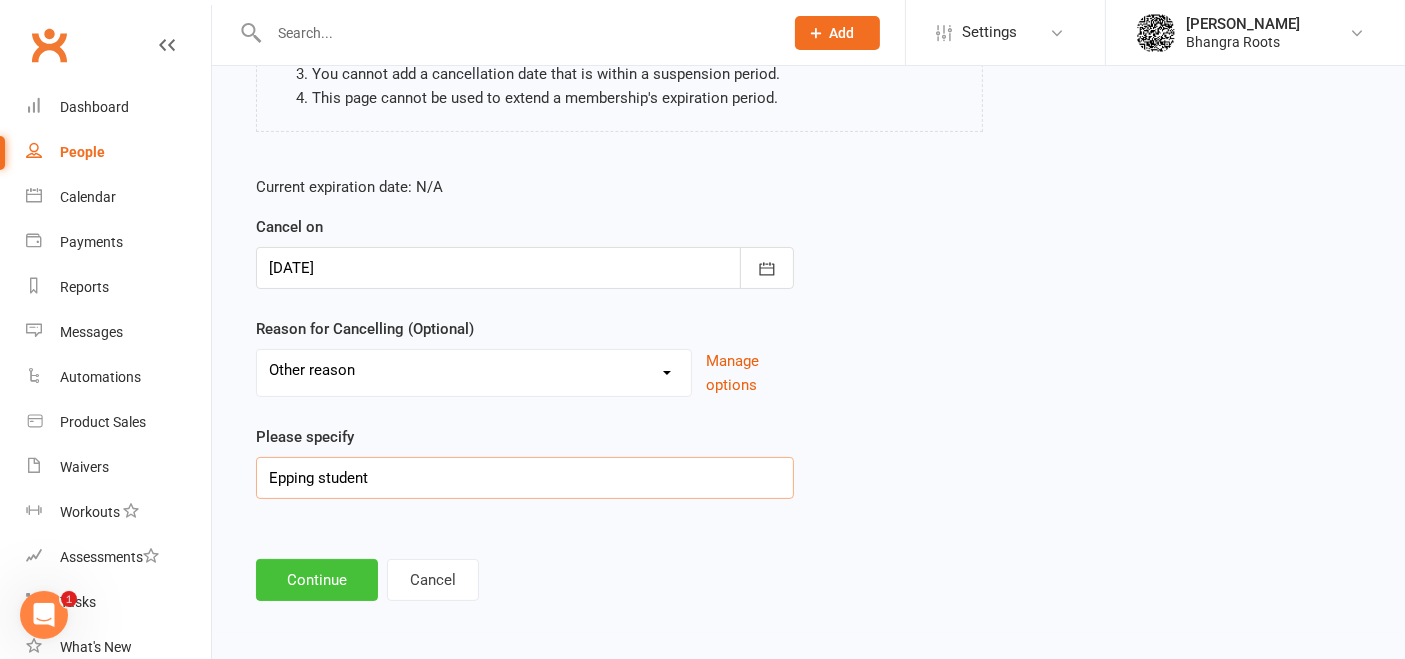 type on "Epping student" 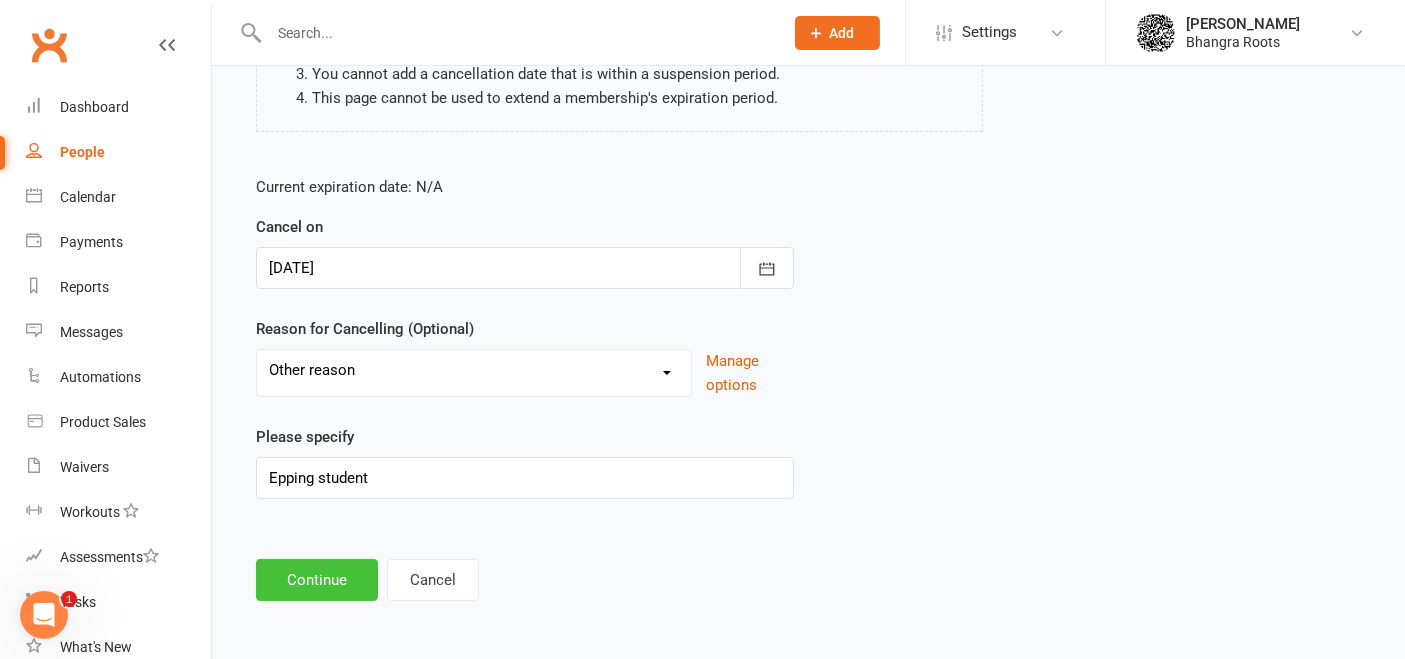 click on "Continue" at bounding box center [317, 580] 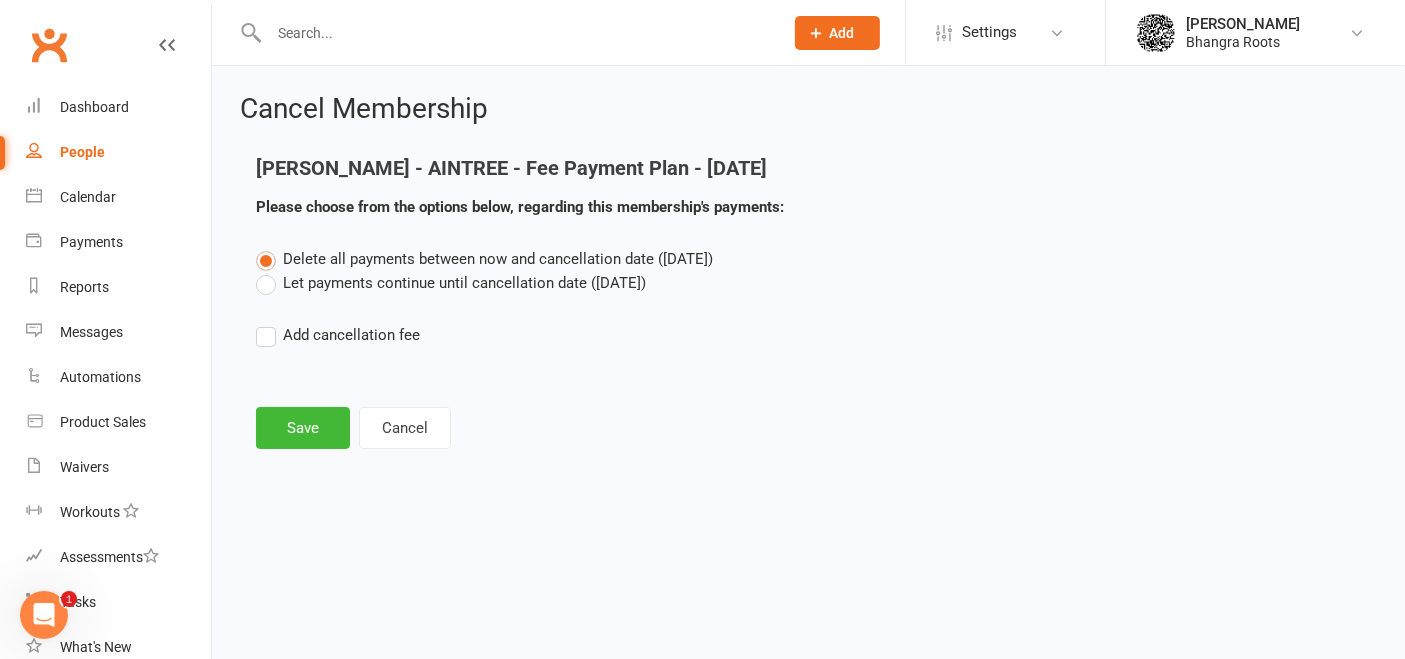 scroll, scrollTop: 0, scrollLeft: 0, axis: both 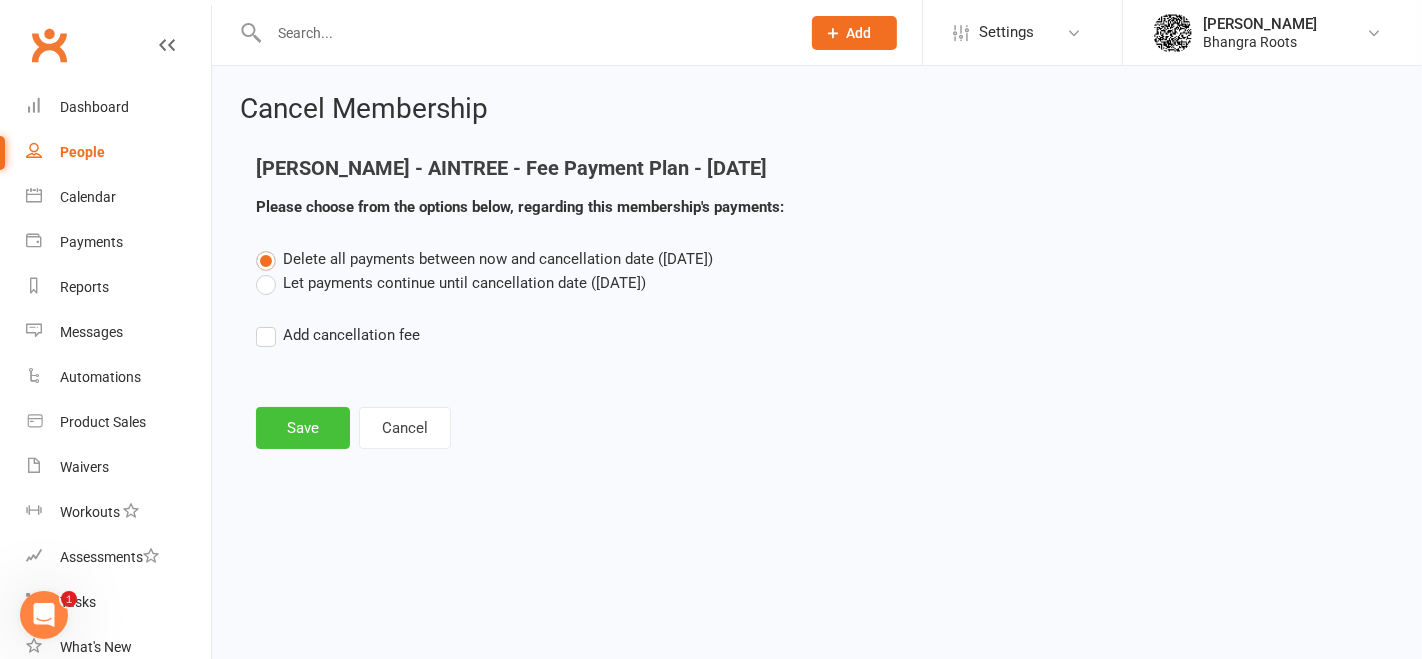 click on "Save" at bounding box center [303, 428] 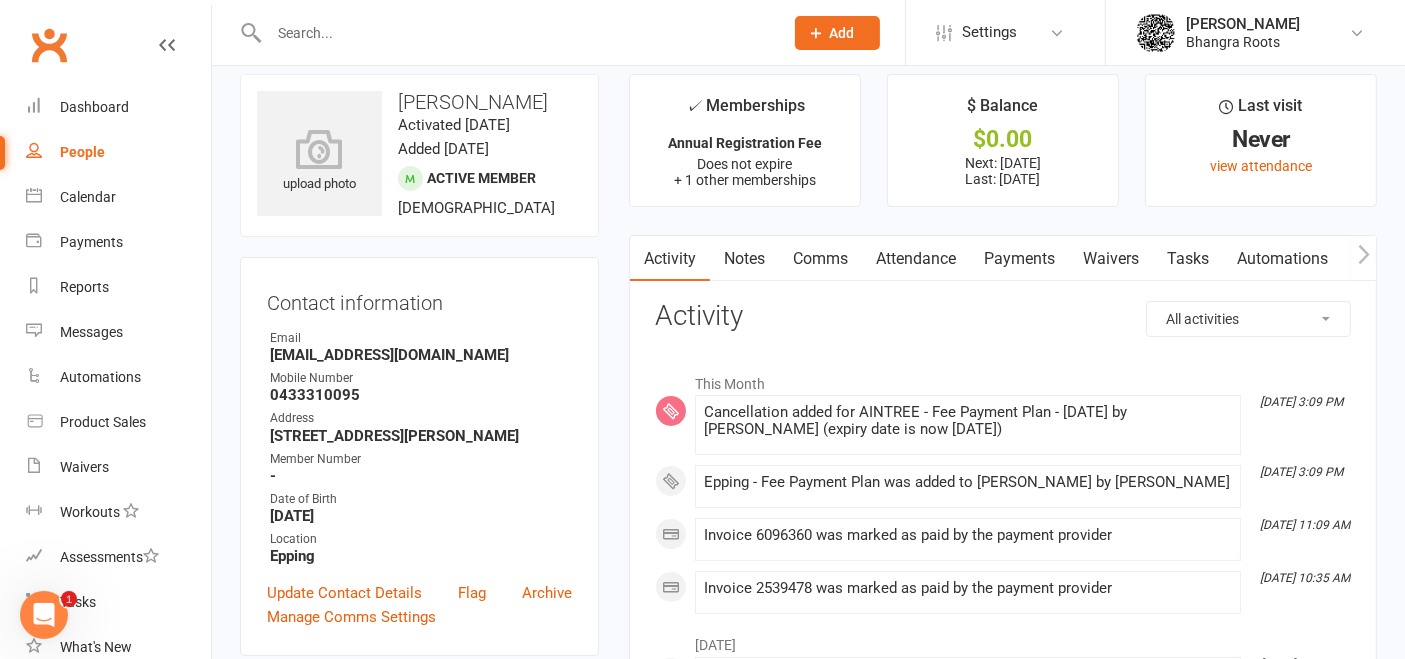 scroll, scrollTop: 0, scrollLeft: 0, axis: both 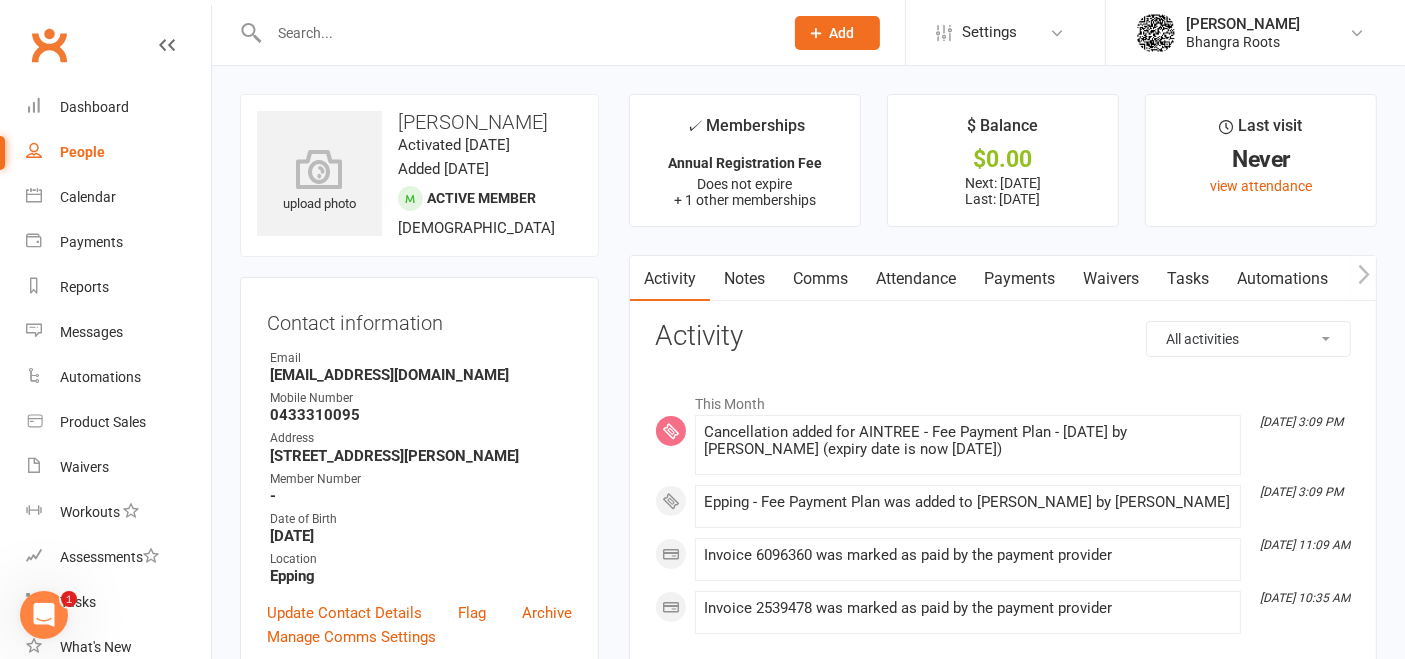 click on "Payments" at bounding box center [1019, 279] 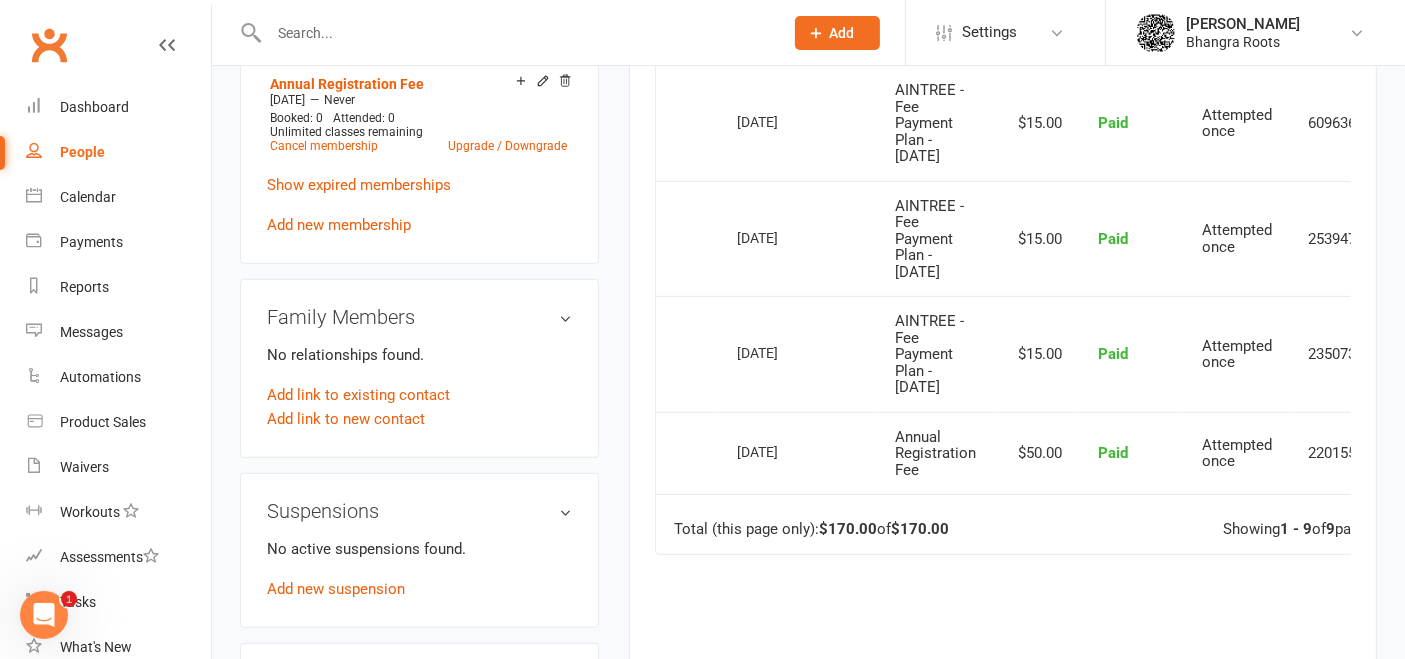 scroll, scrollTop: 0, scrollLeft: 0, axis: both 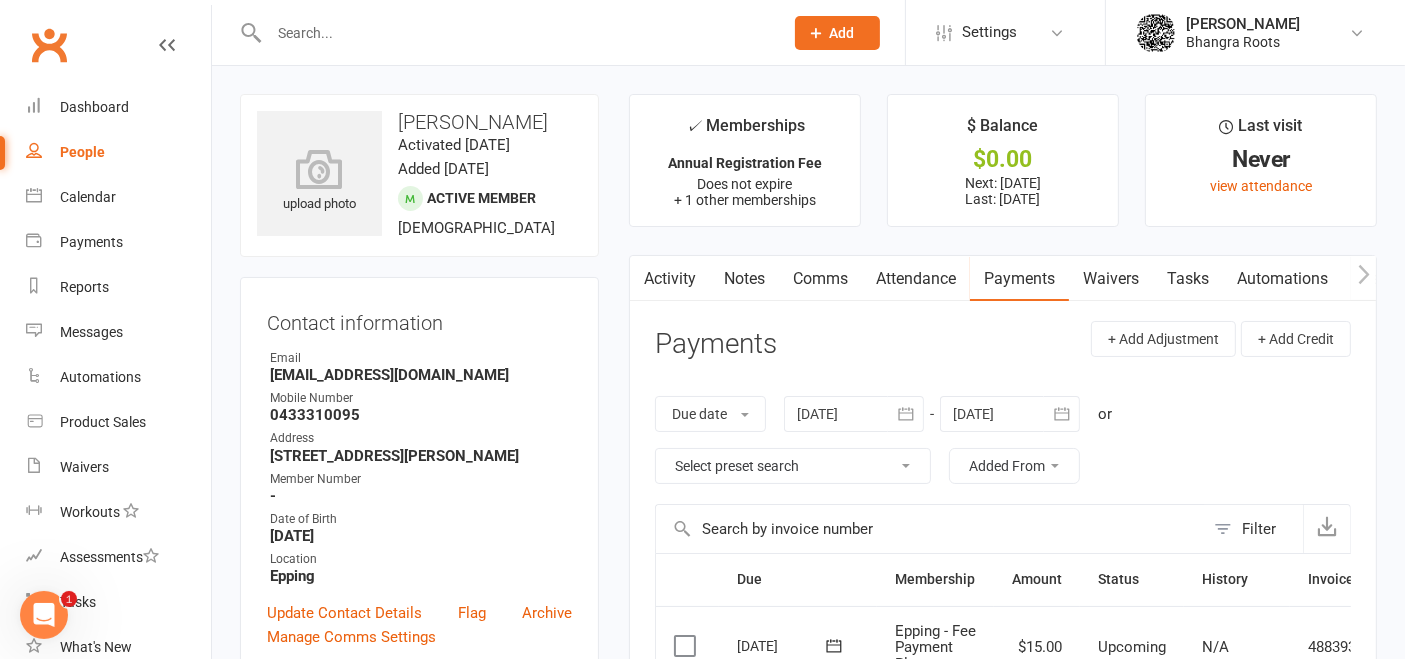 click on "People" at bounding box center (82, 152) 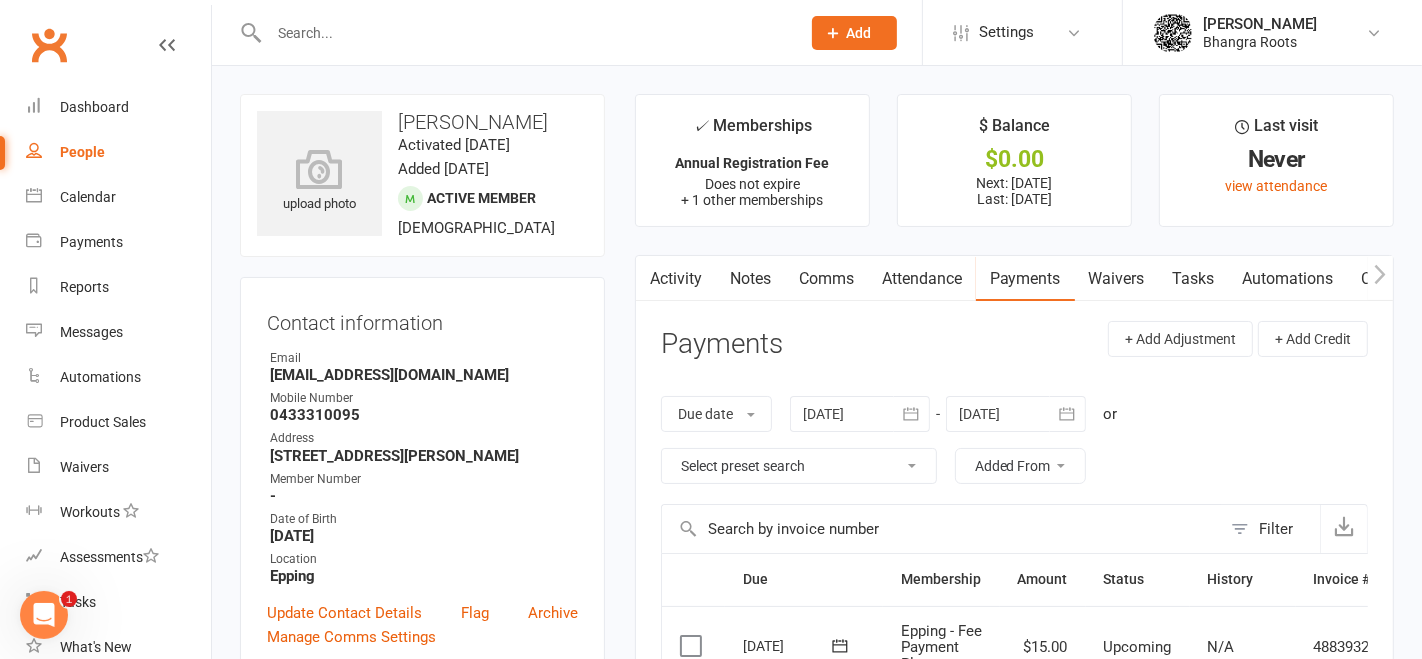 select on "100" 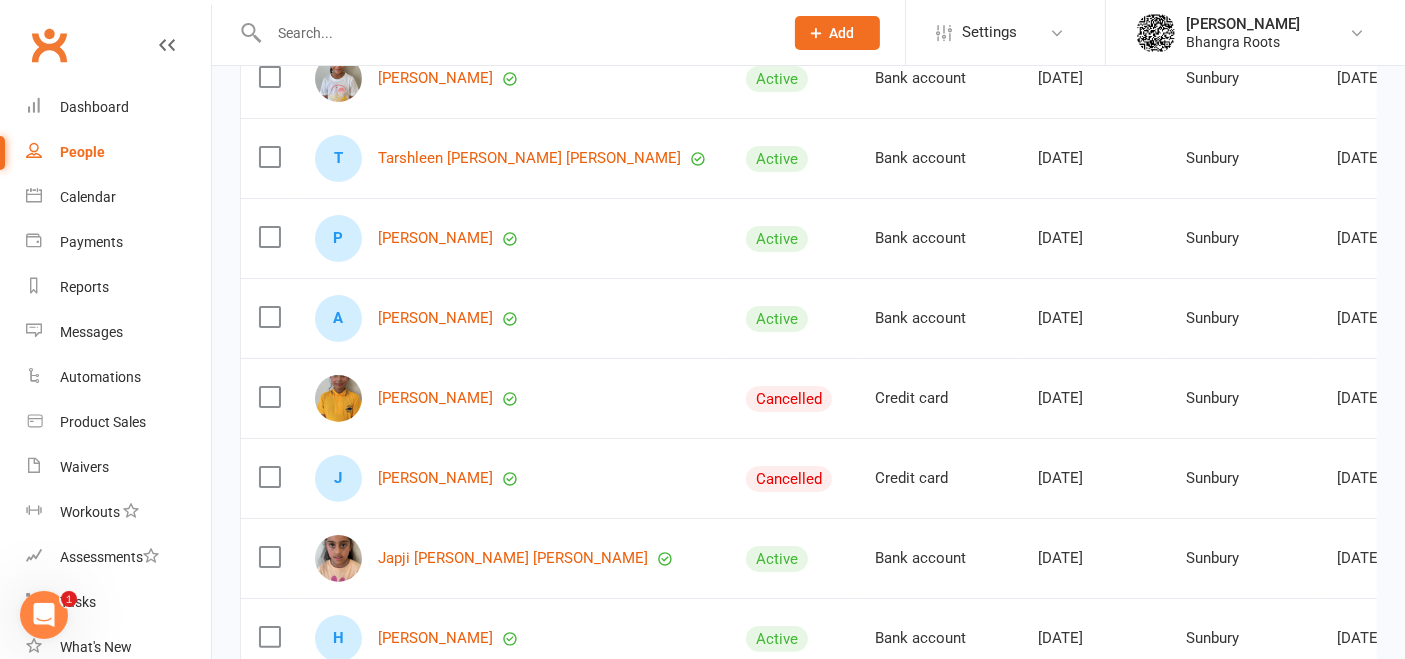 scroll, scrollTop: 0, scrollLeft: 0, axis: both 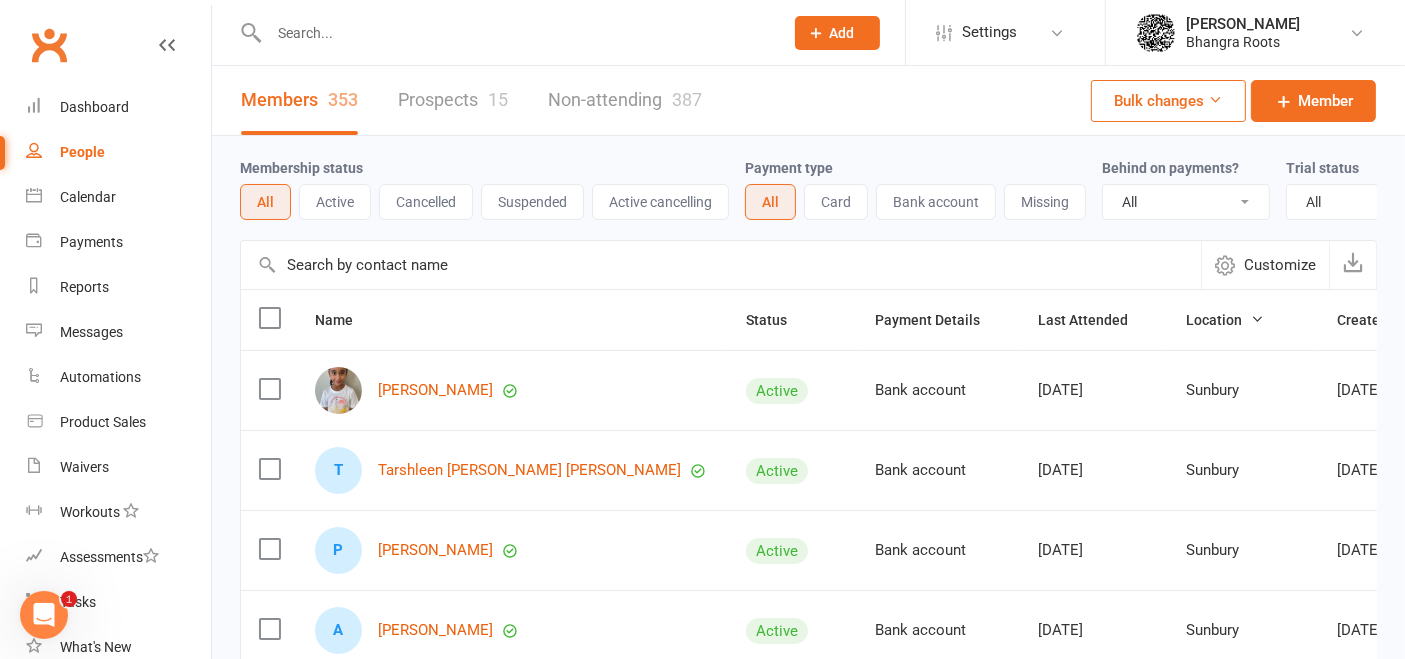 click on "Location" at bounding box center [1225, 320] 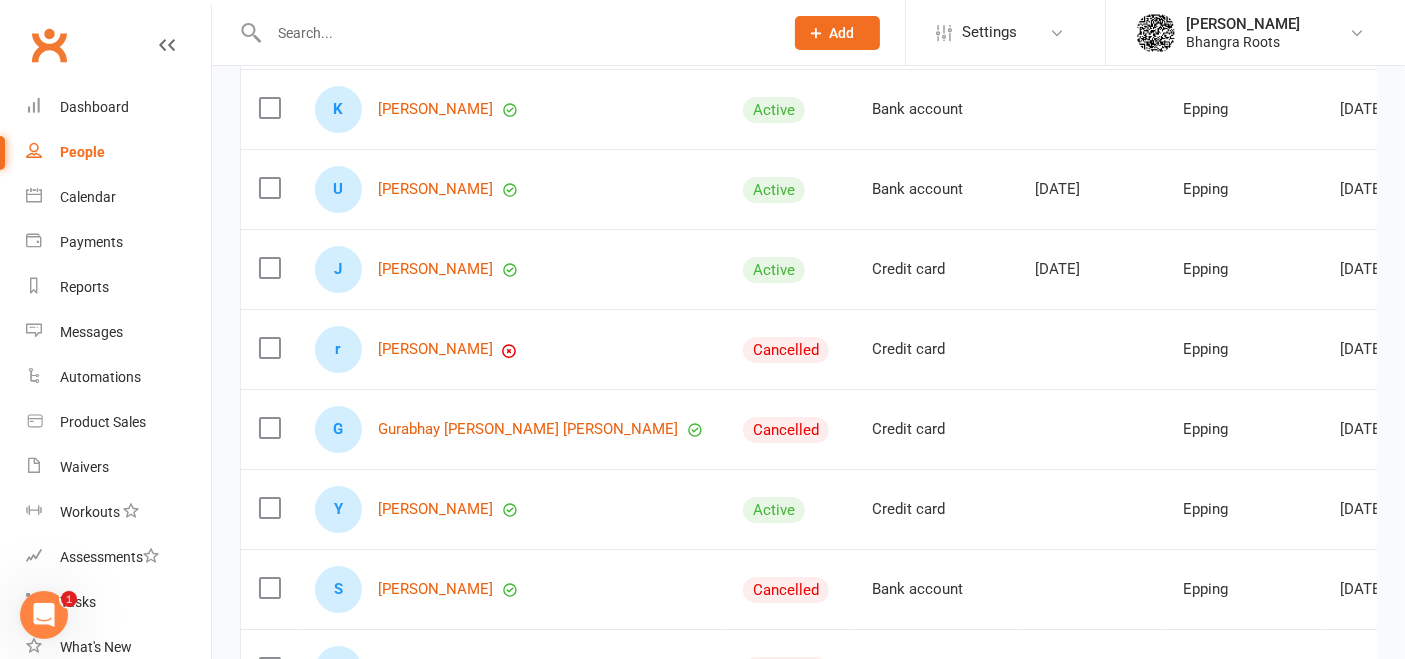 scroll, scrollTop: 6682, scrollLeft: 0, axis: vertical 